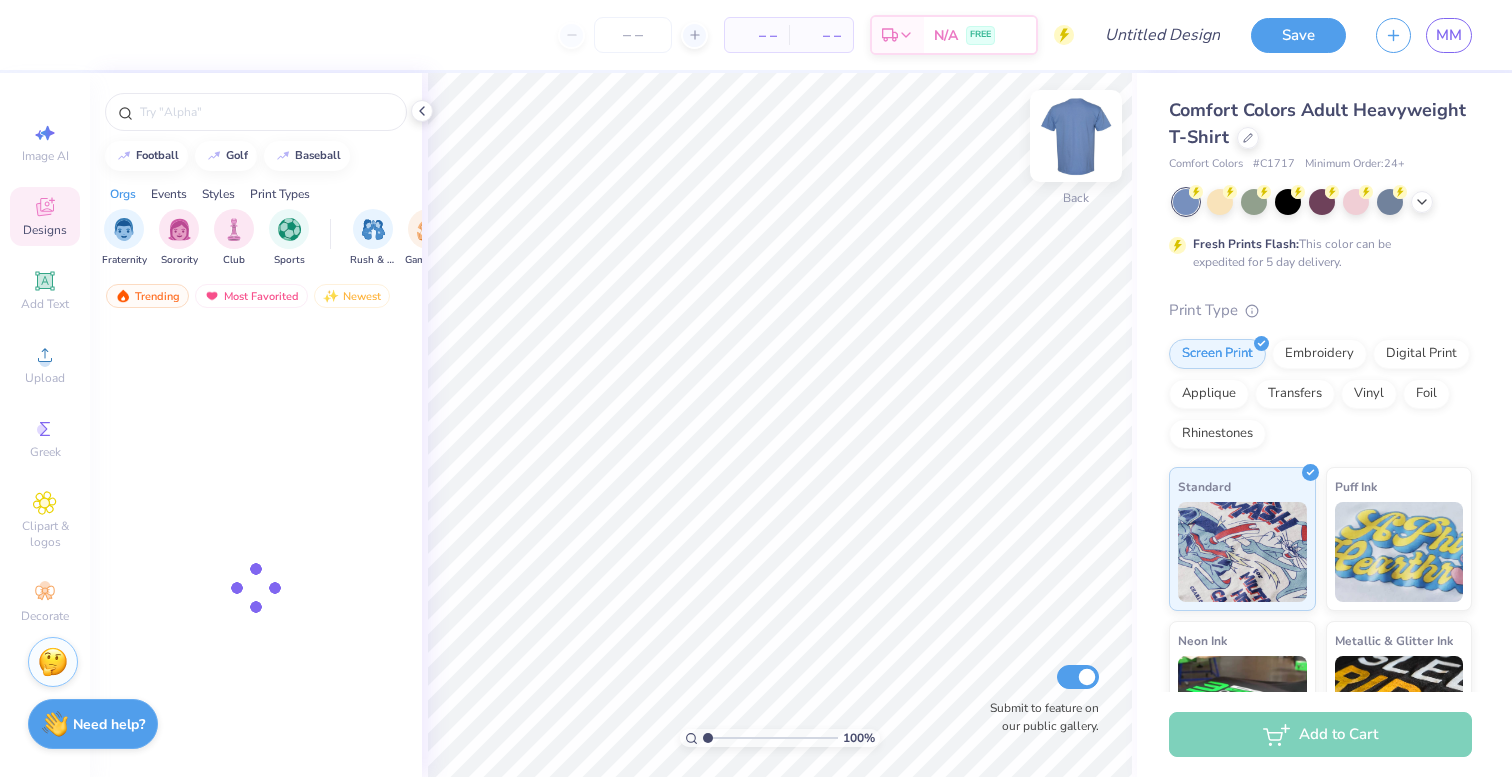 scroll, scrollTop: 0, scrollLeft: 0, axis: both 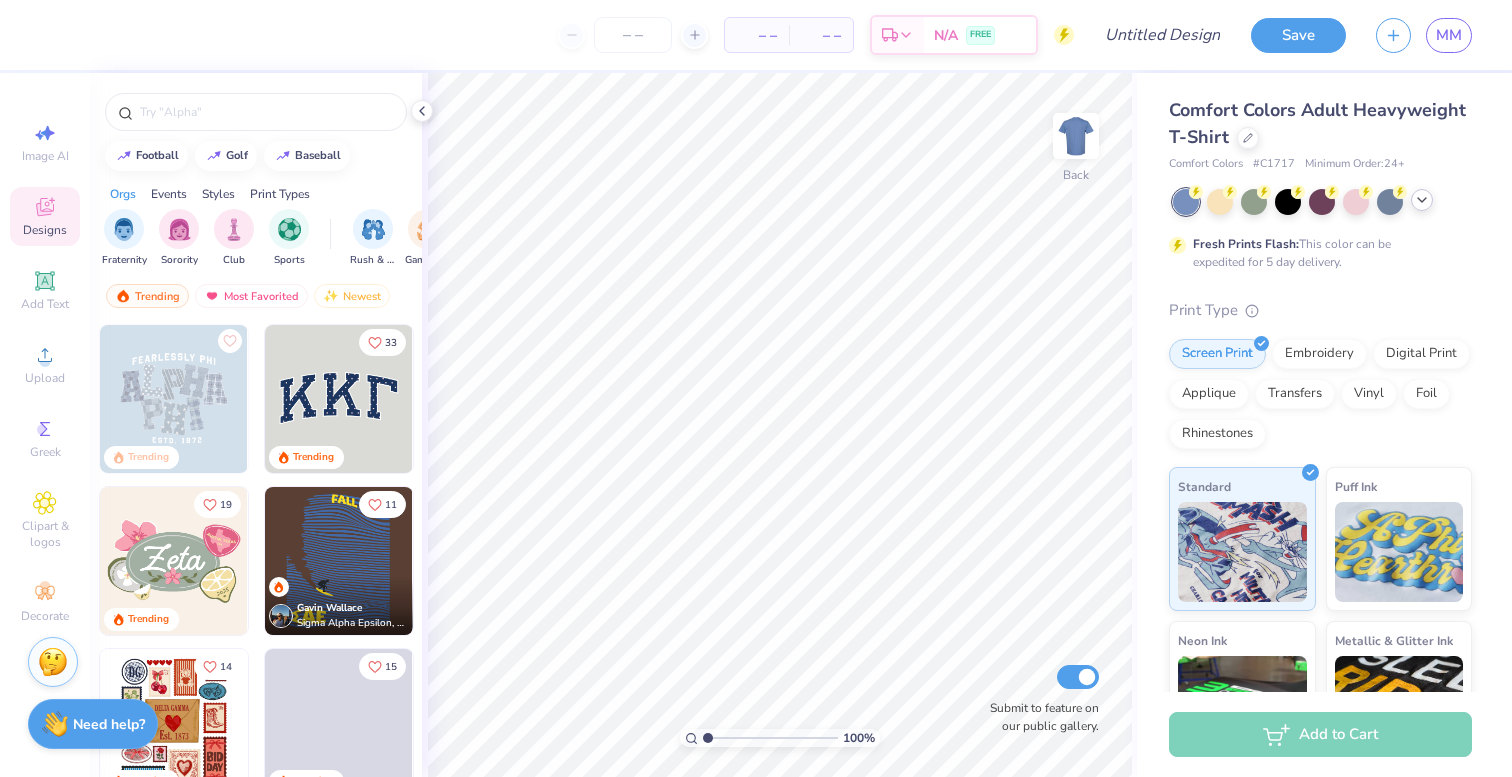 click 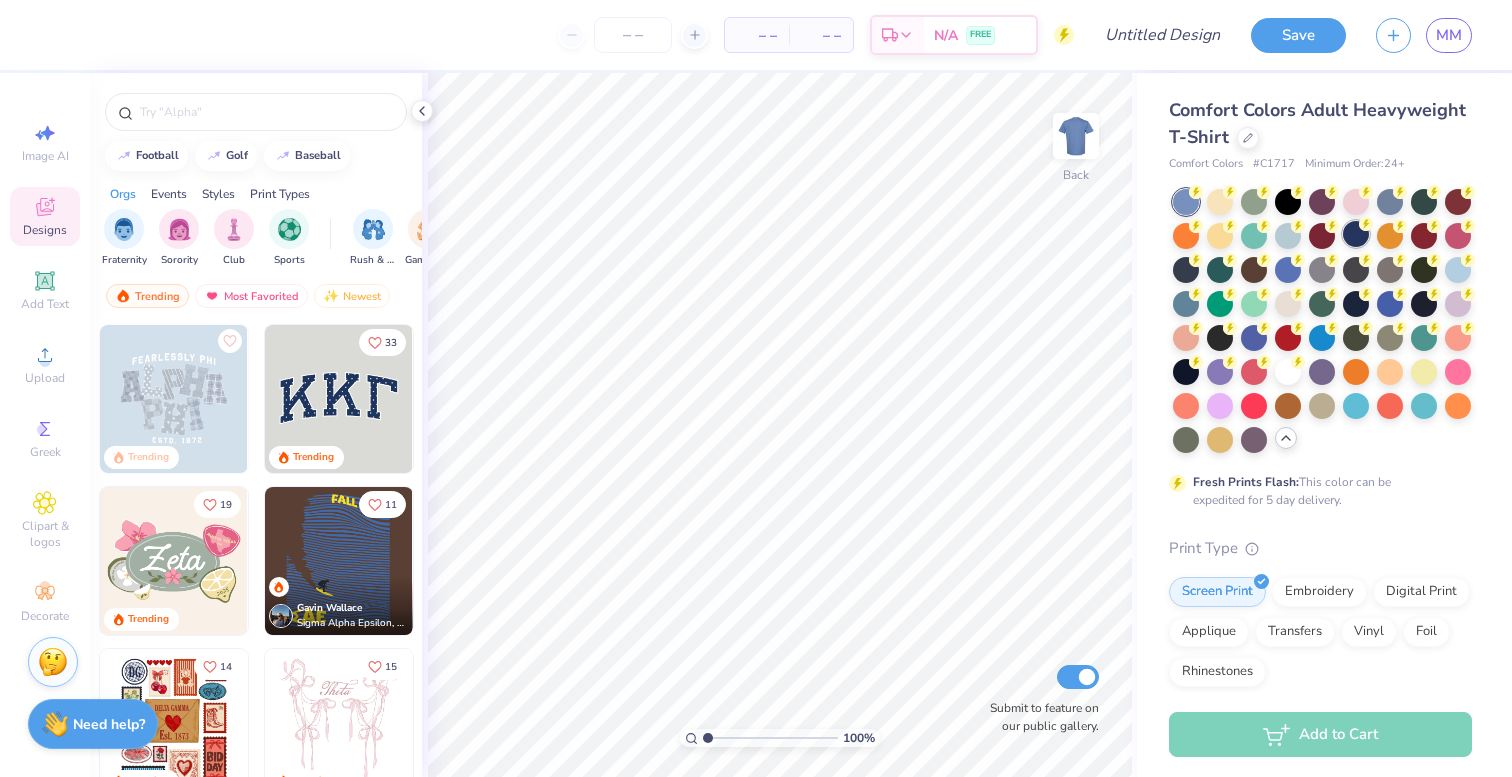 click at bounding box center [1356, 234] 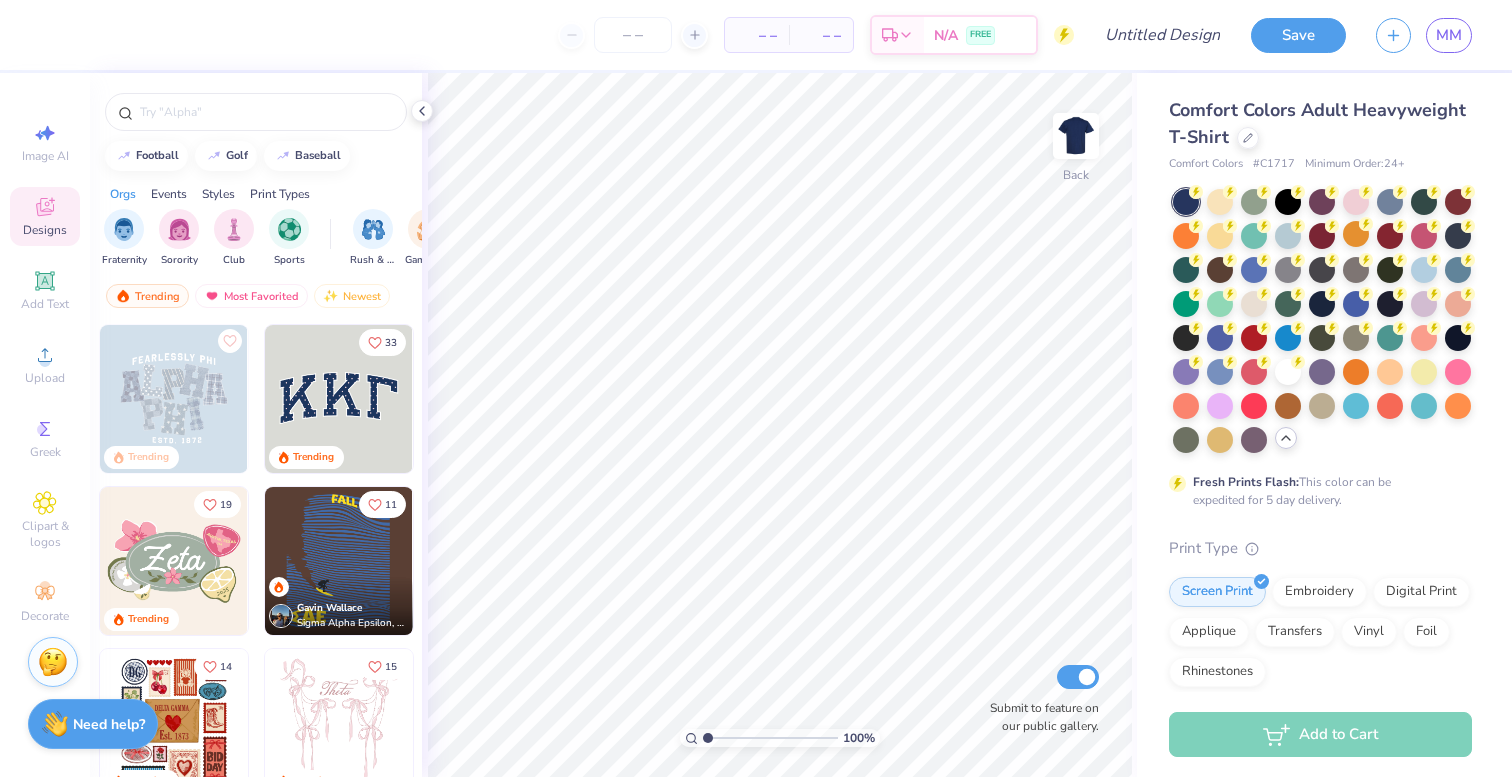 click at bounding box center [1186, 202] 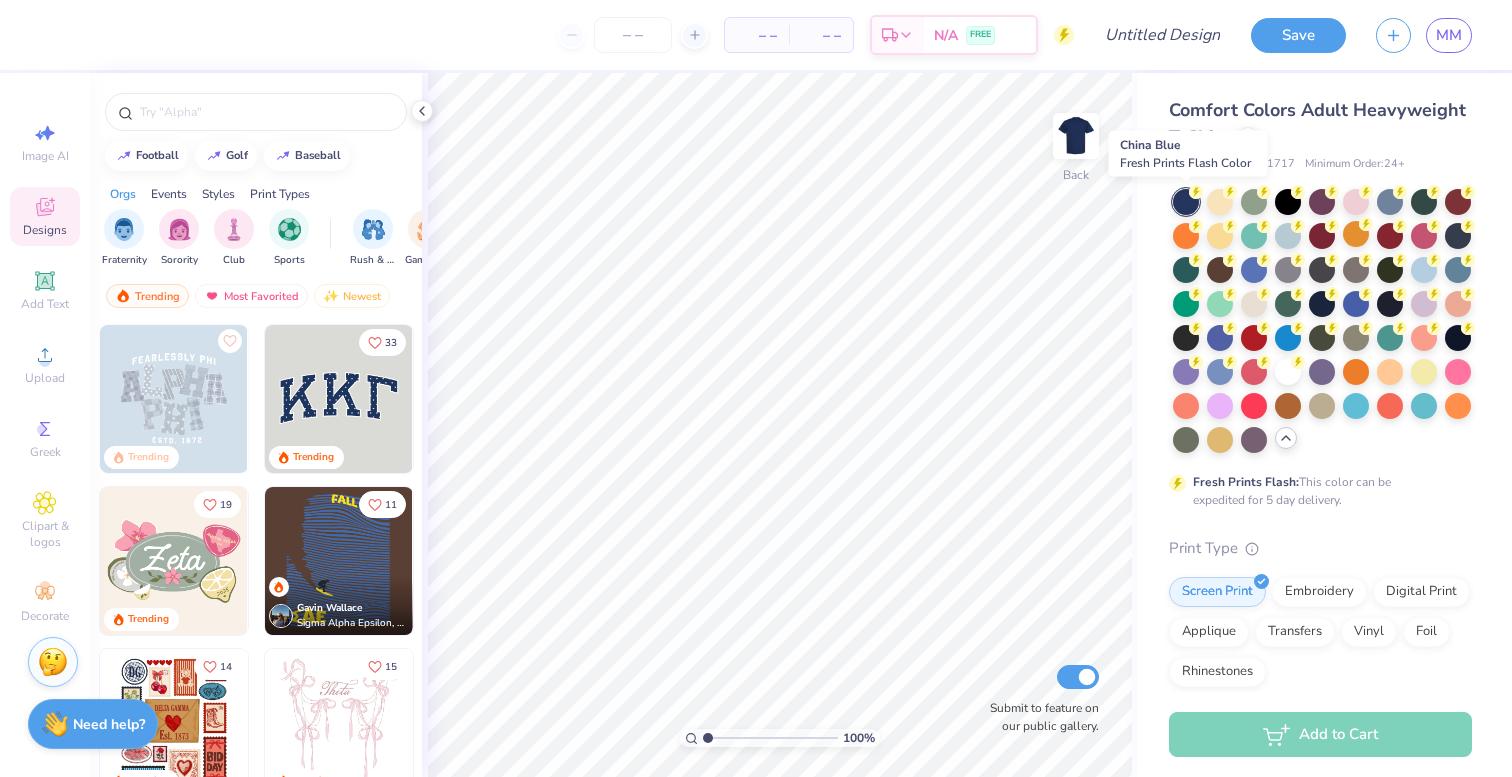 click at bounding box center [1186, 202] 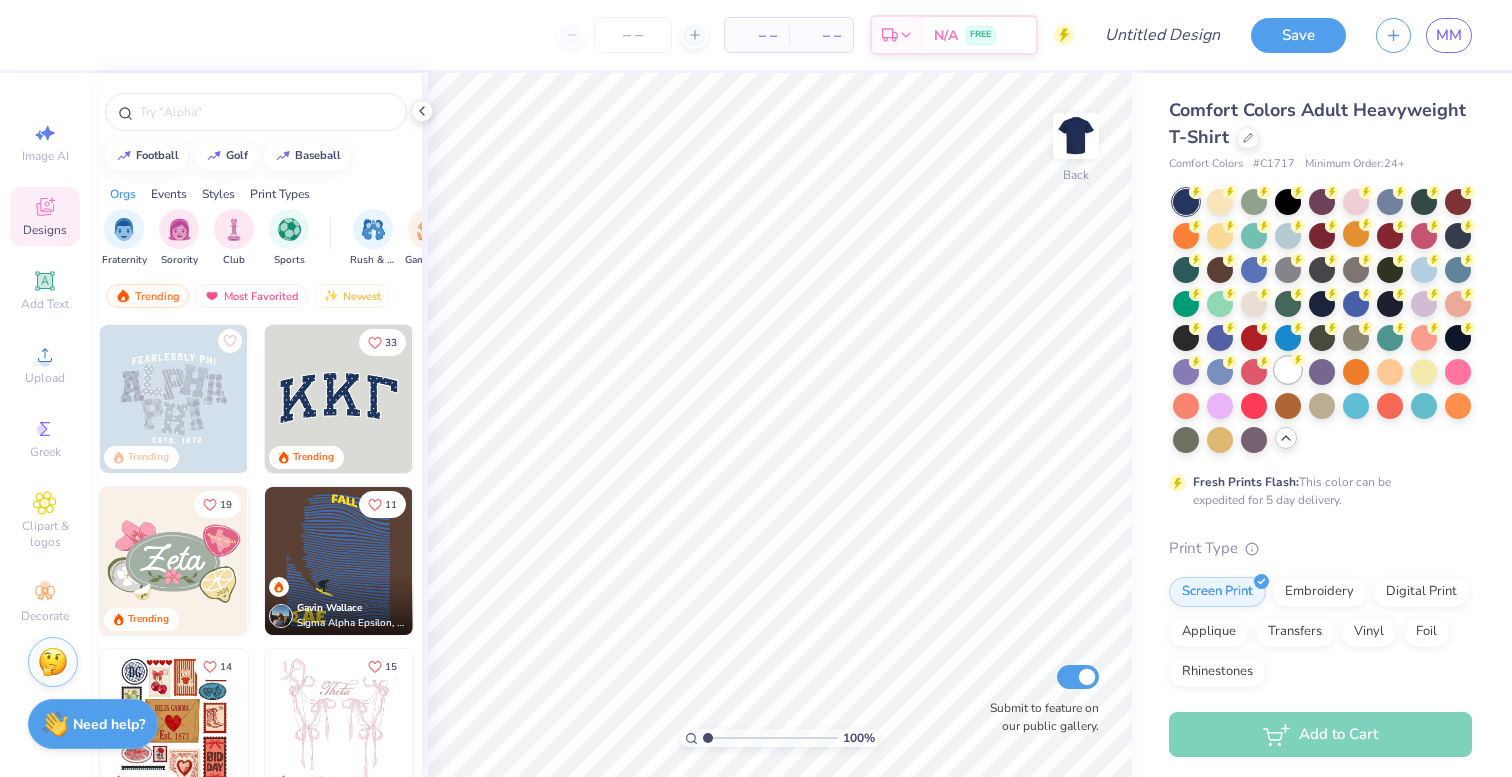 click at bounding box center [1288, 370] 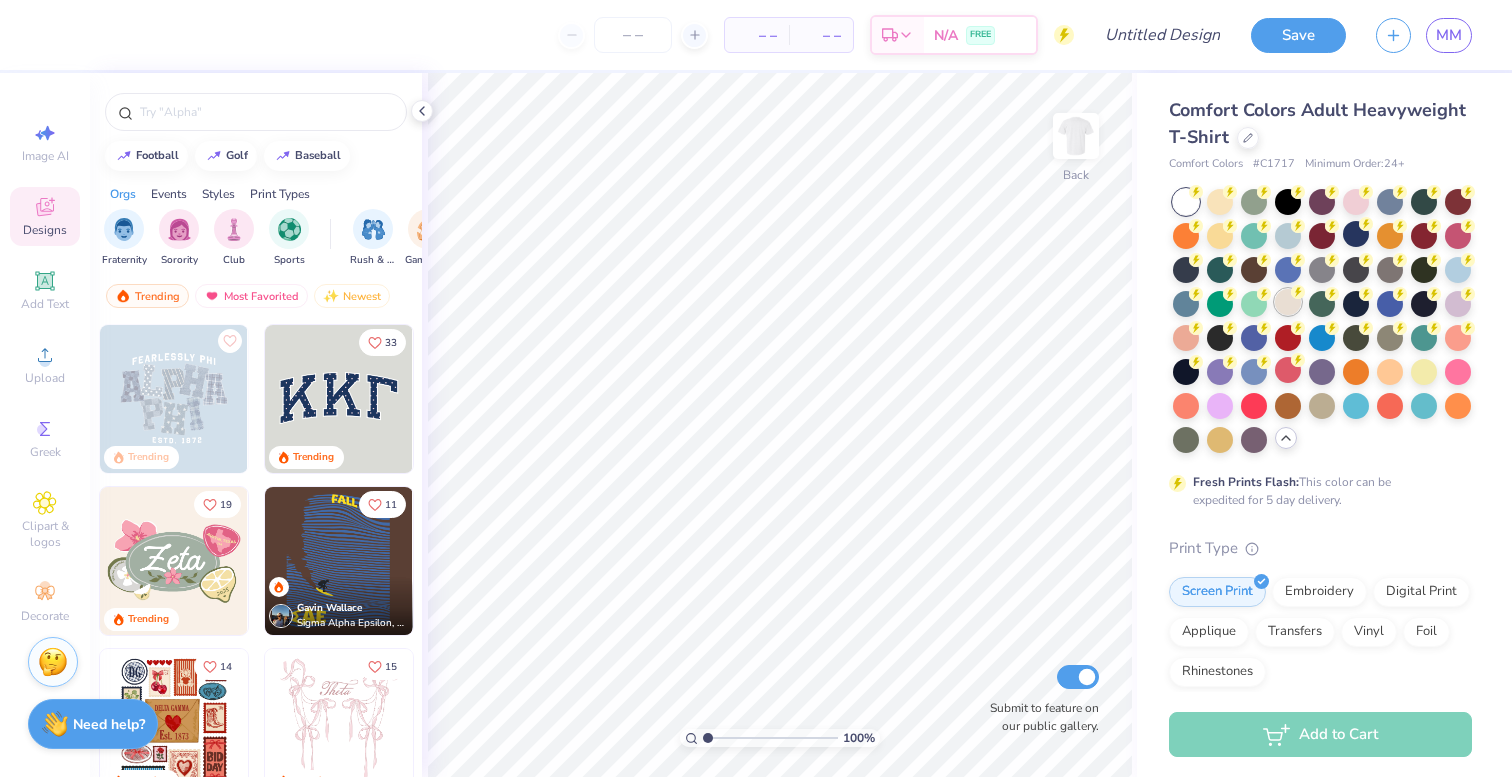 click at bounding box center (1288, 302) 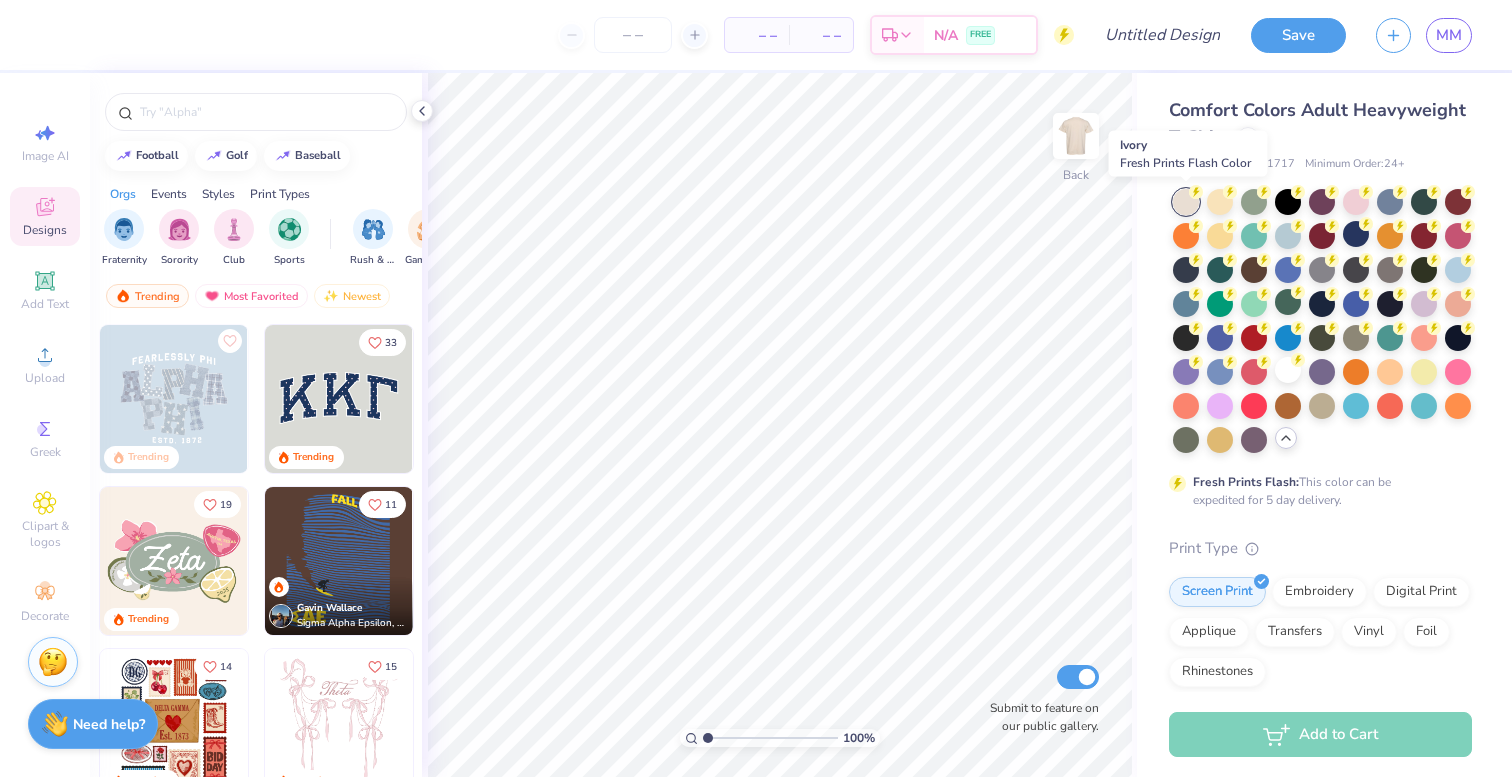 click 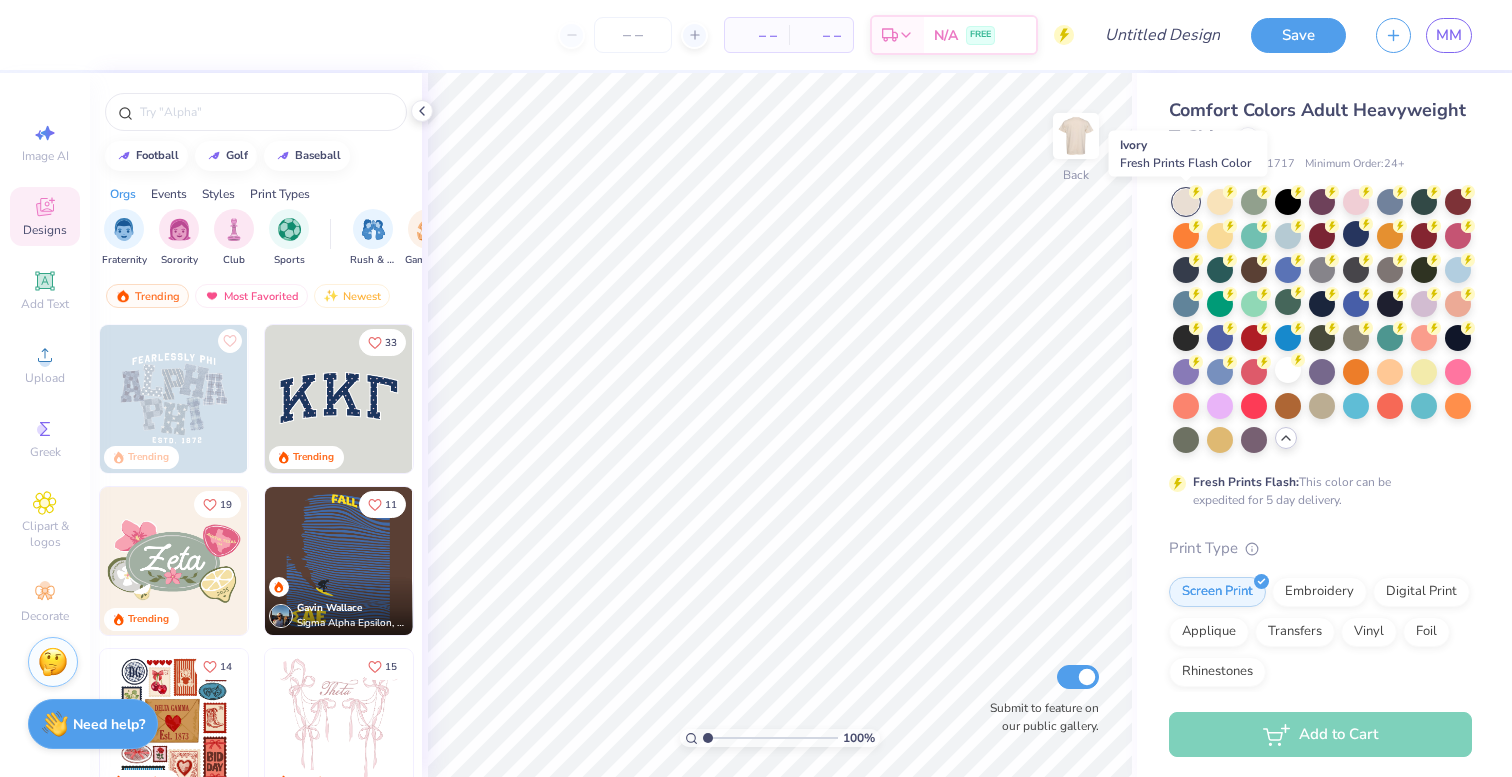 click at bounding box center (1186, 202) 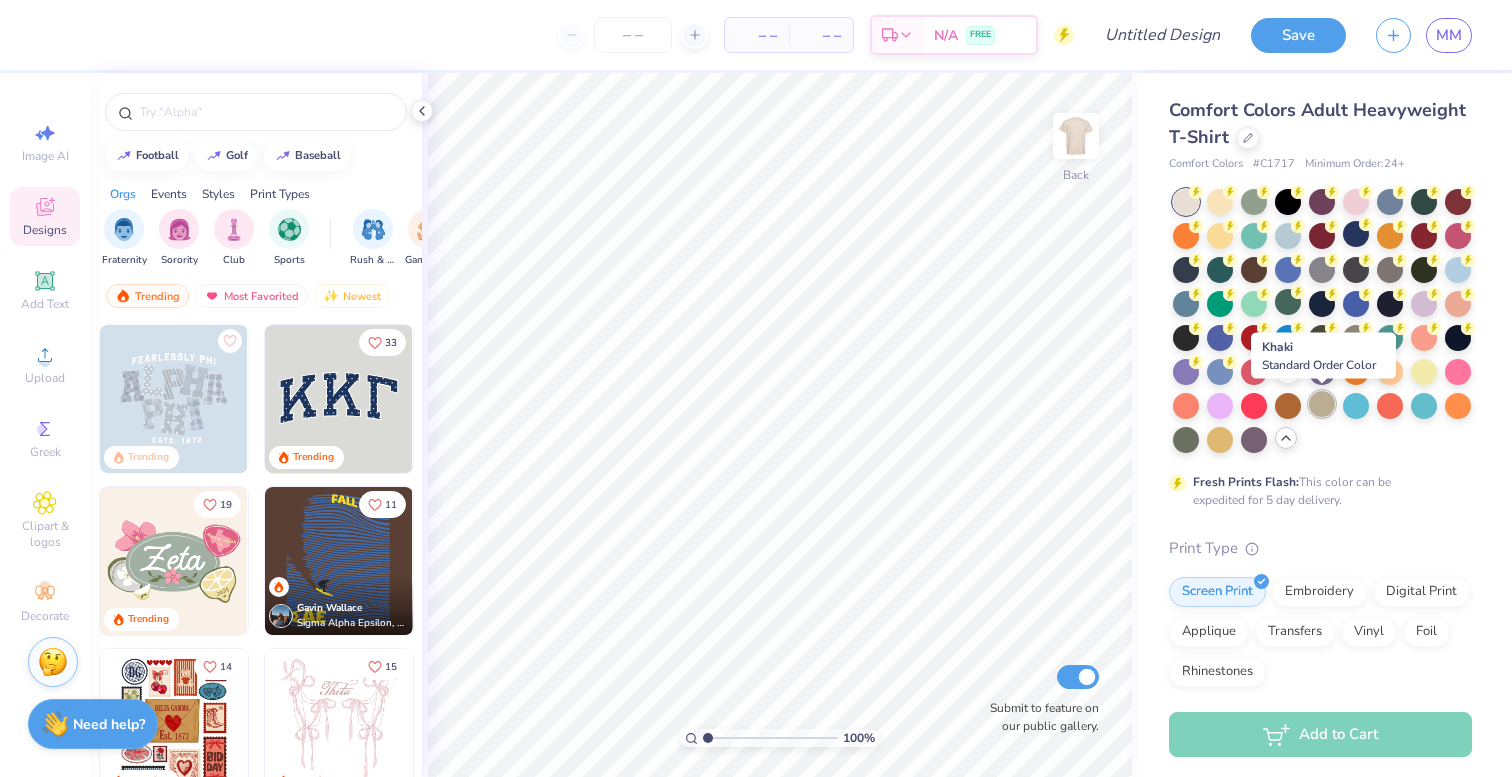 click at bounding box center [1322, 404] 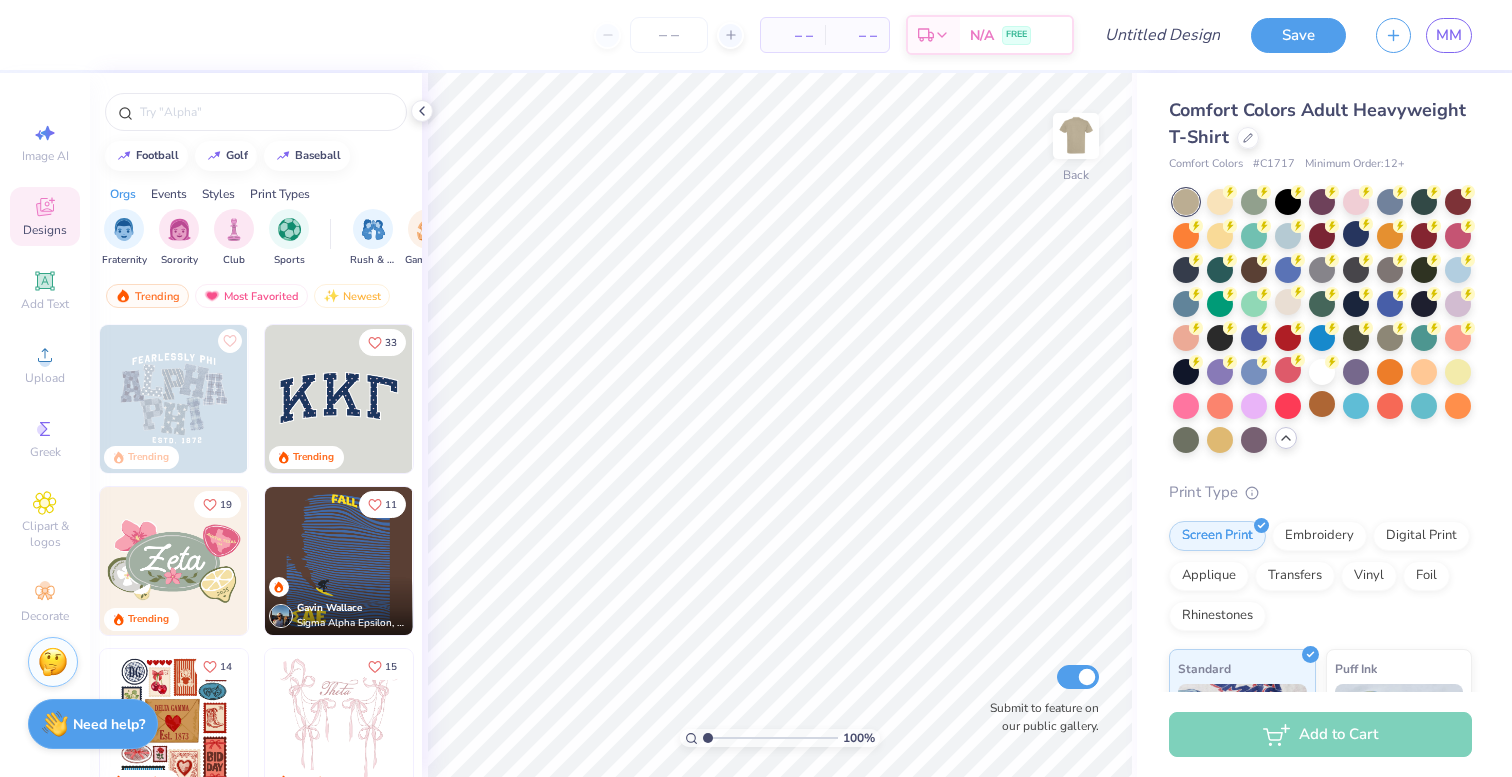 click at bounding box center (1186, 202) 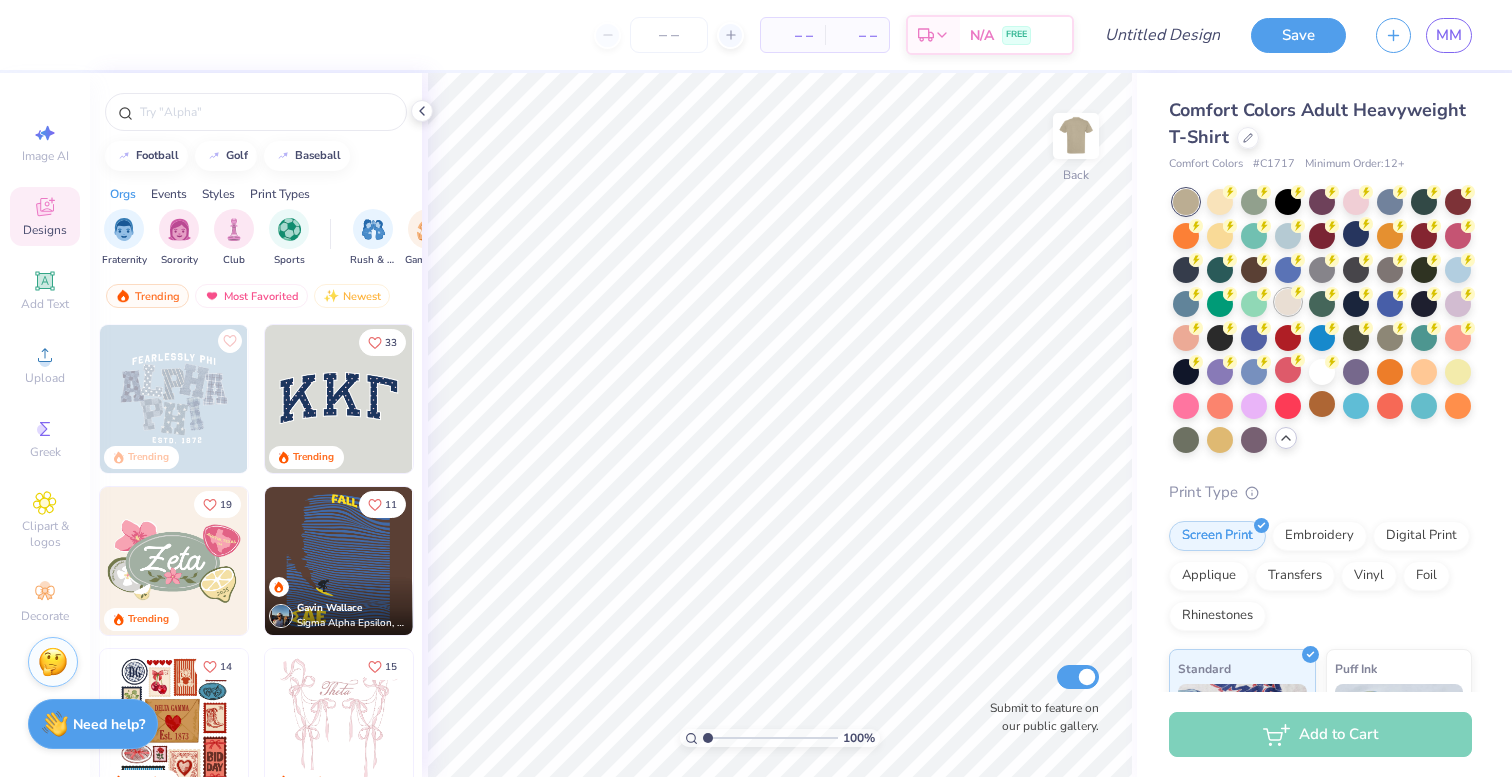 click at bounding box center (1288, 302) 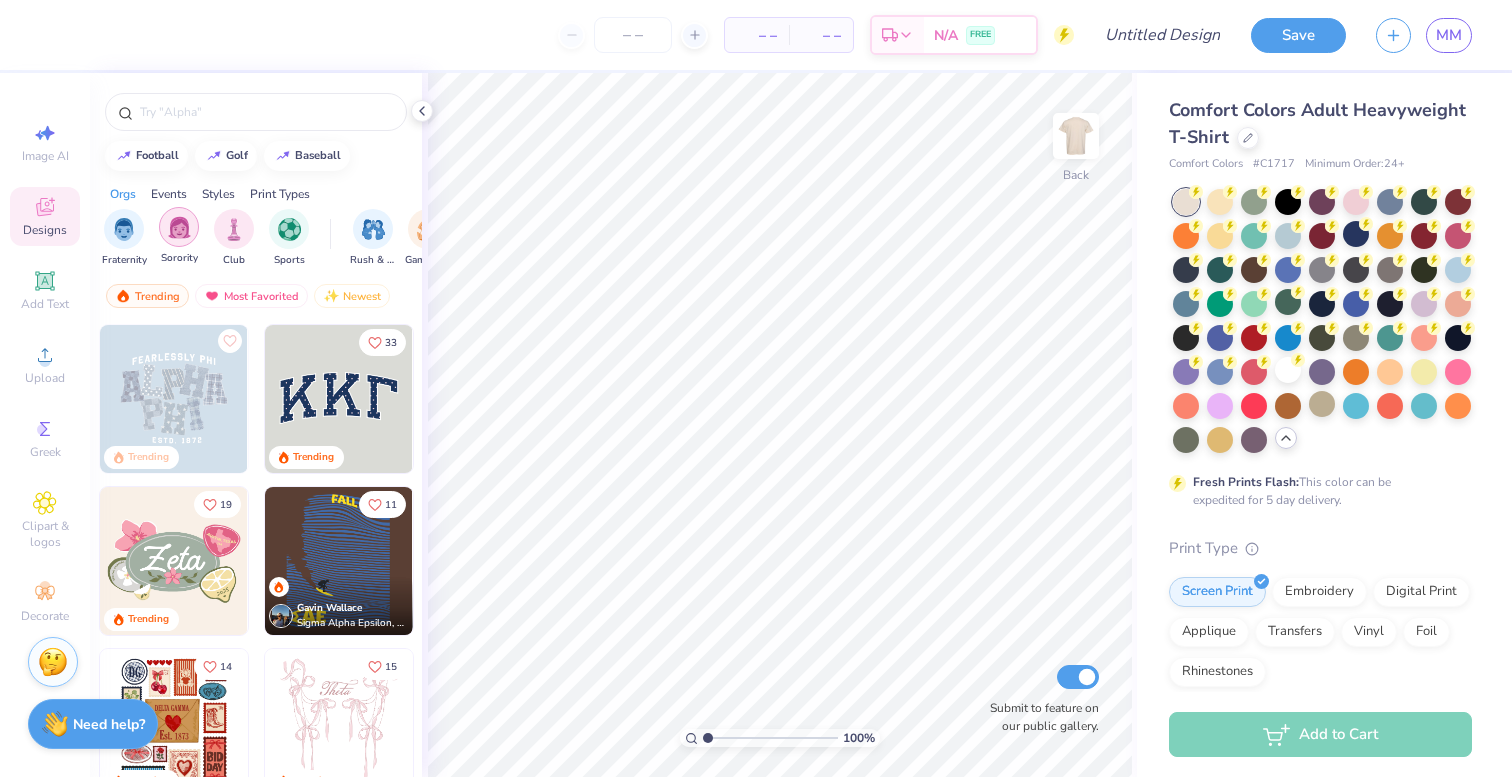 click at bounding box center (179, 227) 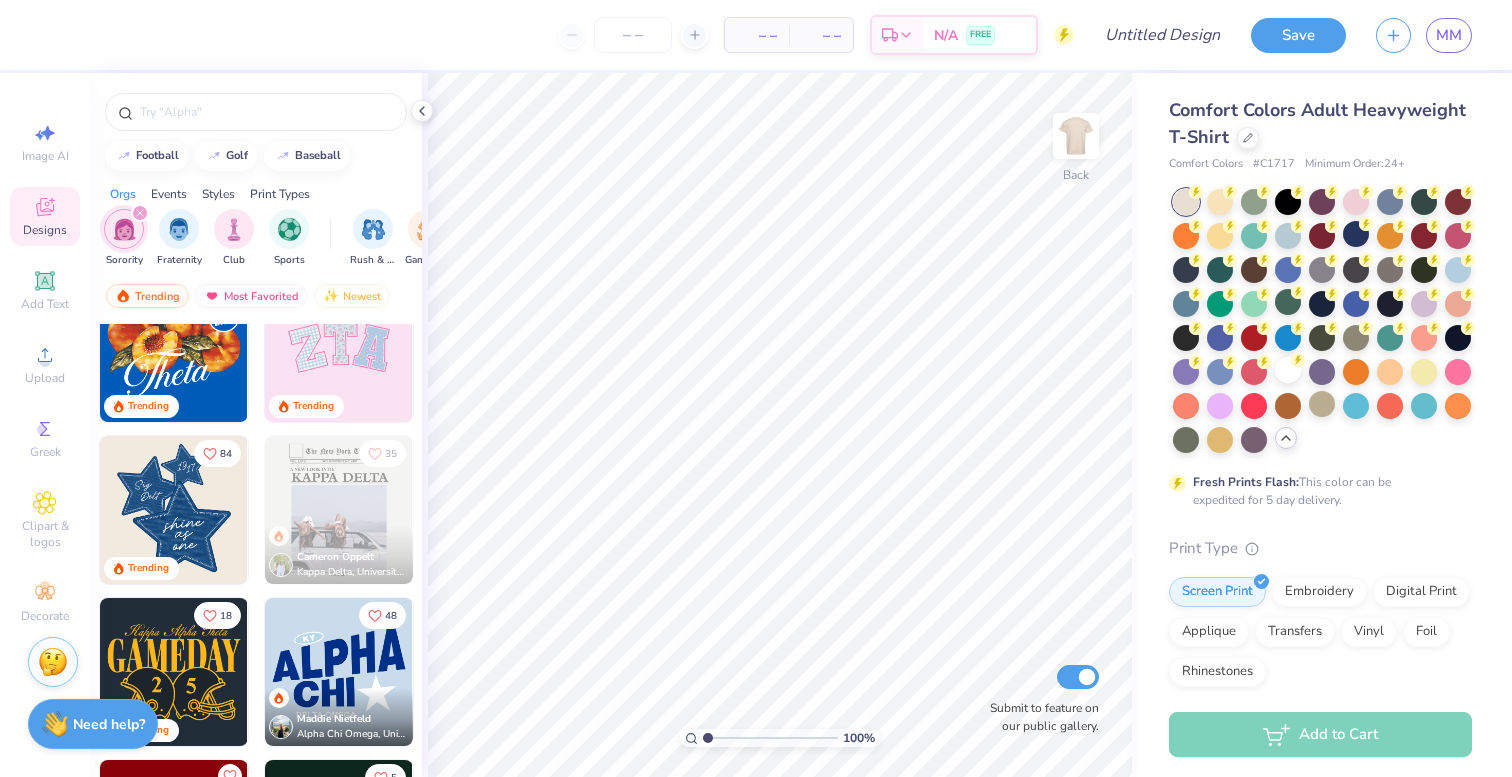 scroll, scrollTop: 907, scrollLeft: 0, axis: vertical 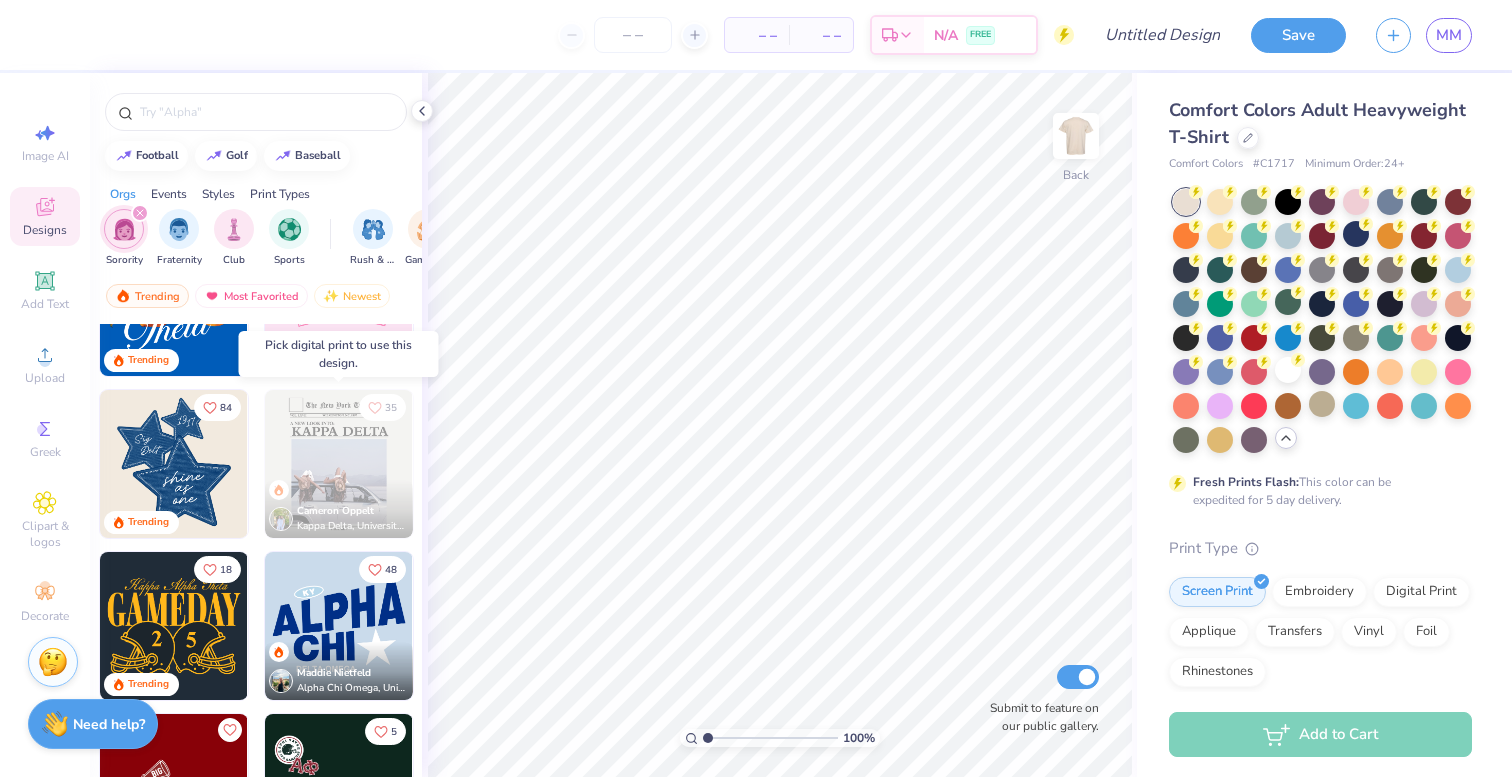 click on "[FIRST] [LAST] [GREEK] [GREEK], [UNIVERSITY] [STATE] [STATE]" at bounding box center [339, 509] 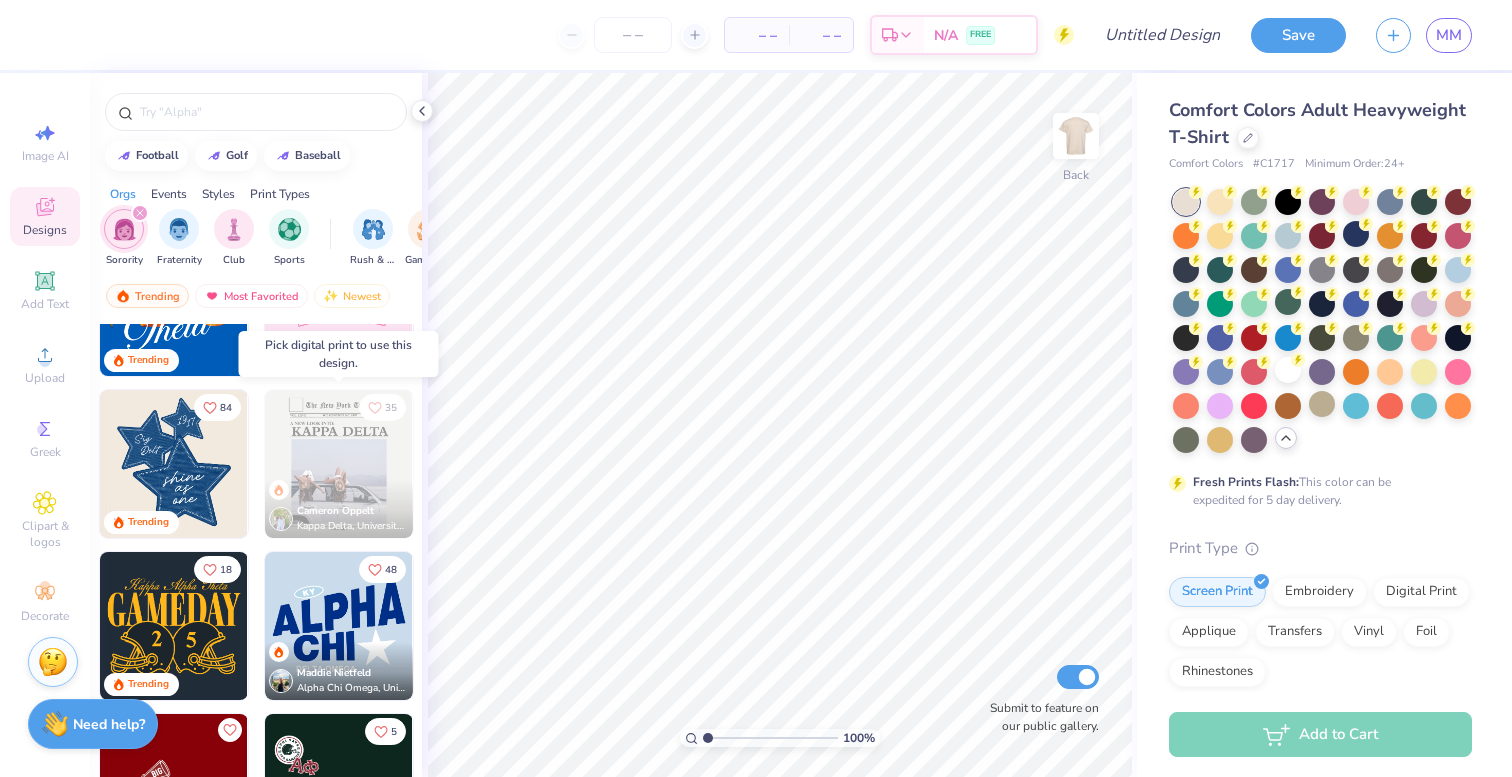 click at bounding box center (339, 464) 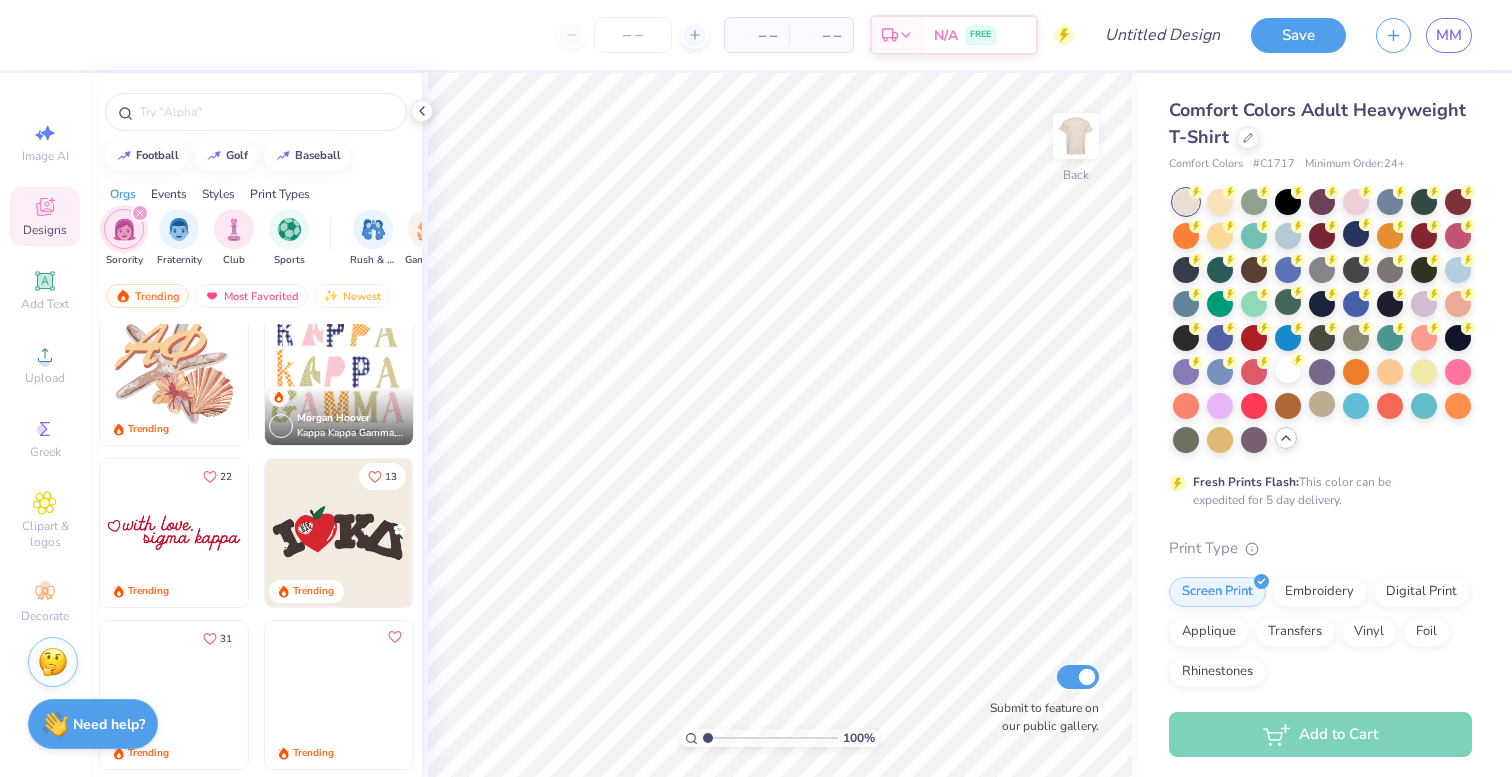 scroll, scrollTop: 3760, scrollLeft: 0, axis: vertical 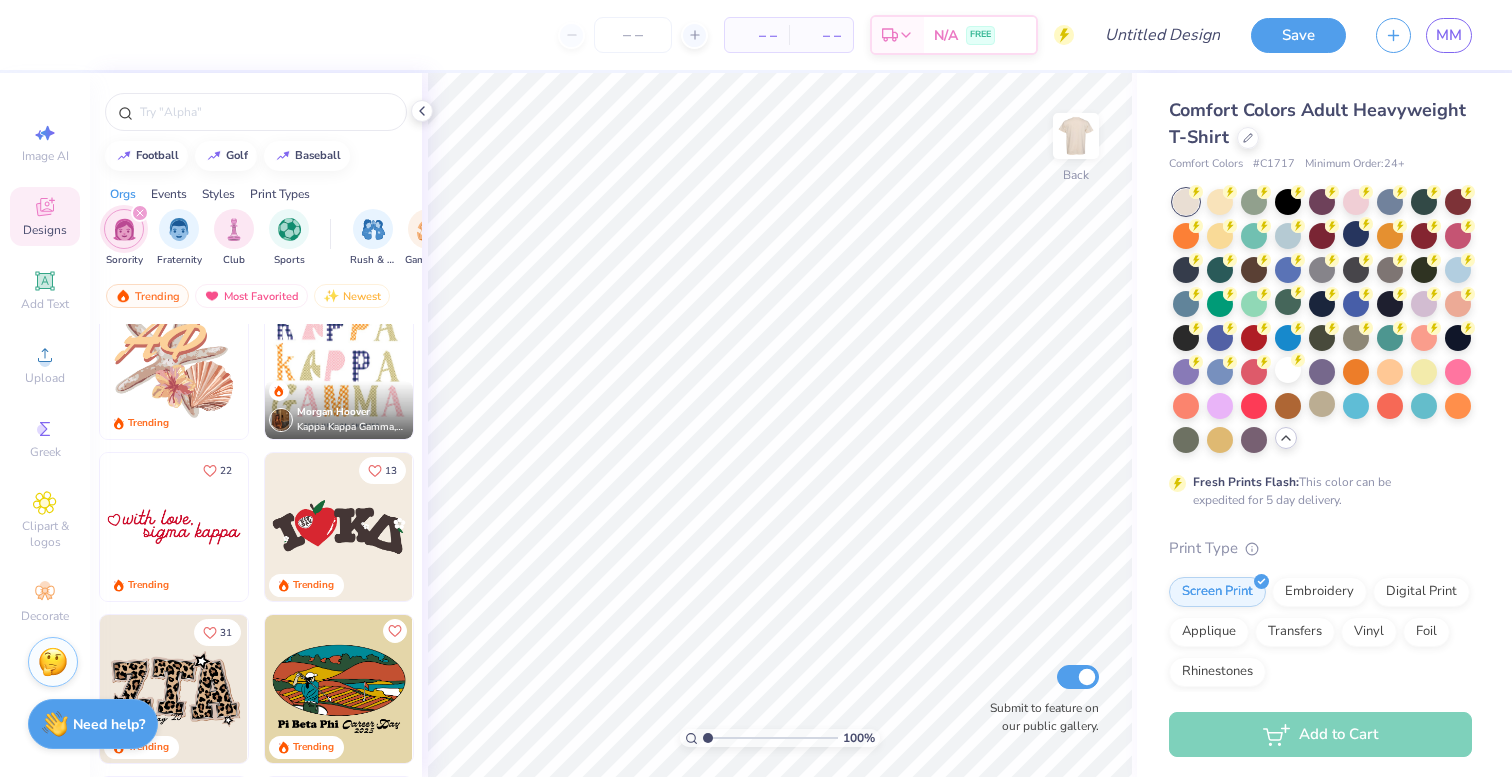 click at bounding box center (174, 527) 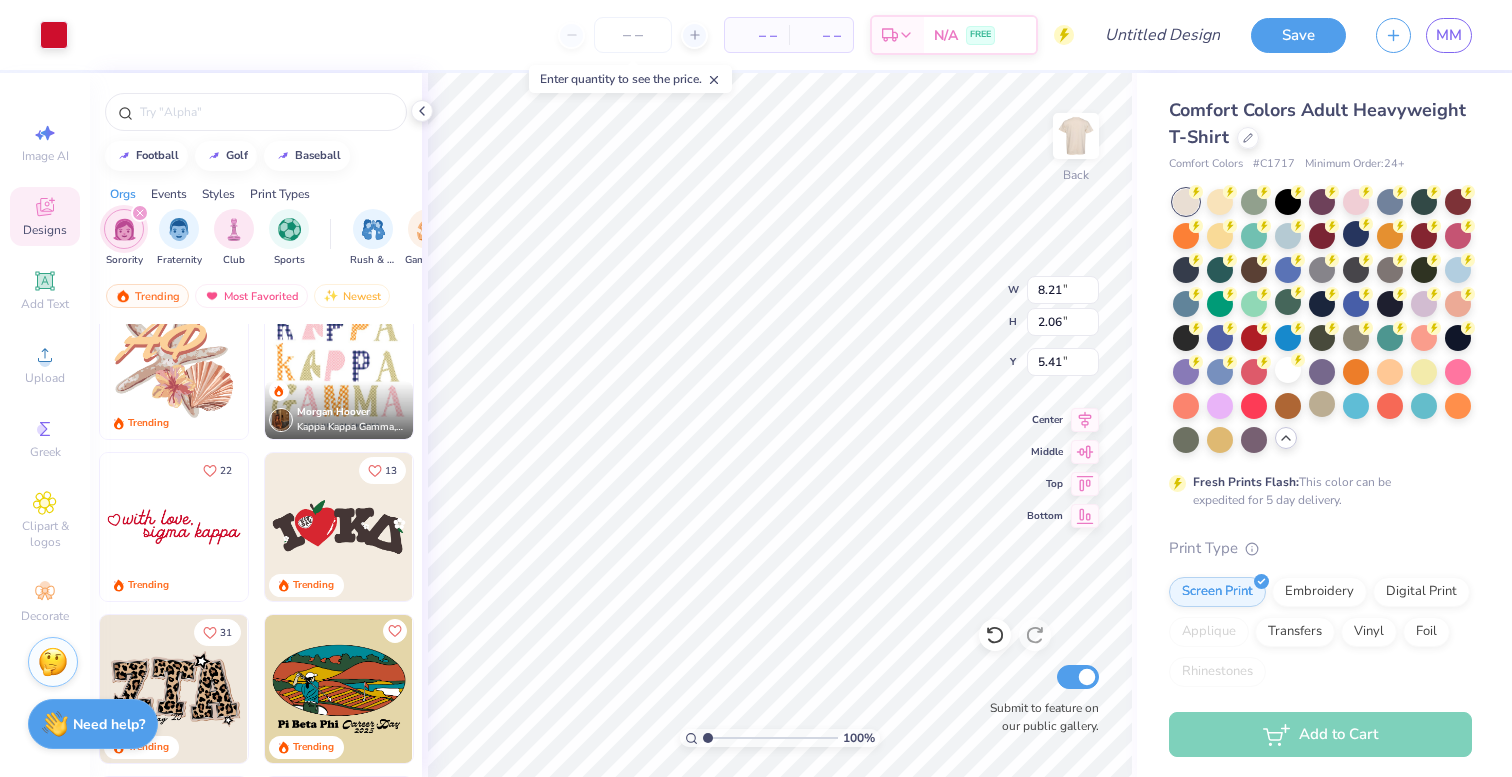 type on "5.41" 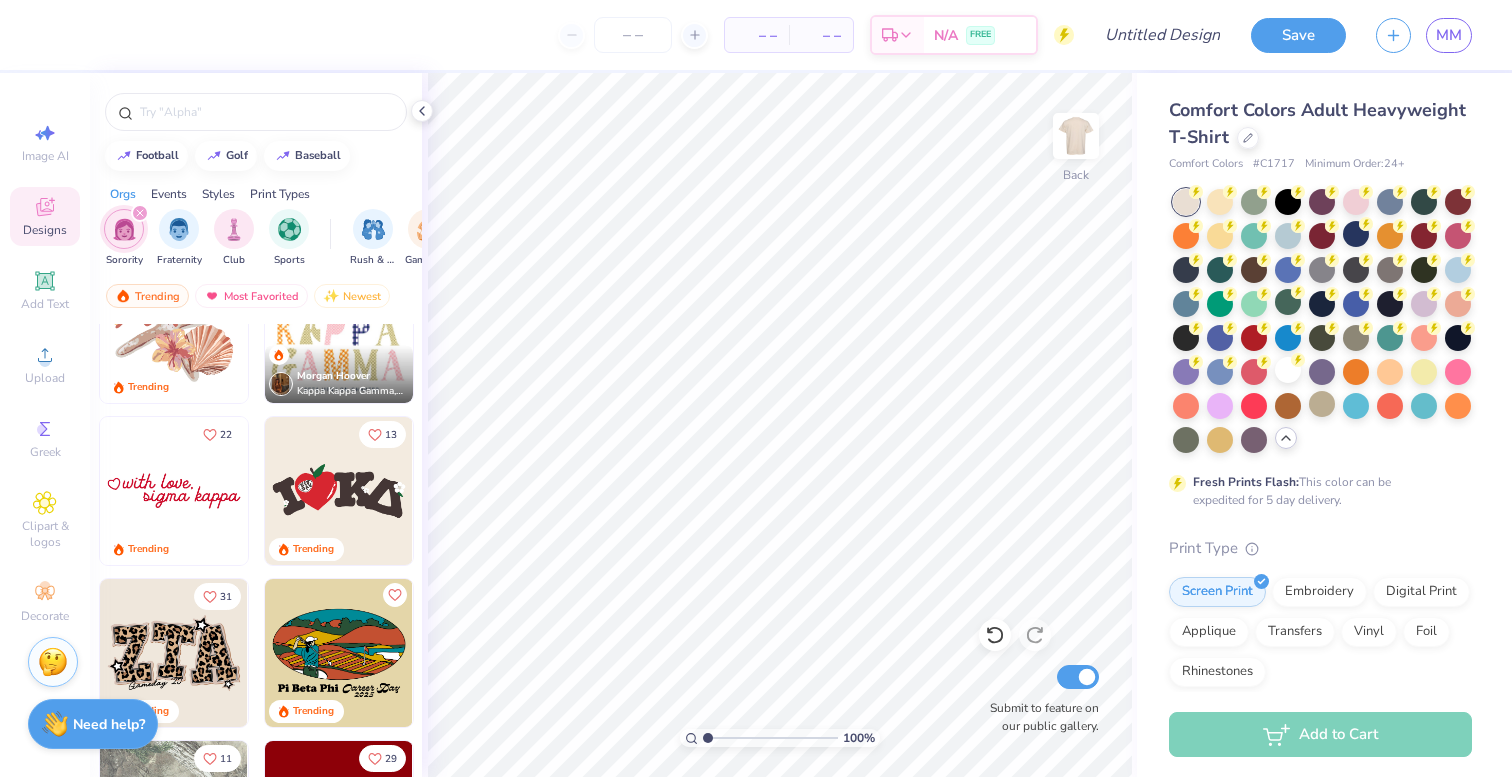 scroll, scrollTop: 3804, scrollLeft: 0, axis: vertical 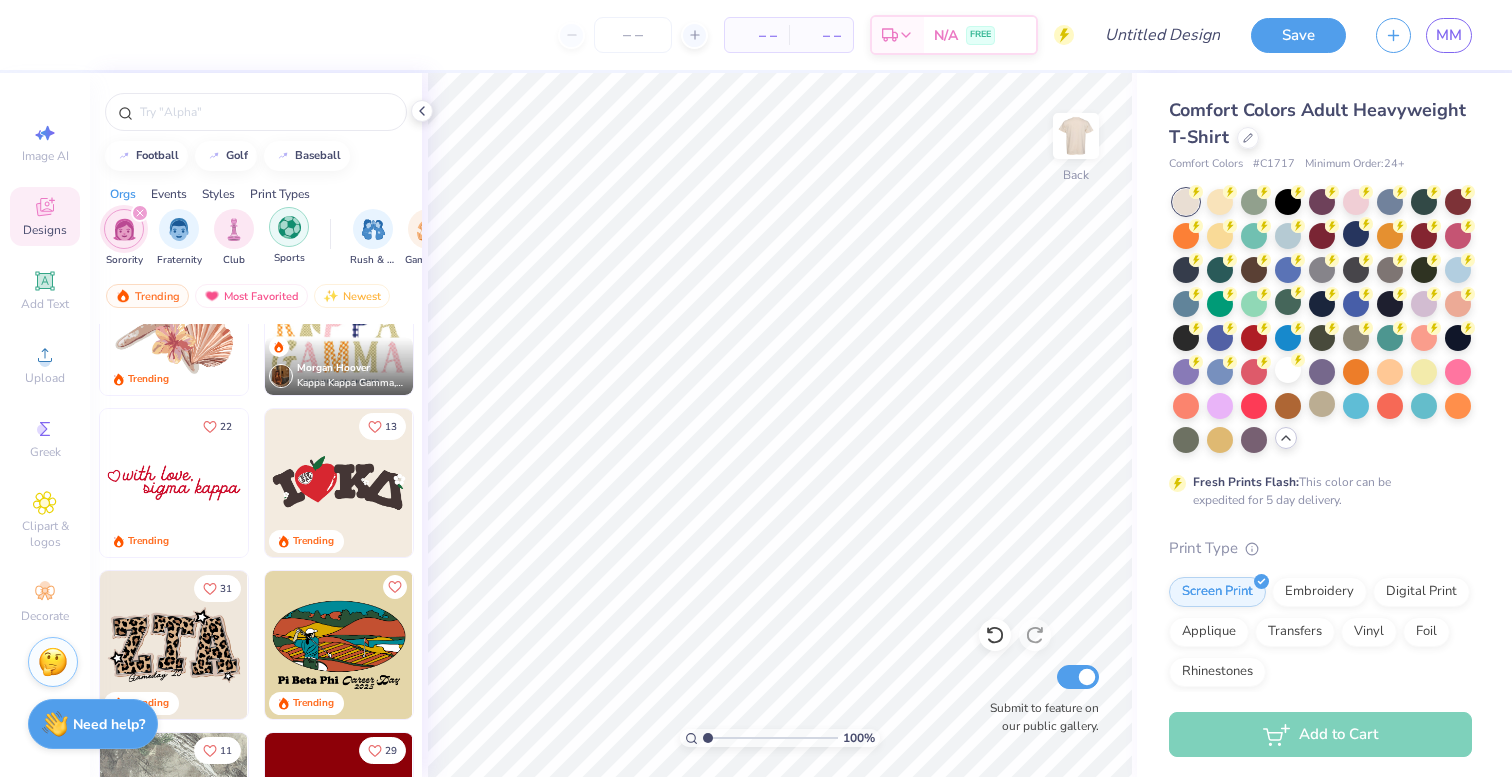 click at bounding box center (289, 227) 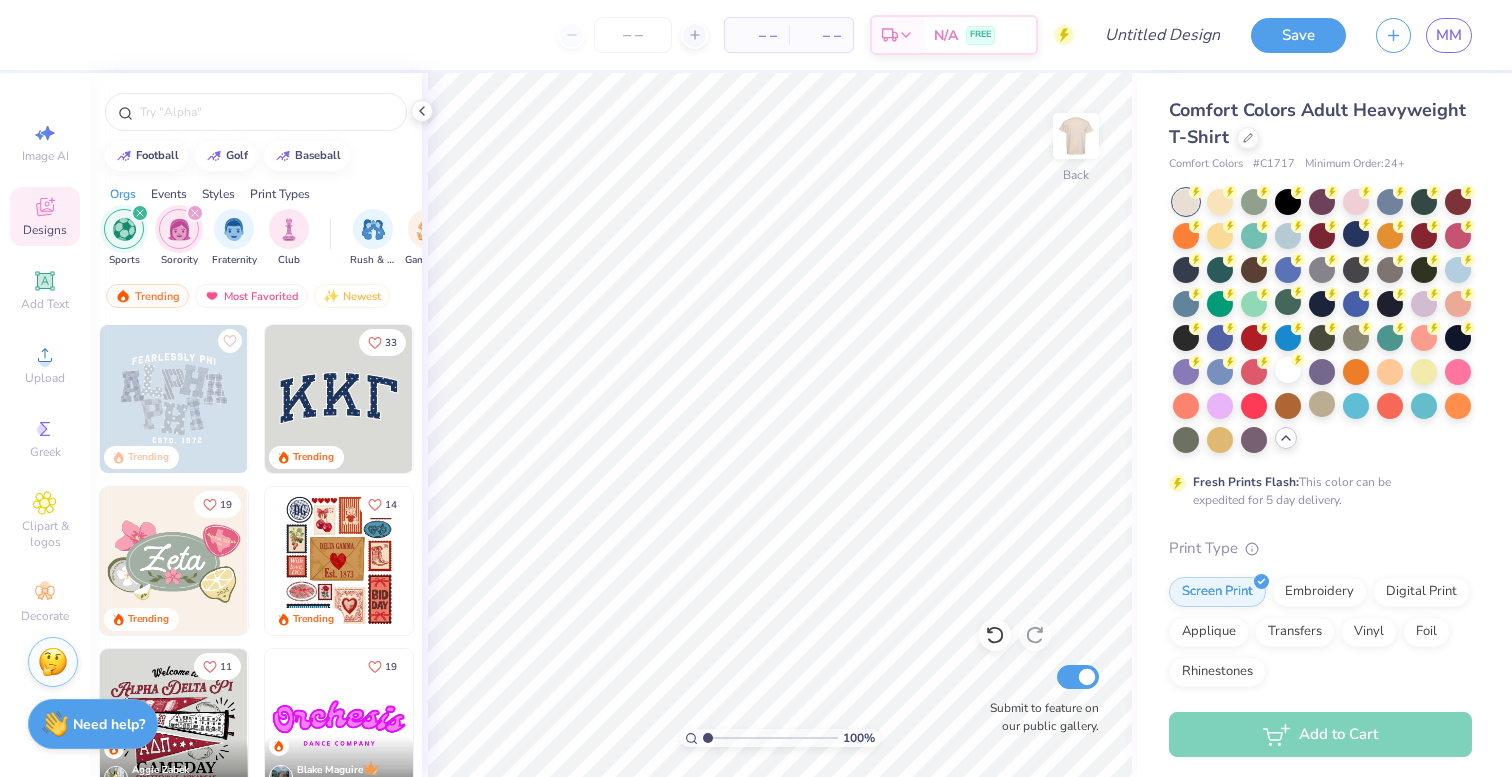 click 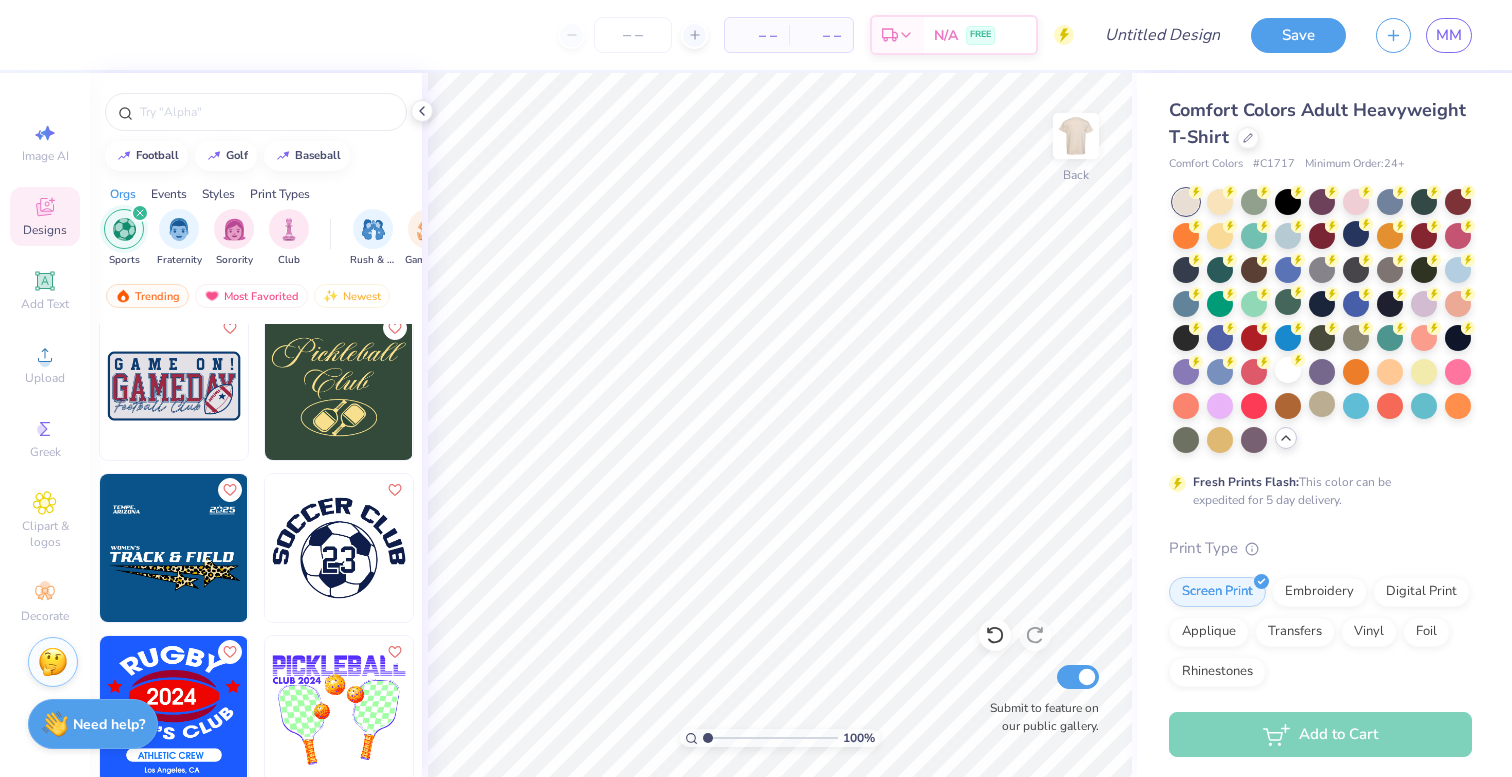 scroll, scrollTop: 0, scrollLeft: 0, axis: both 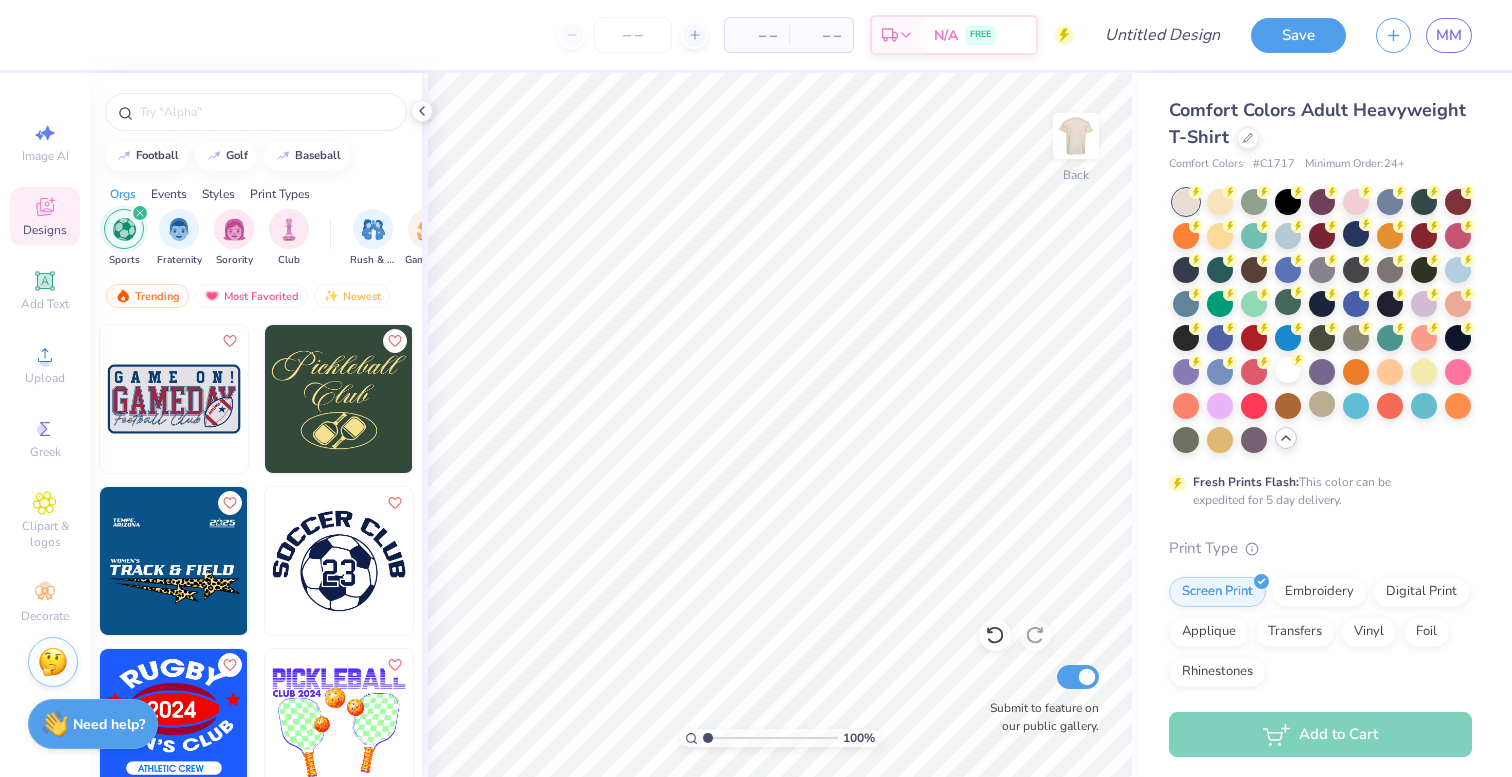 click at bounding box center [339, 399] 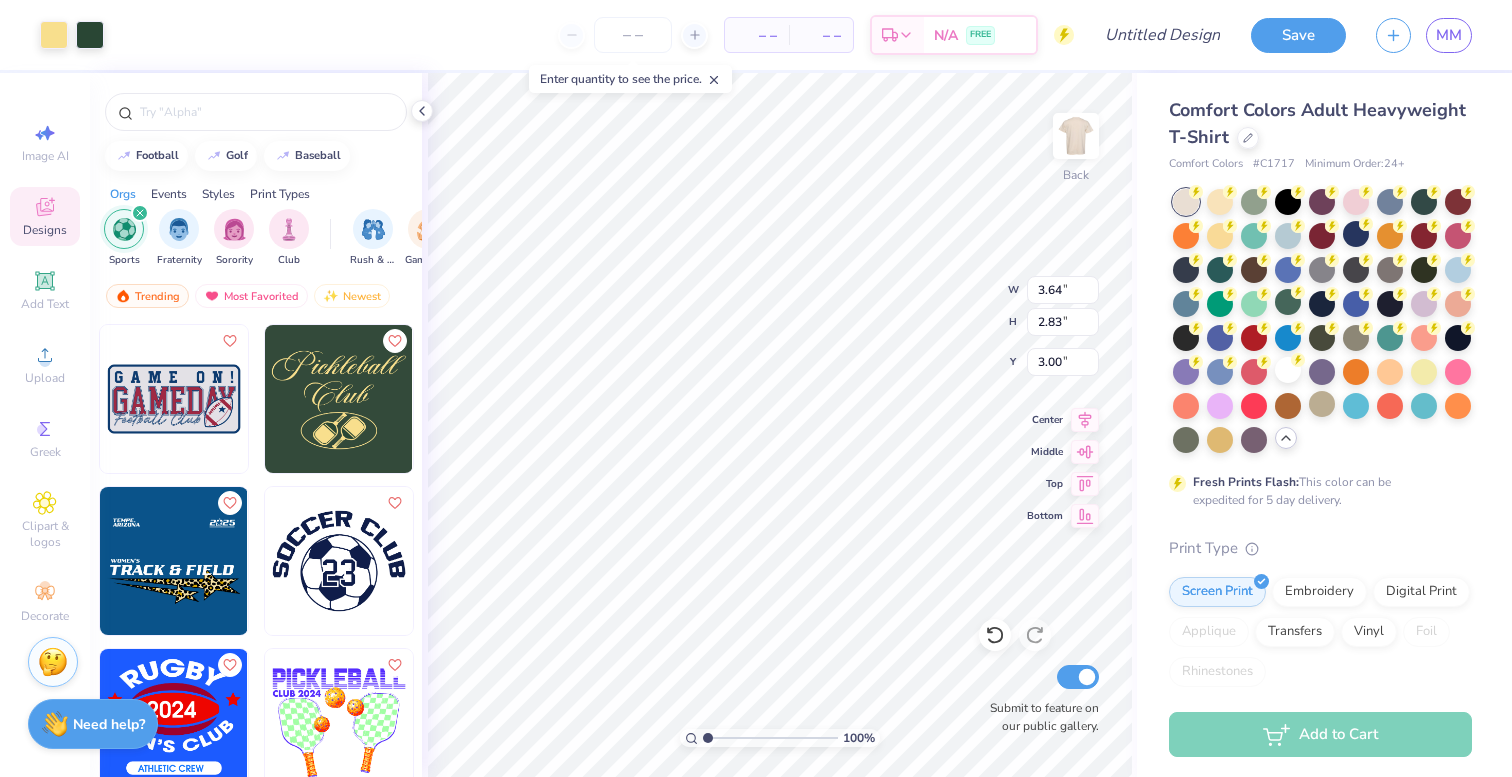 type on "8.02" 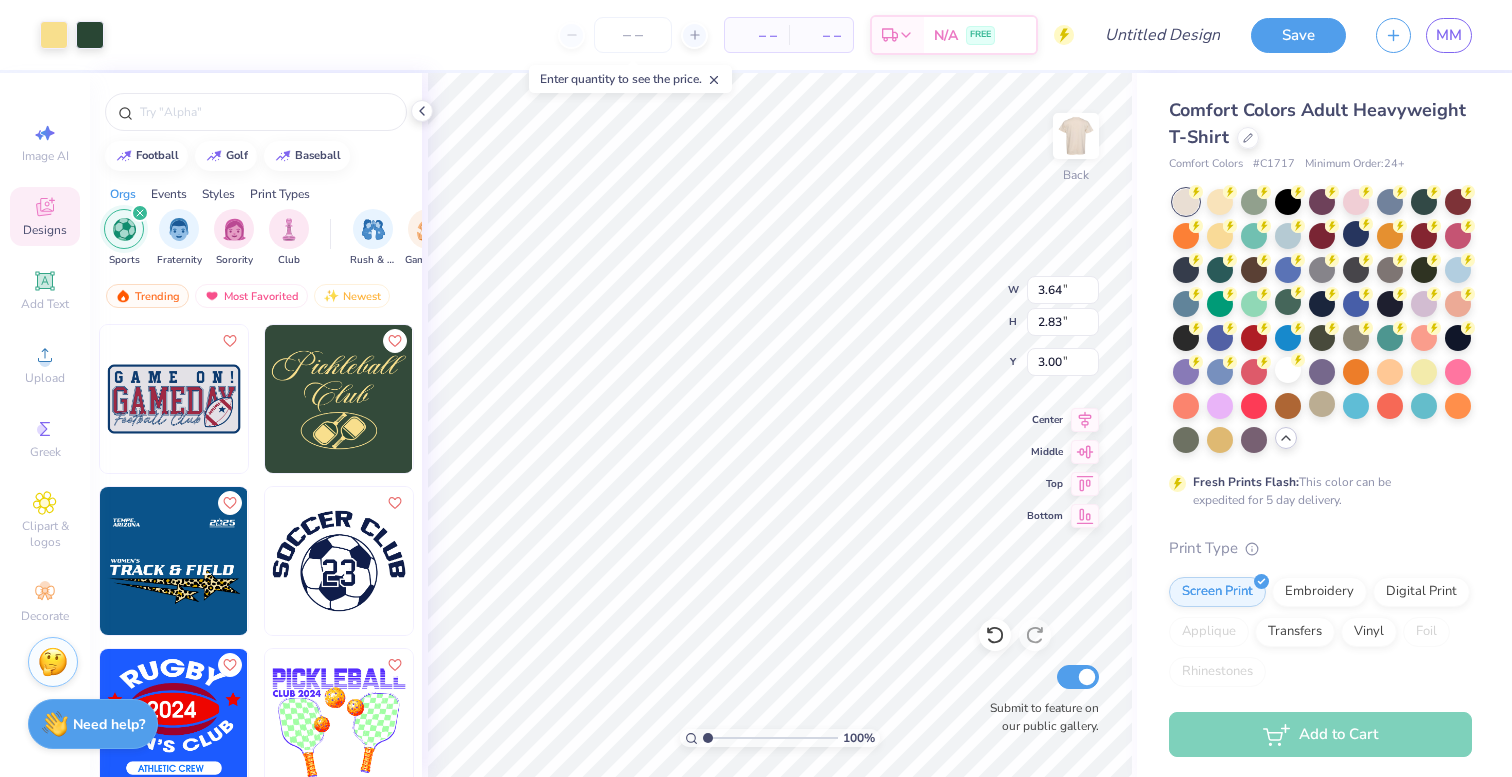 type on "6.25" 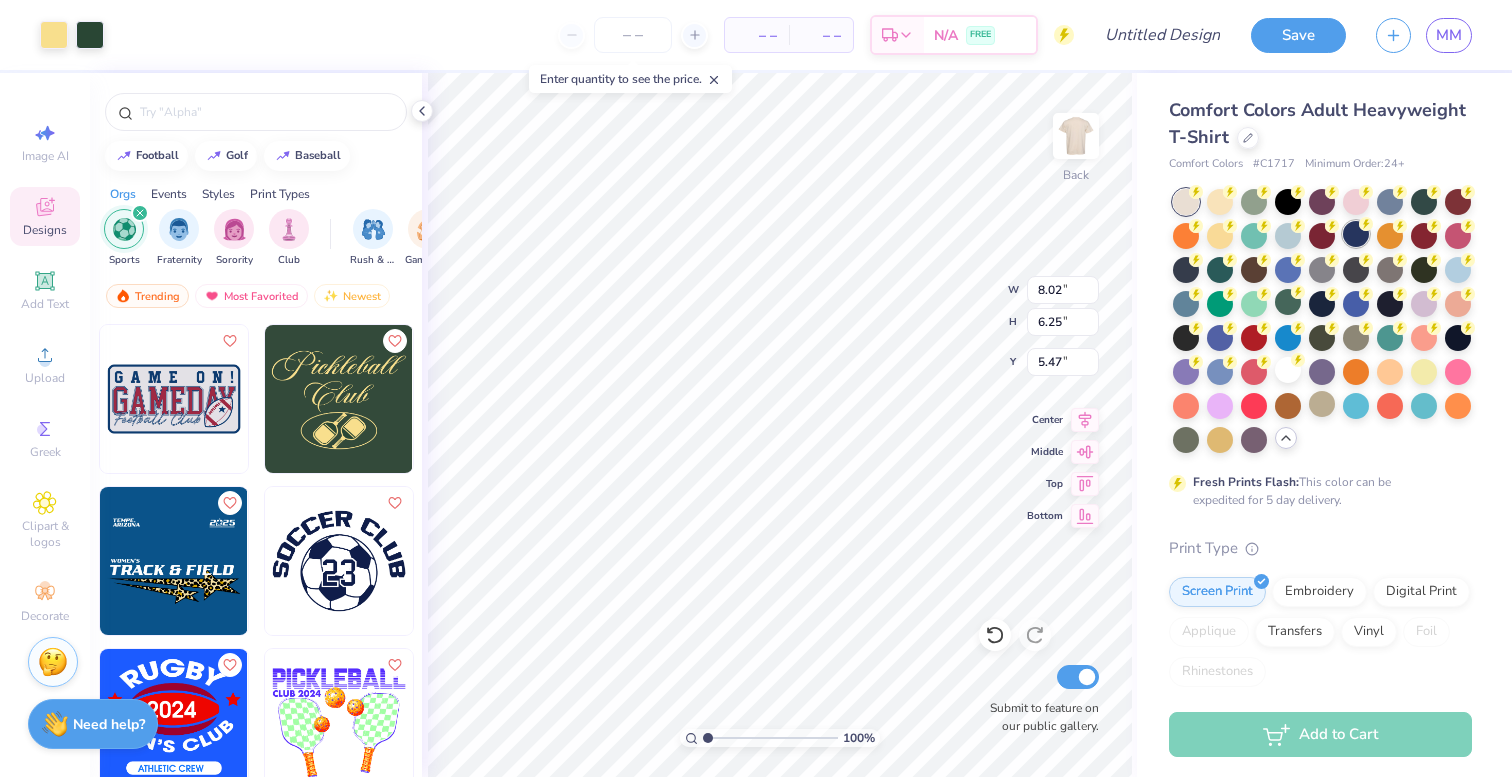 click at bounding box center [1356, 234] 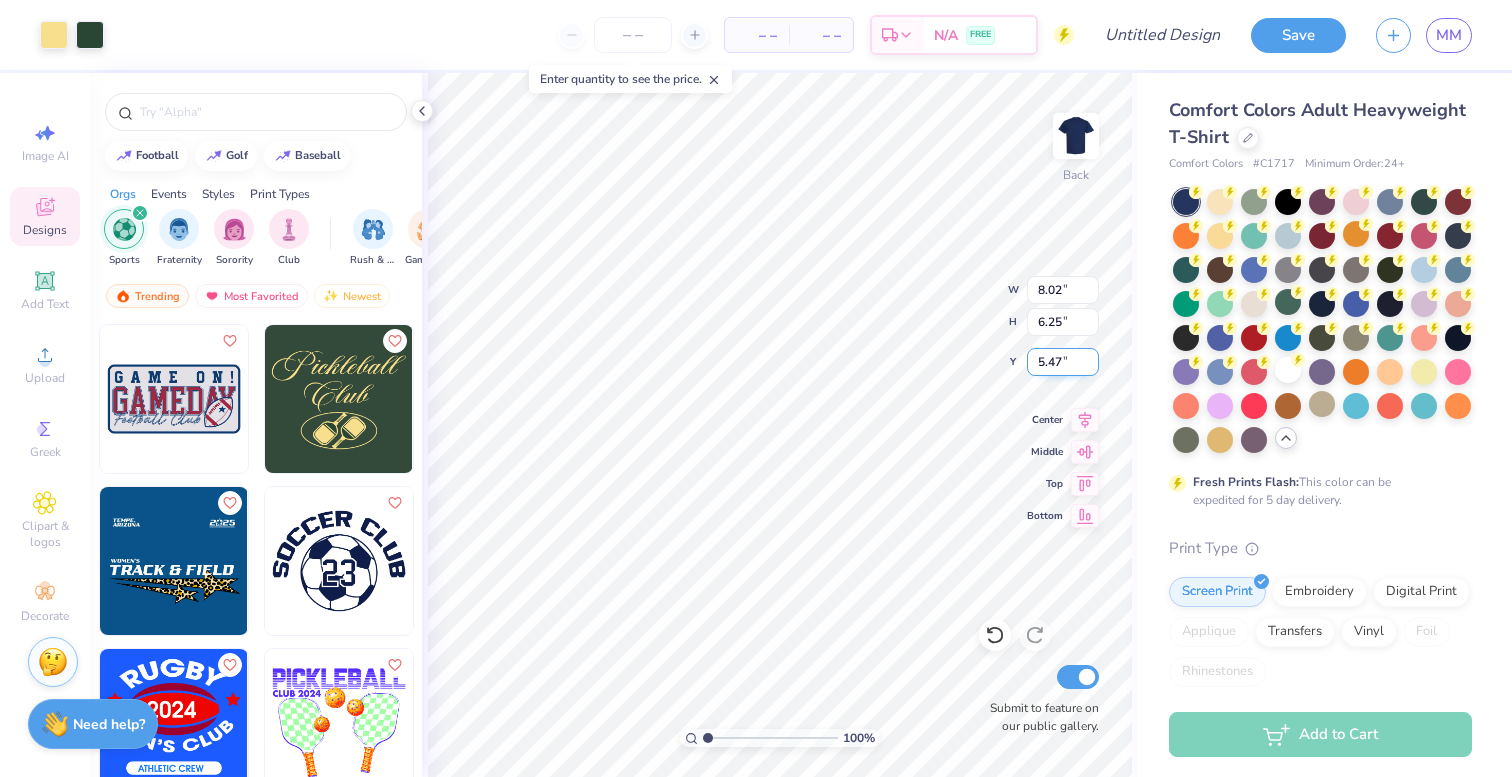 type on "5.16" 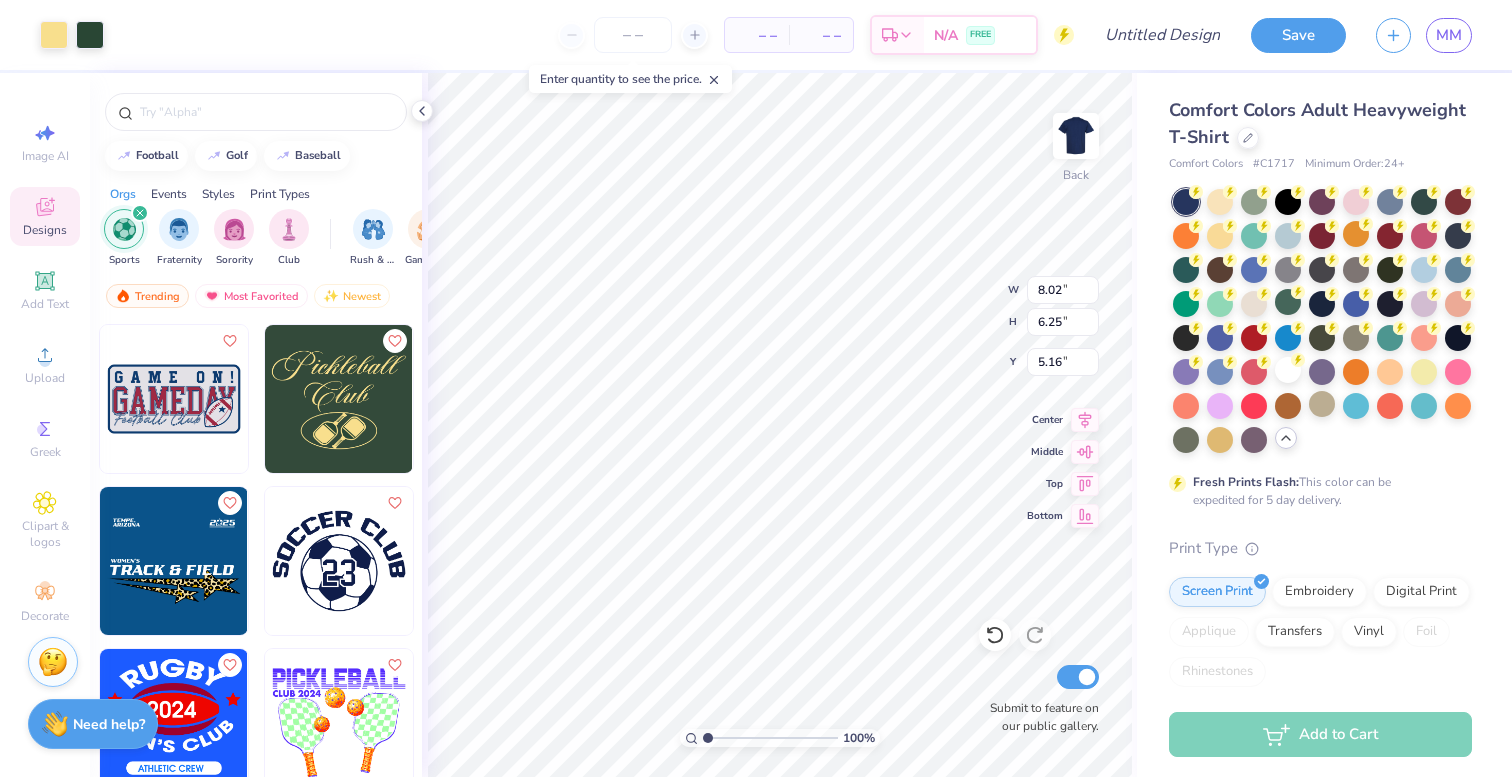 click at bounding box center [174, 399] 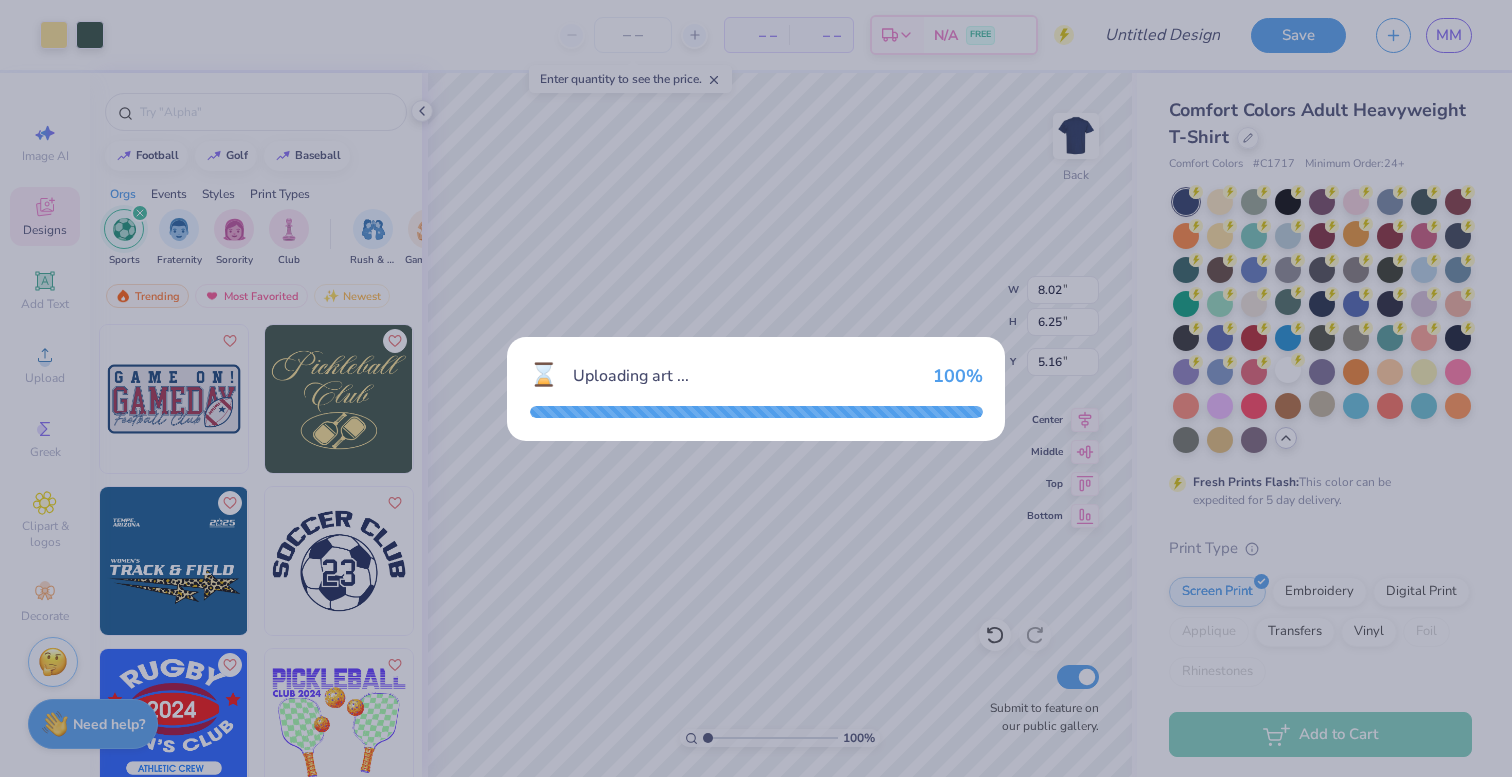 type on "11.36" 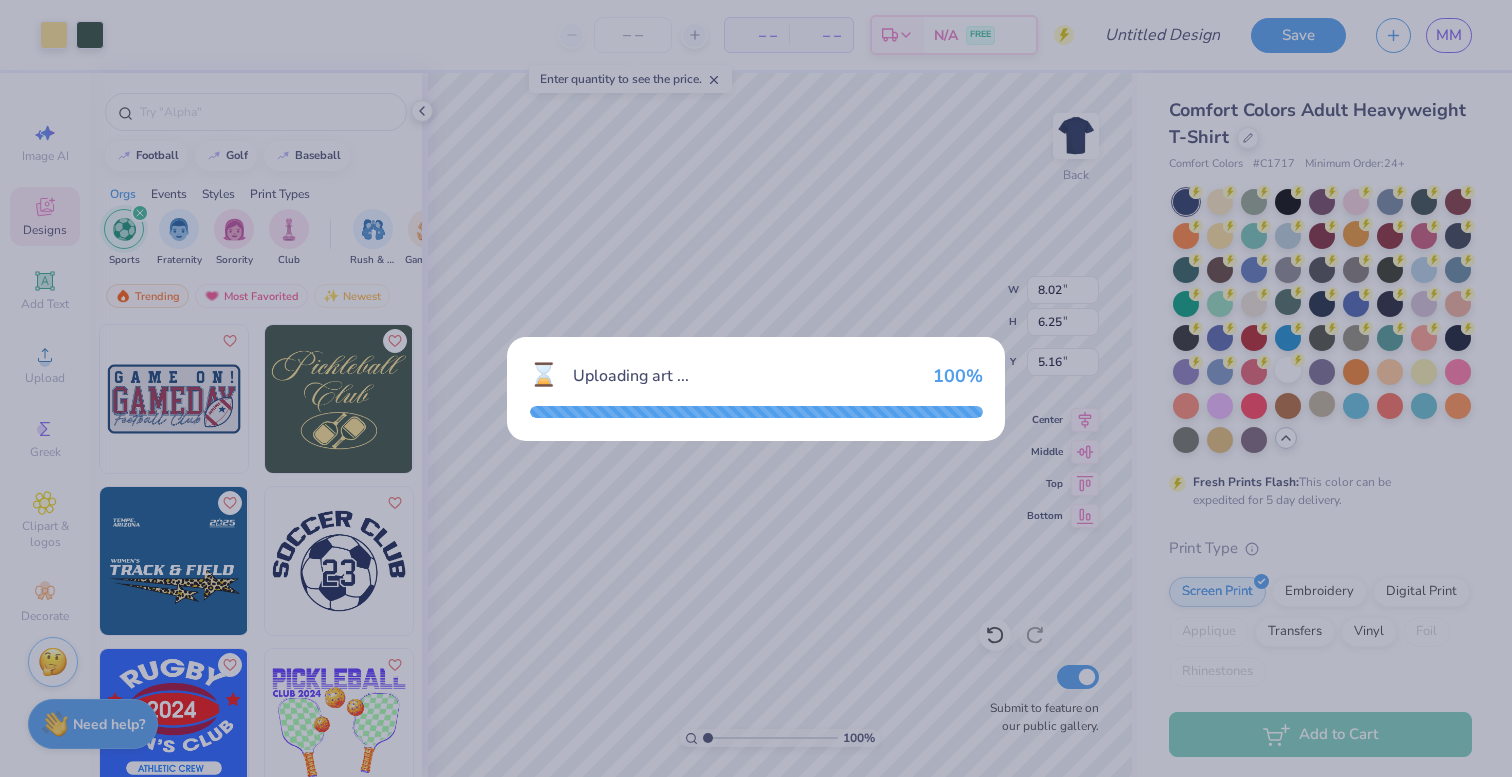 type on "5.93" 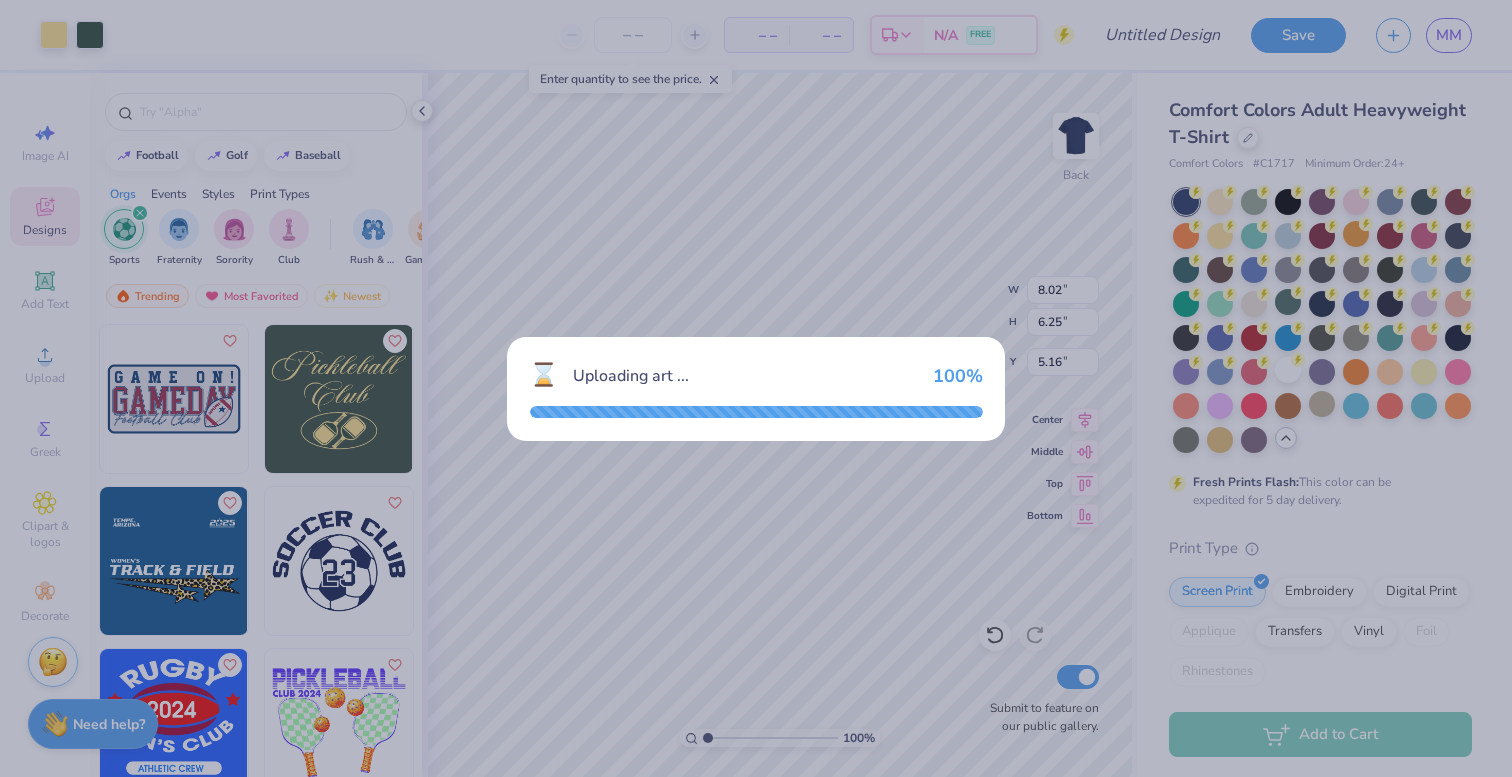 type on "3.00" 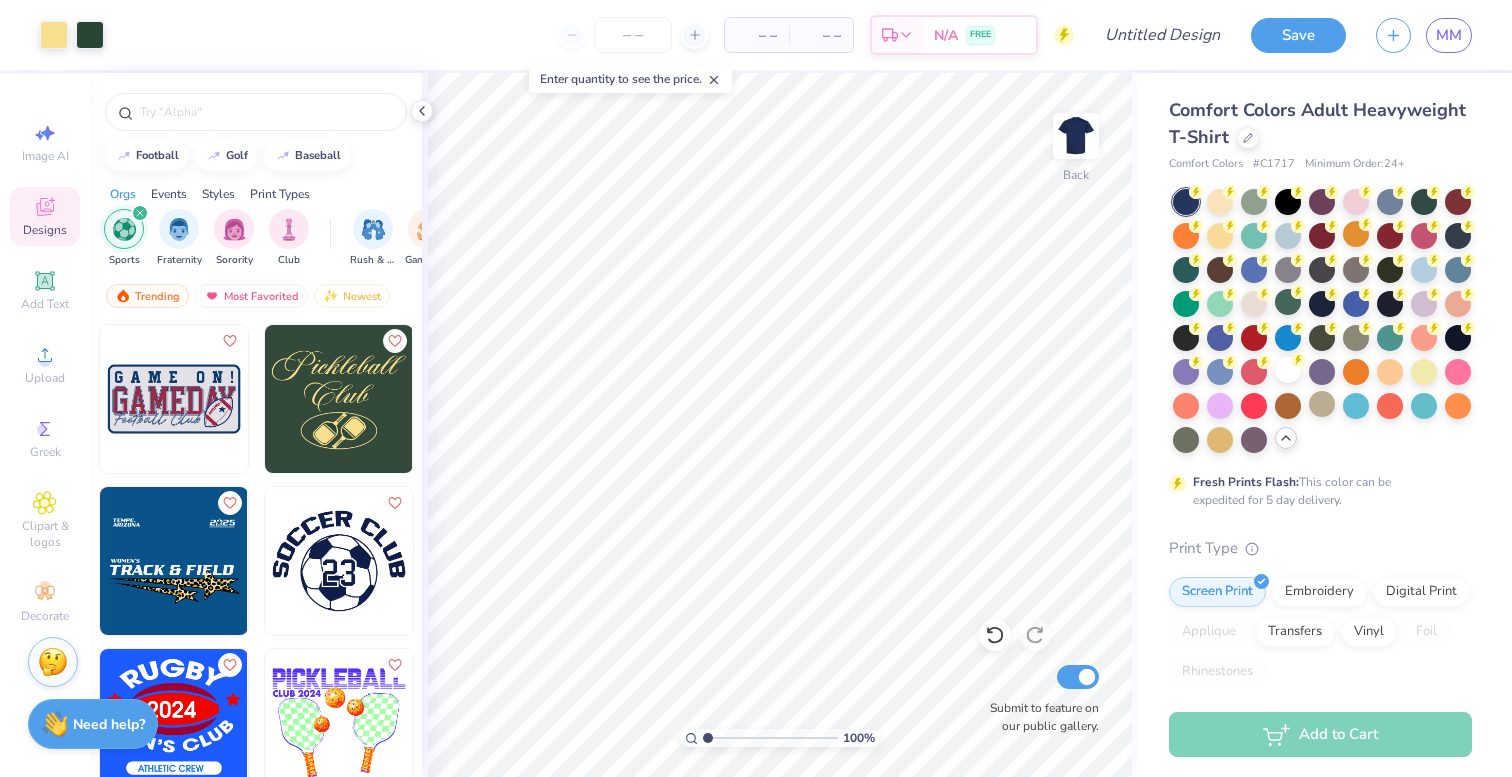 click at bounding box center (174, 399) 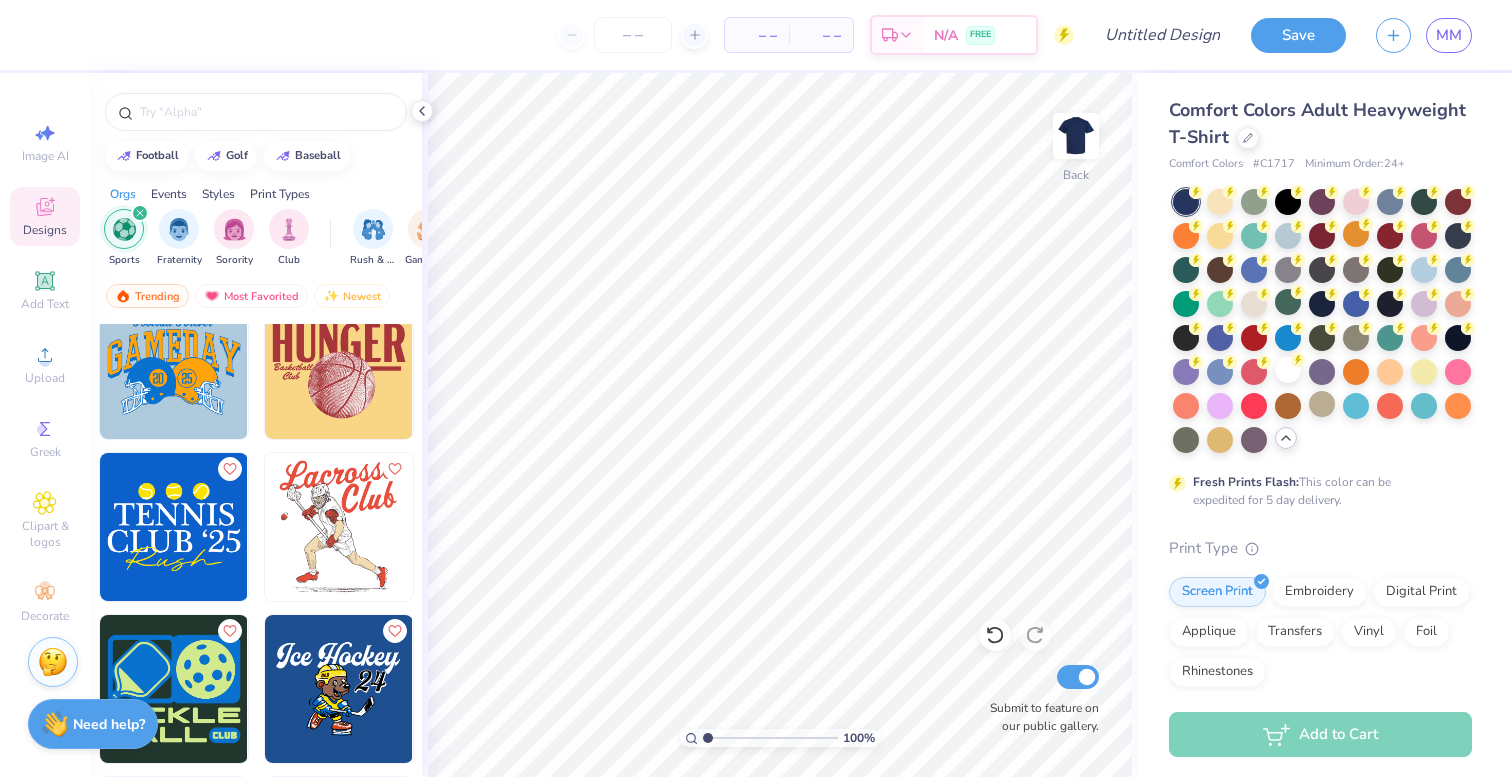 scroll, scrollTop: 3273, scrollLeft: 0, axis: vertical 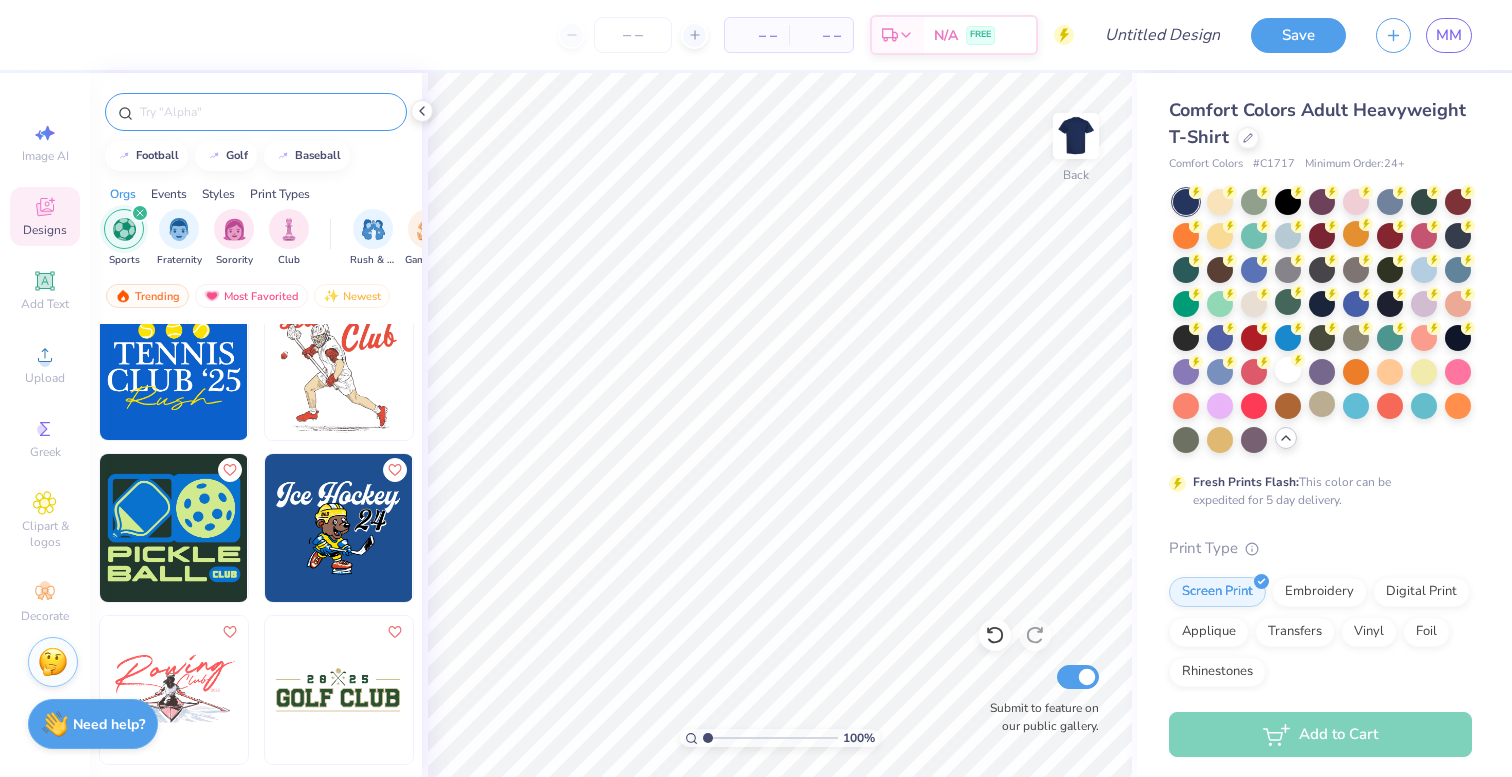 click at bounding box center (266, 112) 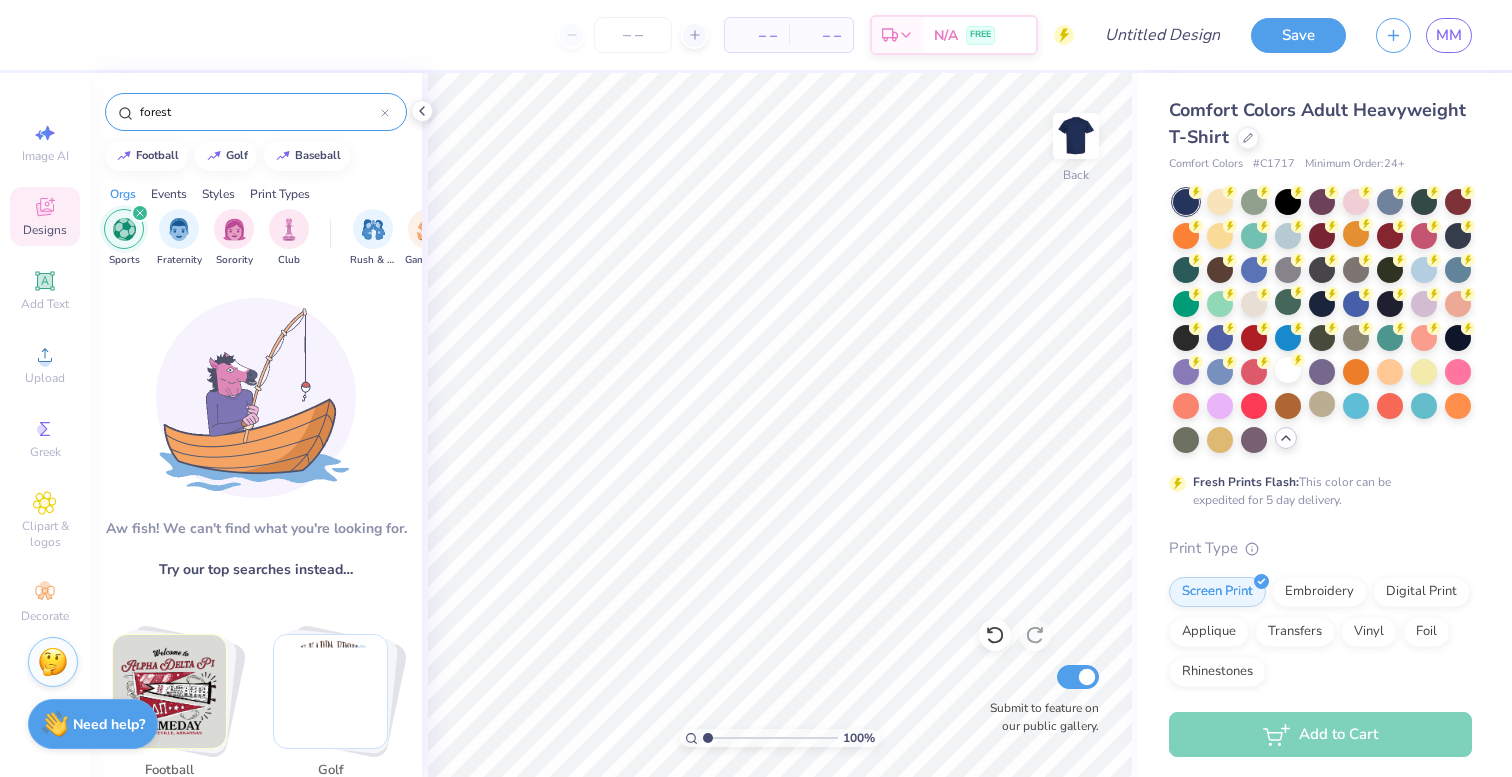 type on "forest" 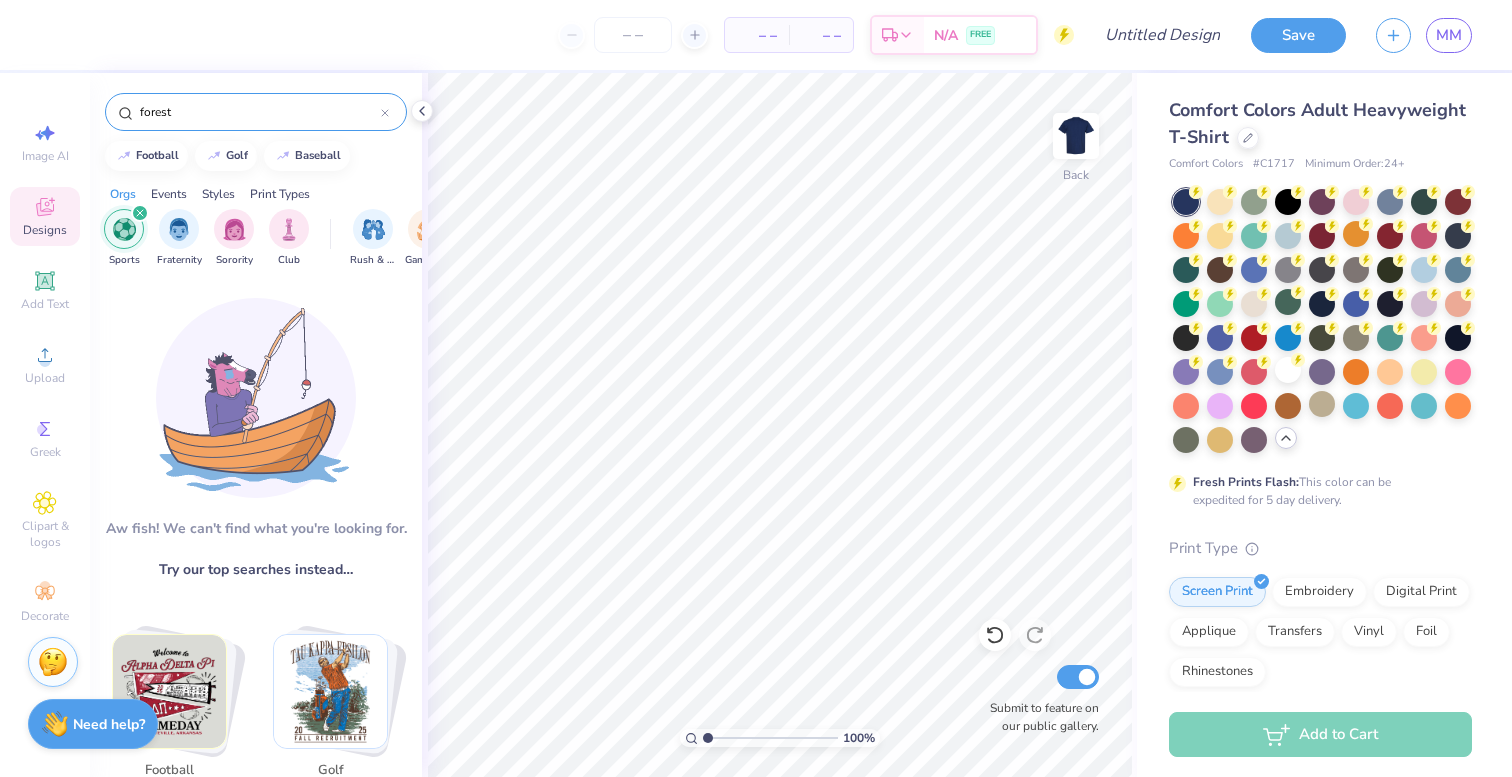 click 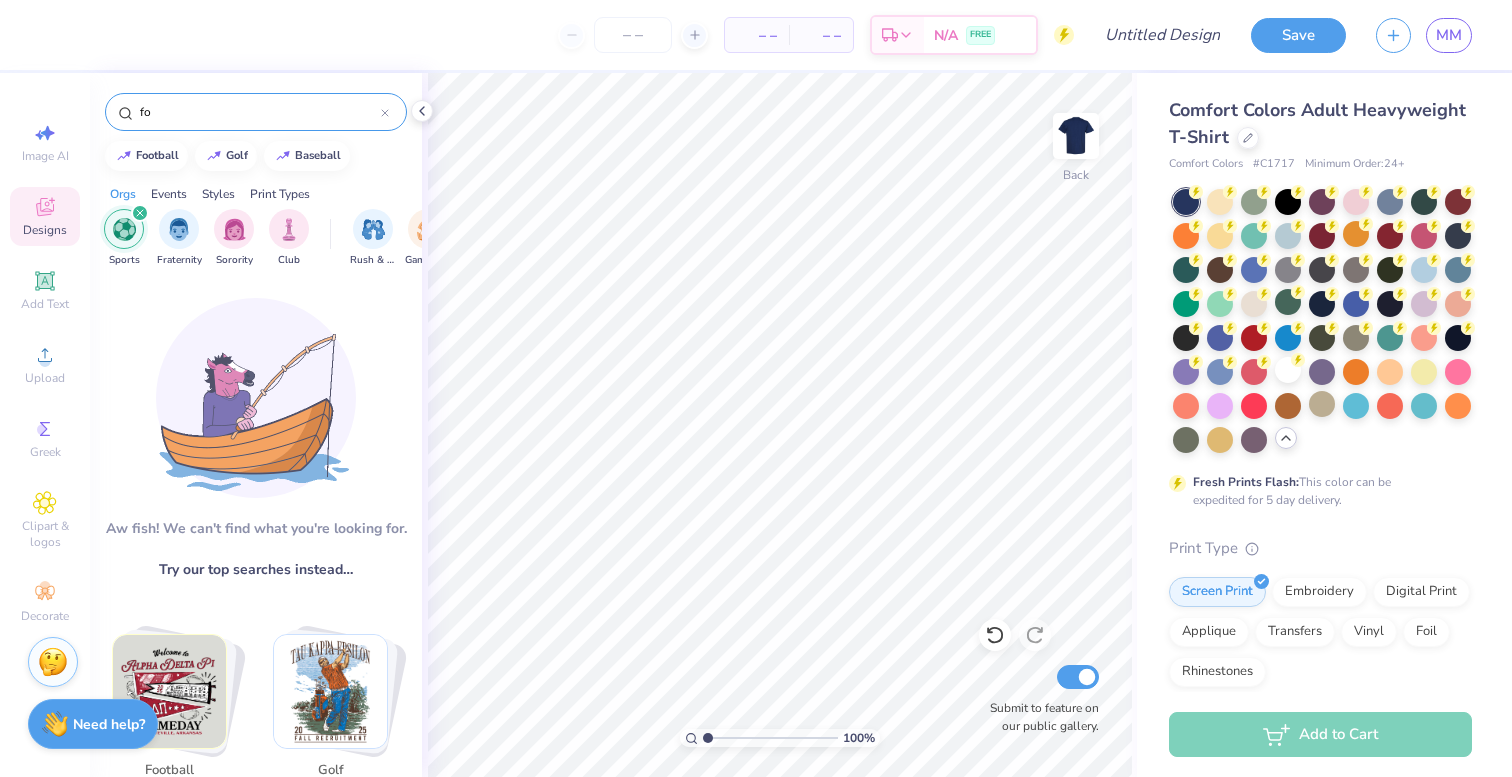 type on "f" 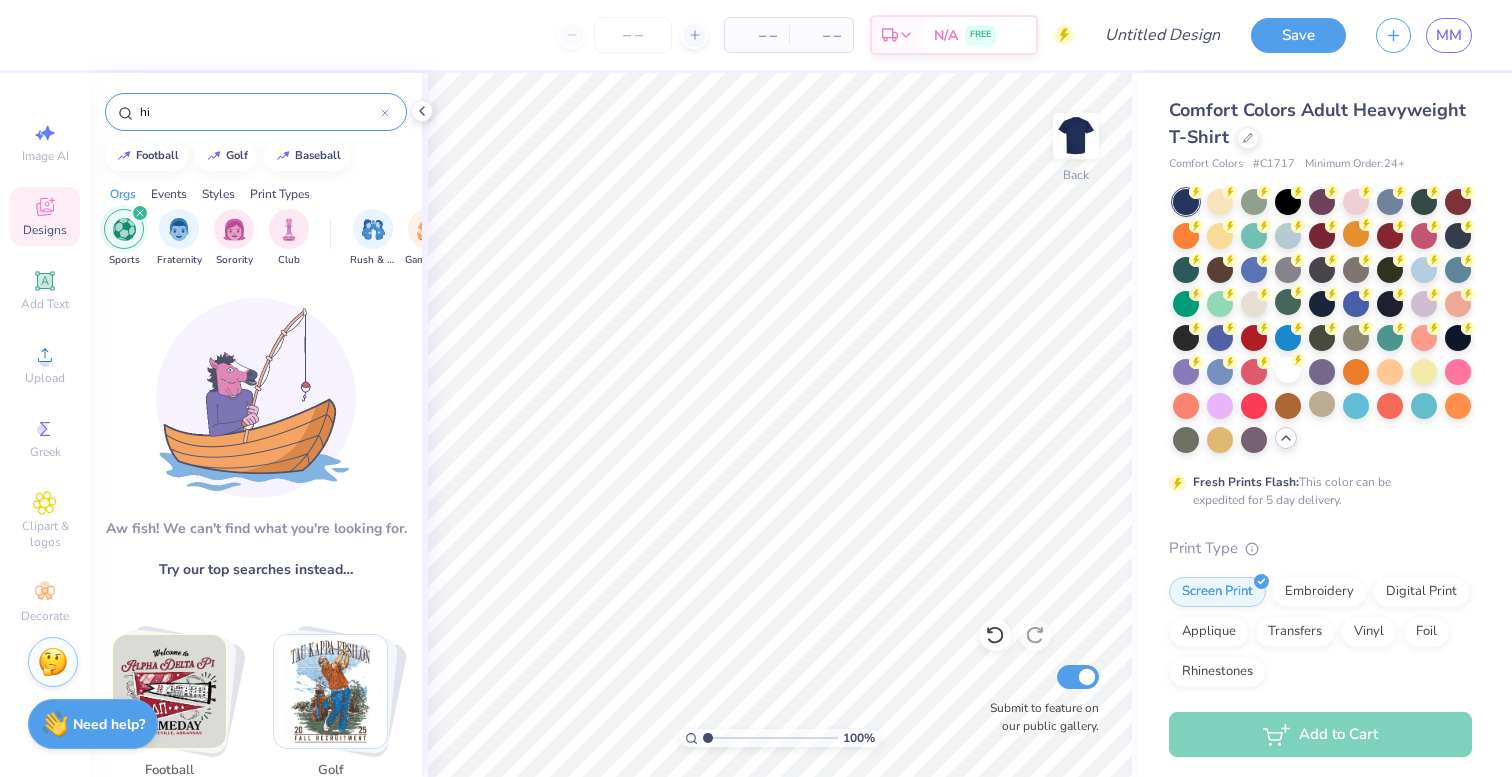 type on "h" 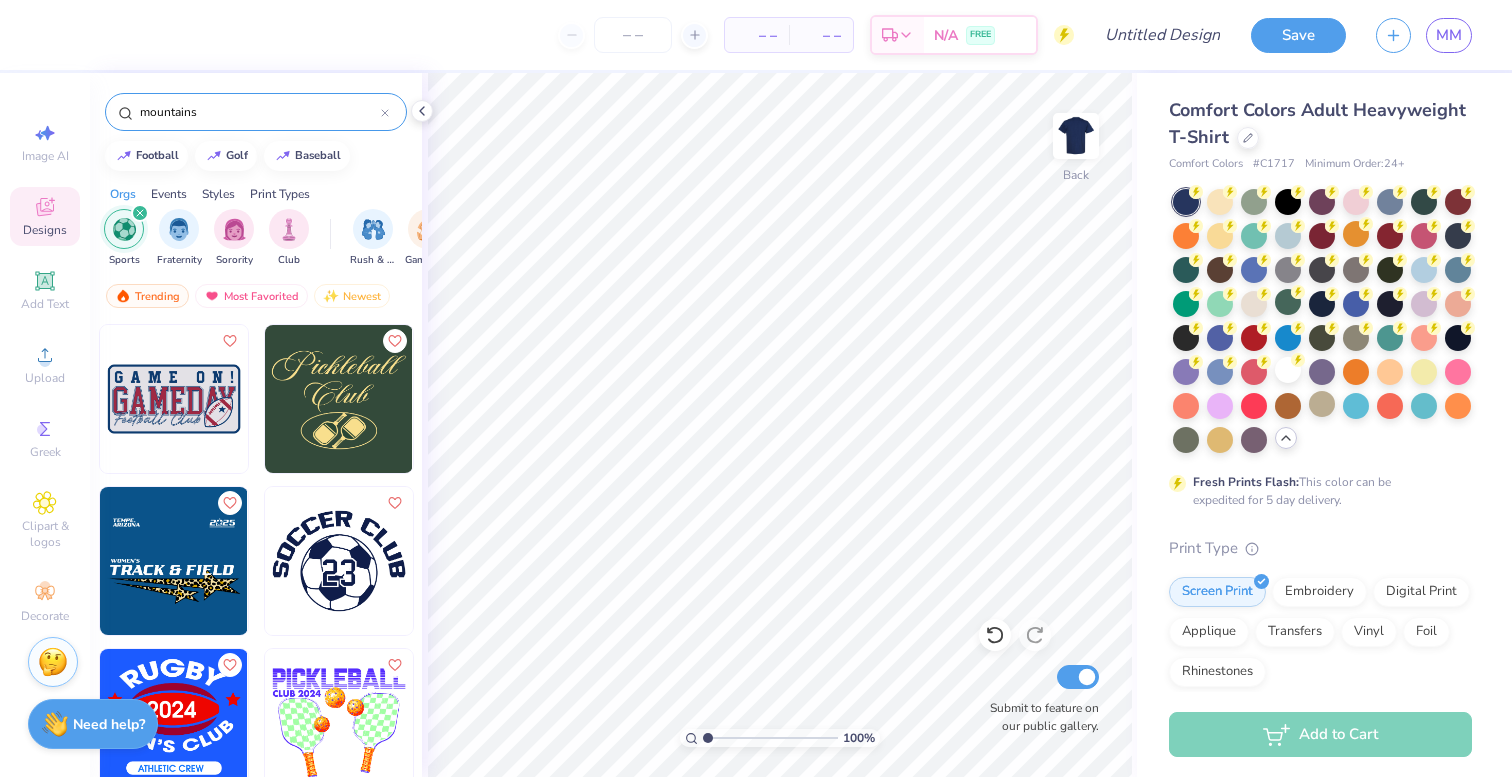 type on "mountains" 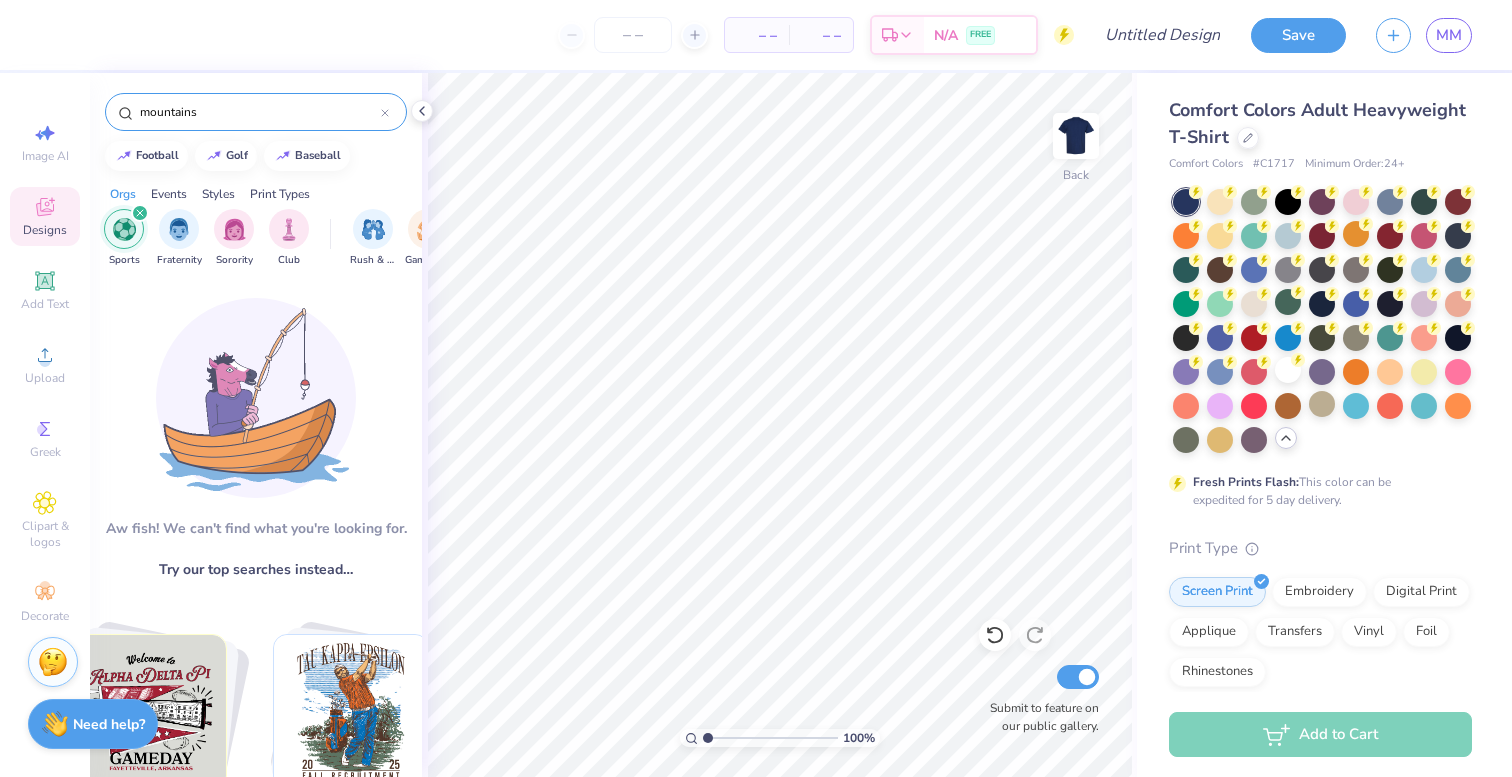 click on "mountains" at bounding box center [256, 112] 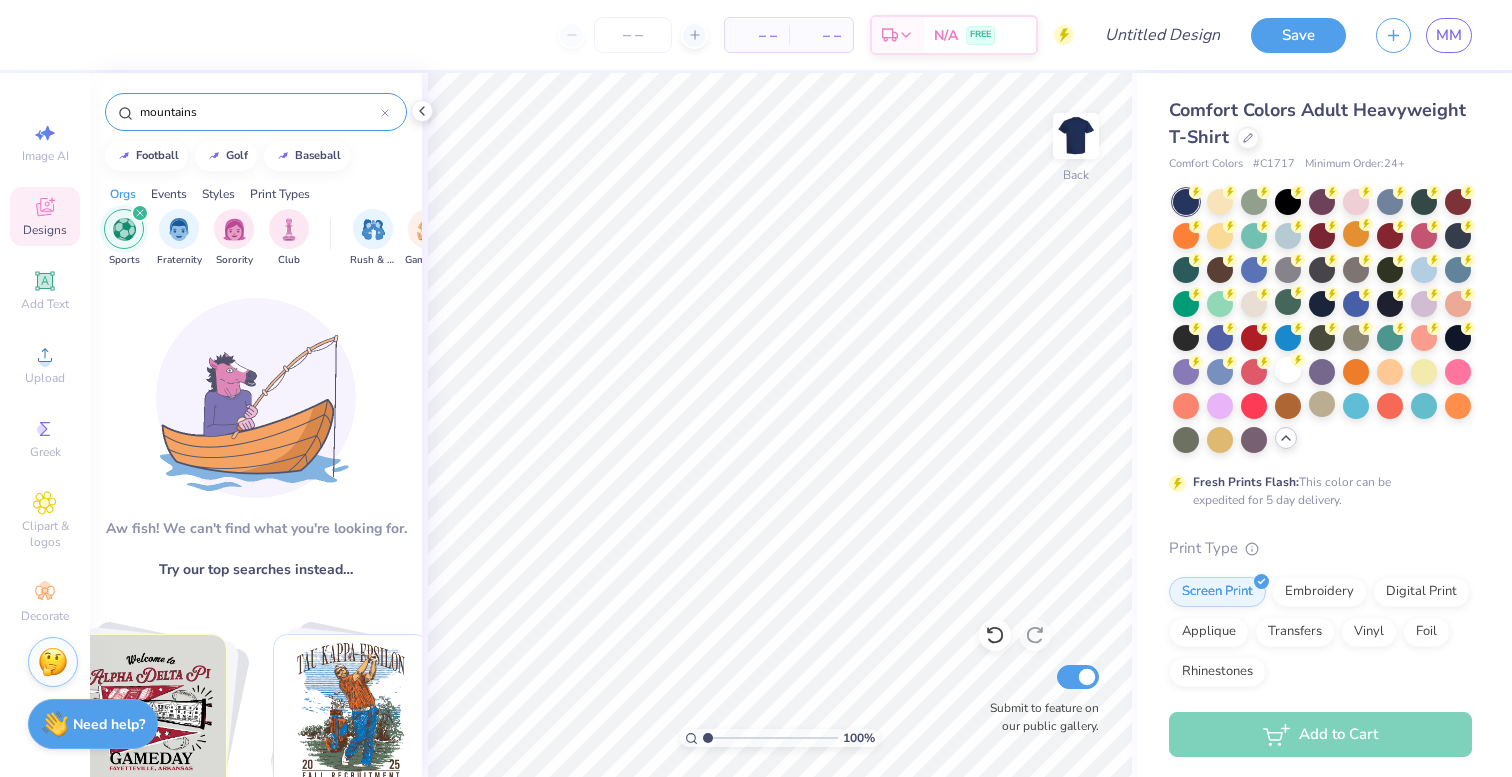 click 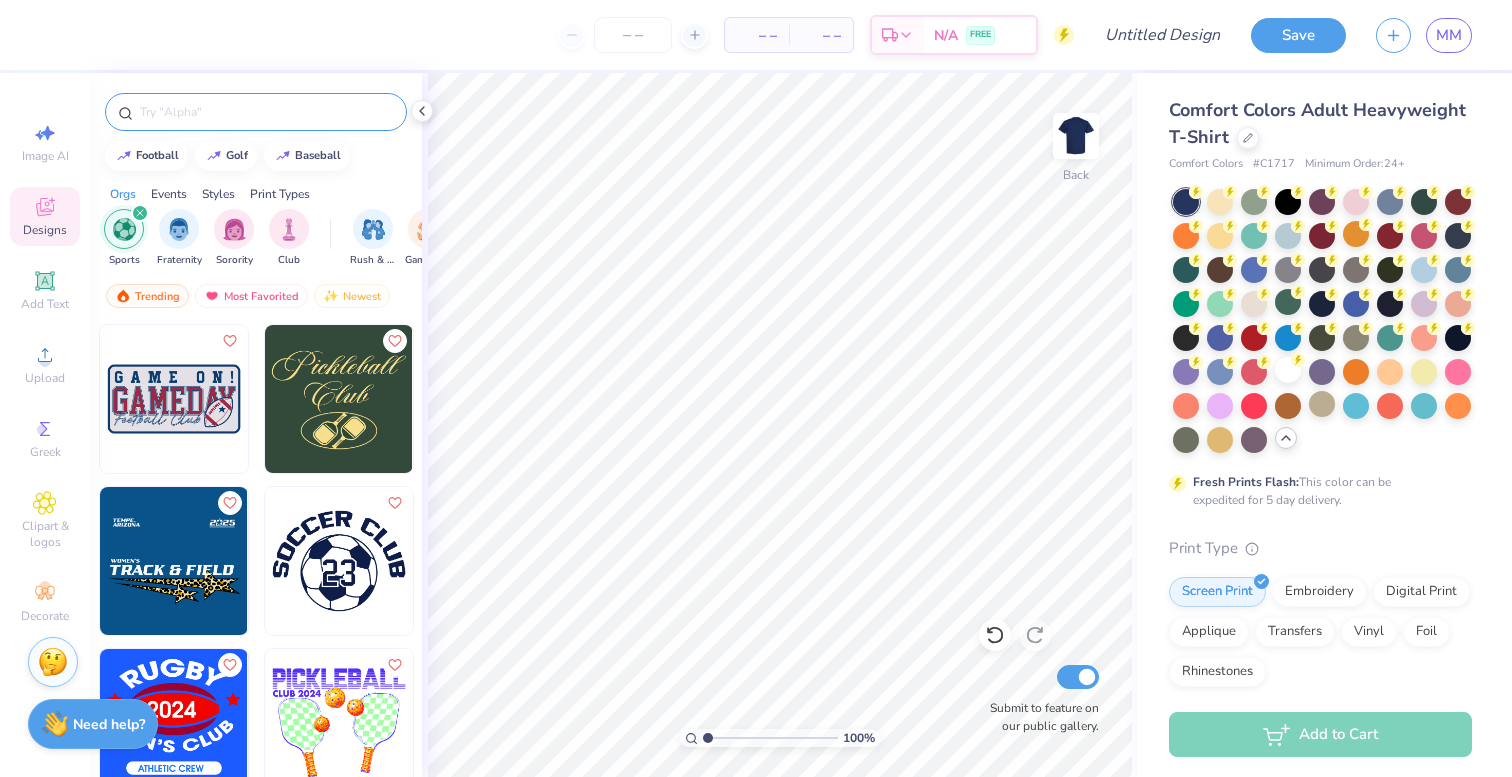 click at bounding box center (256, 112) 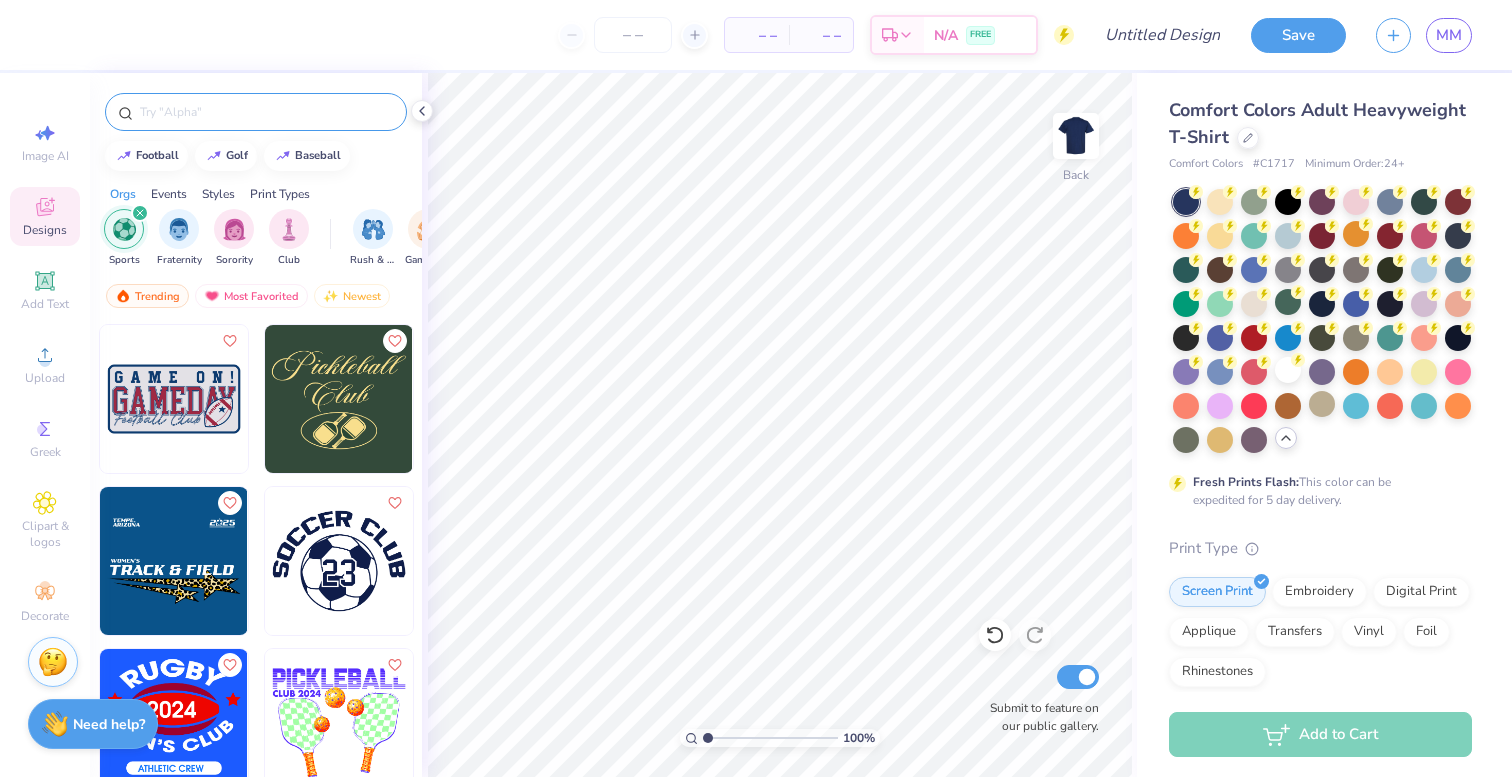 click at bounding box center [266, 112] 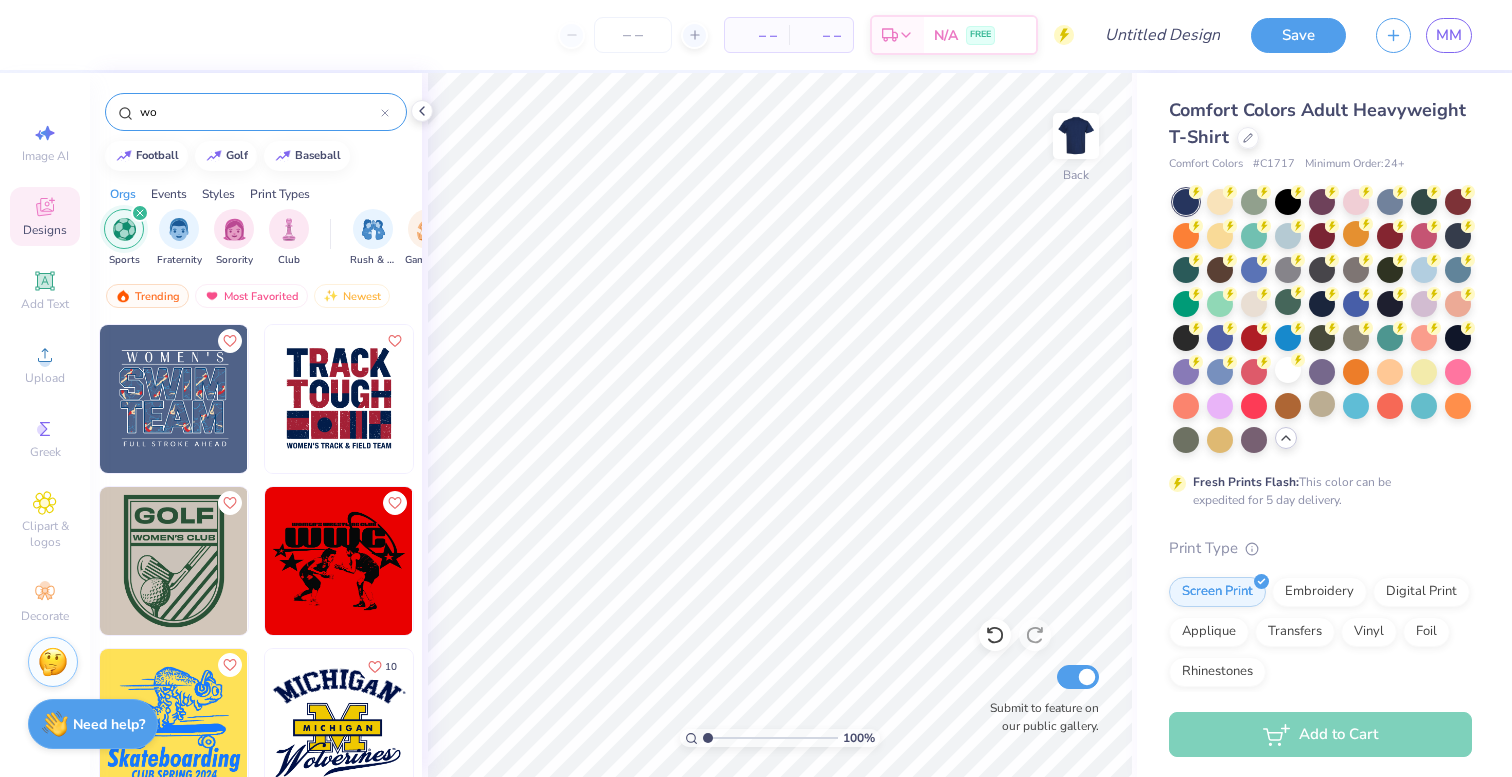 type on "w" 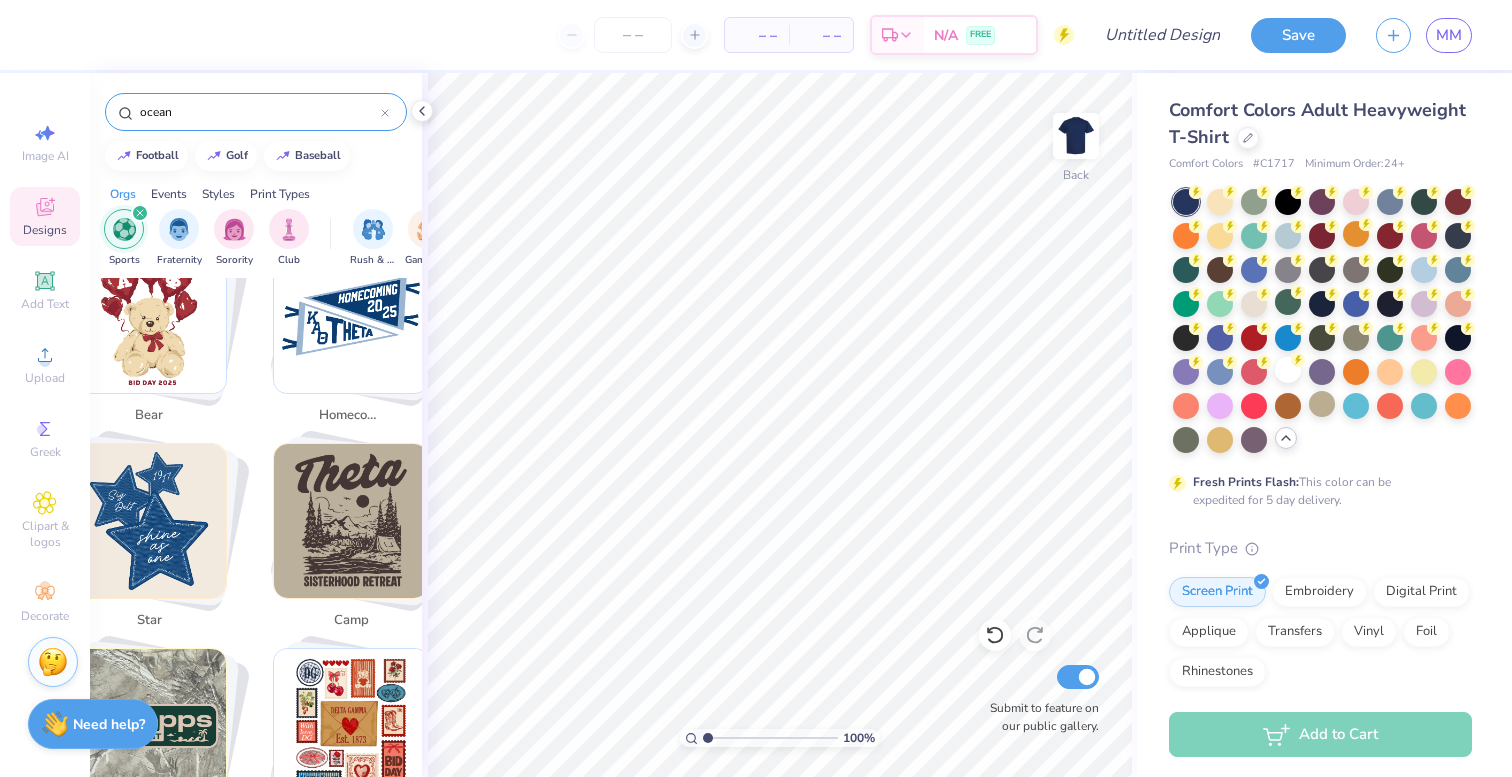 scroll, scrollTop: 815, scrollLeft: 0, axis: vertical 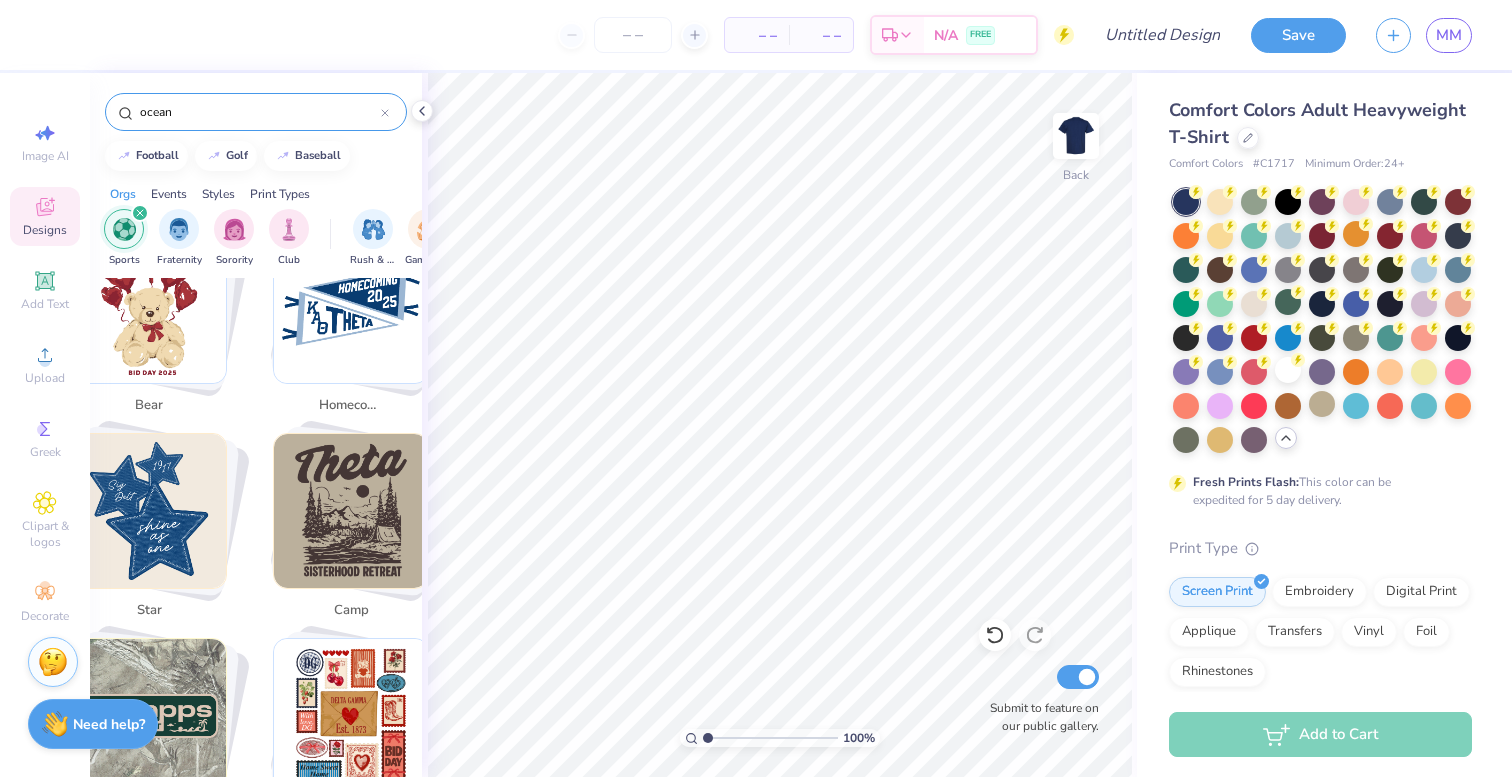 click at bounding box center [351, 511] 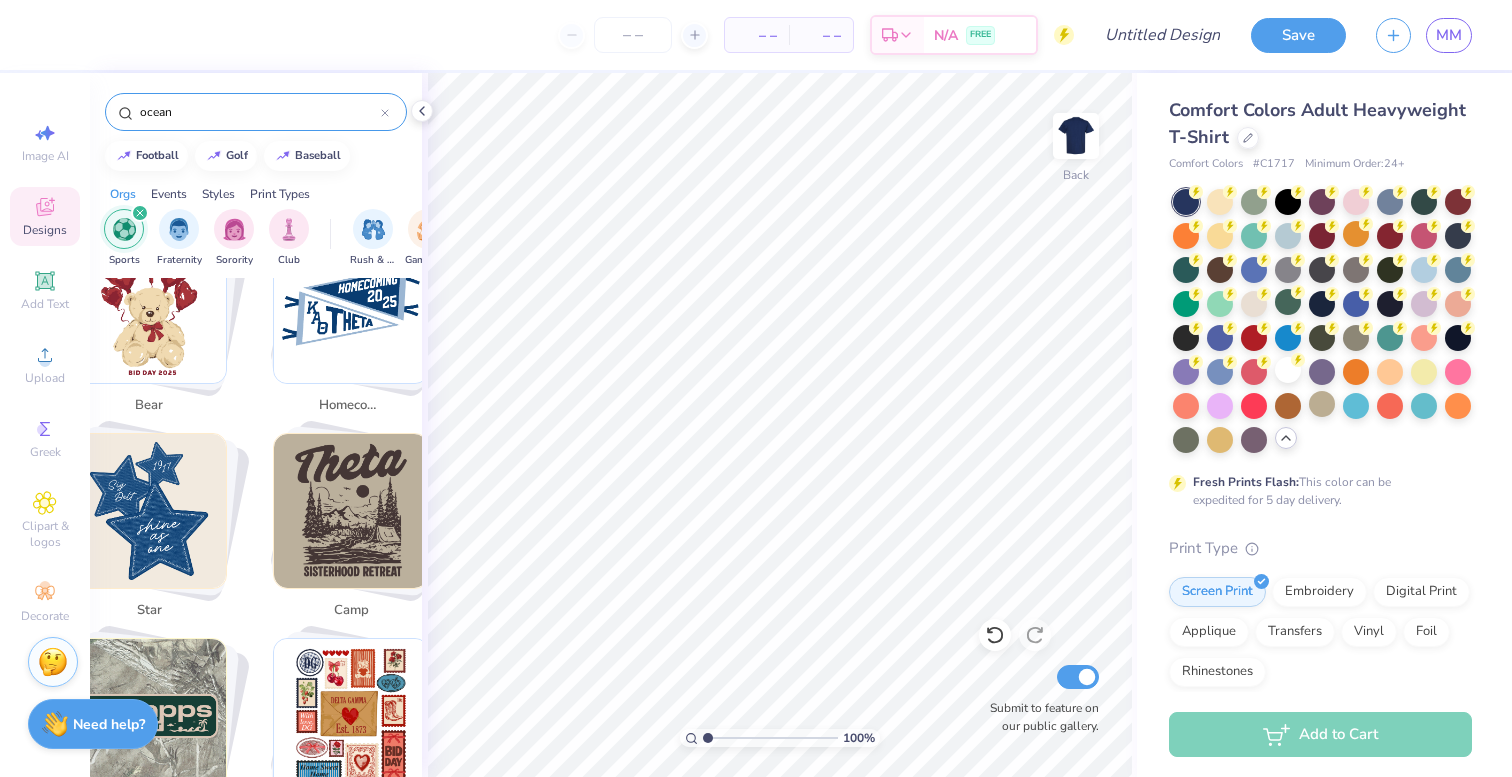 type on "camp" 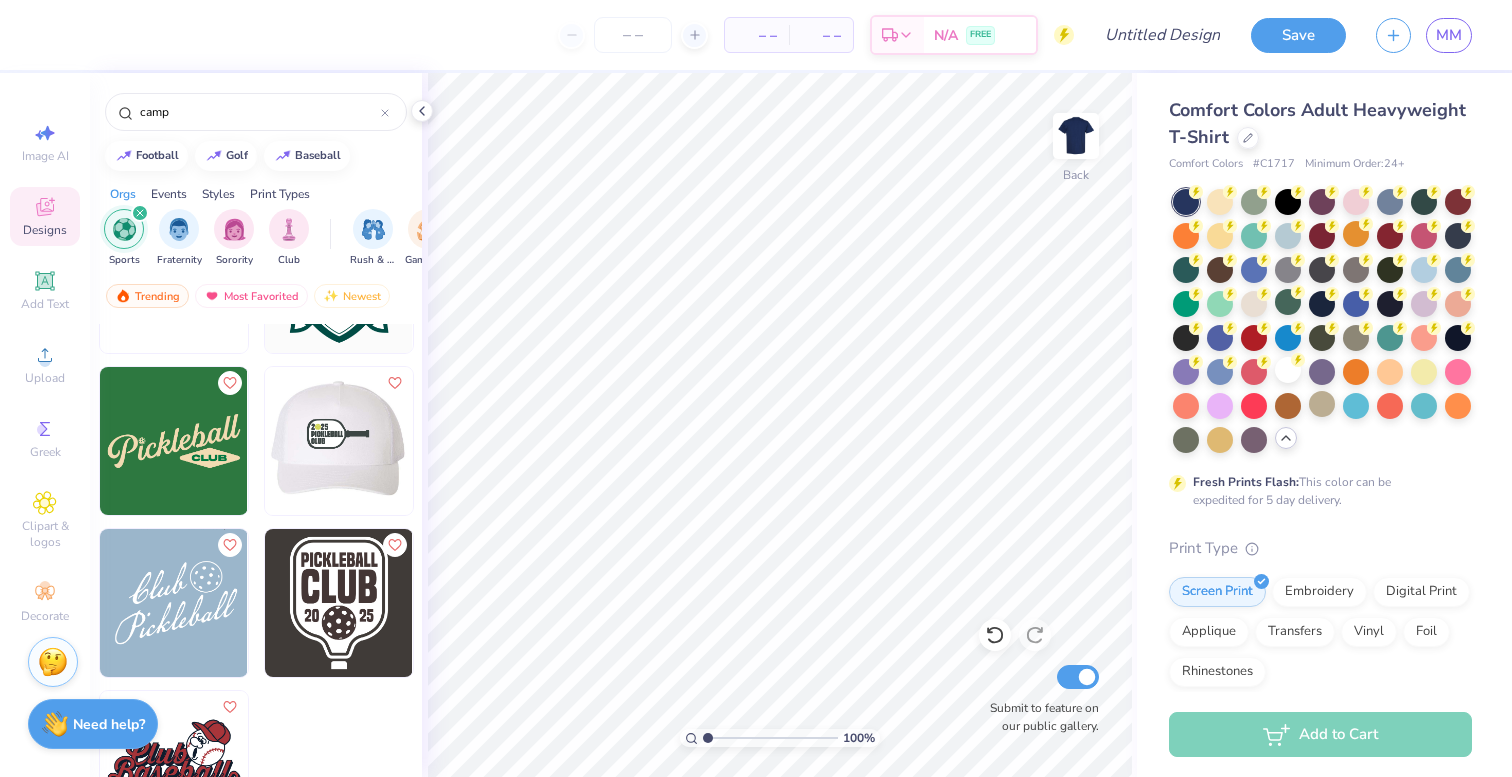 scroll, scrollTop: 0, scrollLeft: 0, axis: both 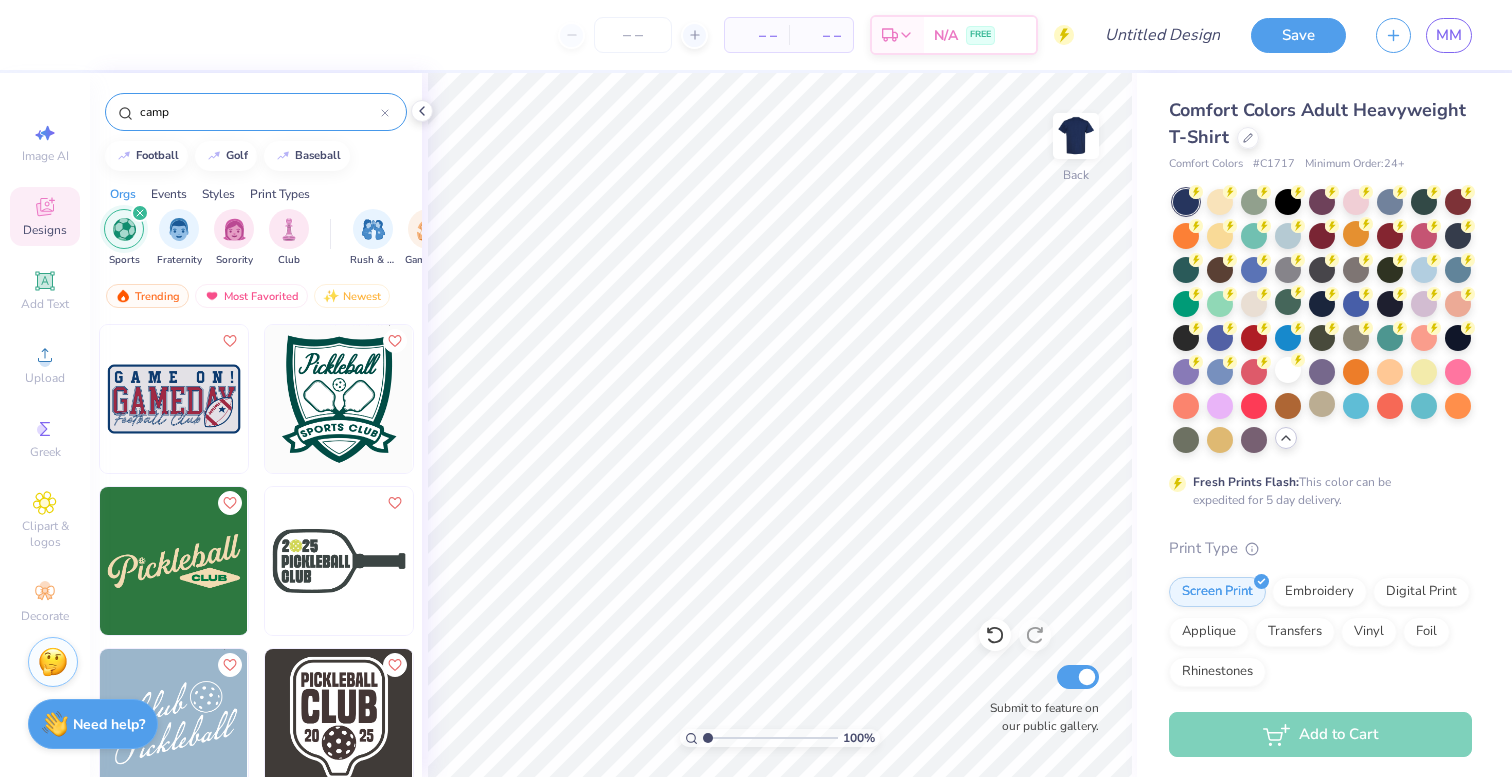 click on "camp" at bounding box center [259, 112] 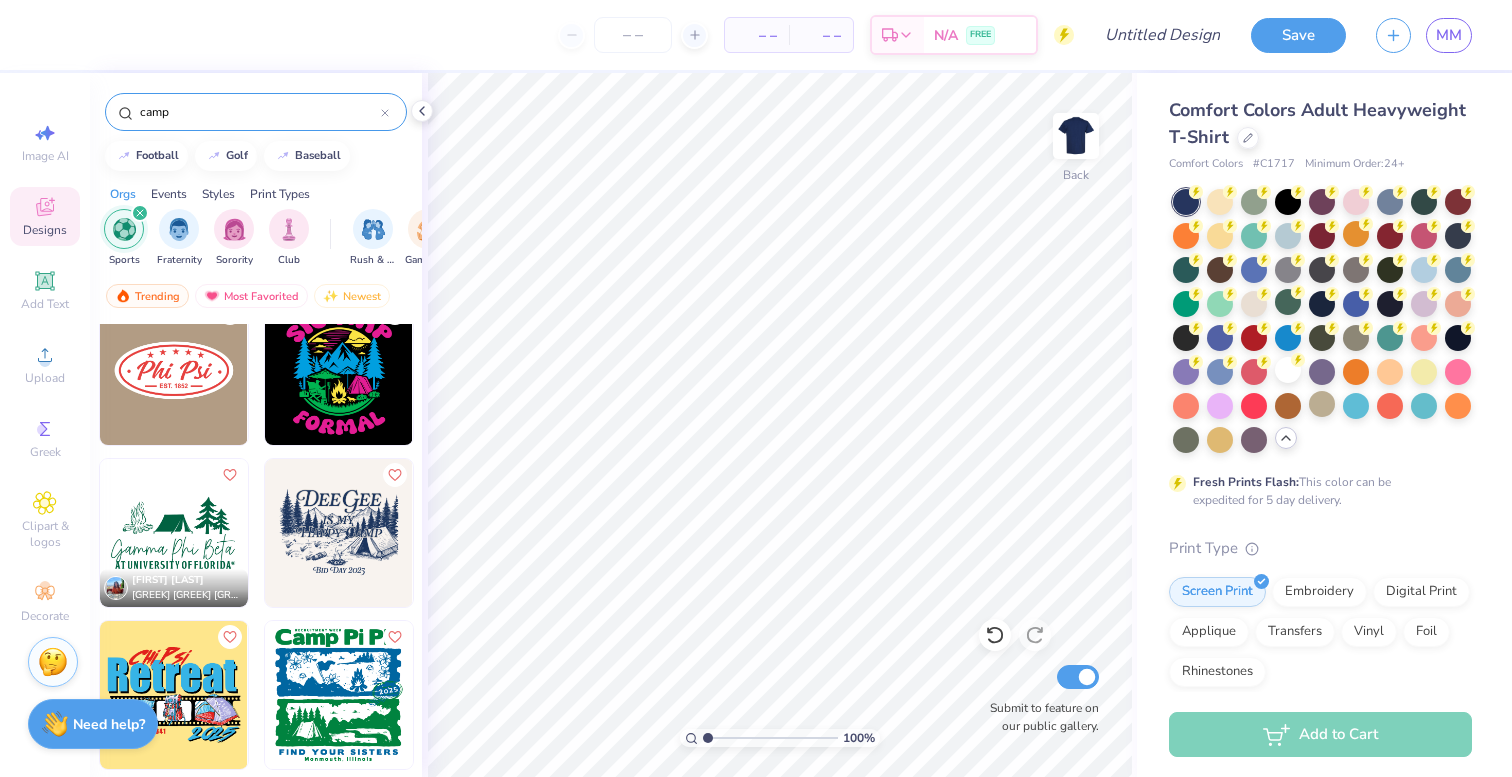 scroll, scrollTop: 1194, scrollLeft: 0, axis: vertical 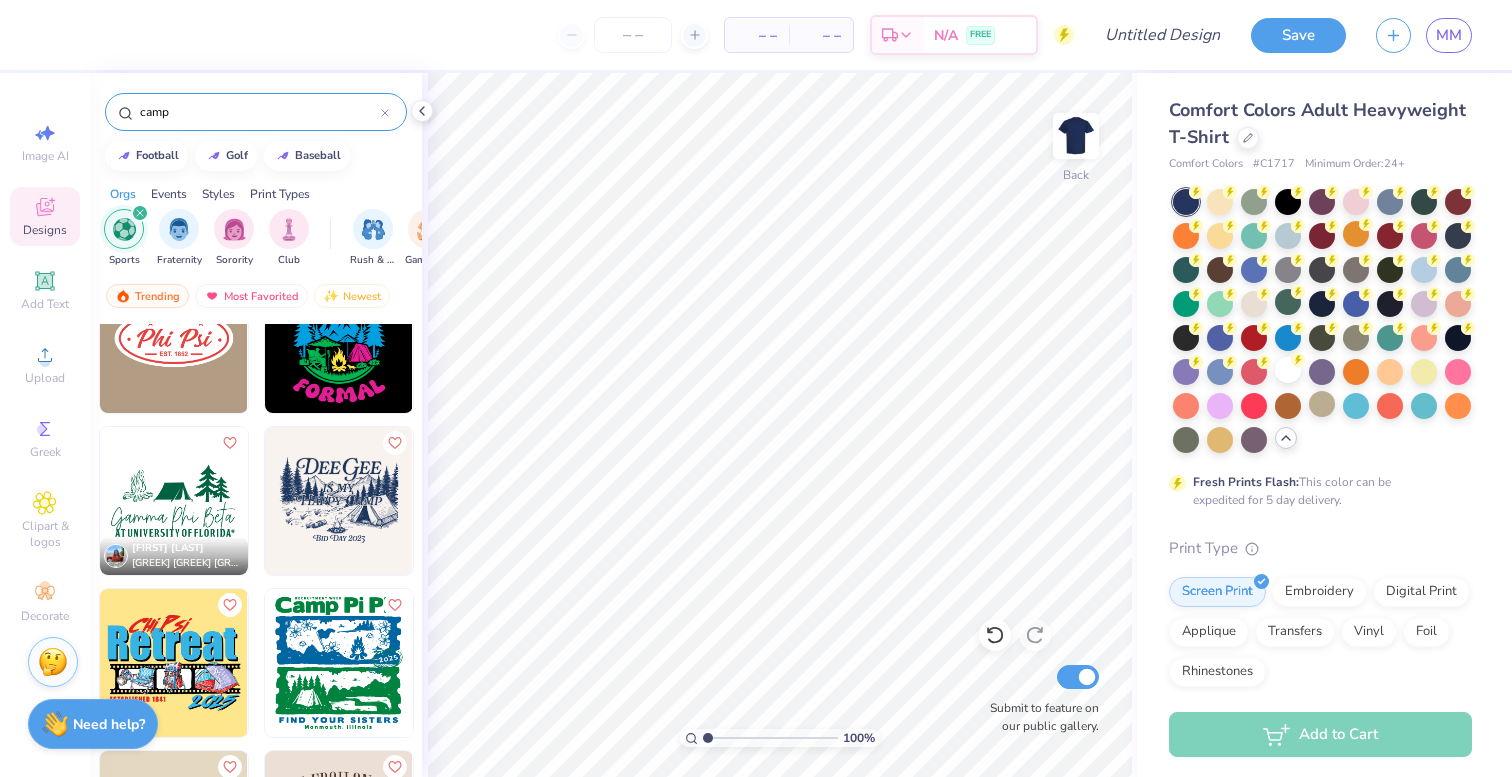 click at bounding box center [339, 501] 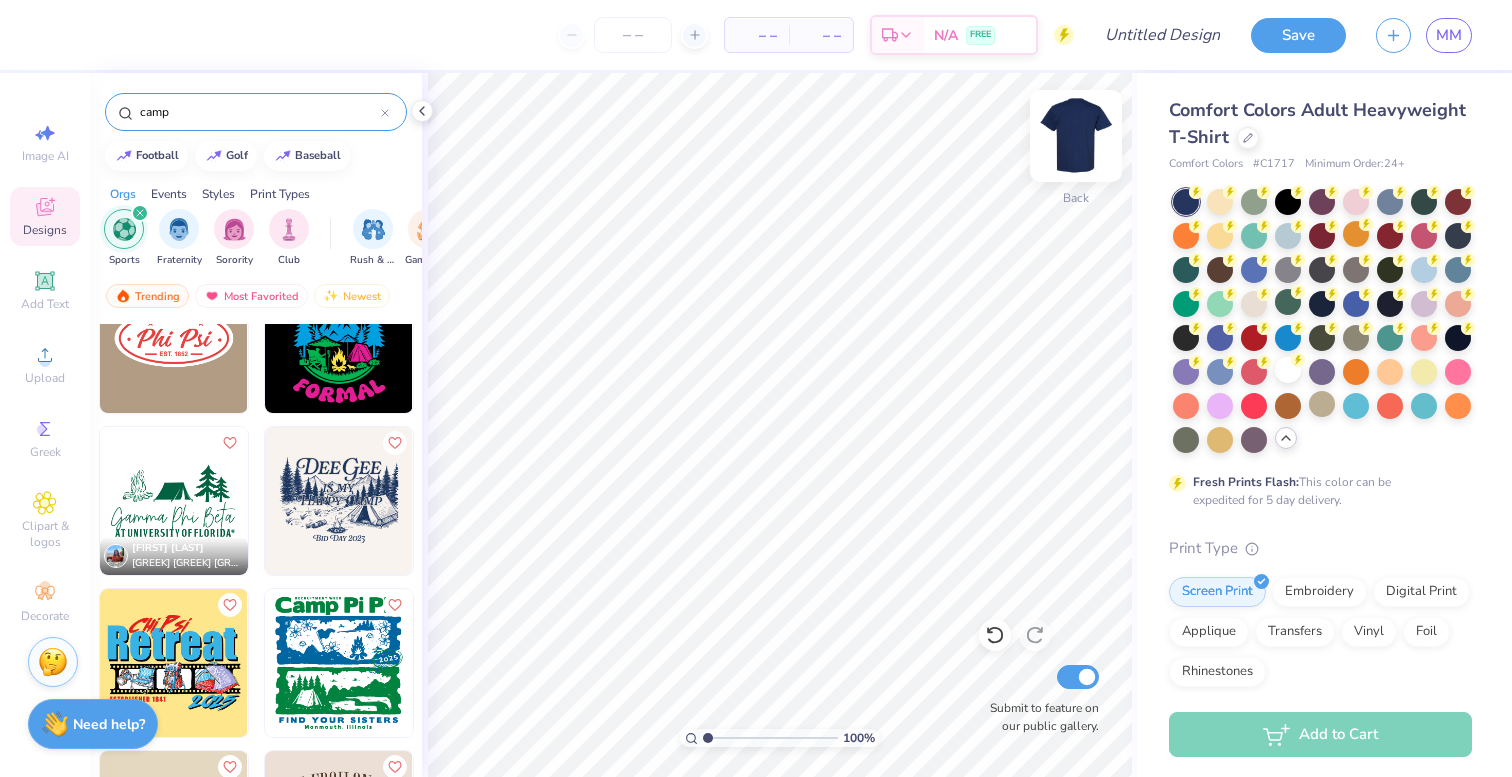 click at bounding box center (1076, 136) 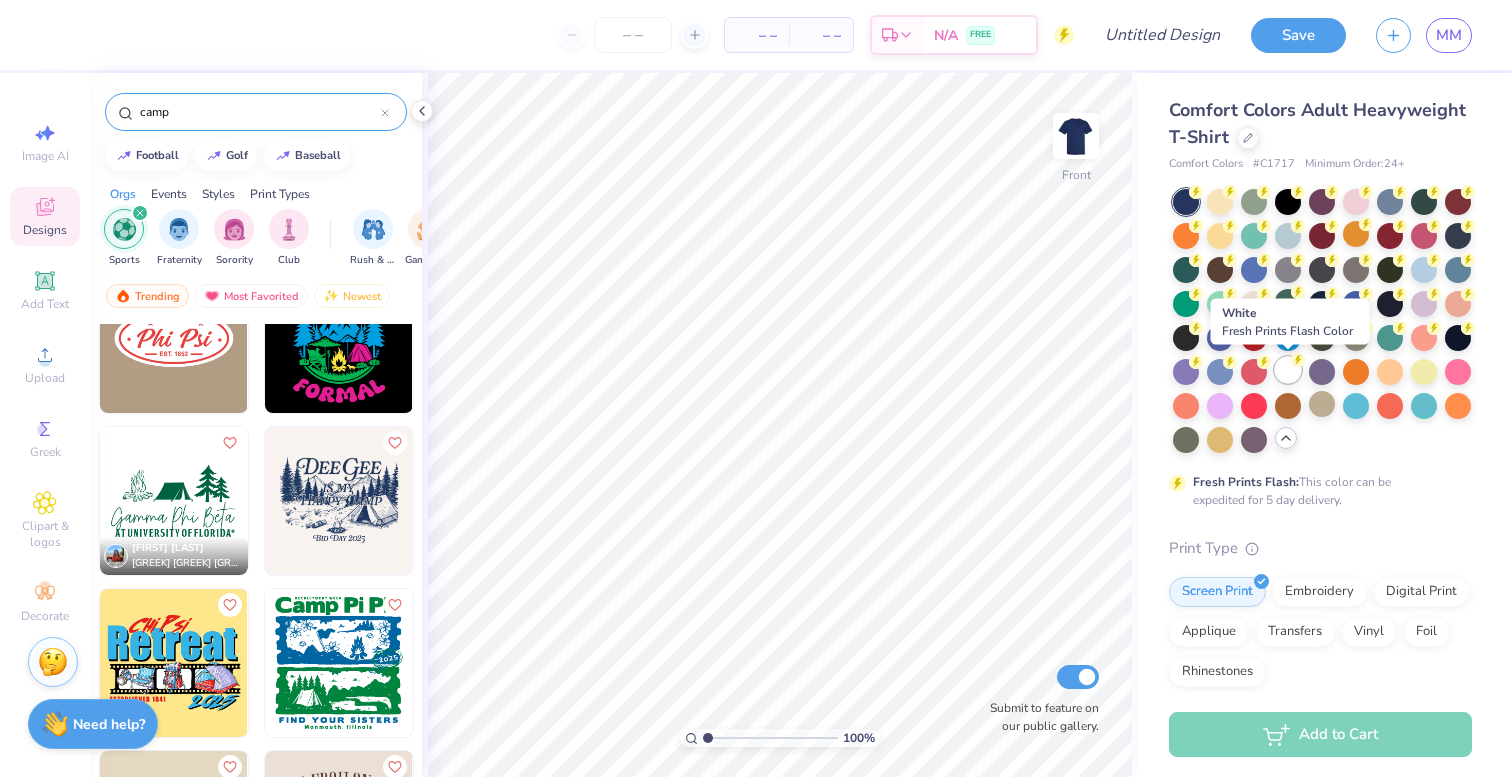 click at bounding box center (1288, 370) 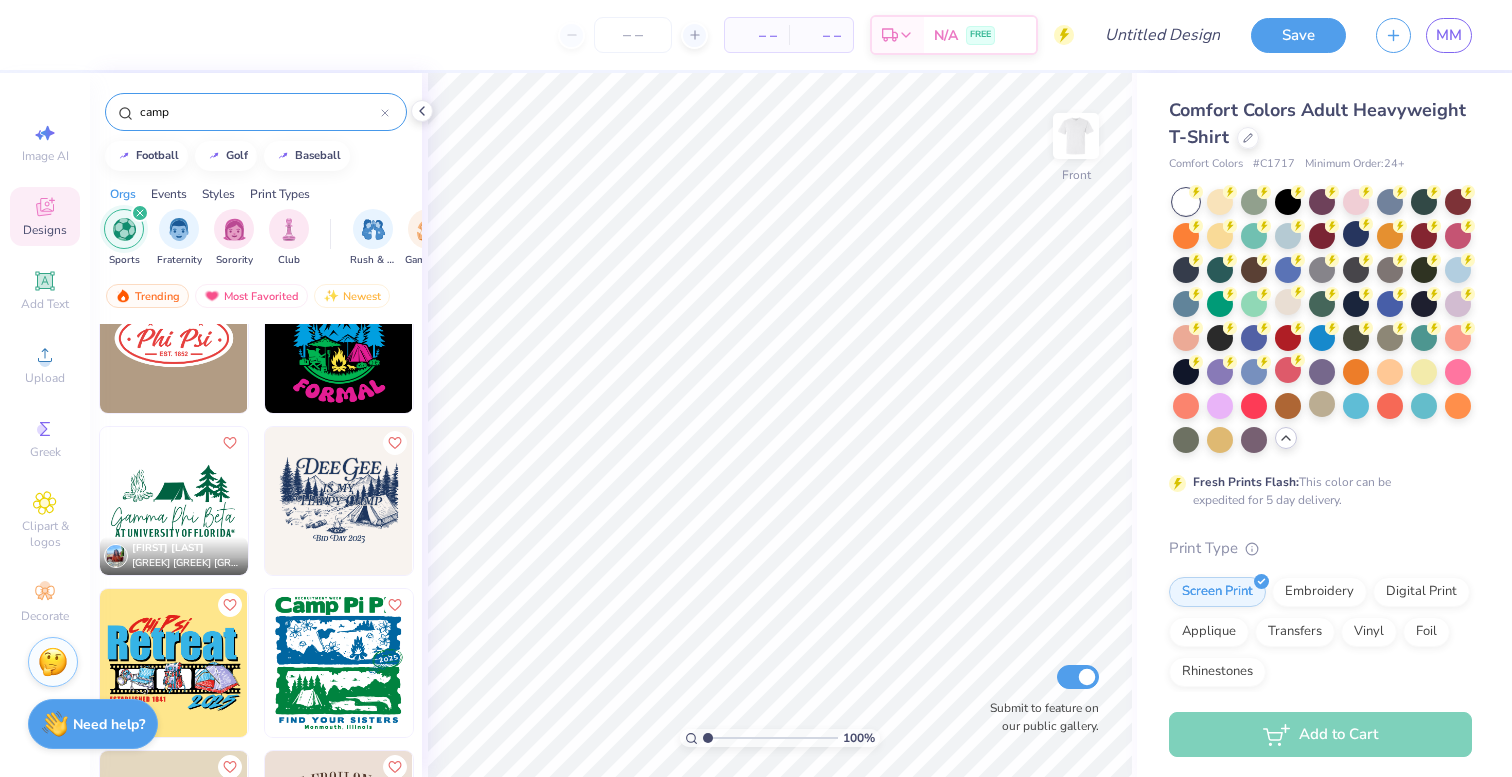 click at bounding box center [339, 501] 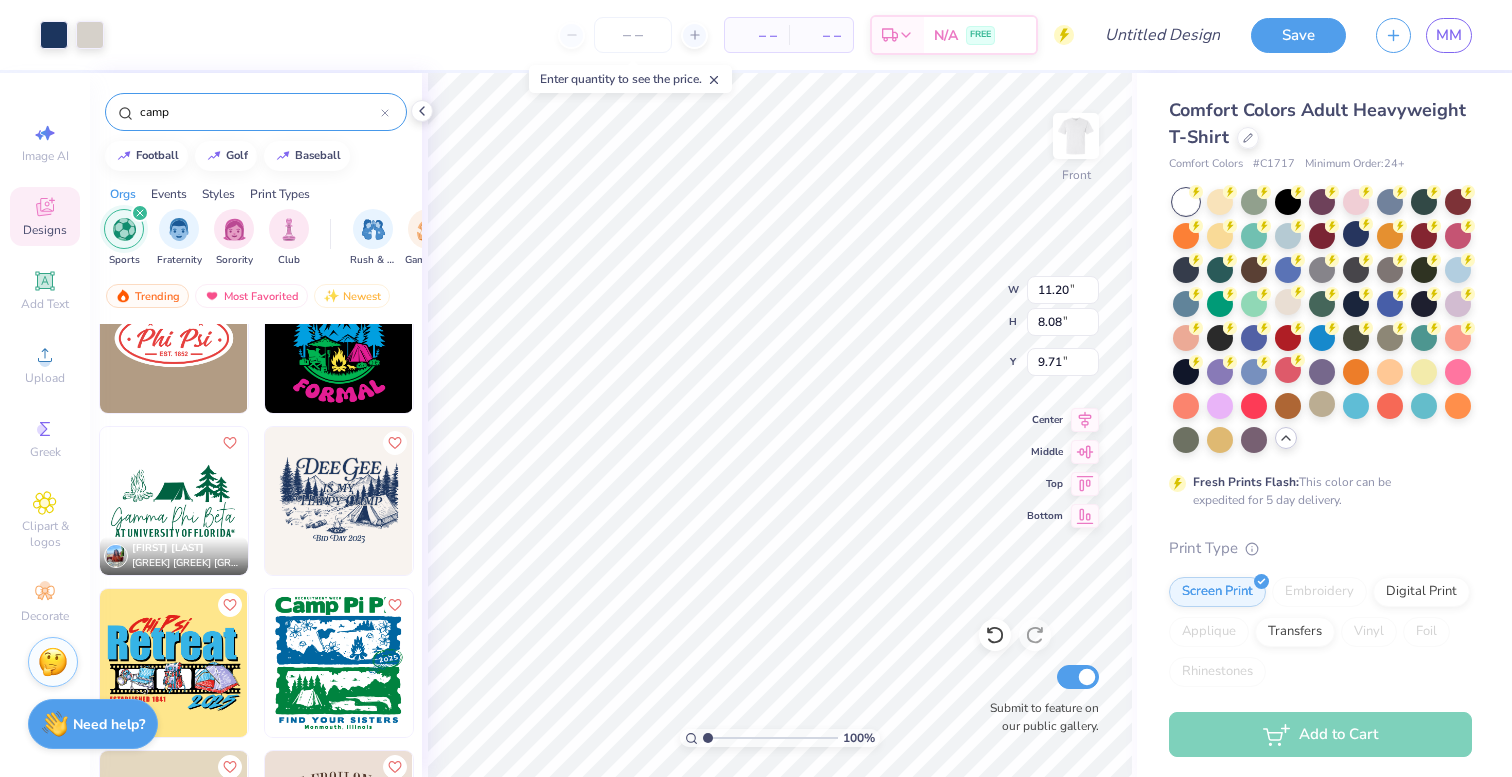 type on "8.88" 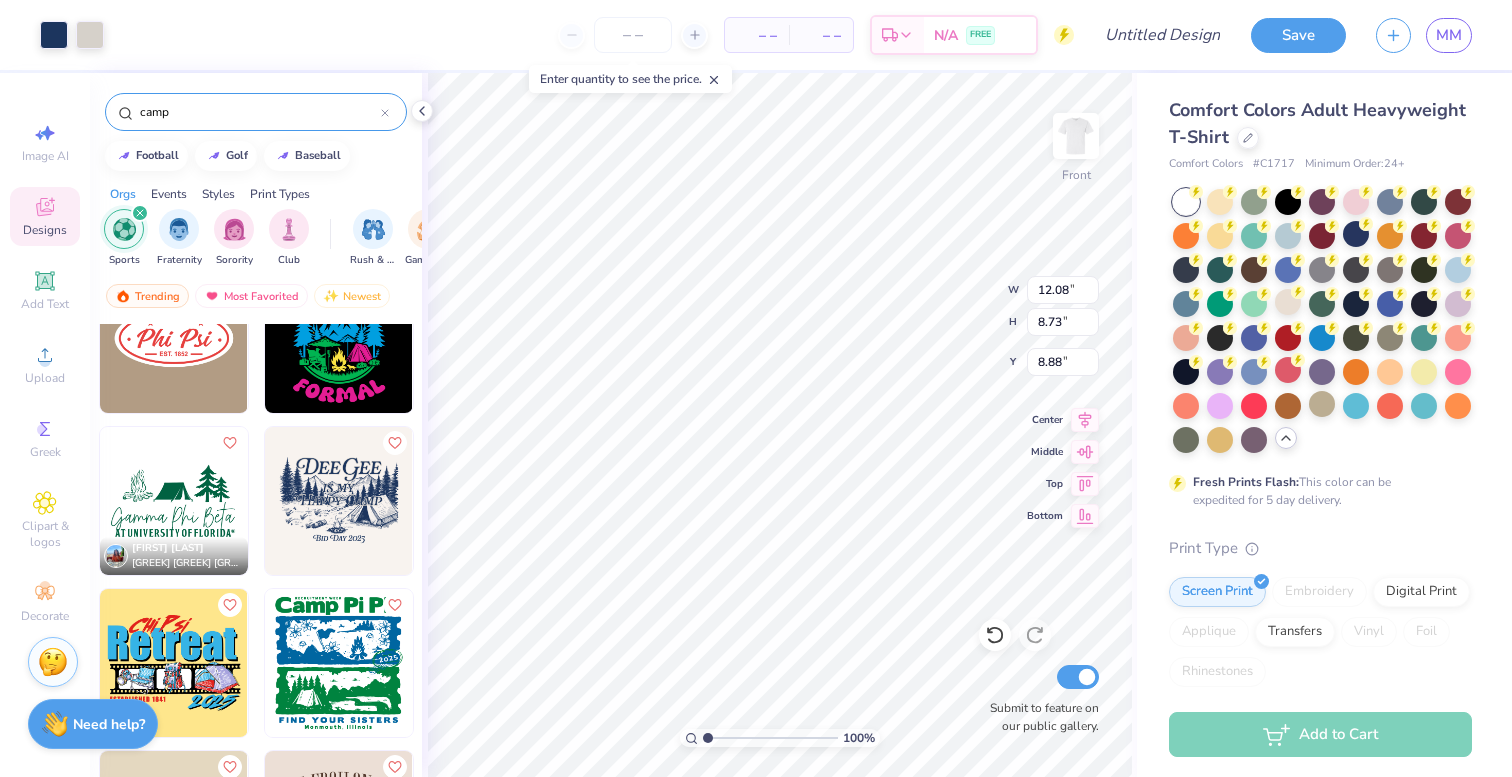 type on "12.08" 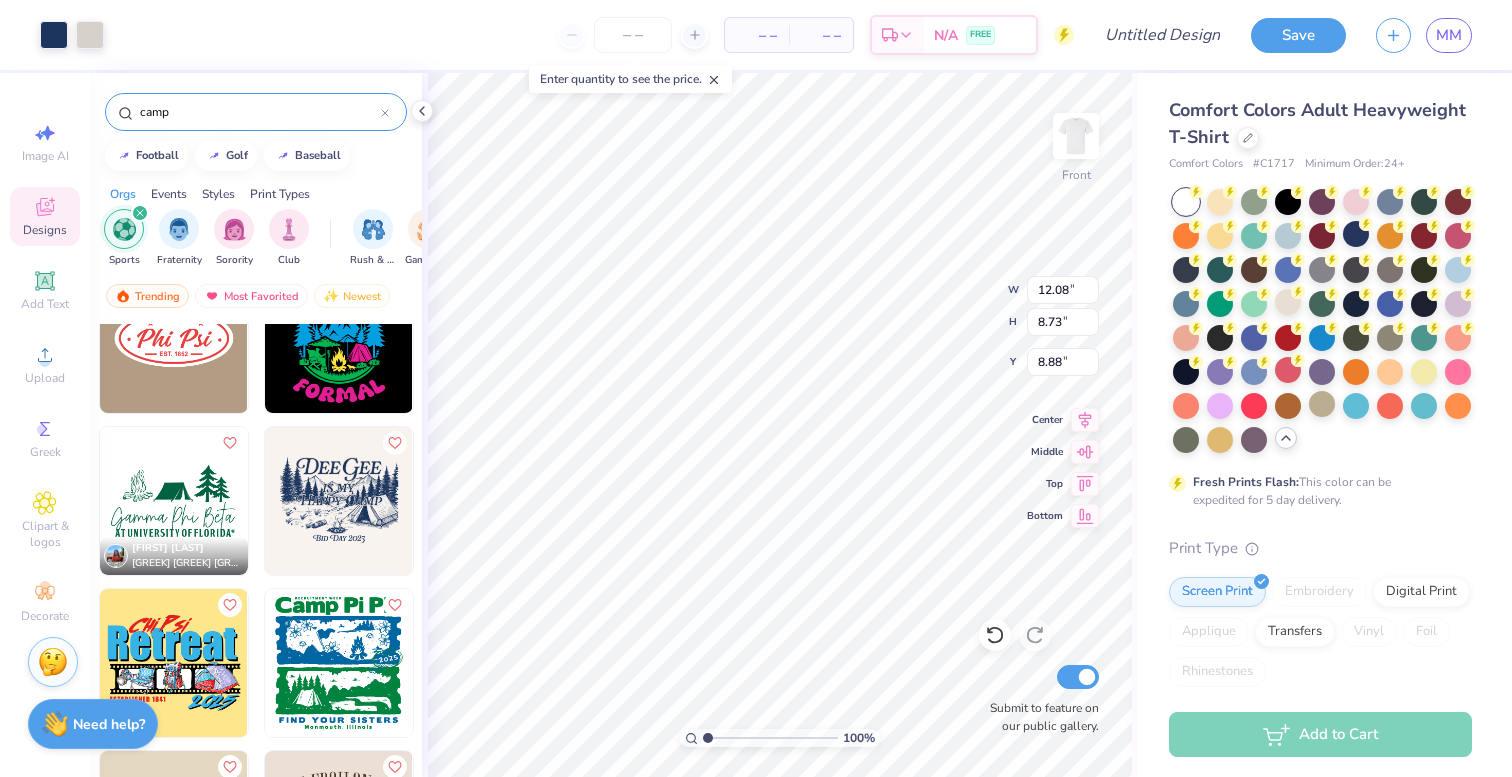 type on "8.73" 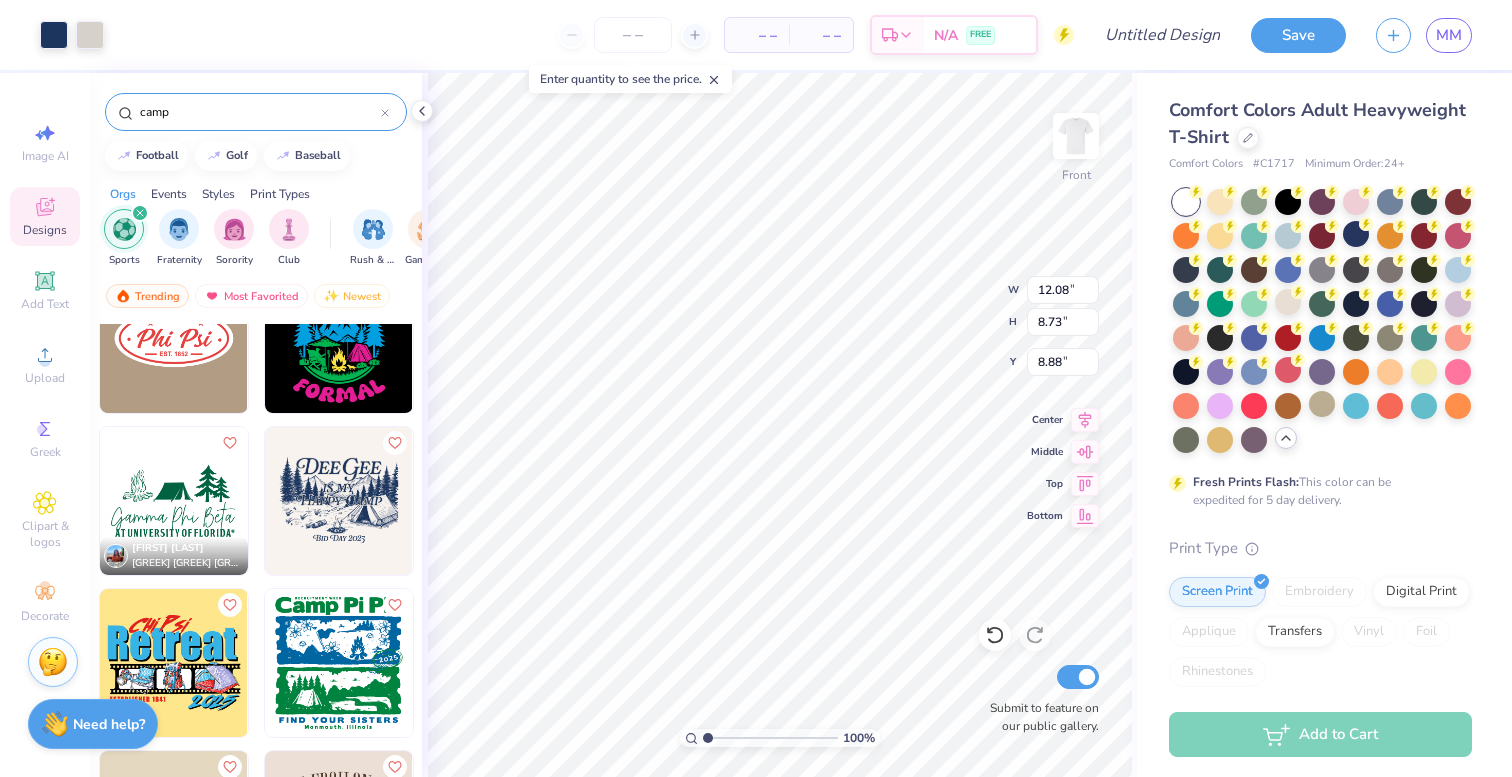 type on "8.91" 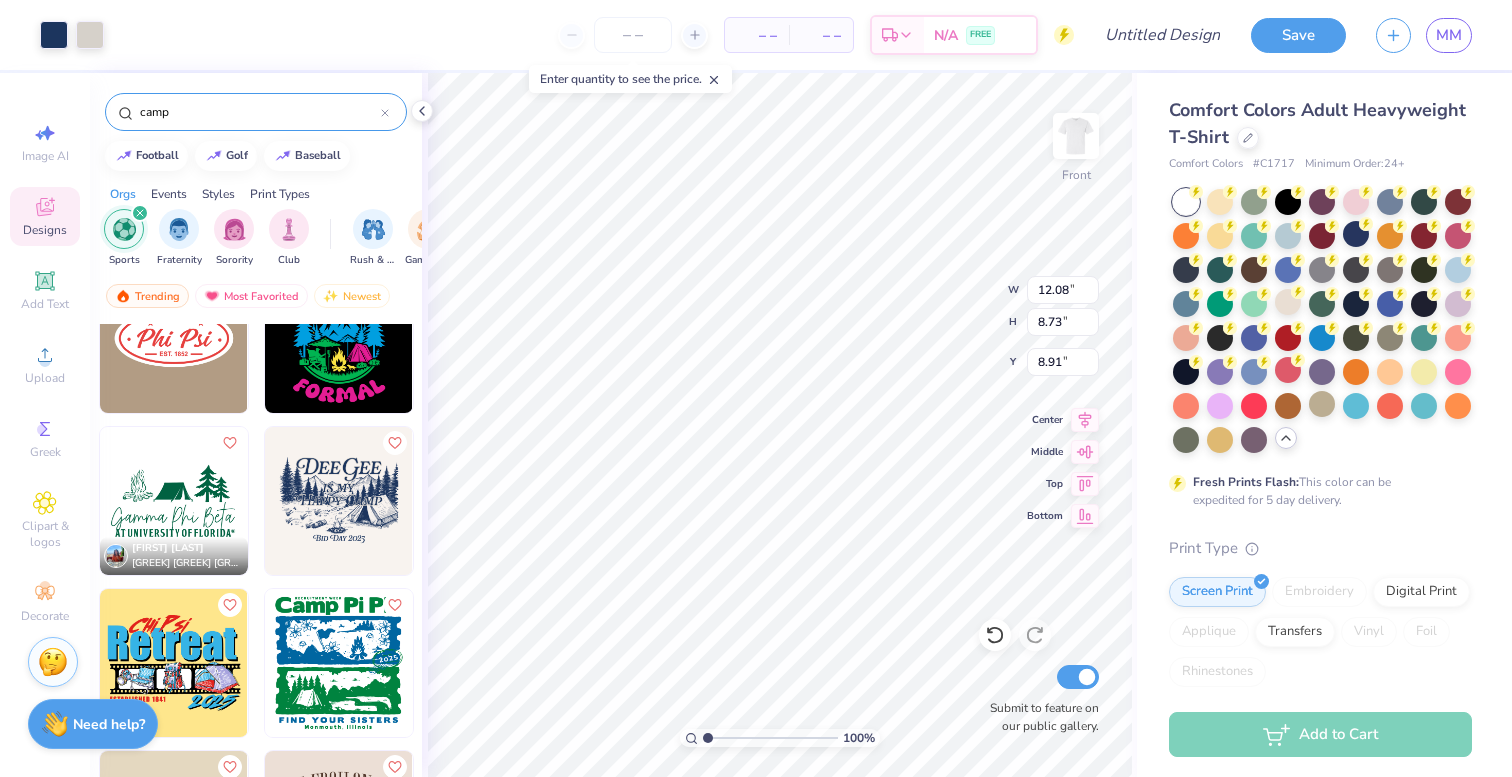 type on "13.32" 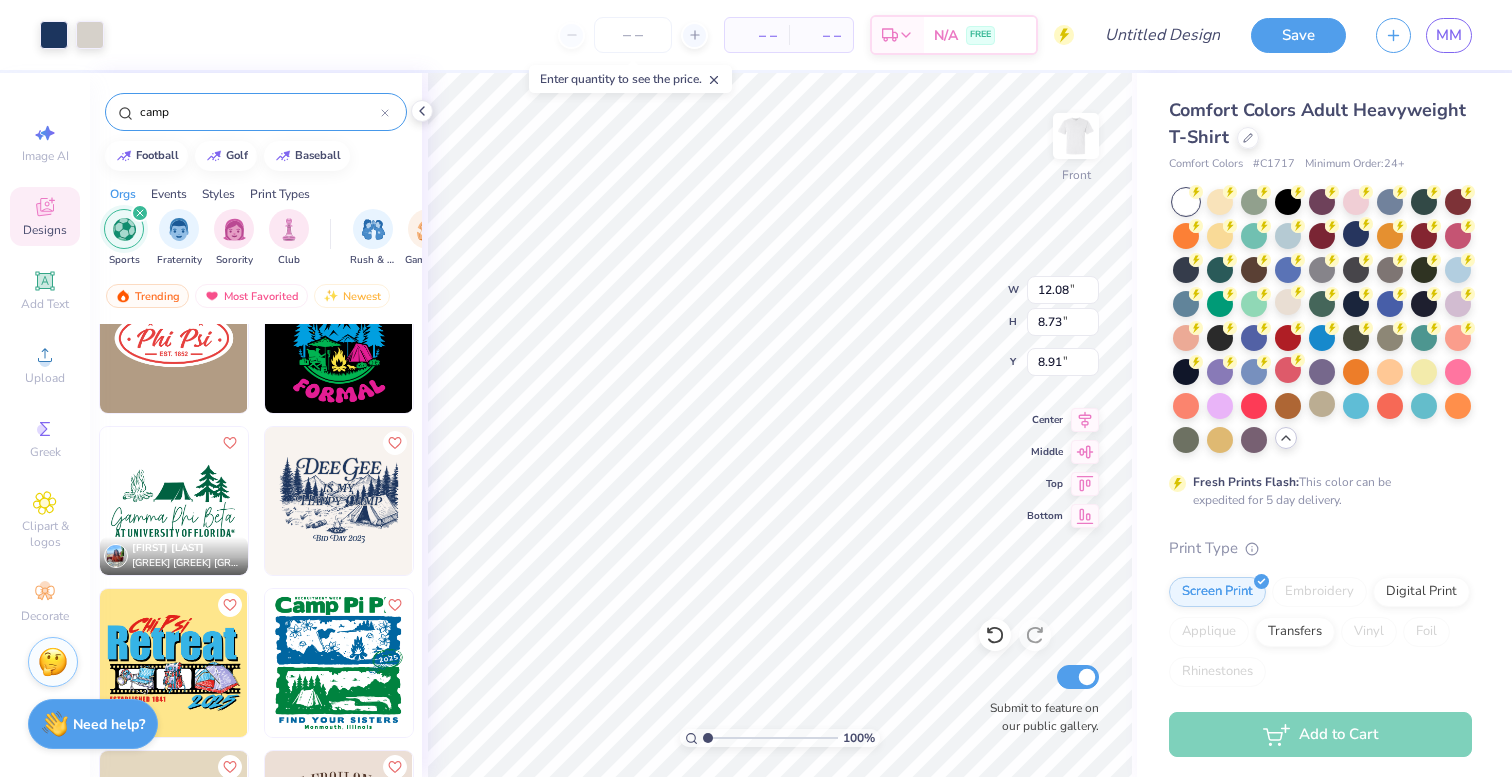type on "9.61" 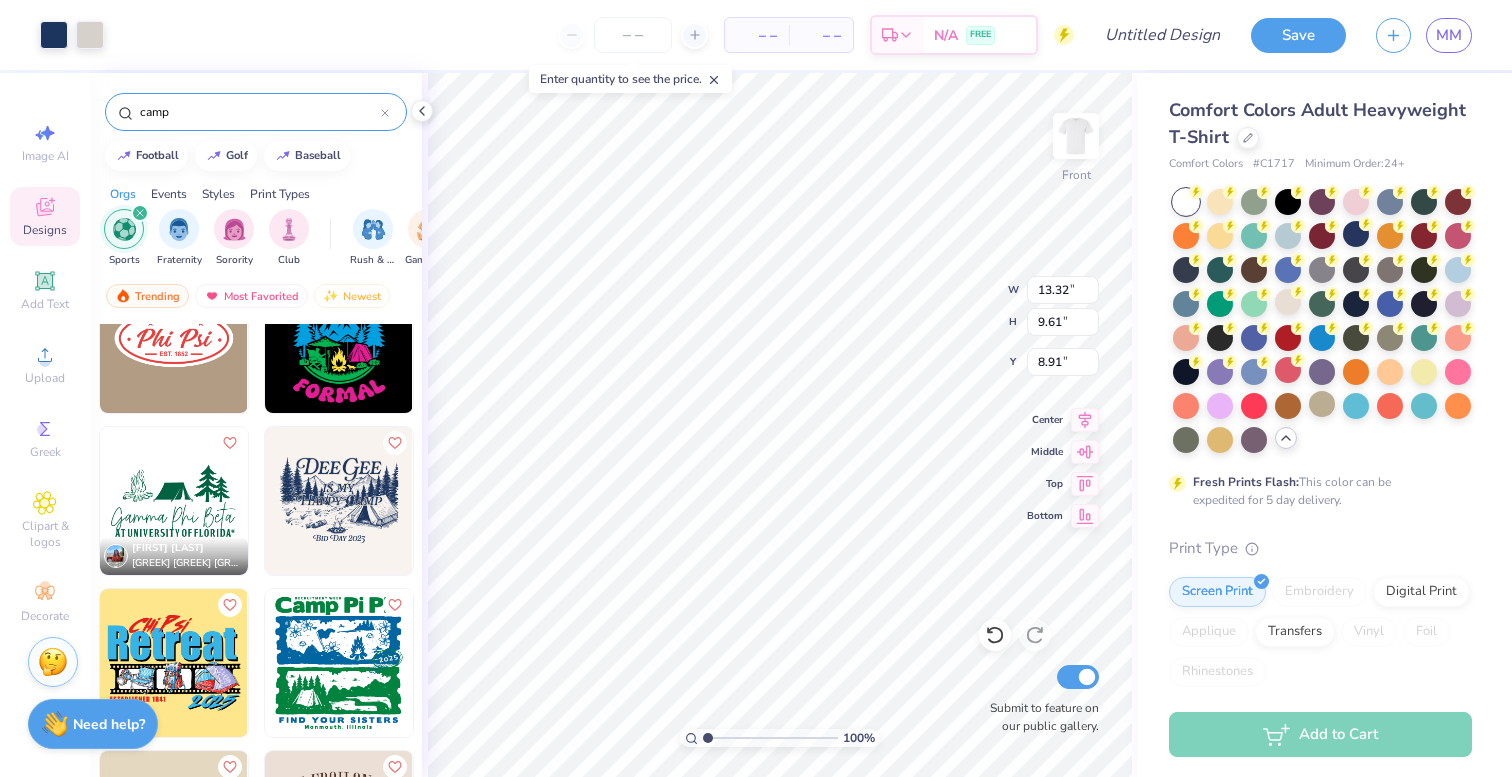 type on "8.94" 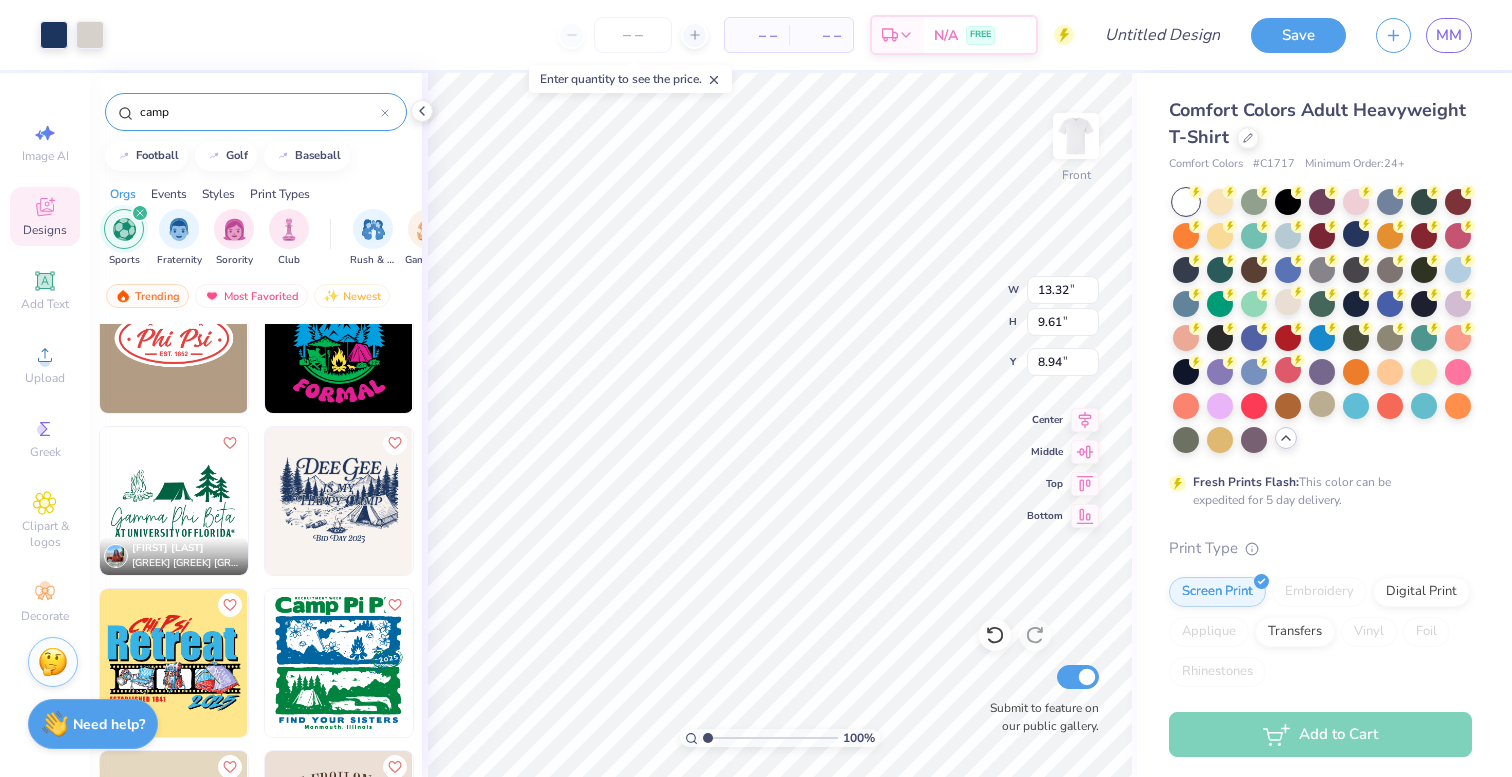 type on "9.65" 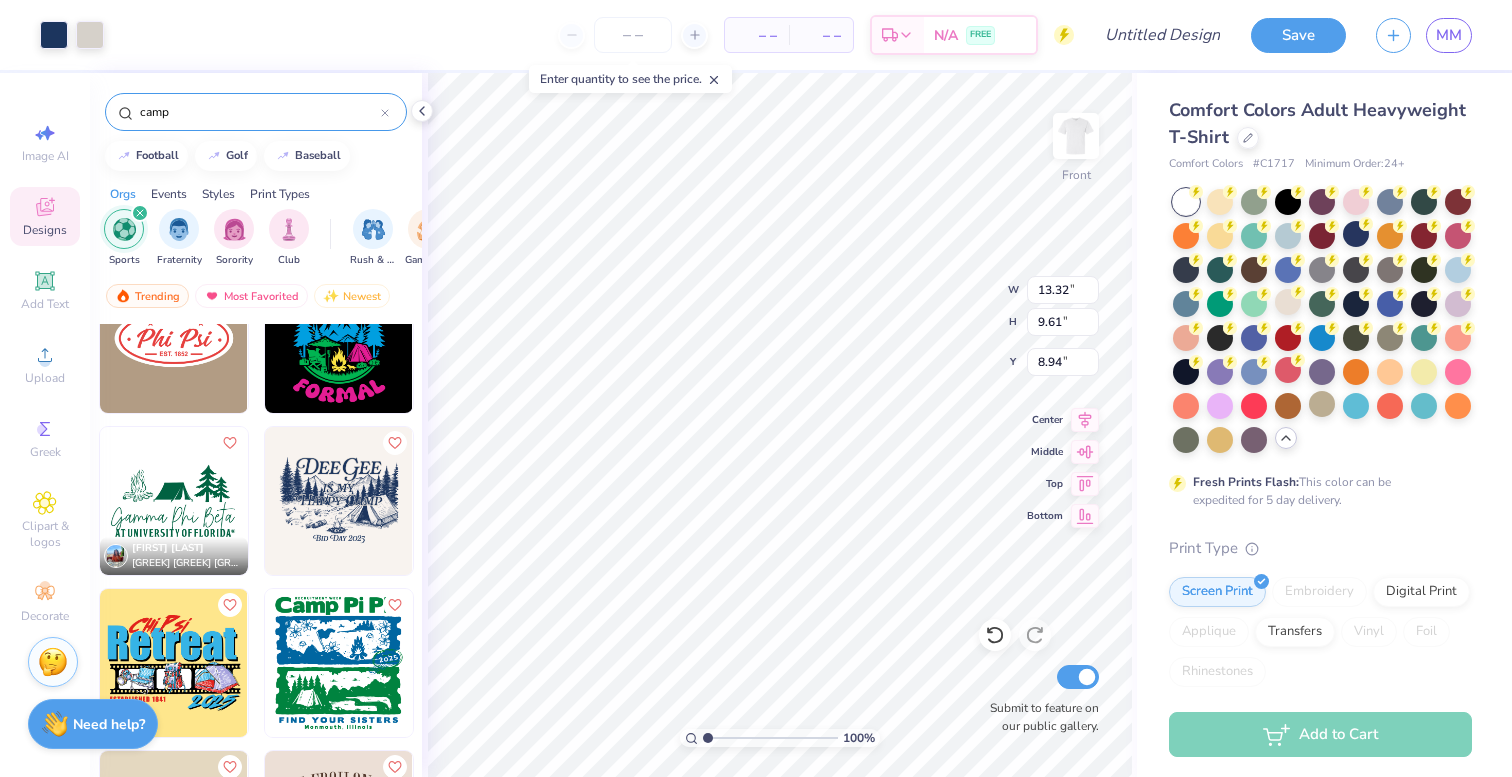 type on "8.92" 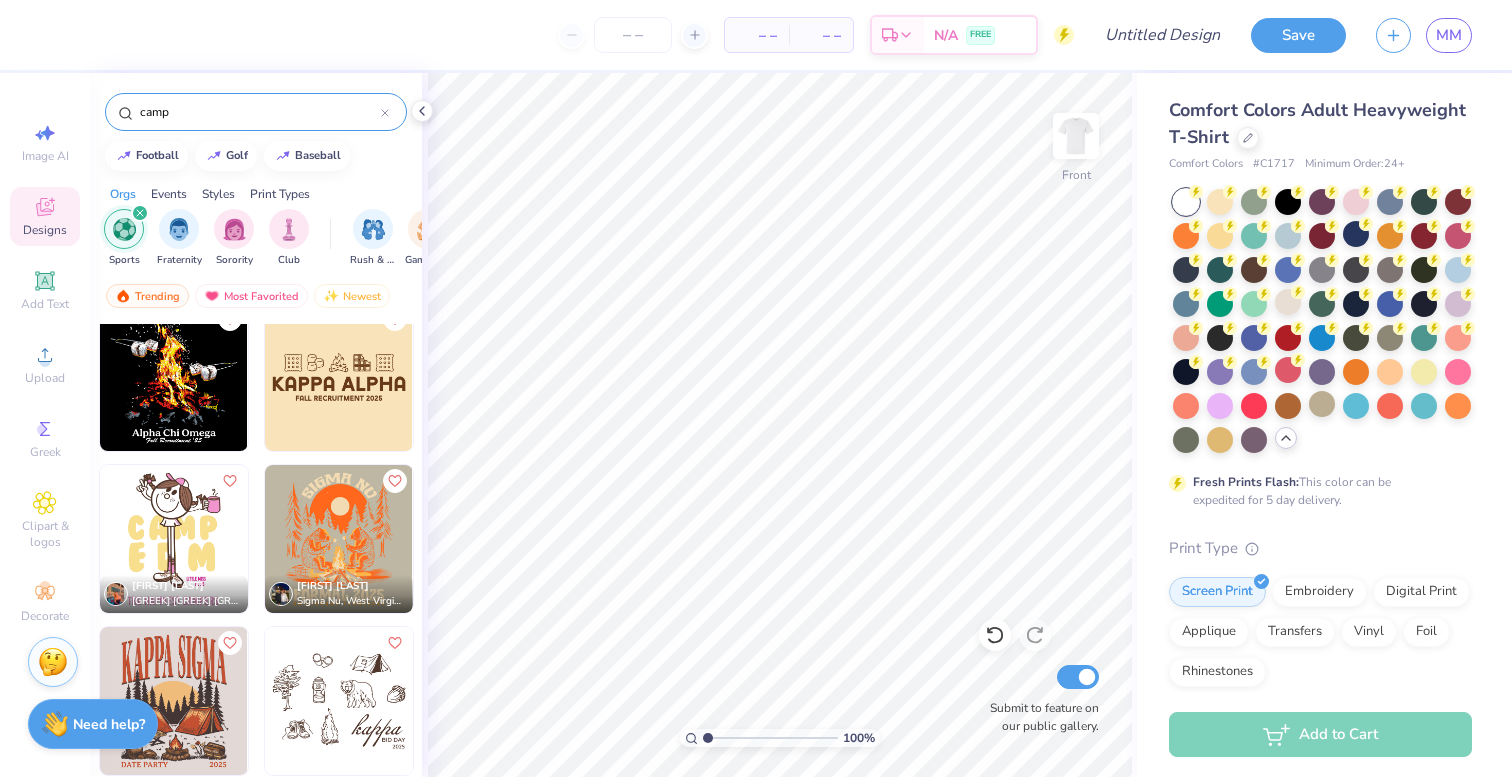 scroll, scrollTop: 2367, scrollLeft: 0, axis: vertical 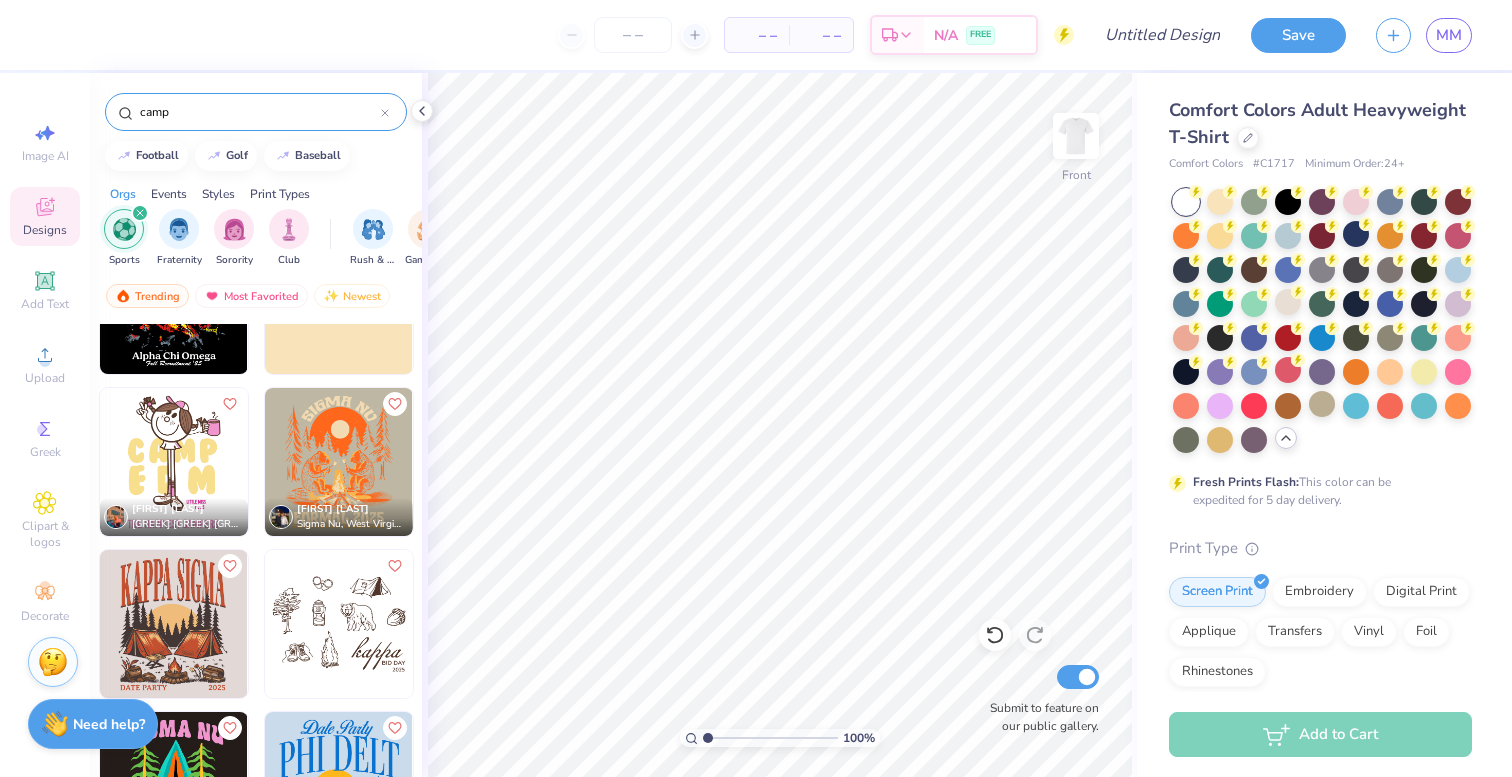 click at bounding box center [173, 624] 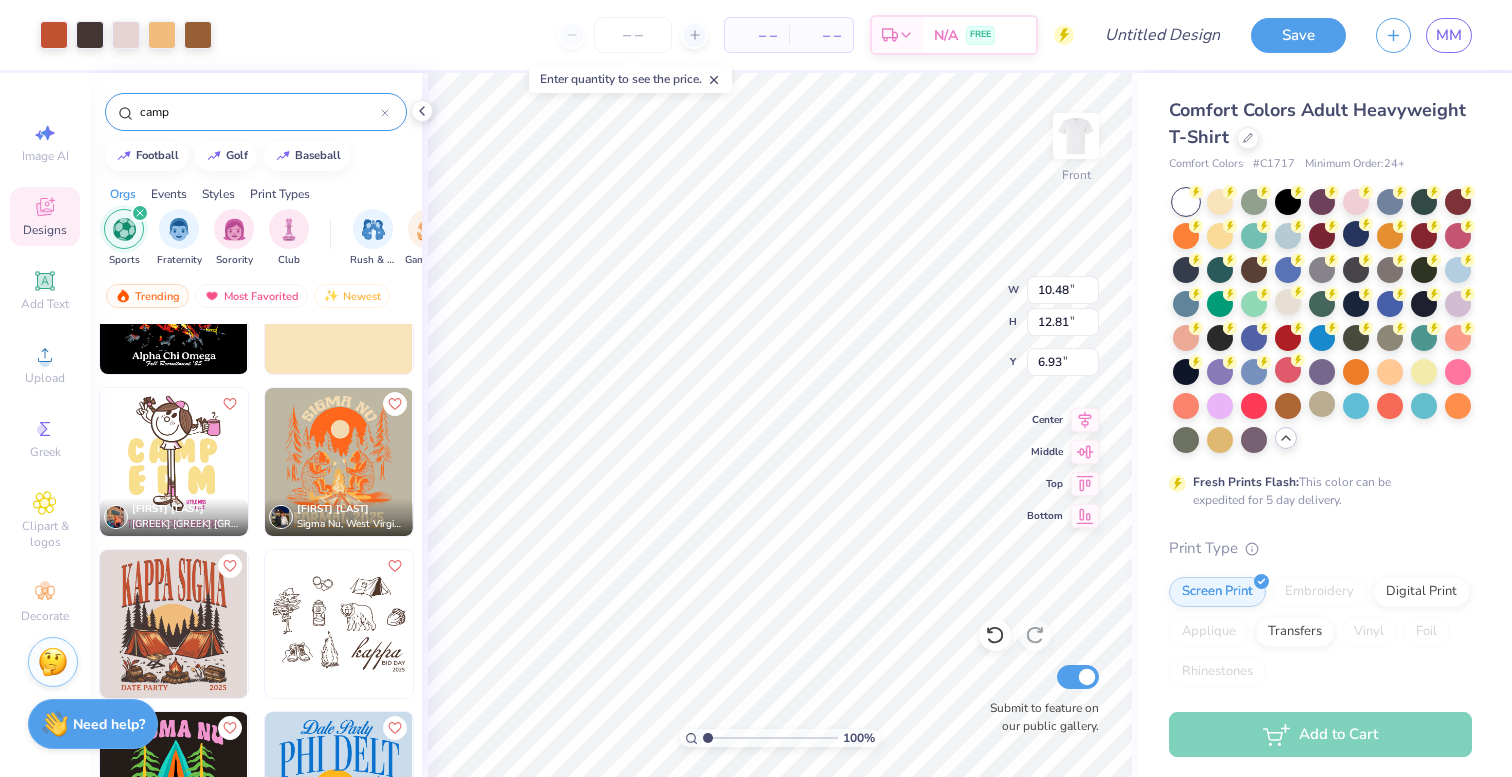 type on "6.93" 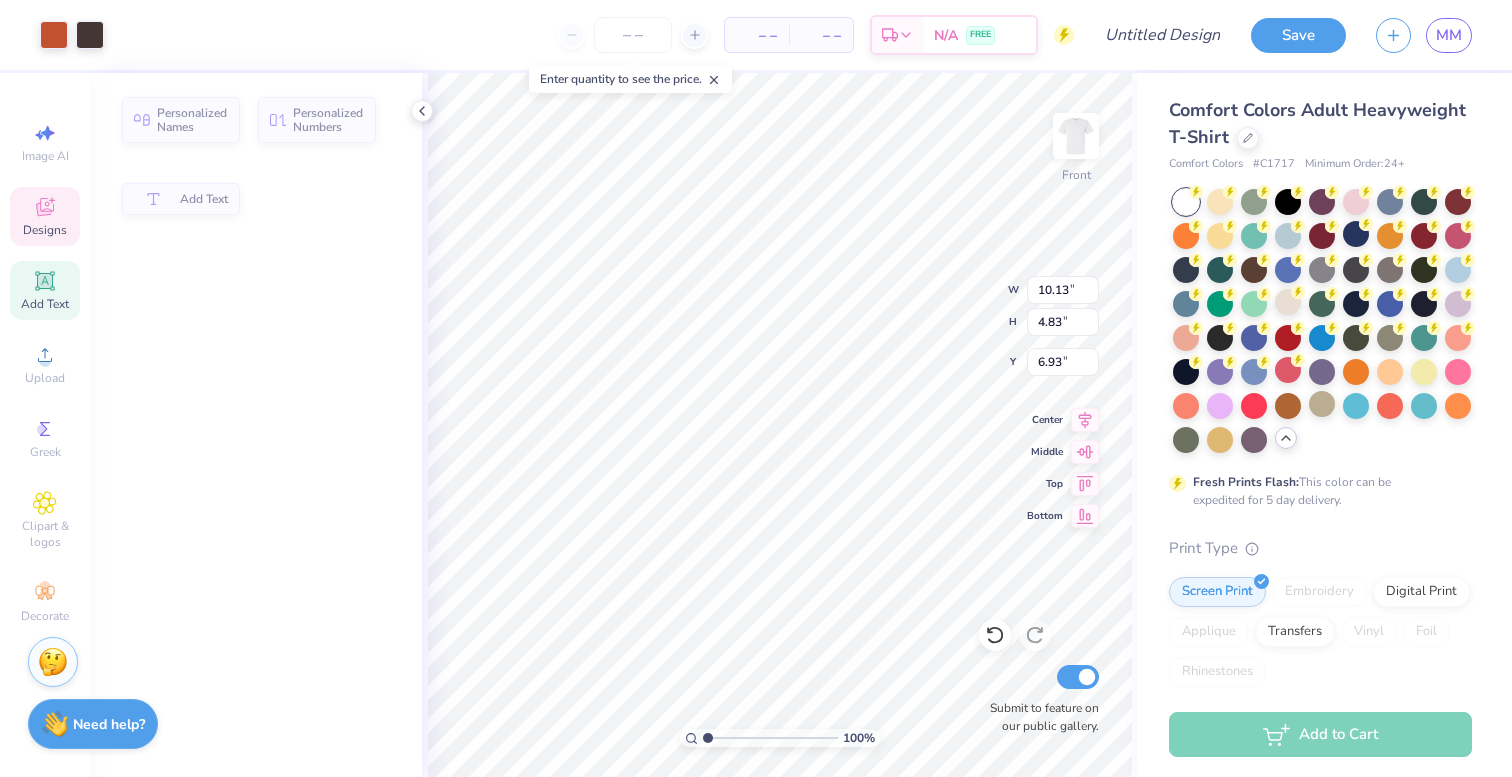 type on "10.13" 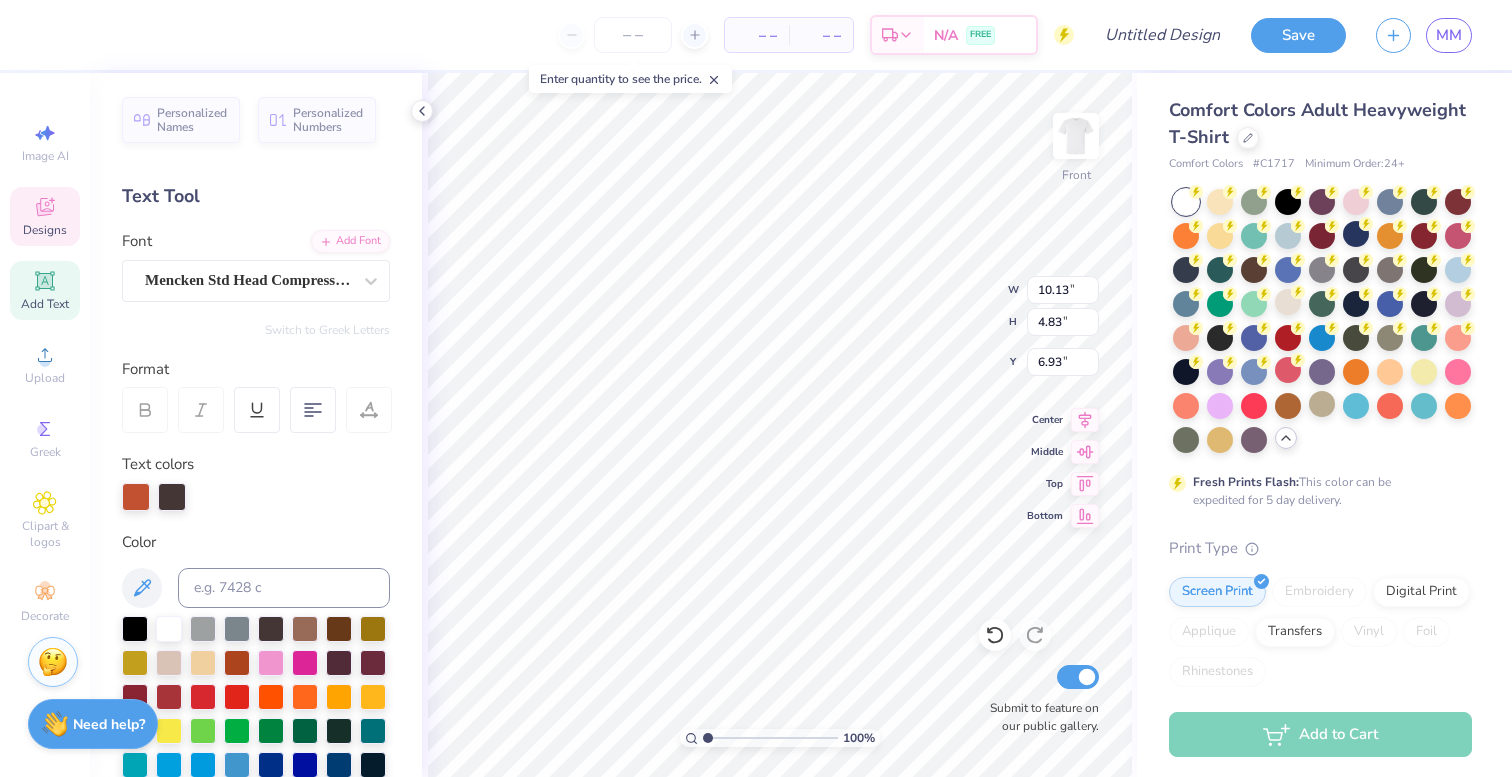 scroll, scrollTop: 0, scrollLeft: 4, axis: horizontal 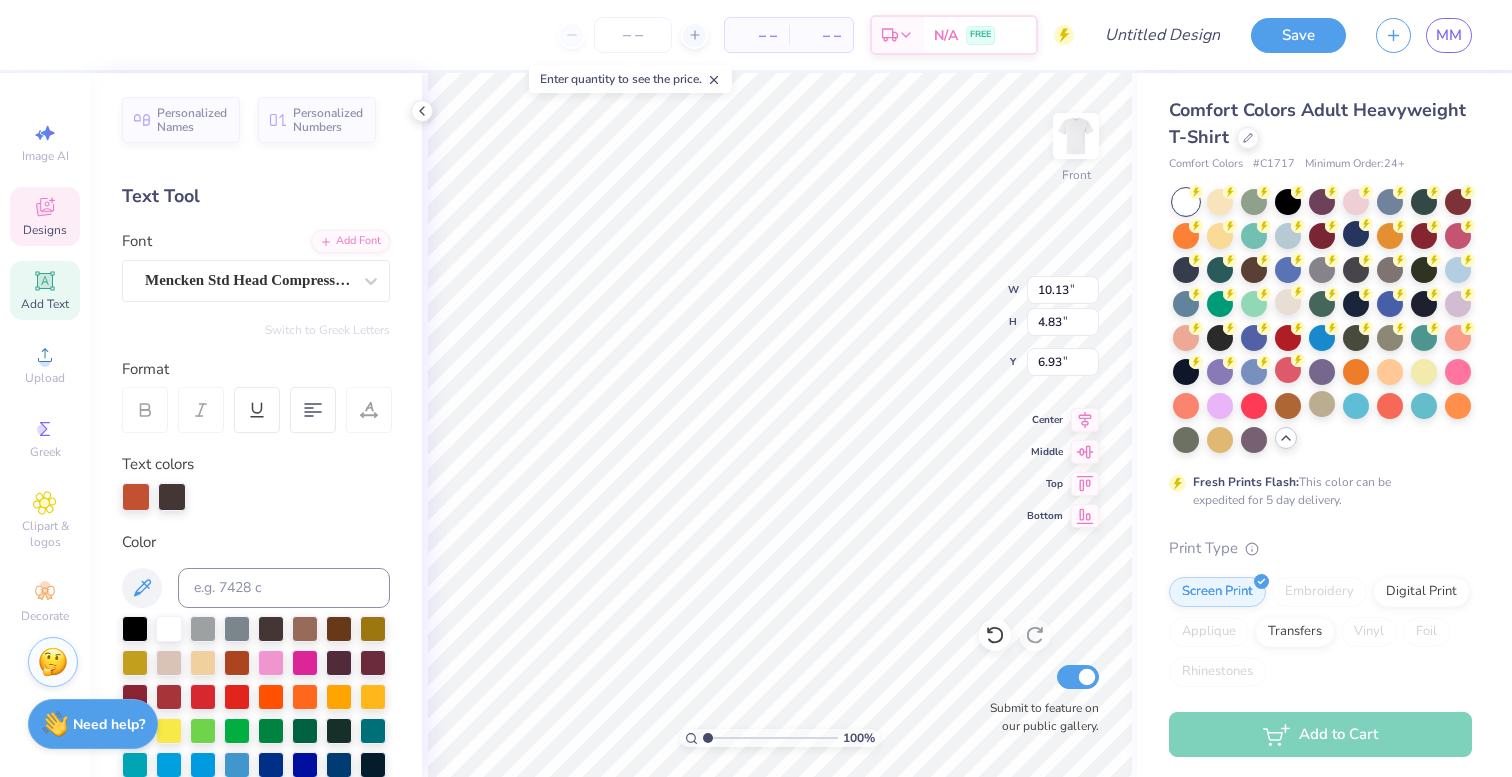type on "MERAKI" 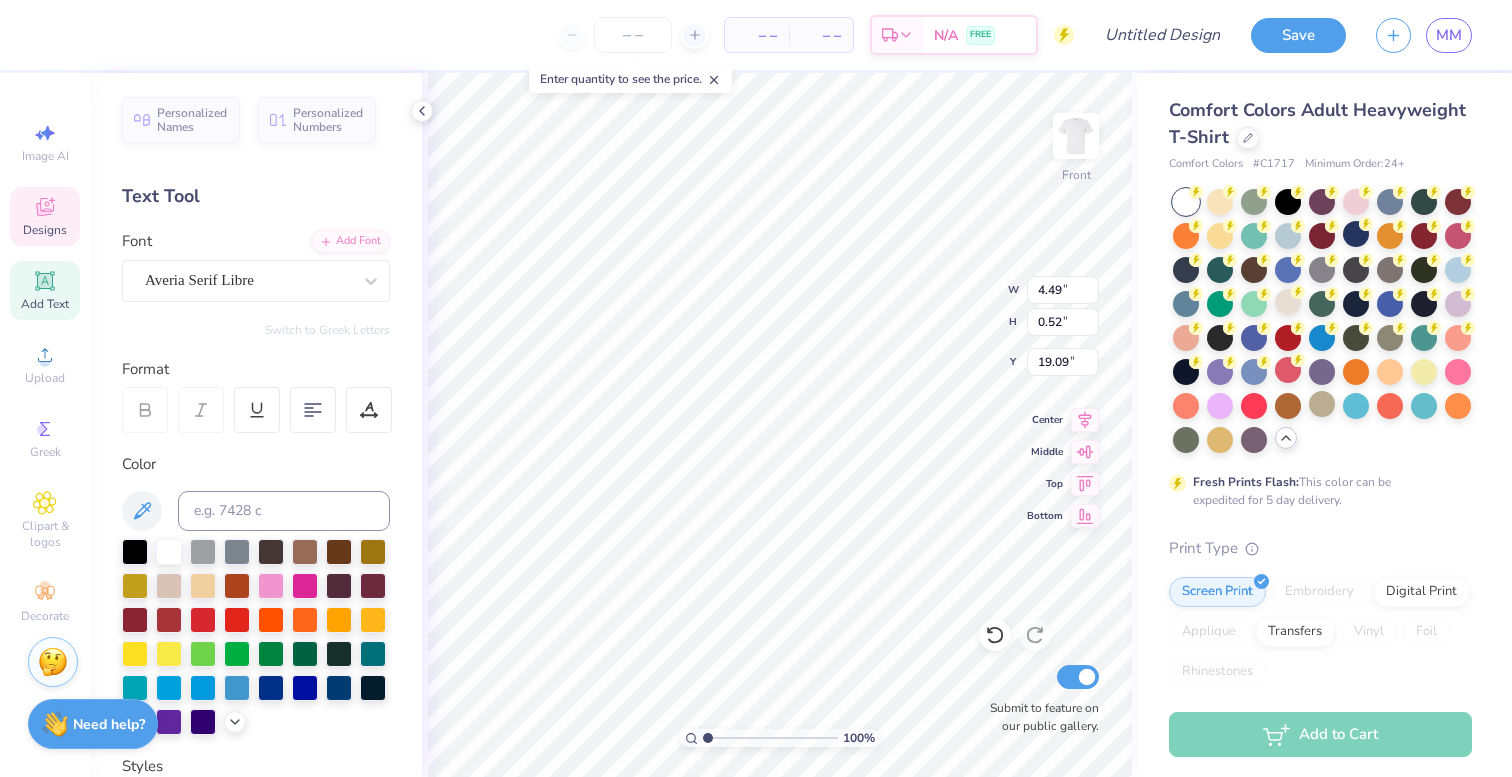 scroll, scrollTop: 0, scrollLeft: 4, axis: horizontal 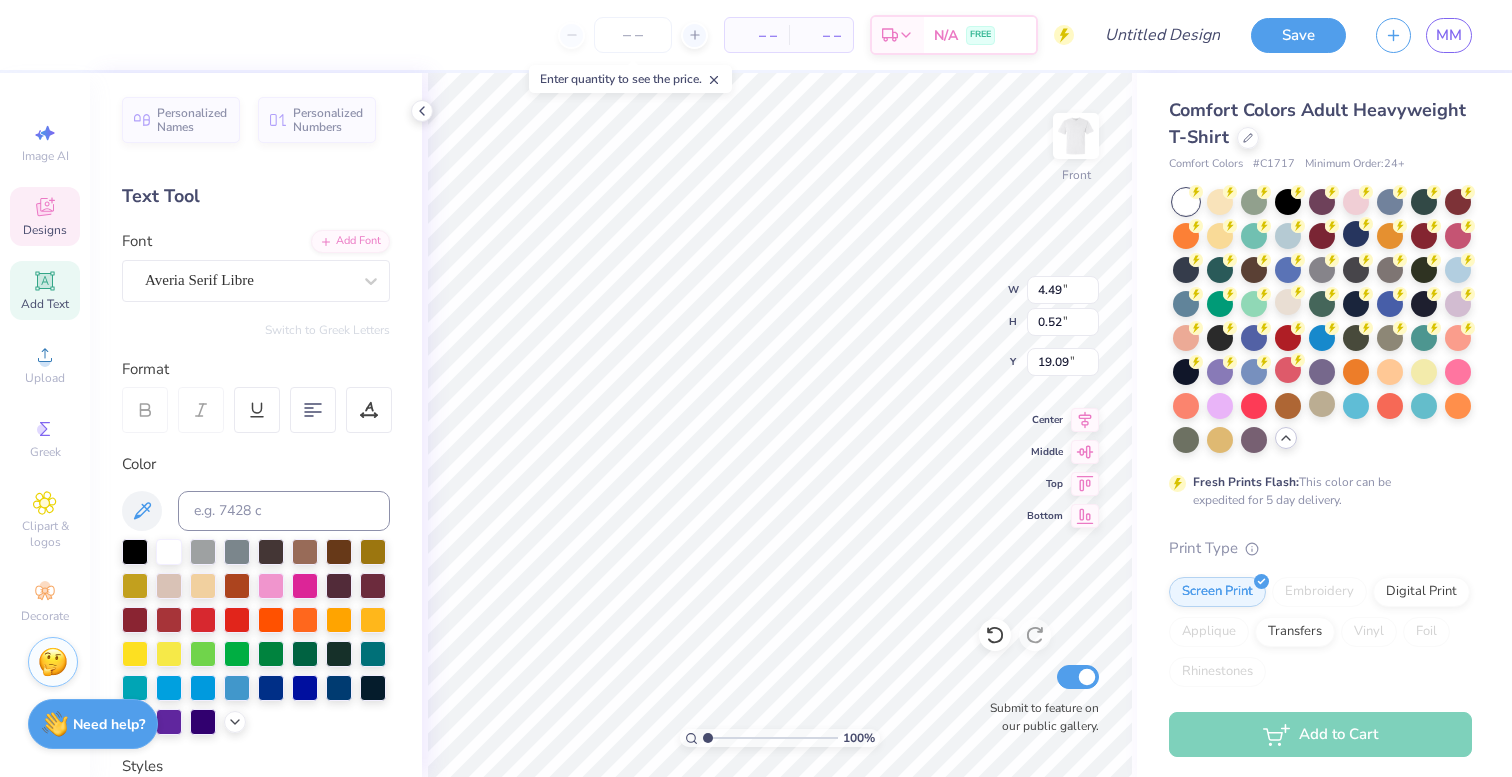 type on "EST." 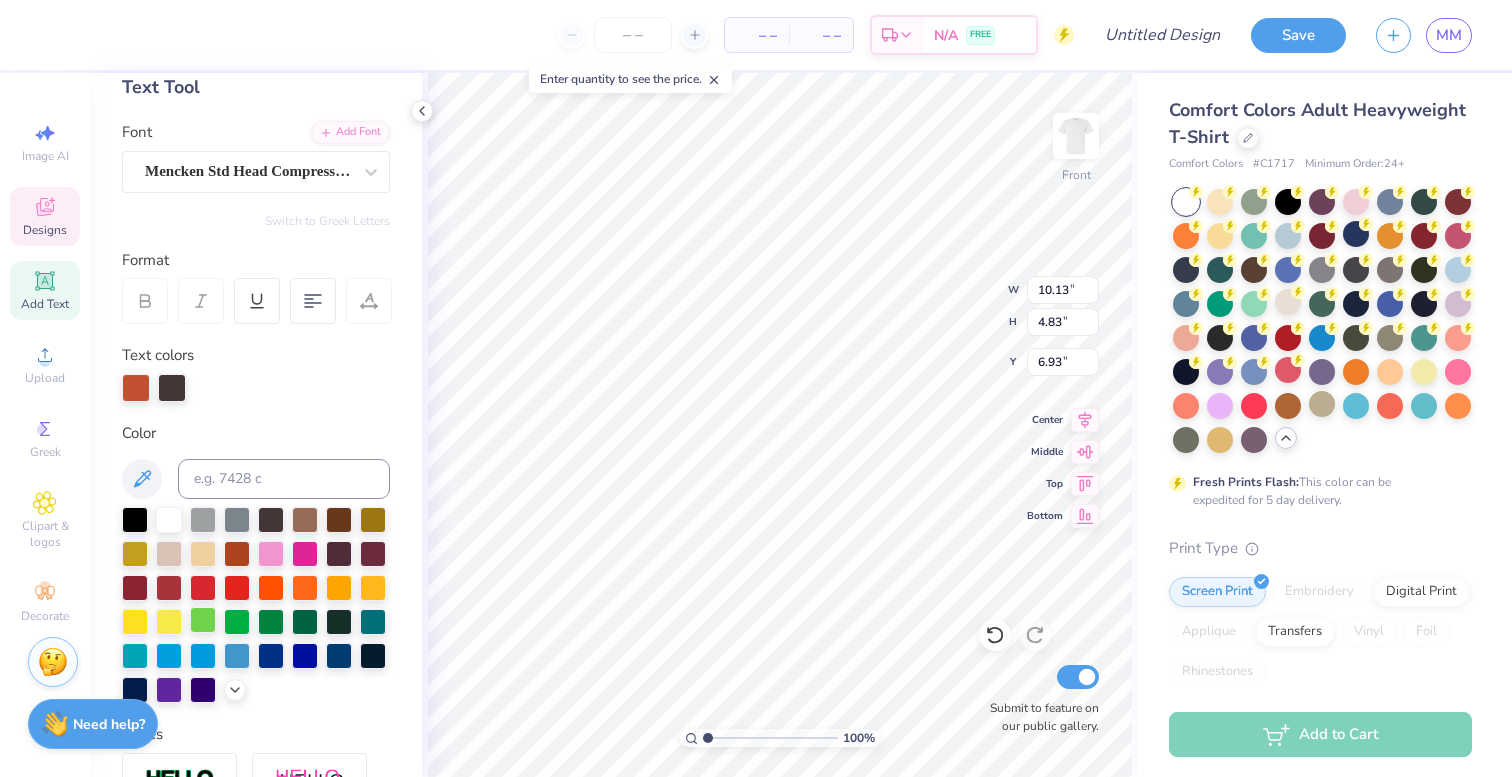 scroll, scrollTop: 114, scrollLeft: 0, axis: vertical 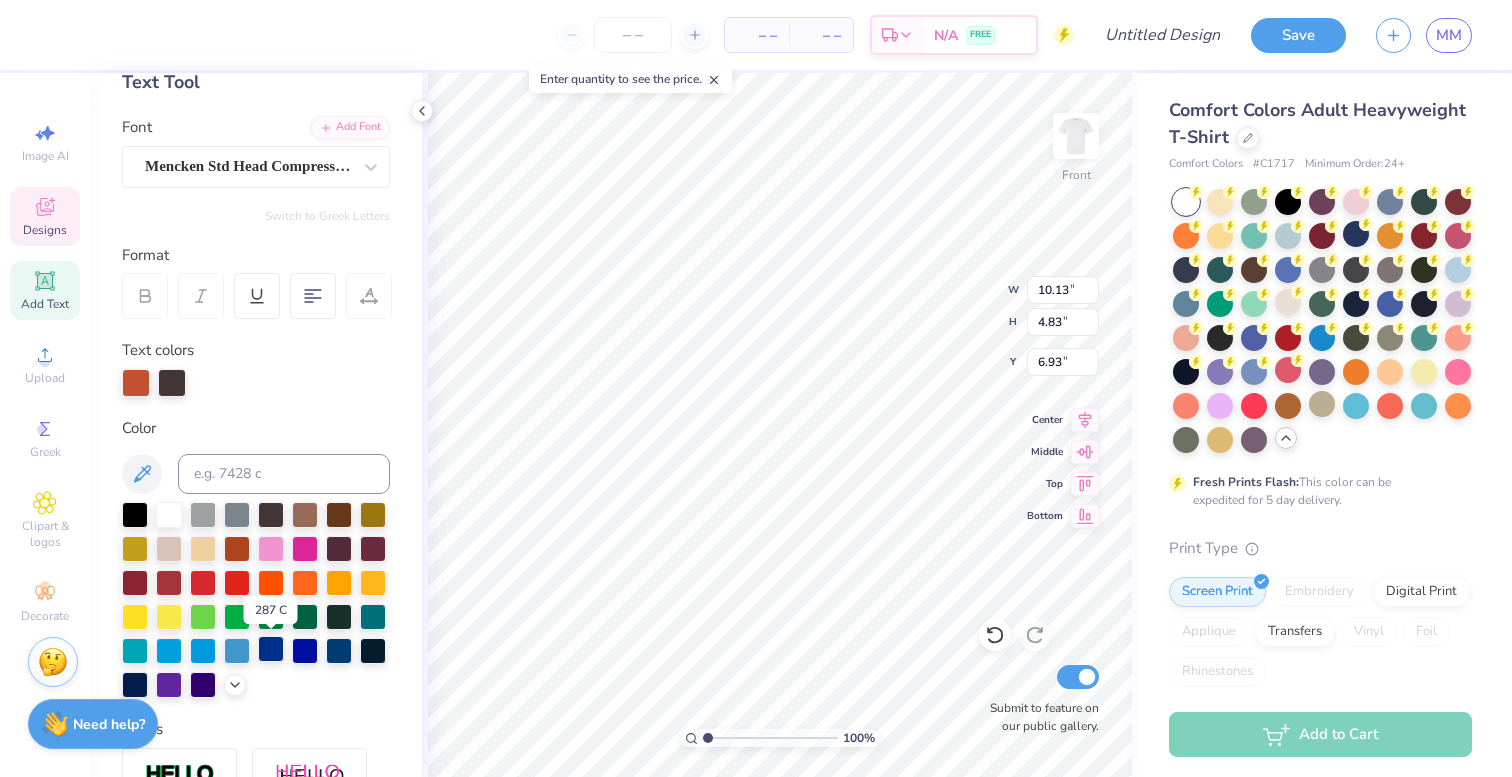 click at bounding box center (271, 649) 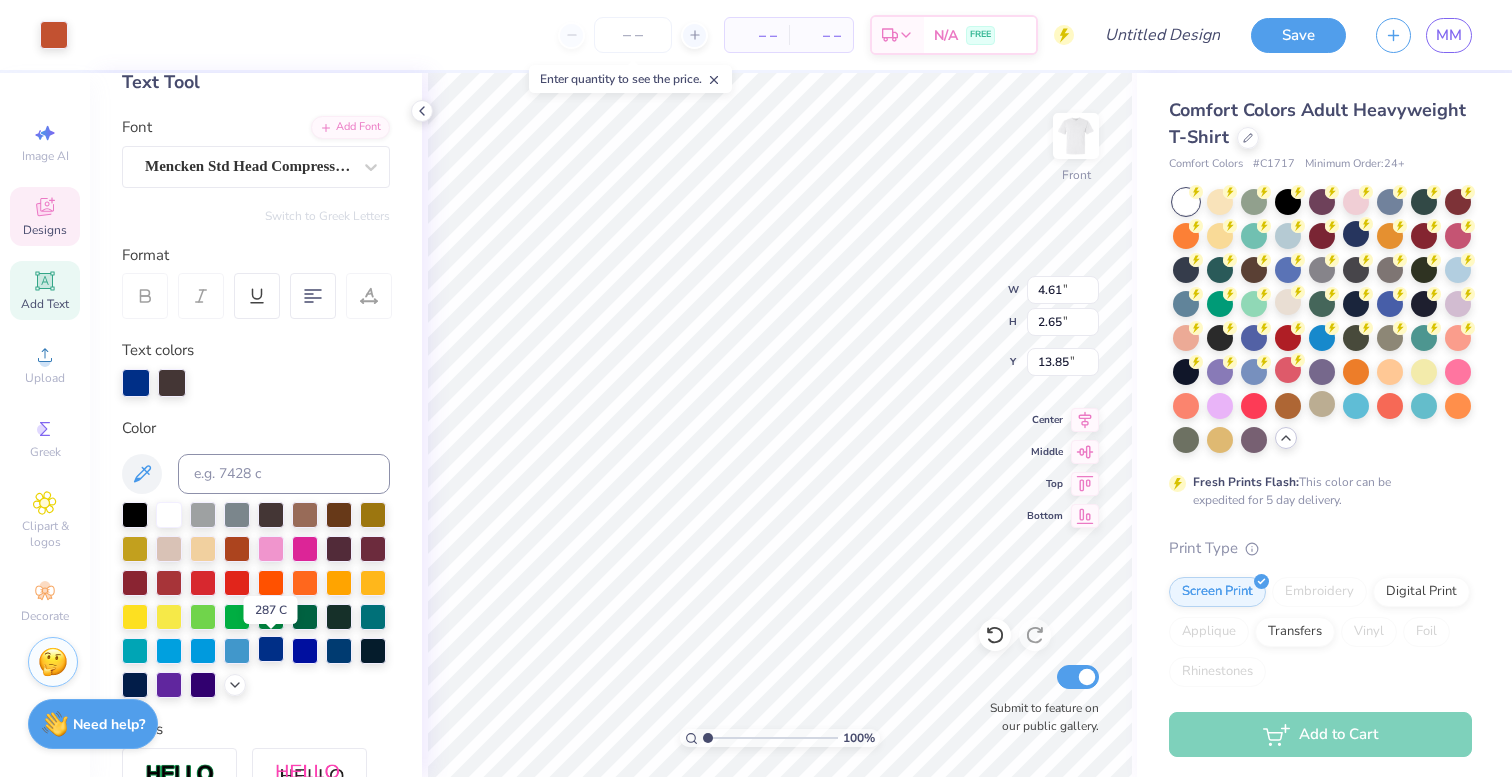 click at bounding box center (271, 649) 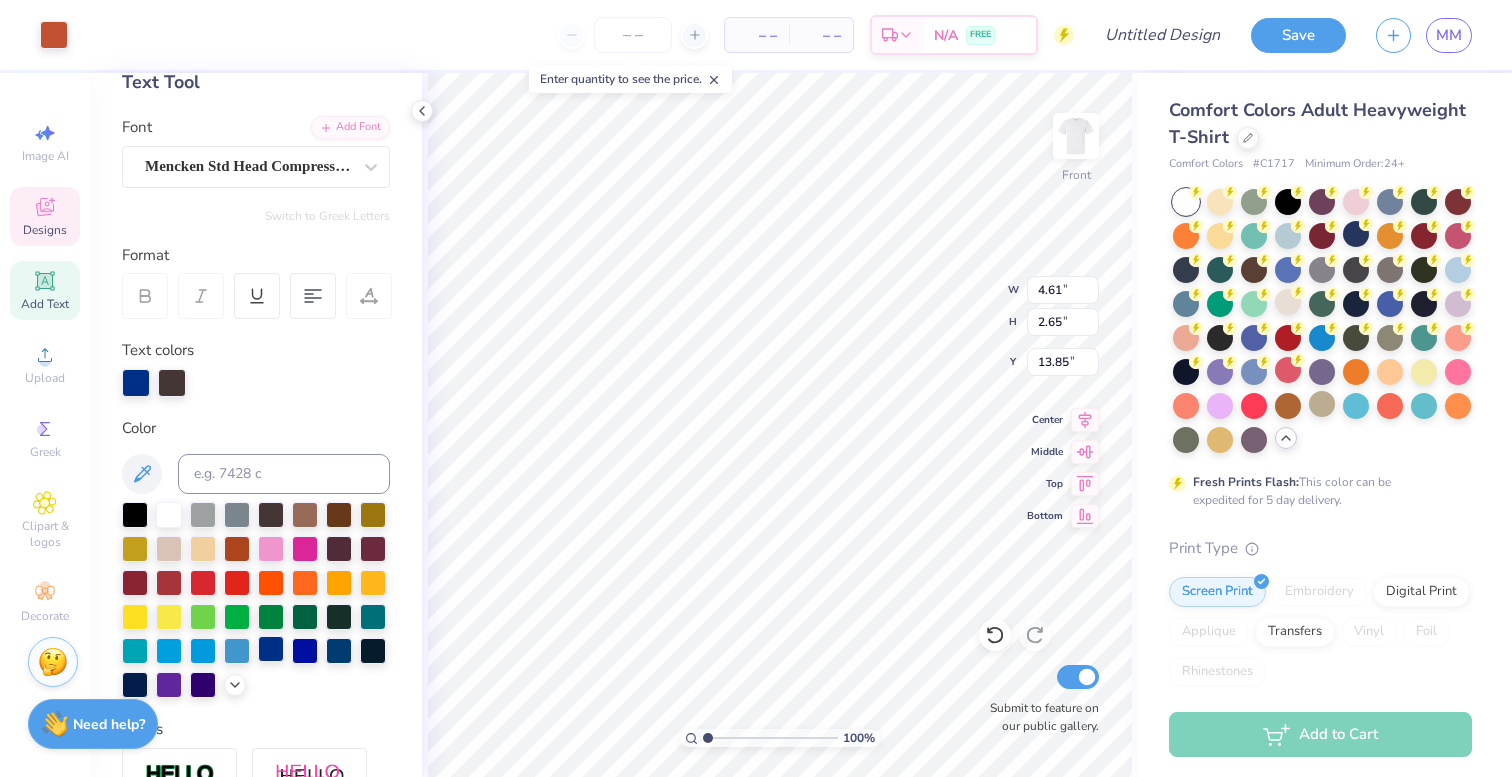type on "5.14" 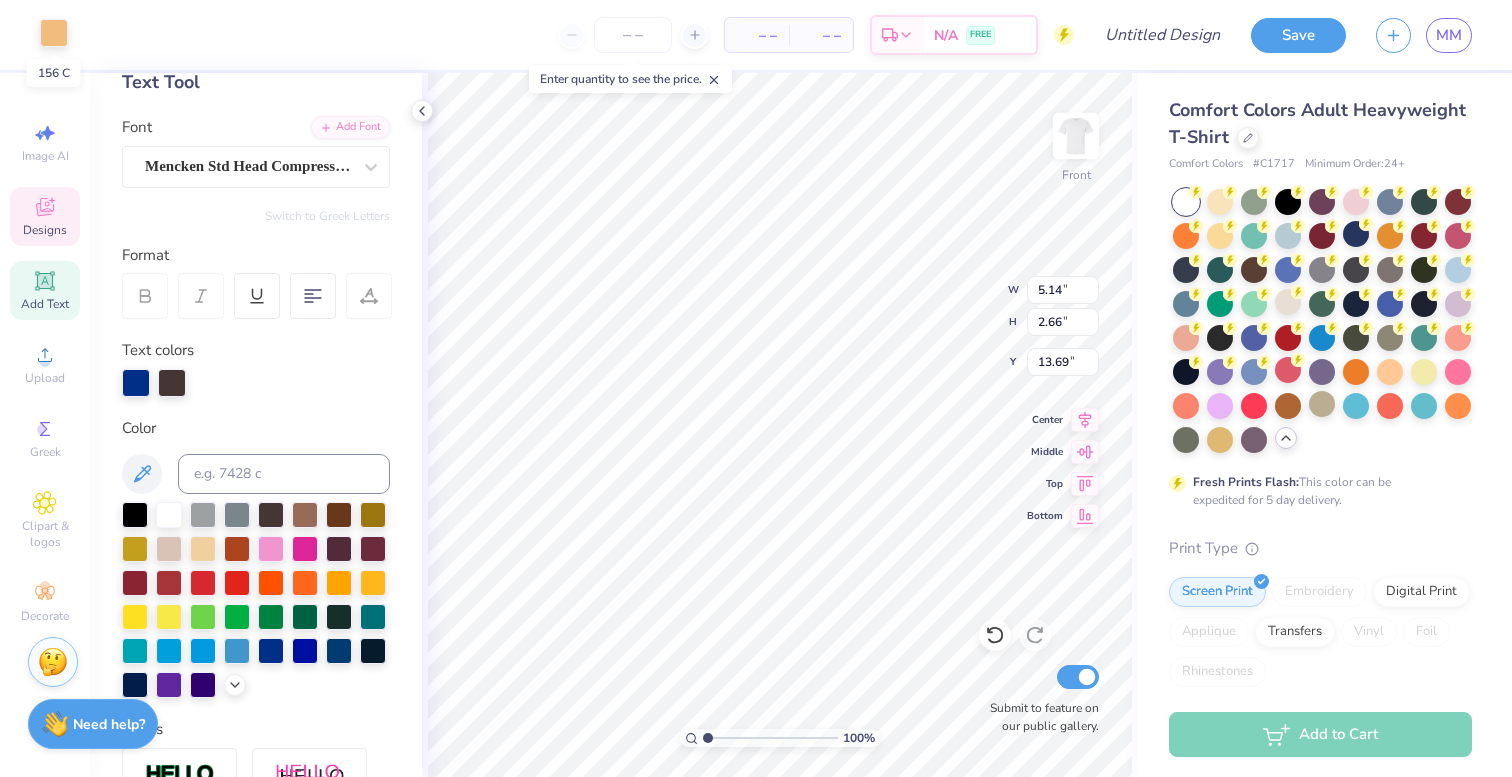 click at bounding box center (54, 33) 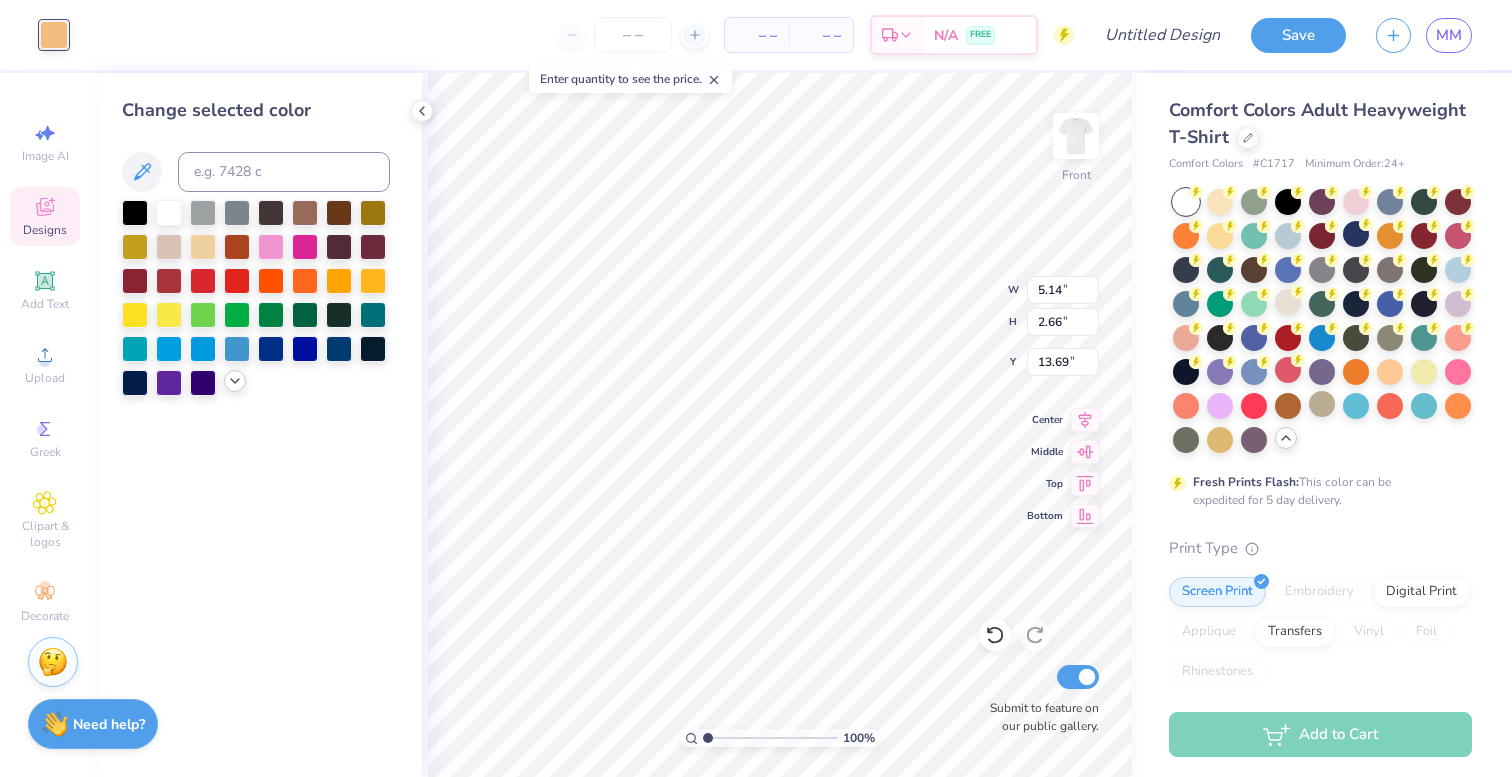 click 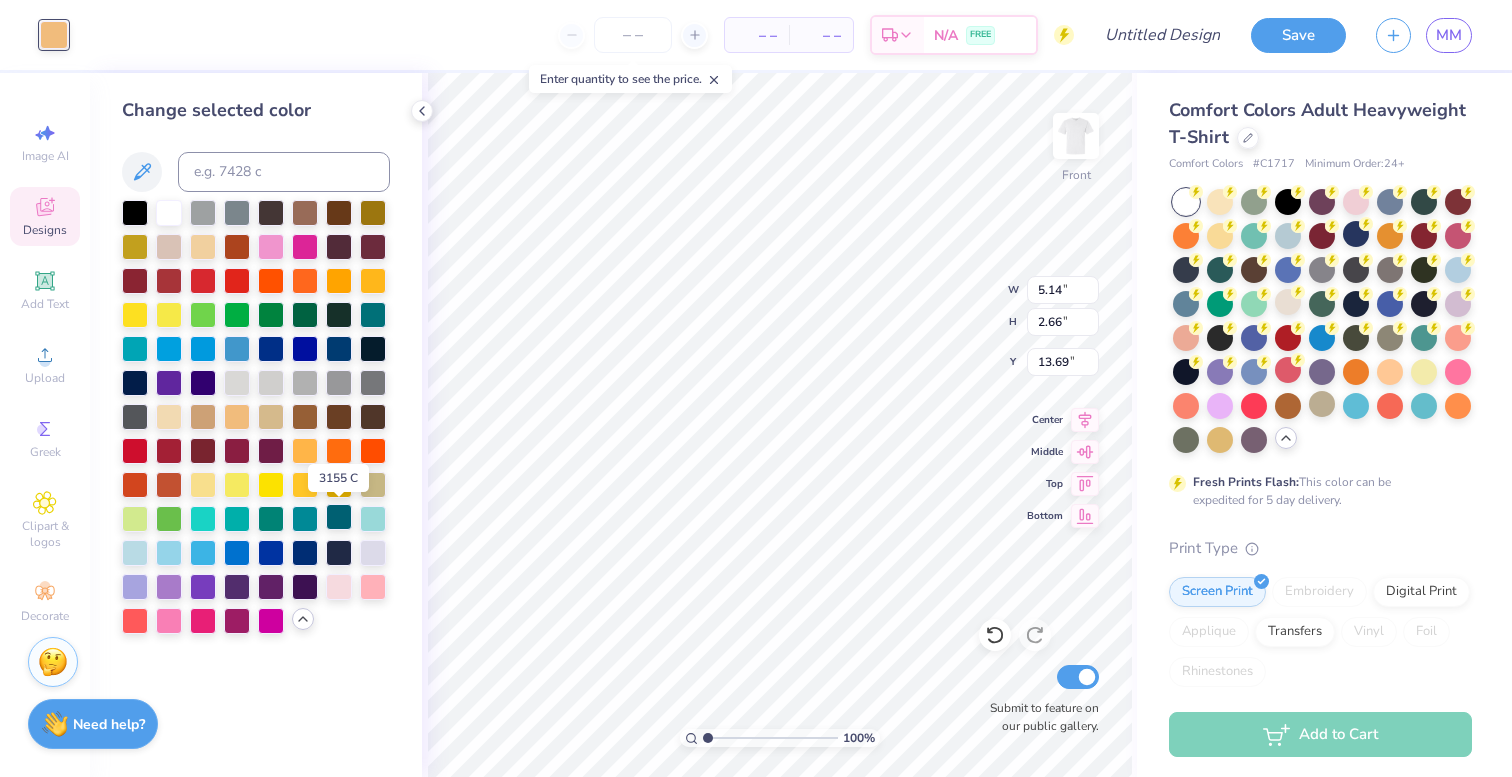 click at bounding box center [339, 517] 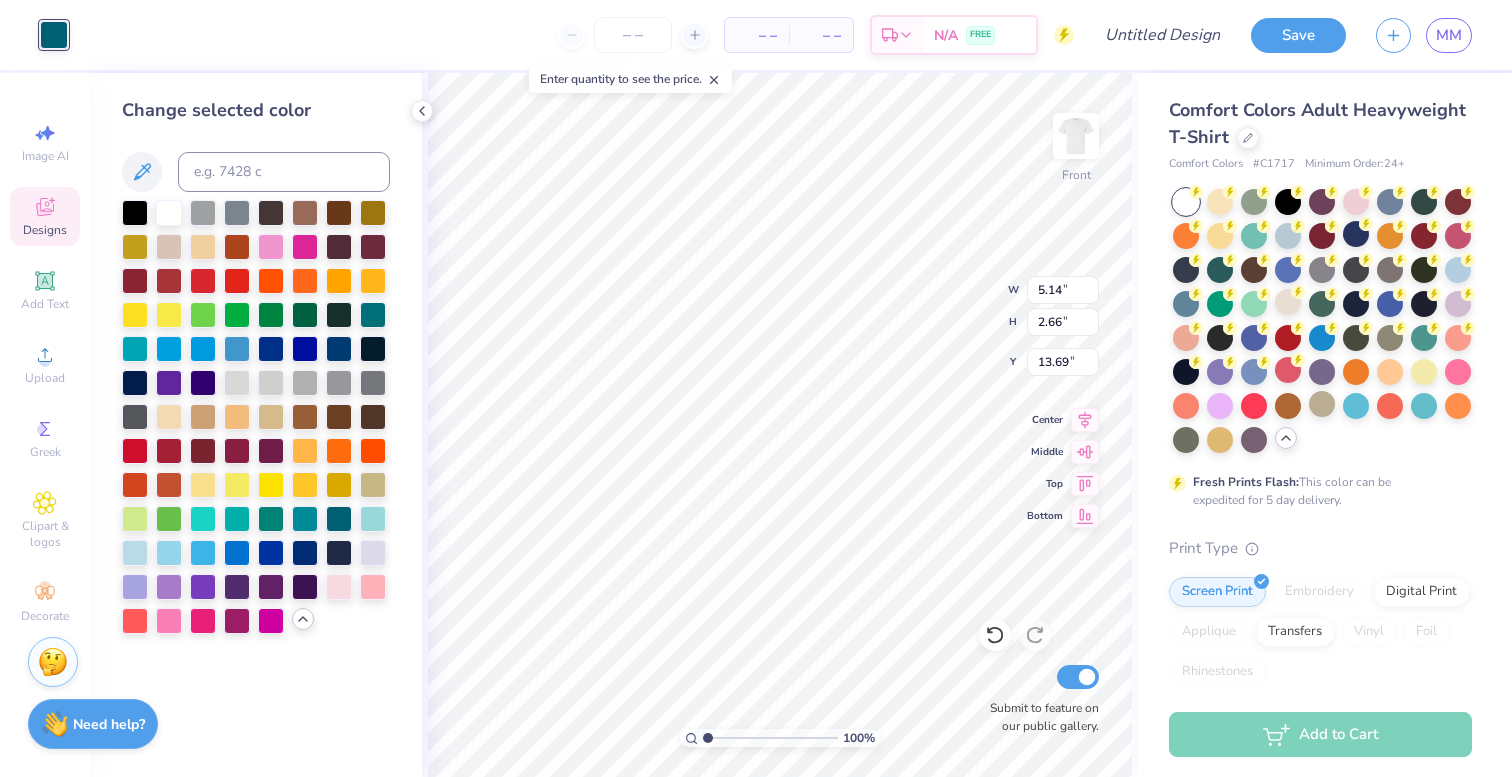 type on "4.61" 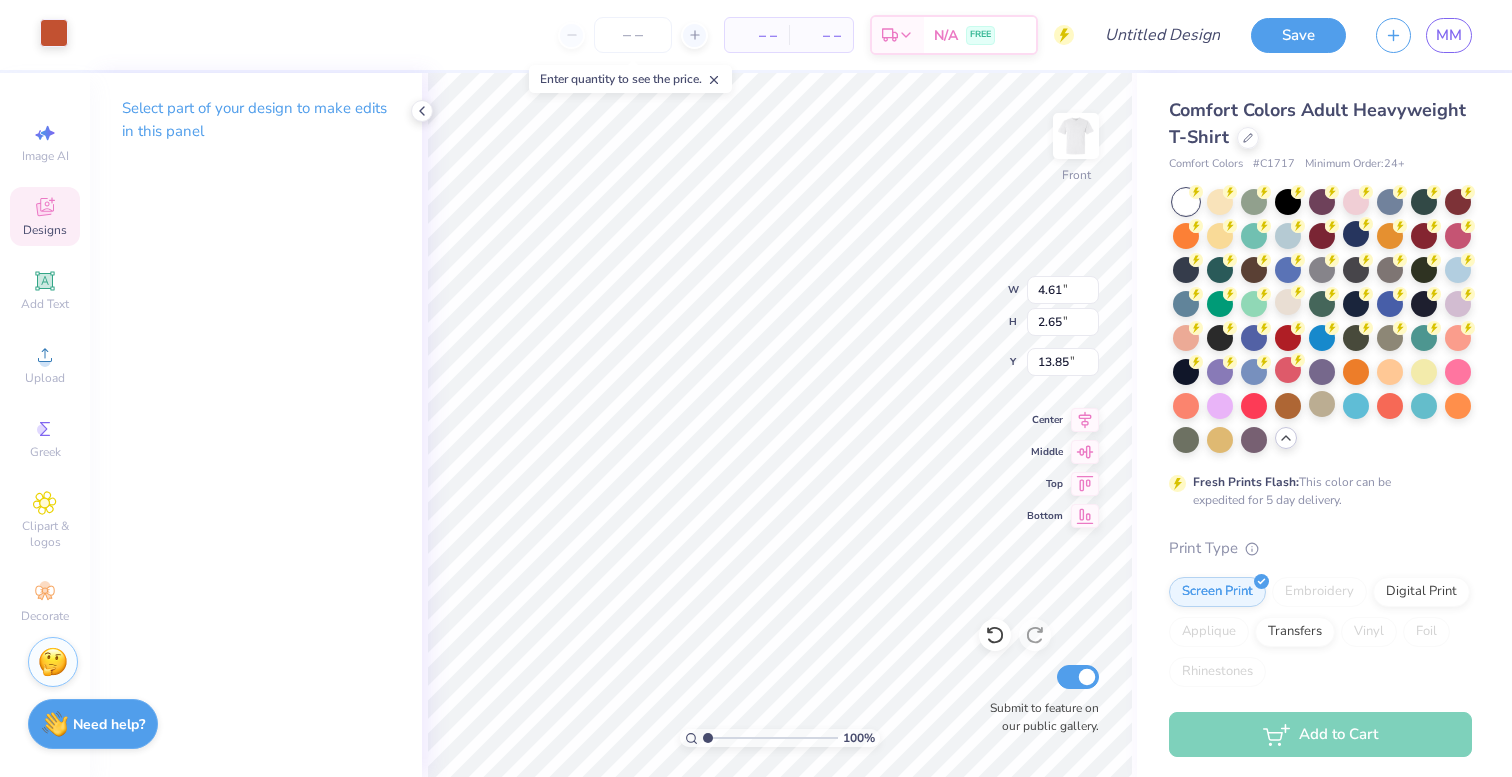 click at bounding box center [54, 33] 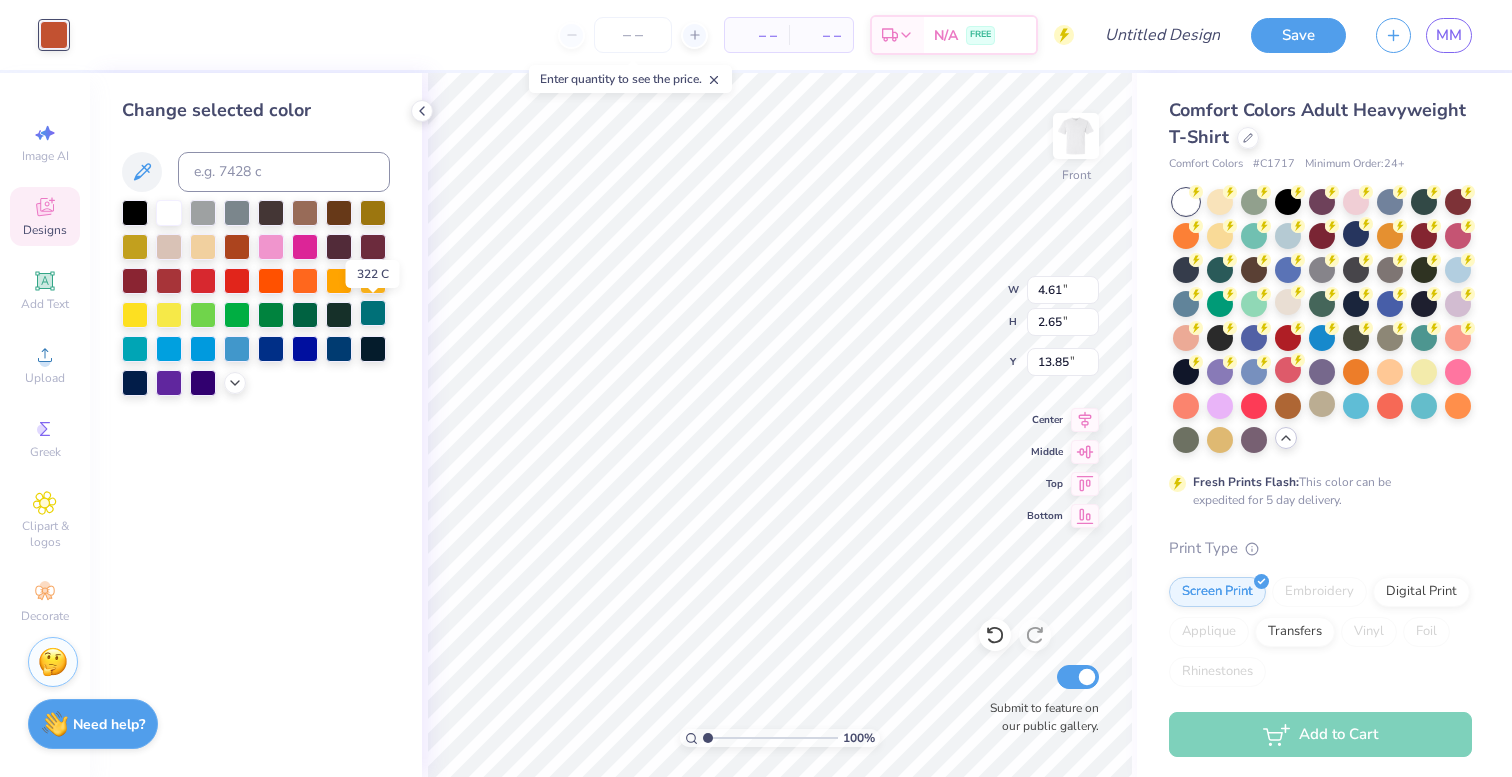 click at bounding box center [373, 313] 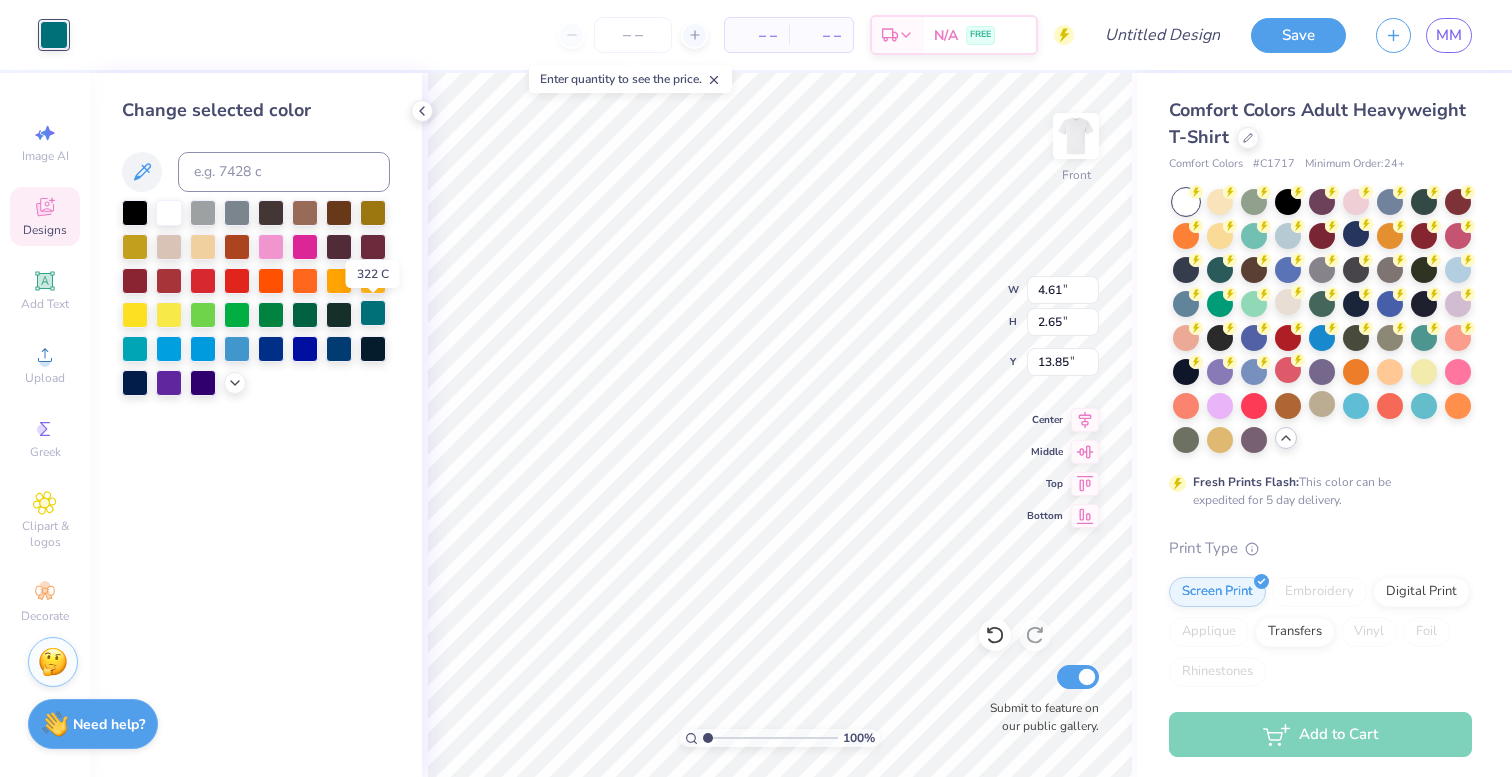 click at bounding box center (373, 313) 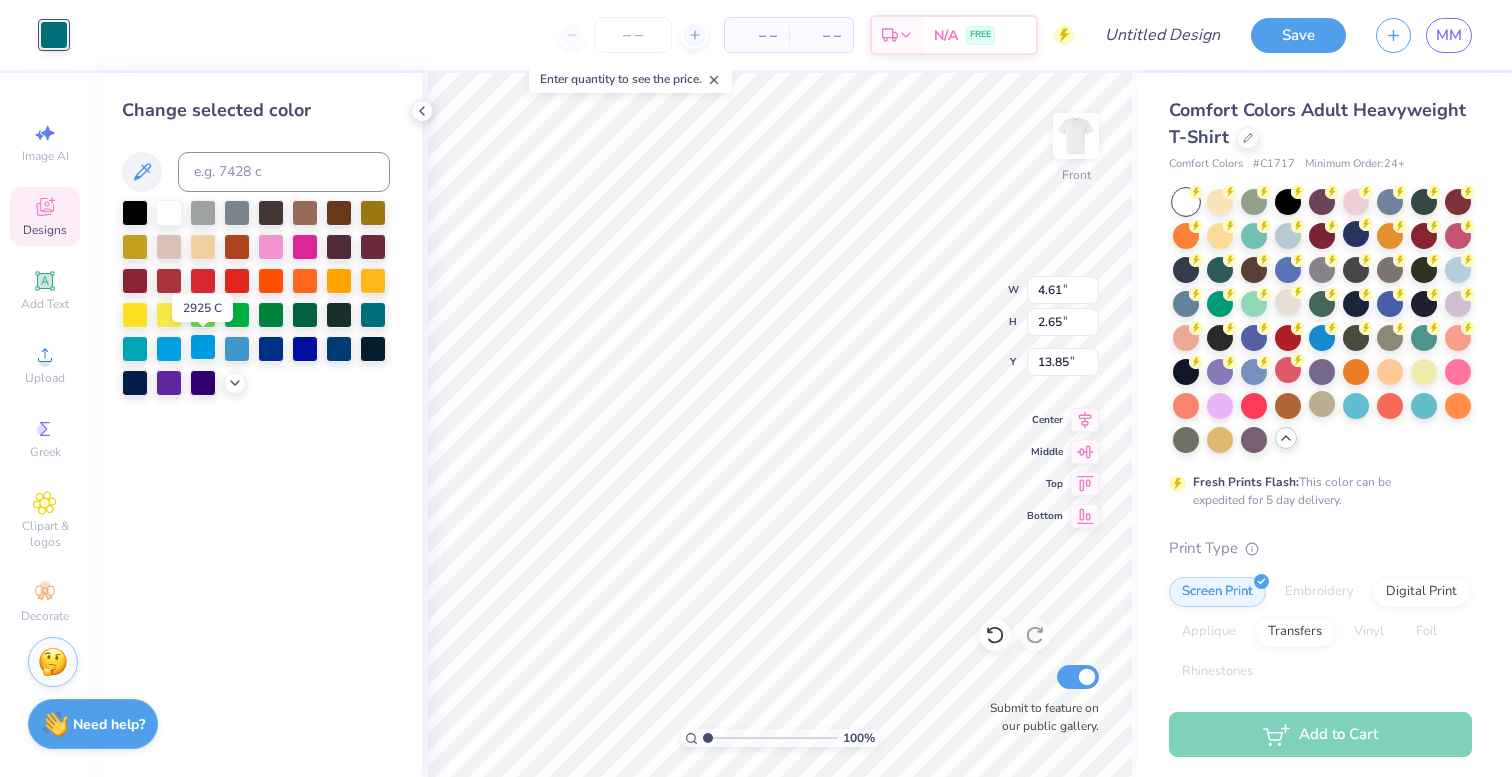 click at bounding box center (203, 347) 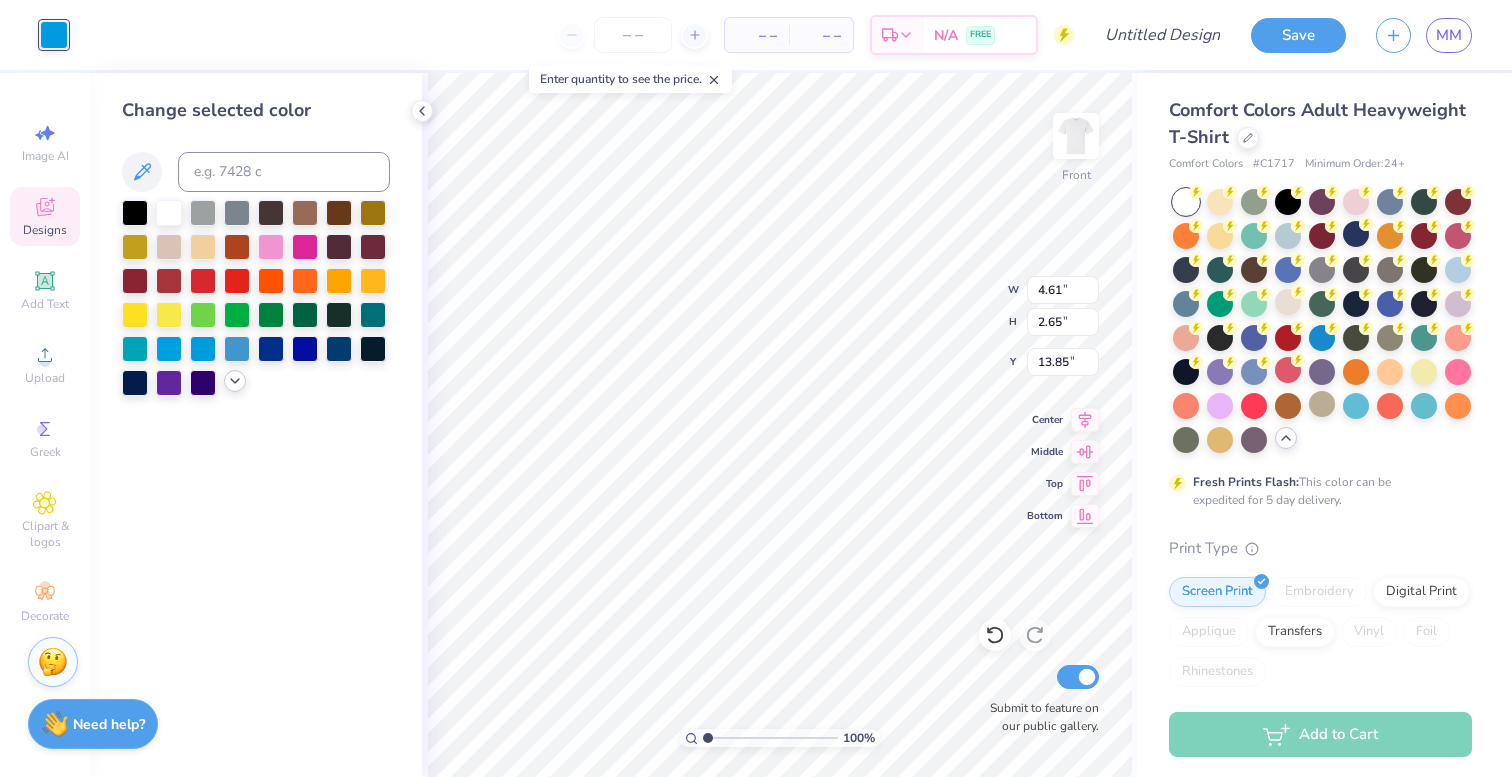 click at bounding box center [256, 298] 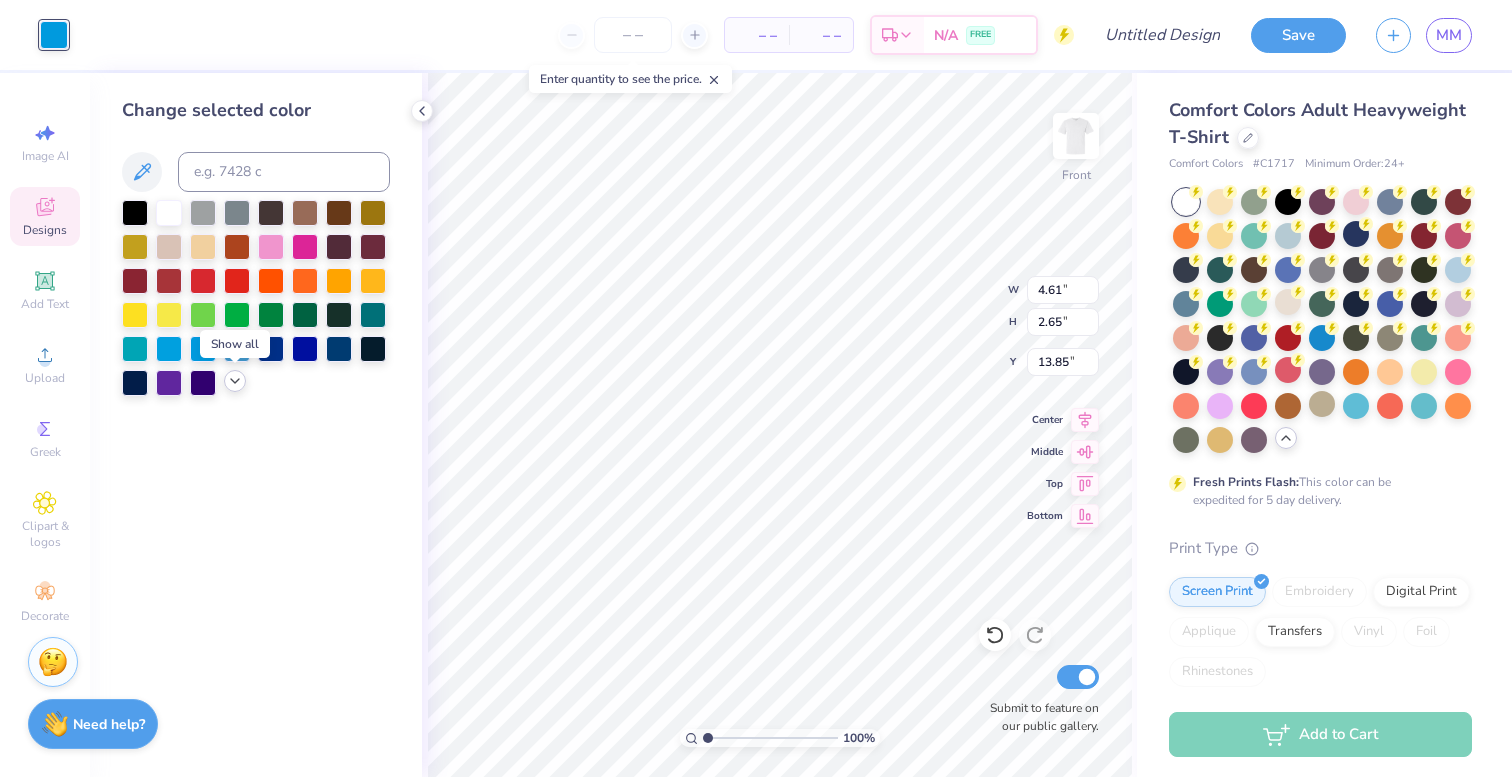 click 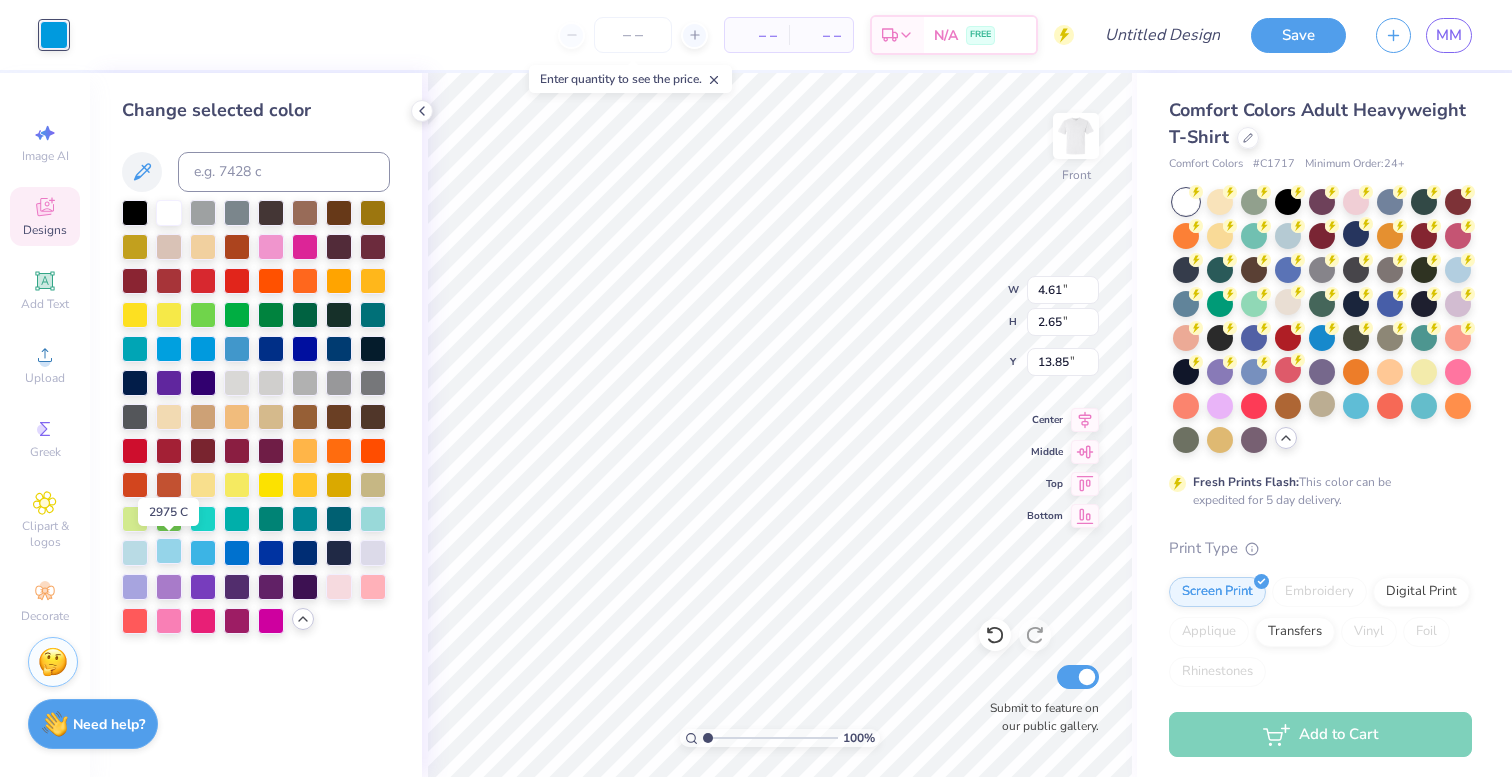 click at bounding box center (169, 551) 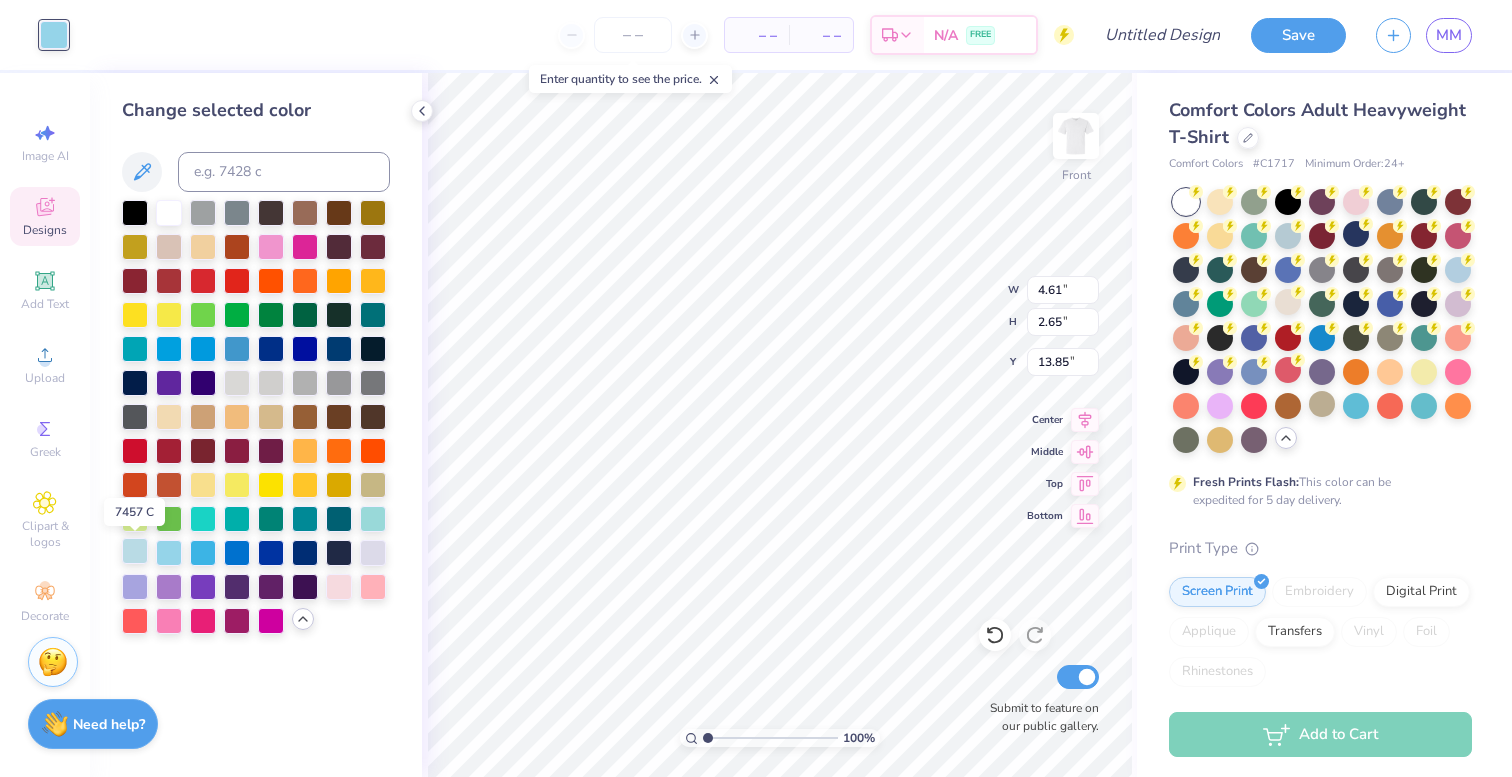 click at bounding box center (135, 551) 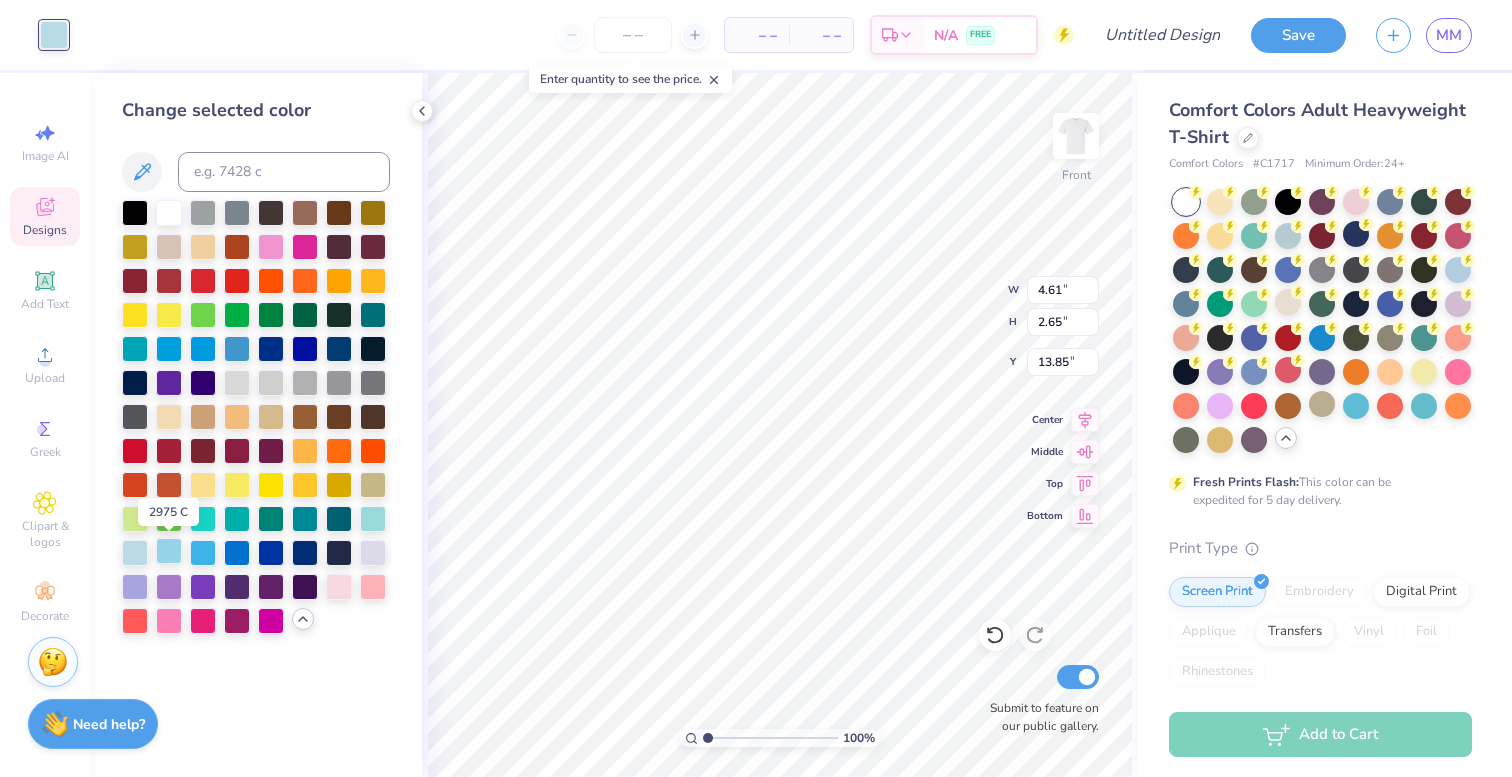 click at bounding box center (169, 551) 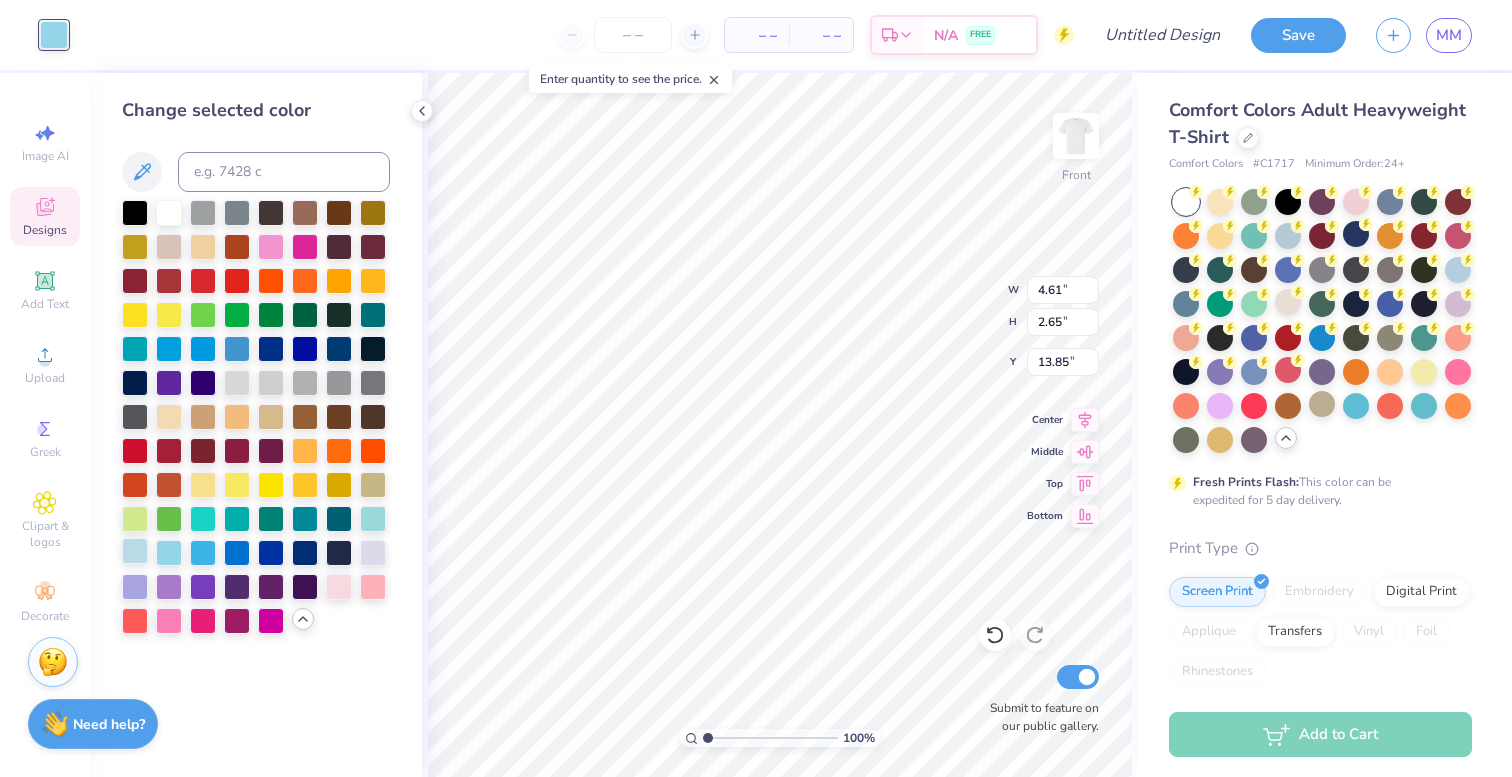 click at bounding box center (135, 551) 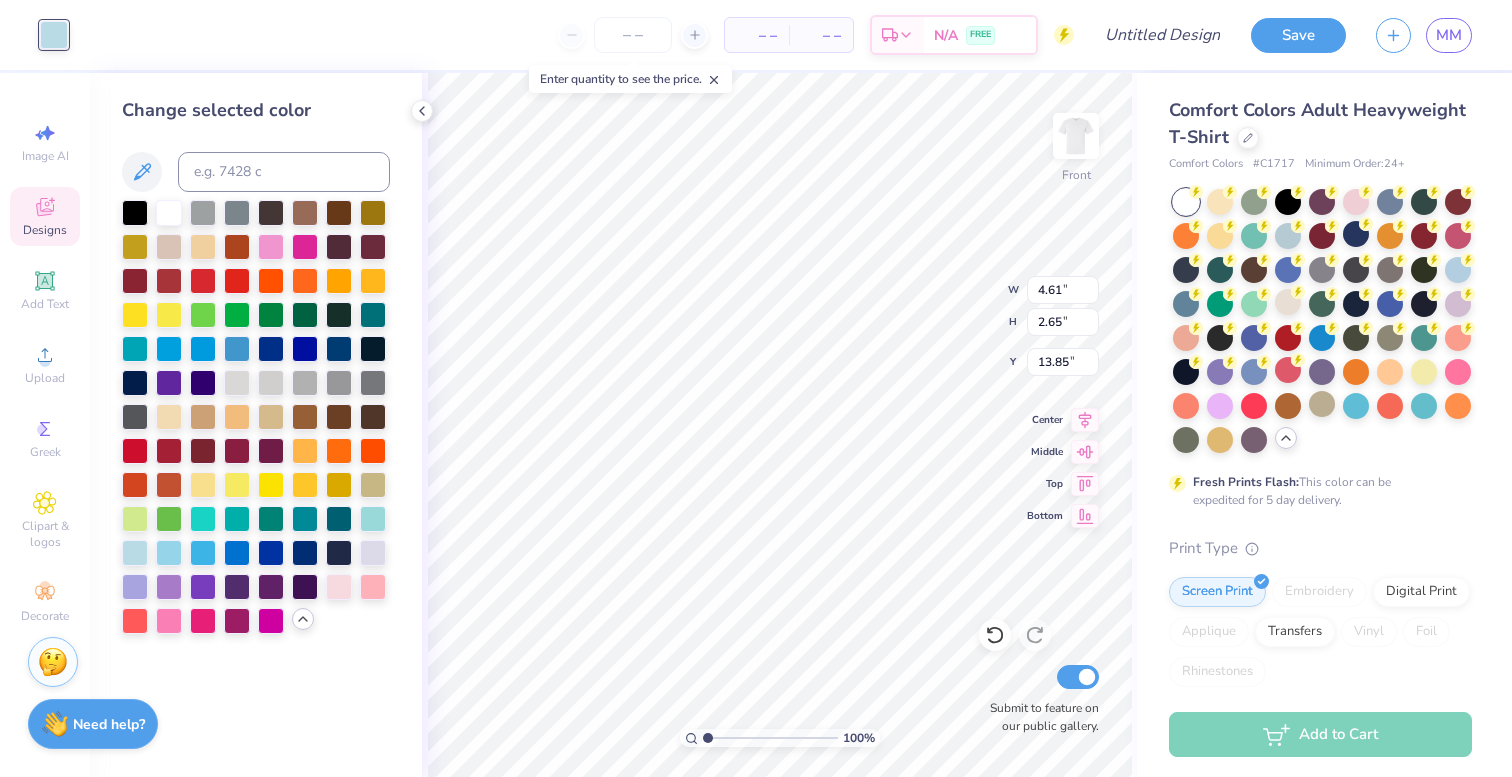 type on "5.14" 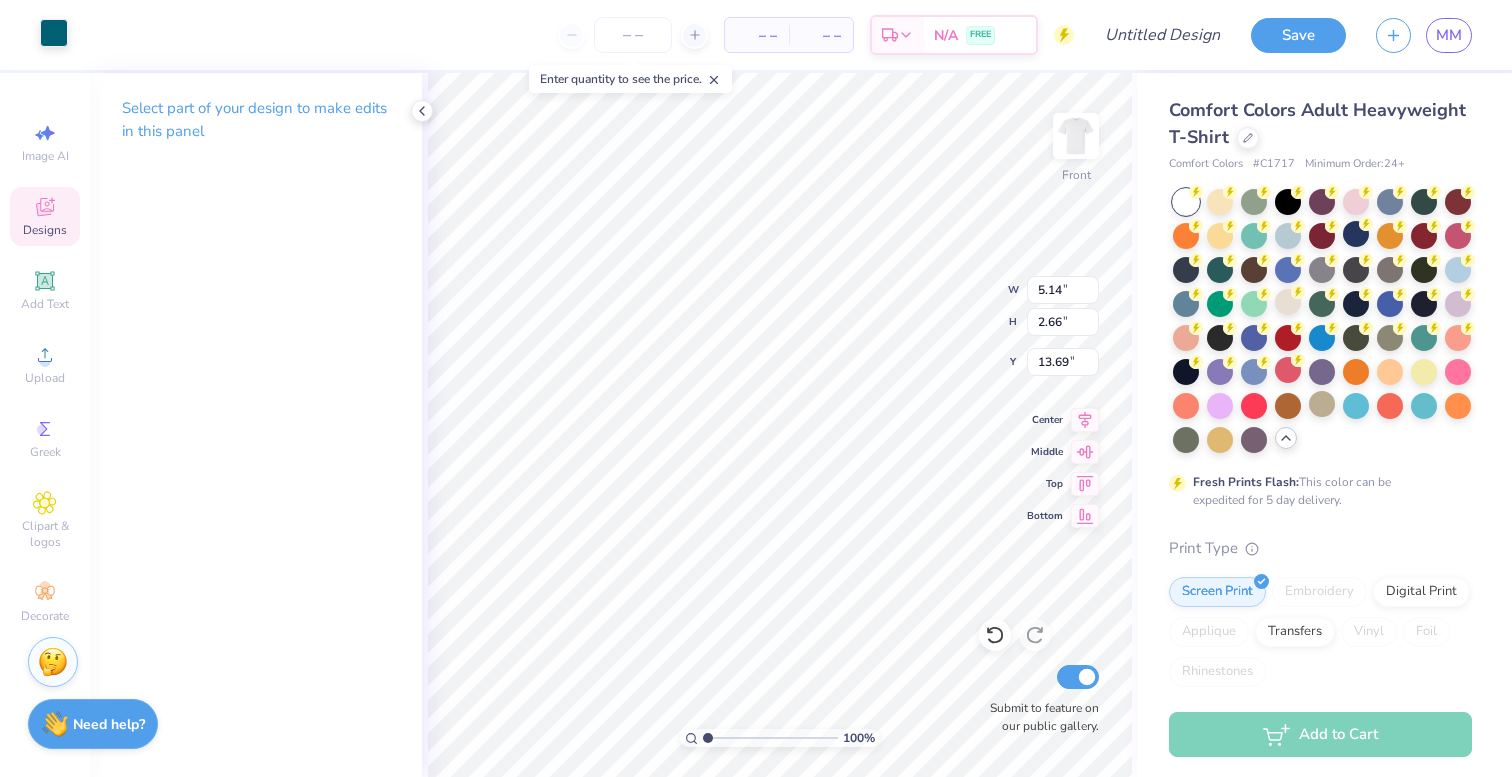 click at bounding box center [54, 33] 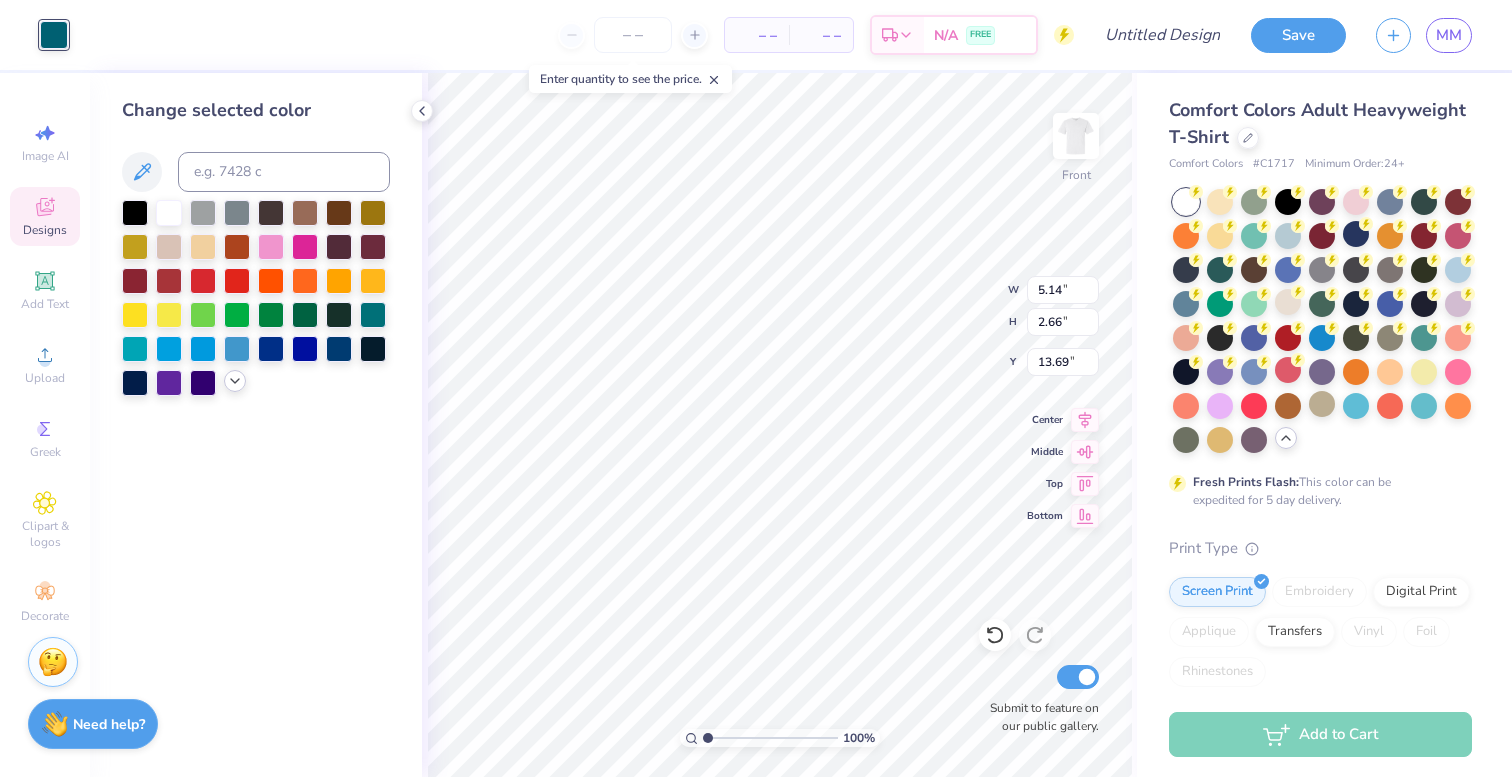 click 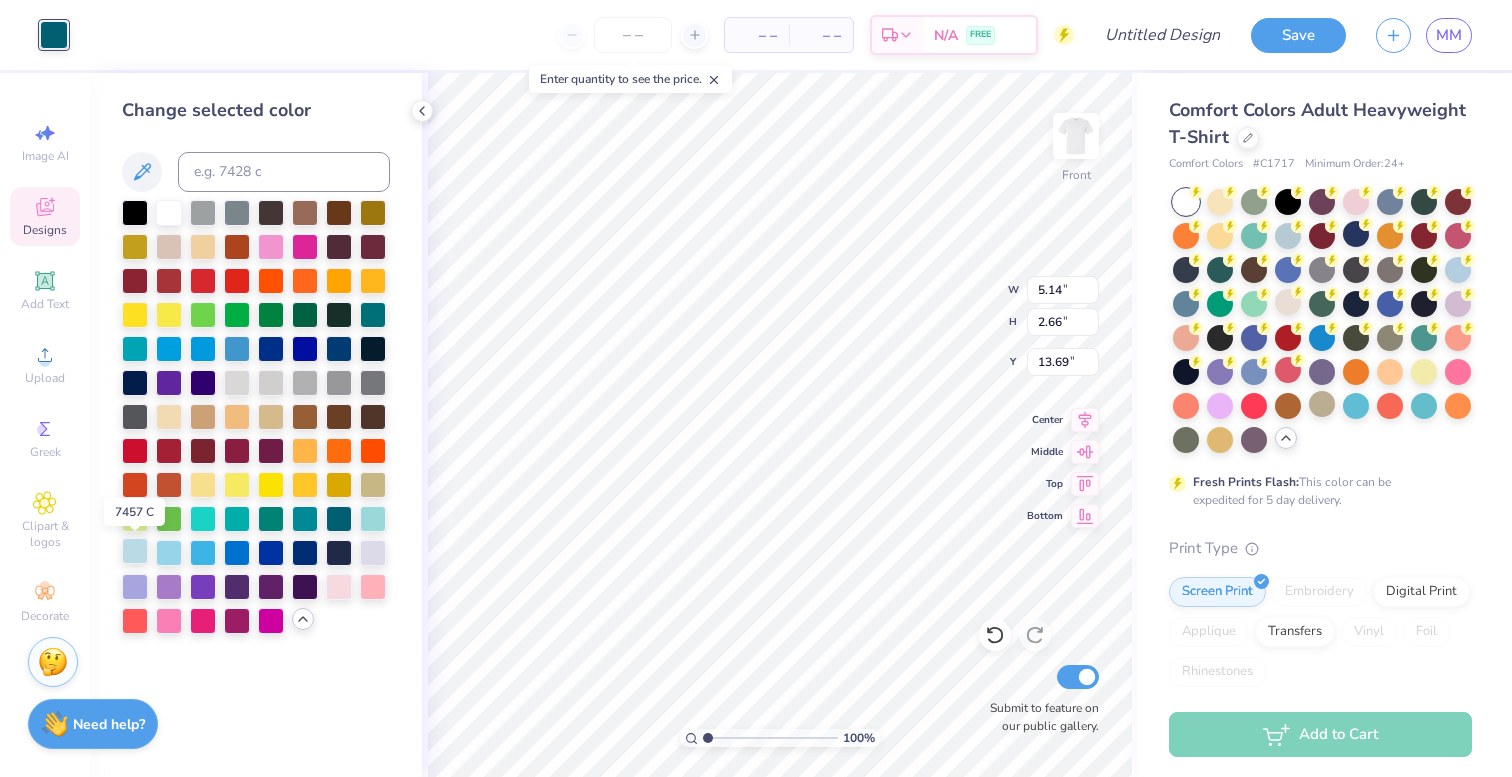 click at bounding box center [135, 551] 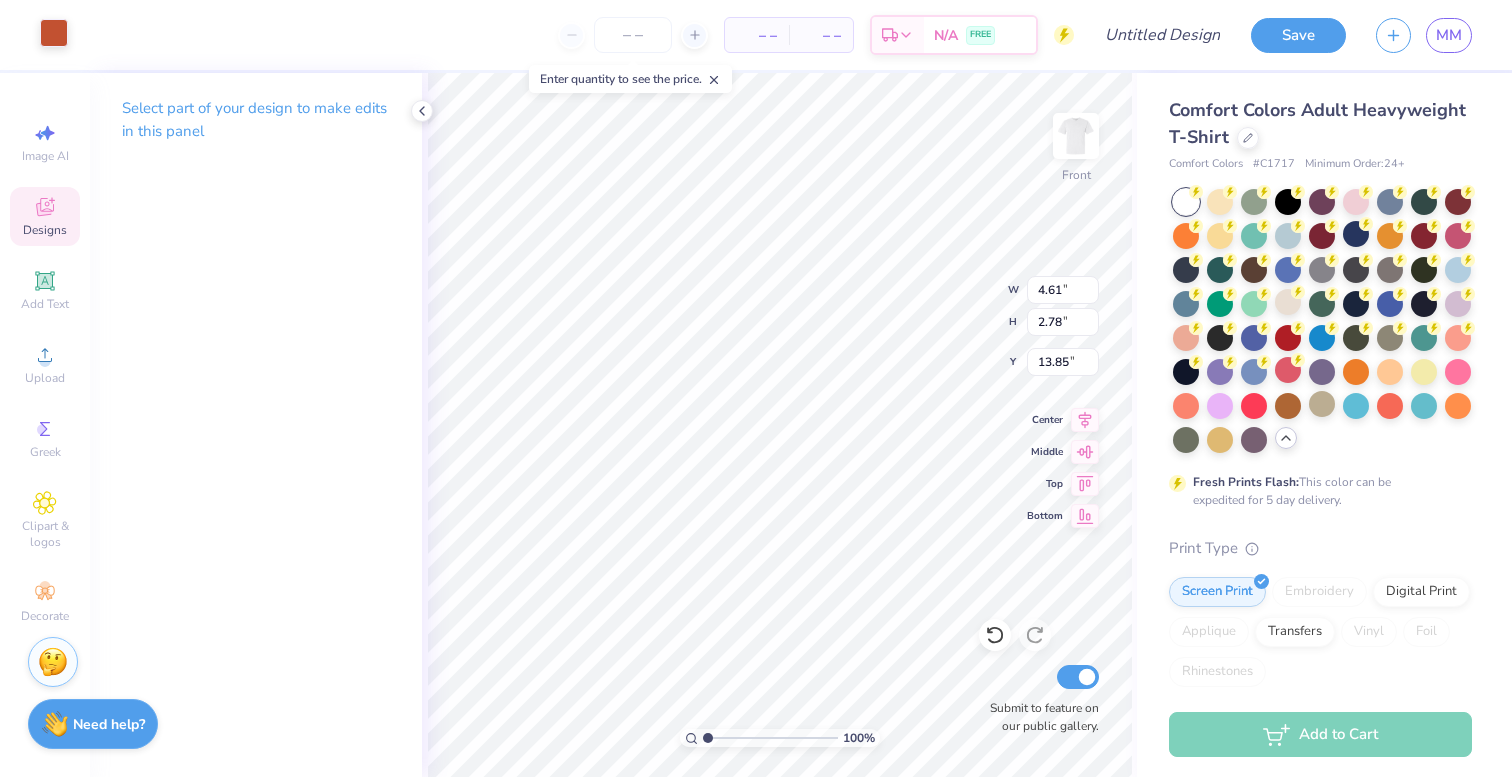 click at bounding box center [54, 33] 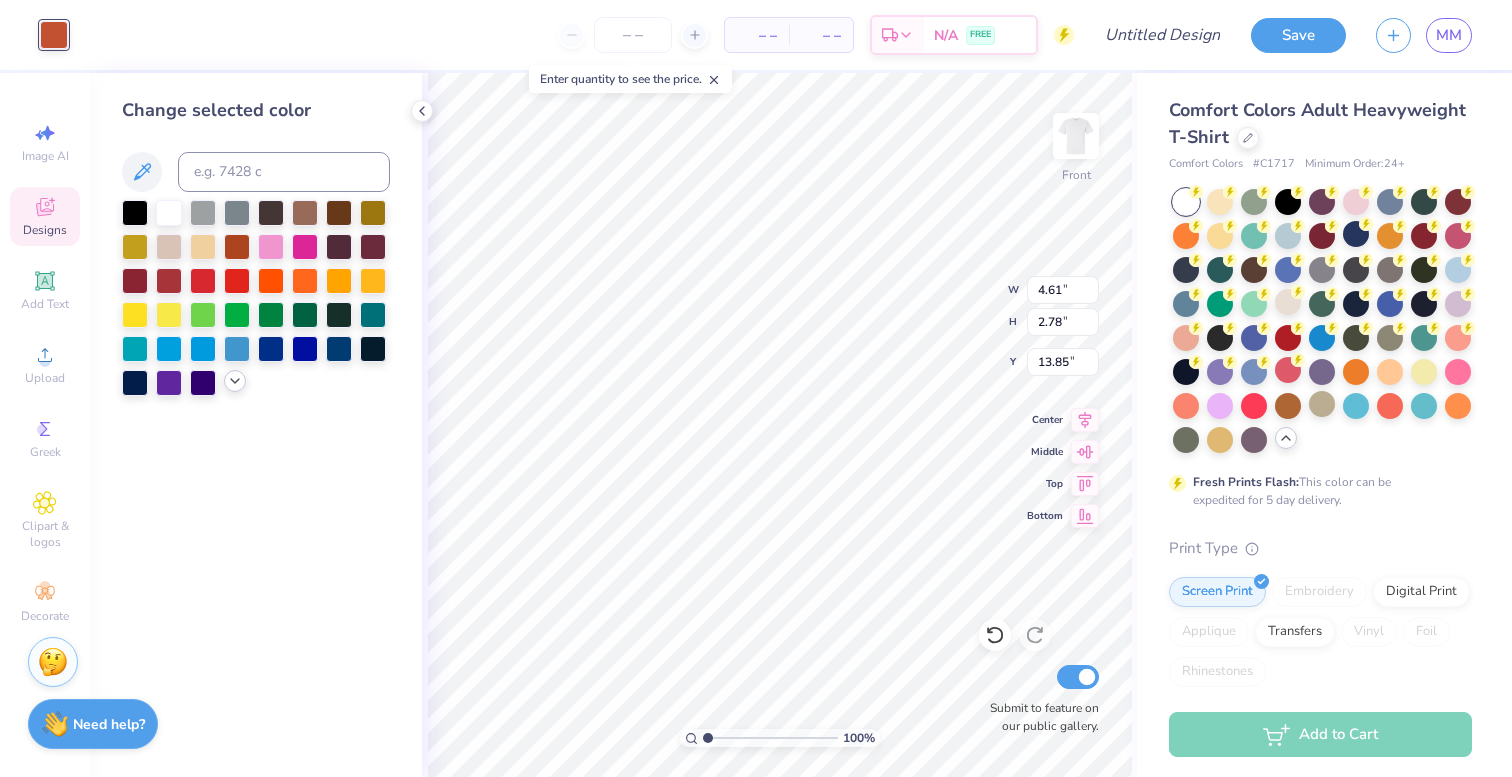 click 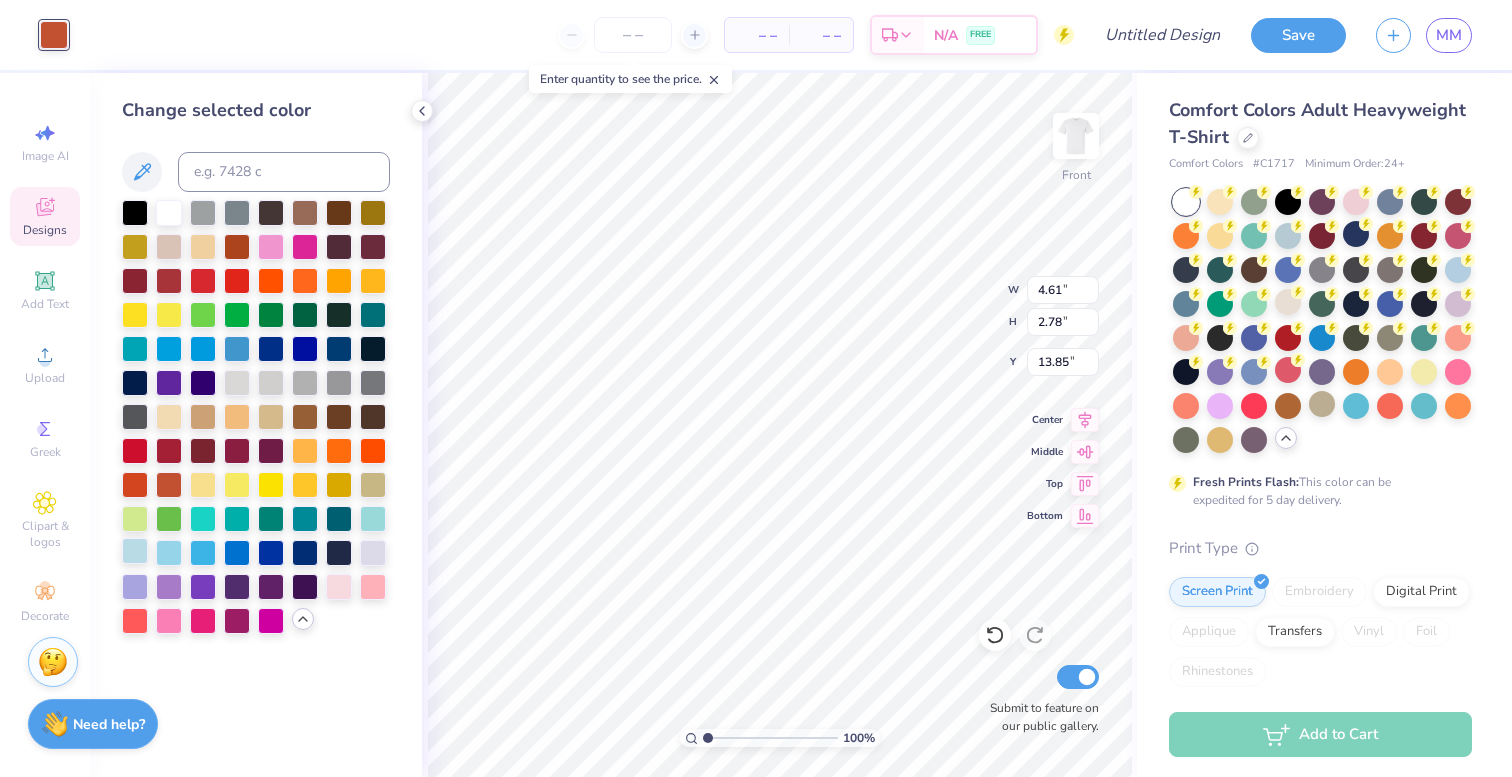 click at bounding box center (135, 551) 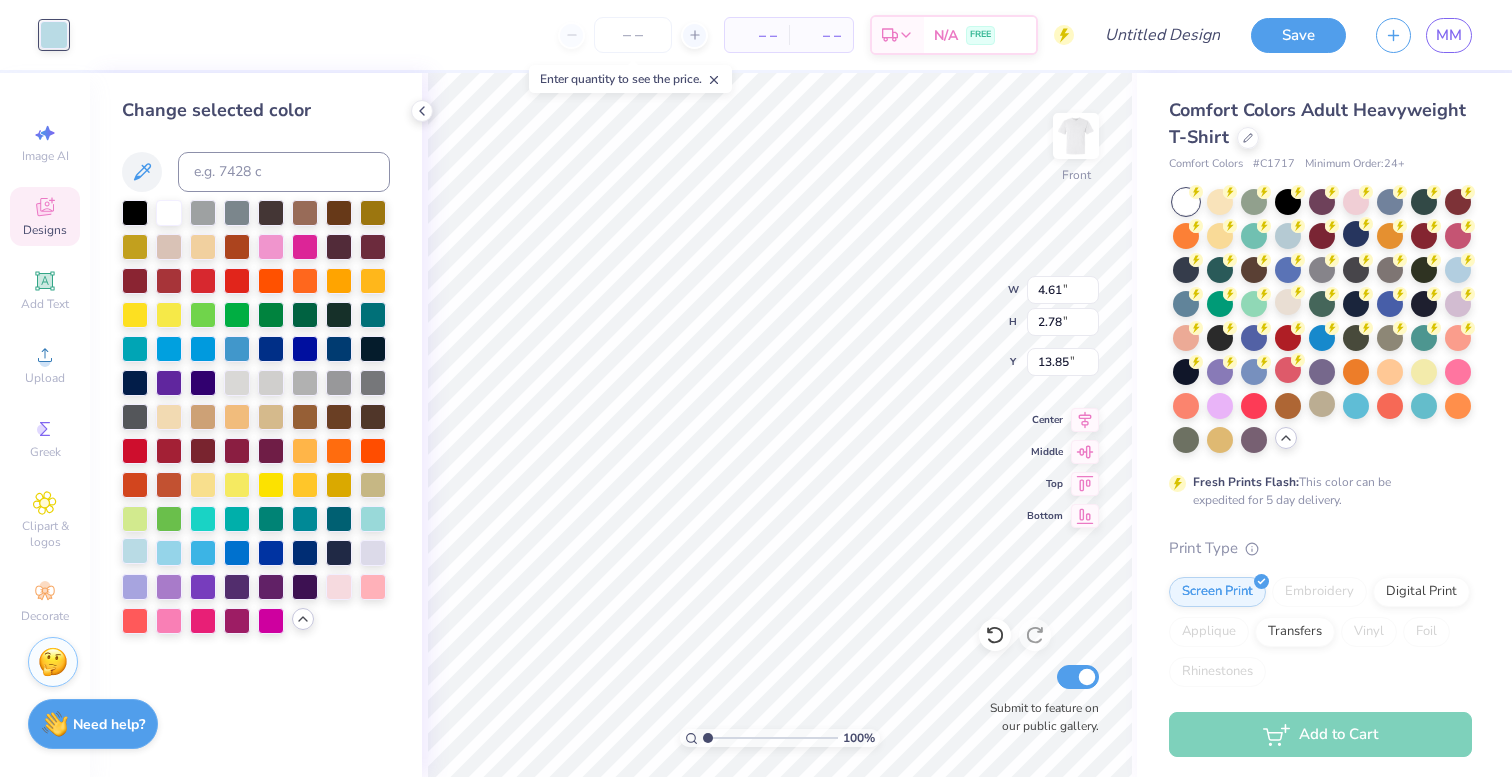 type on "5.14" 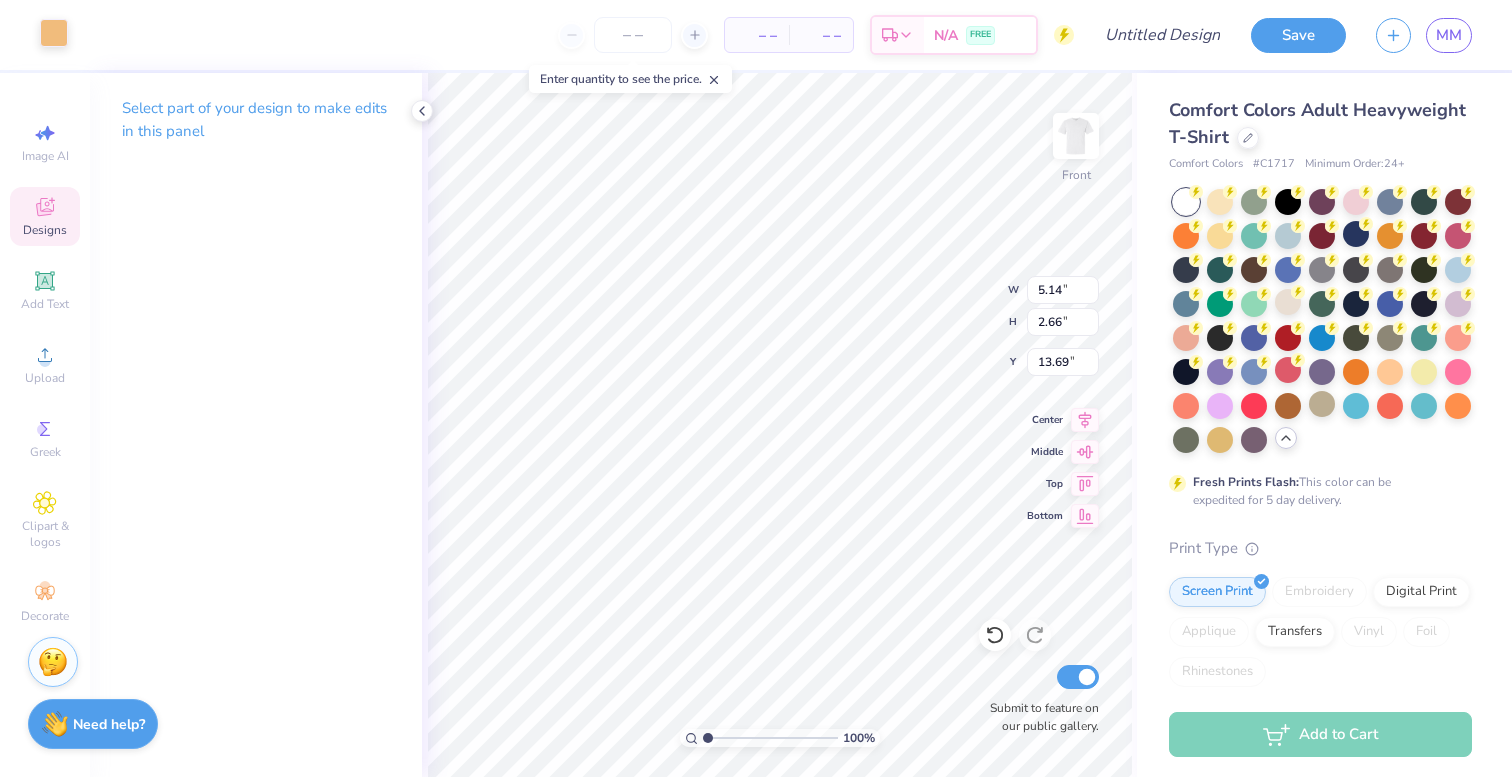 click at bounding box center (54, 33) 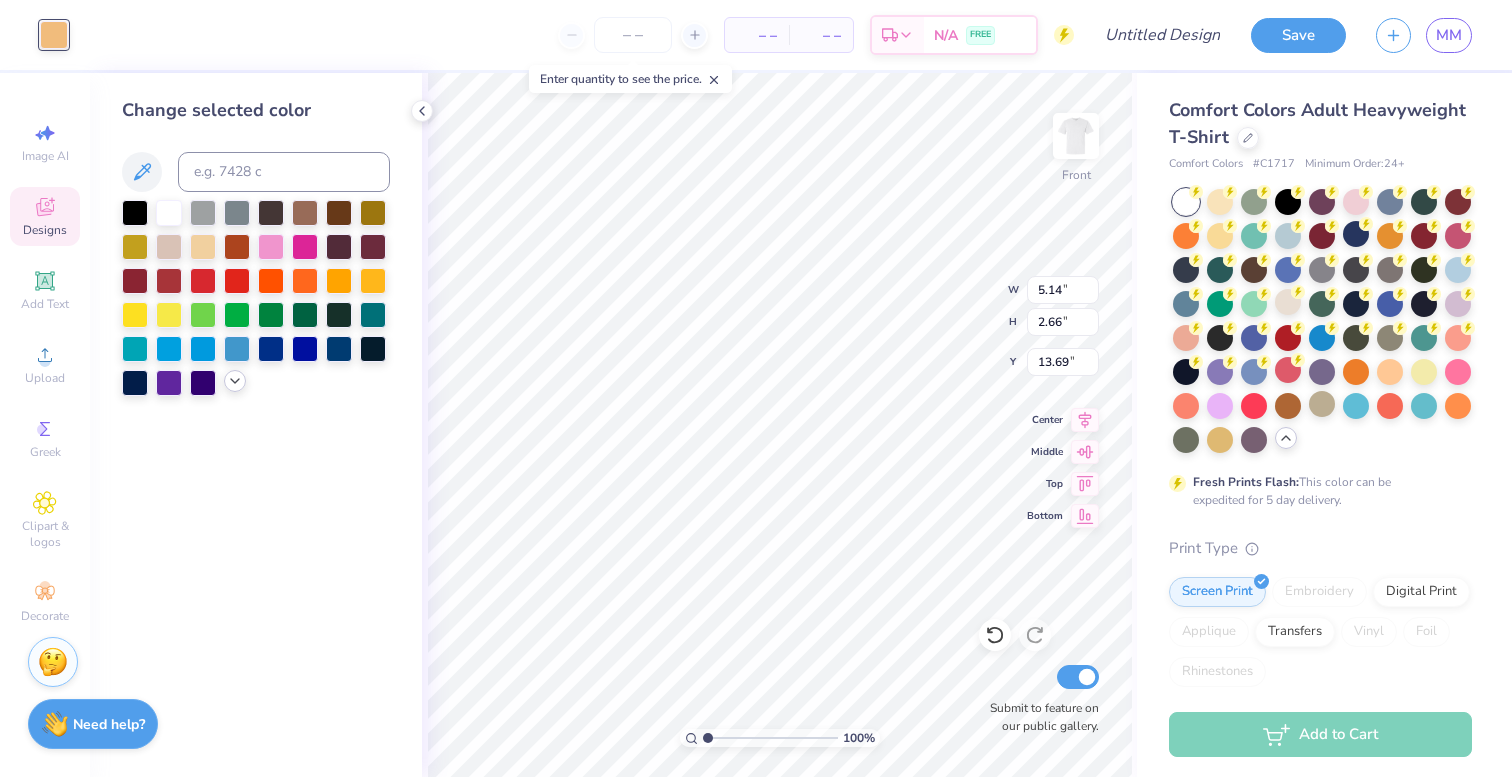 click 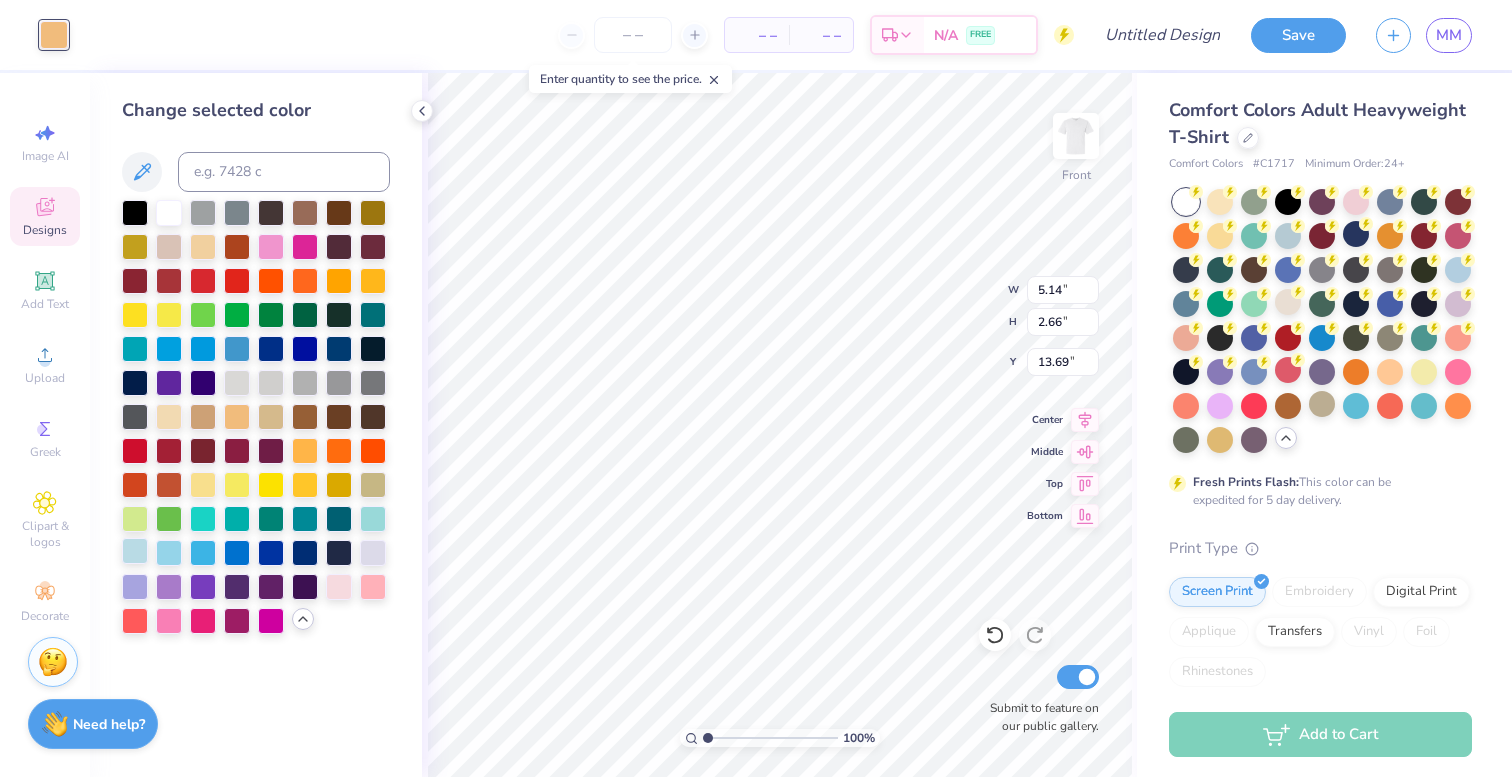 click at bounding box center (135, 551) 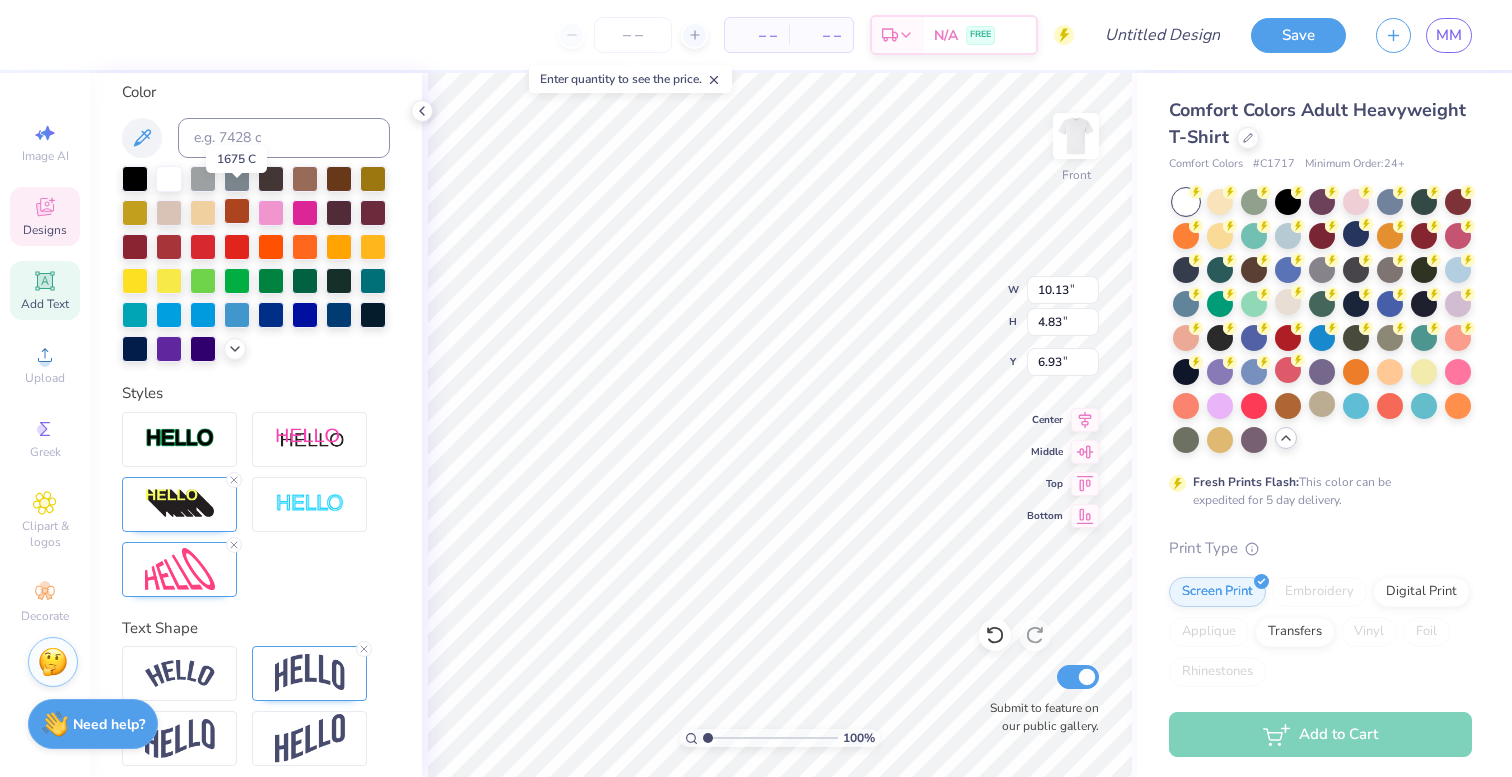 scroll, scrollTop: 463, scrollLeft: 0, axis: vertical 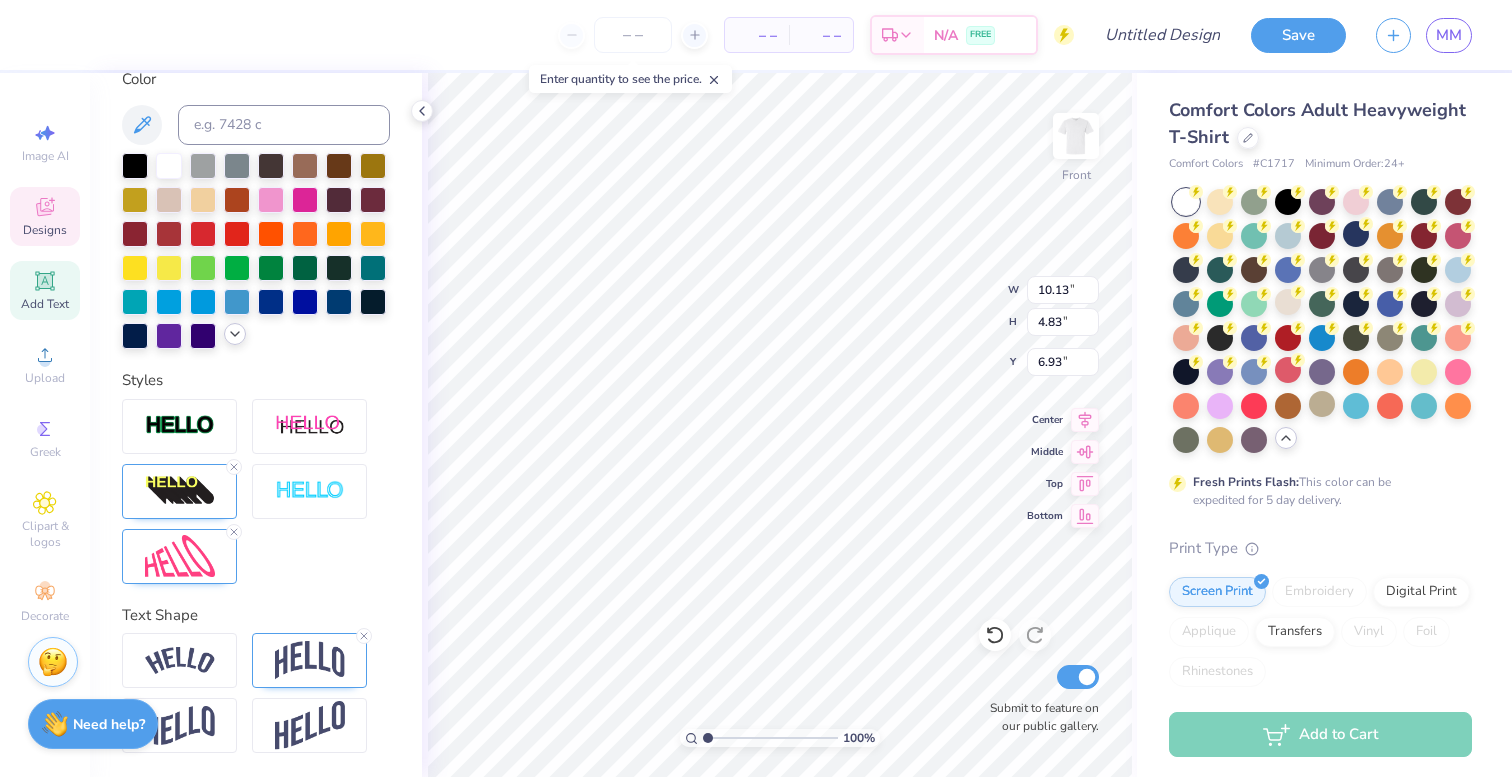 click 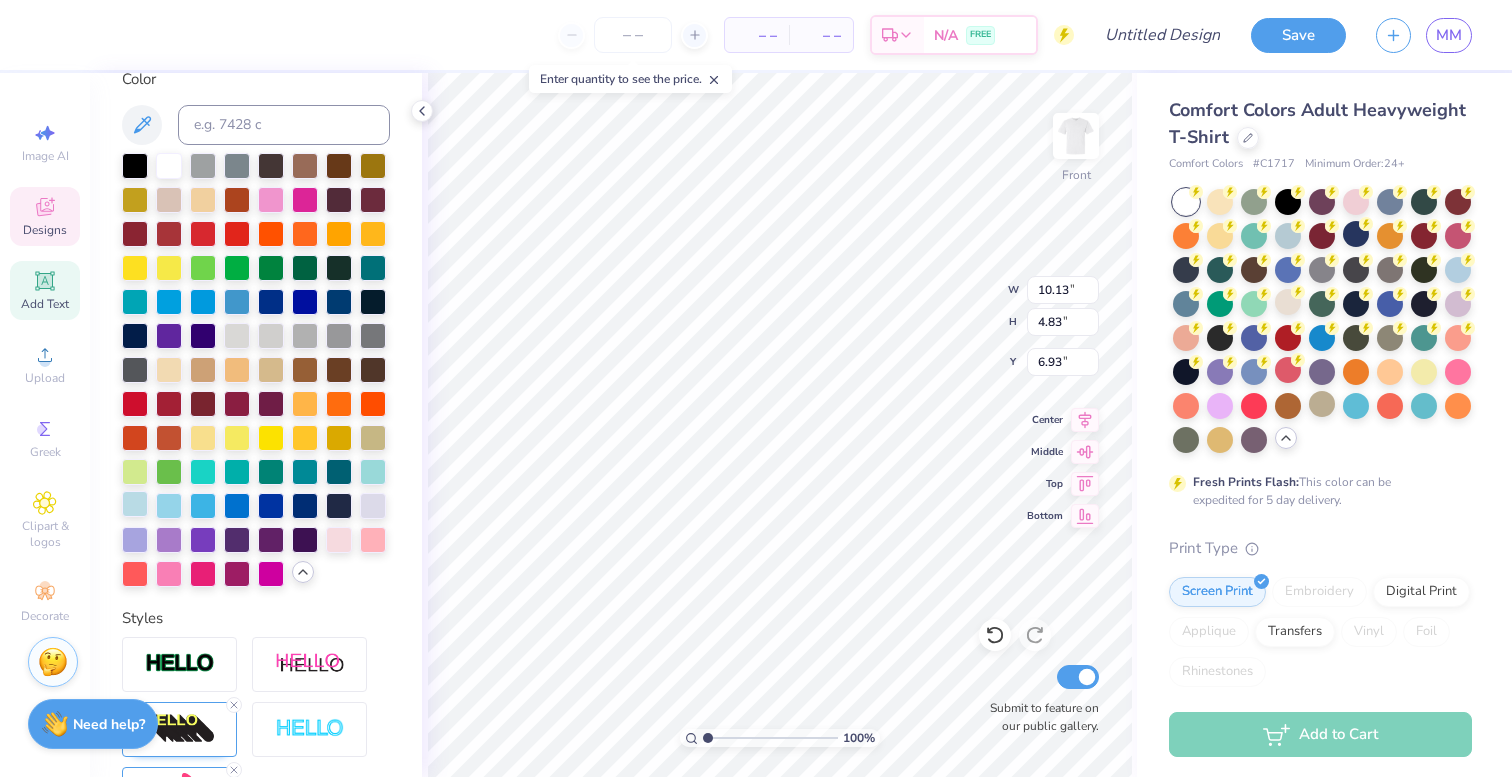 click at bounding box center [135, 504] 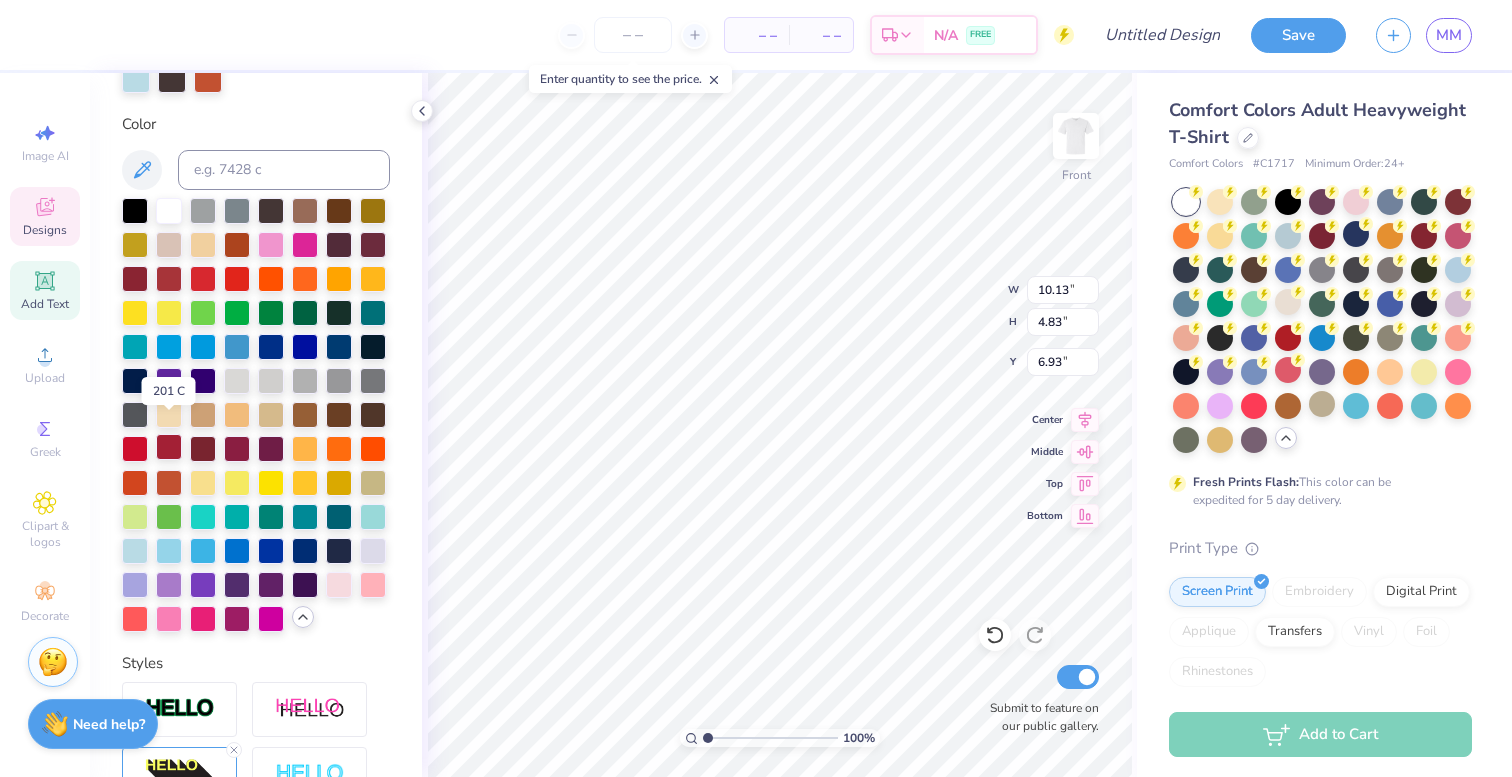 scroll, scrollTop: 416, scrollLeft: 0, axis: vertical 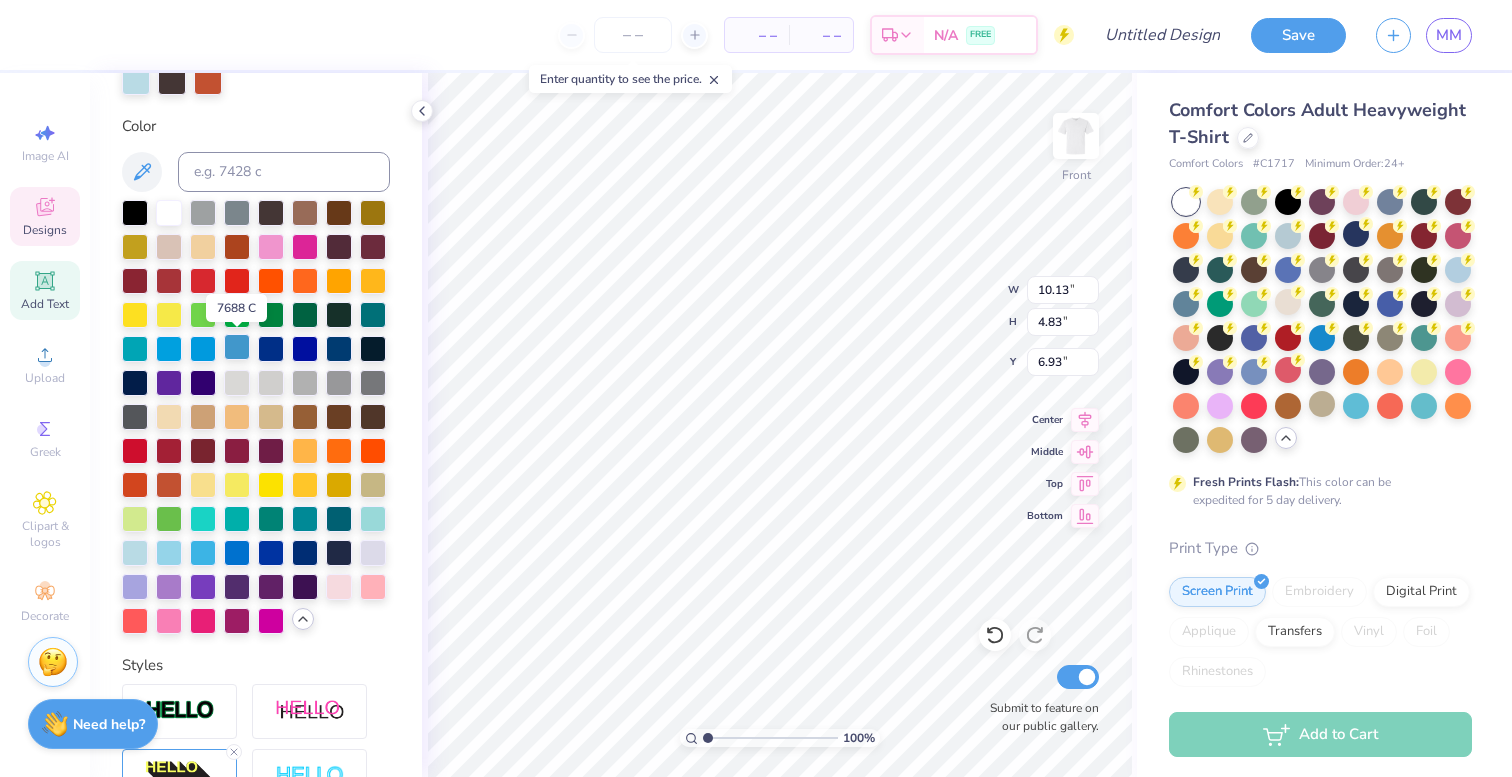 click at bounding box center [237, 347] 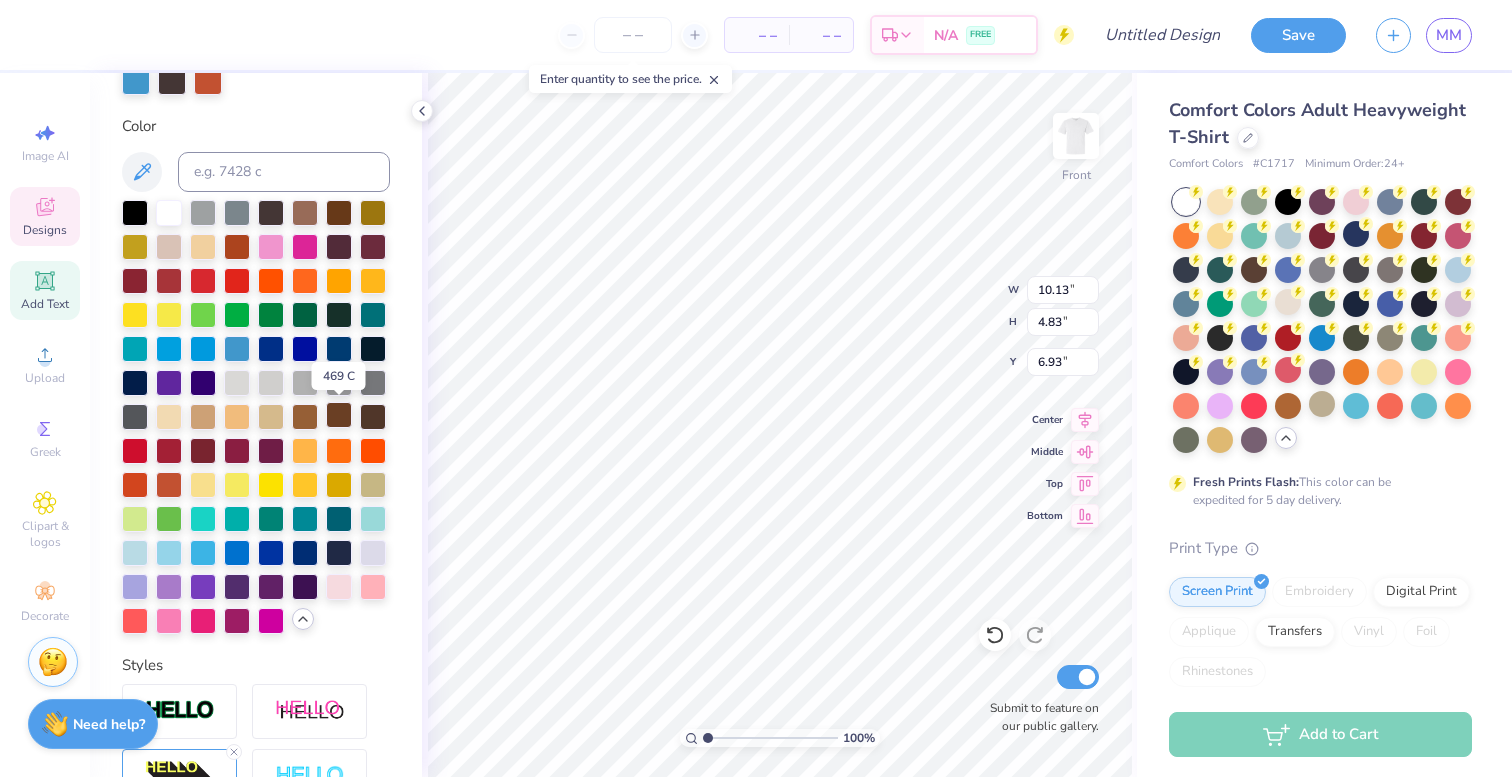 click at bounding box center [339, 415] 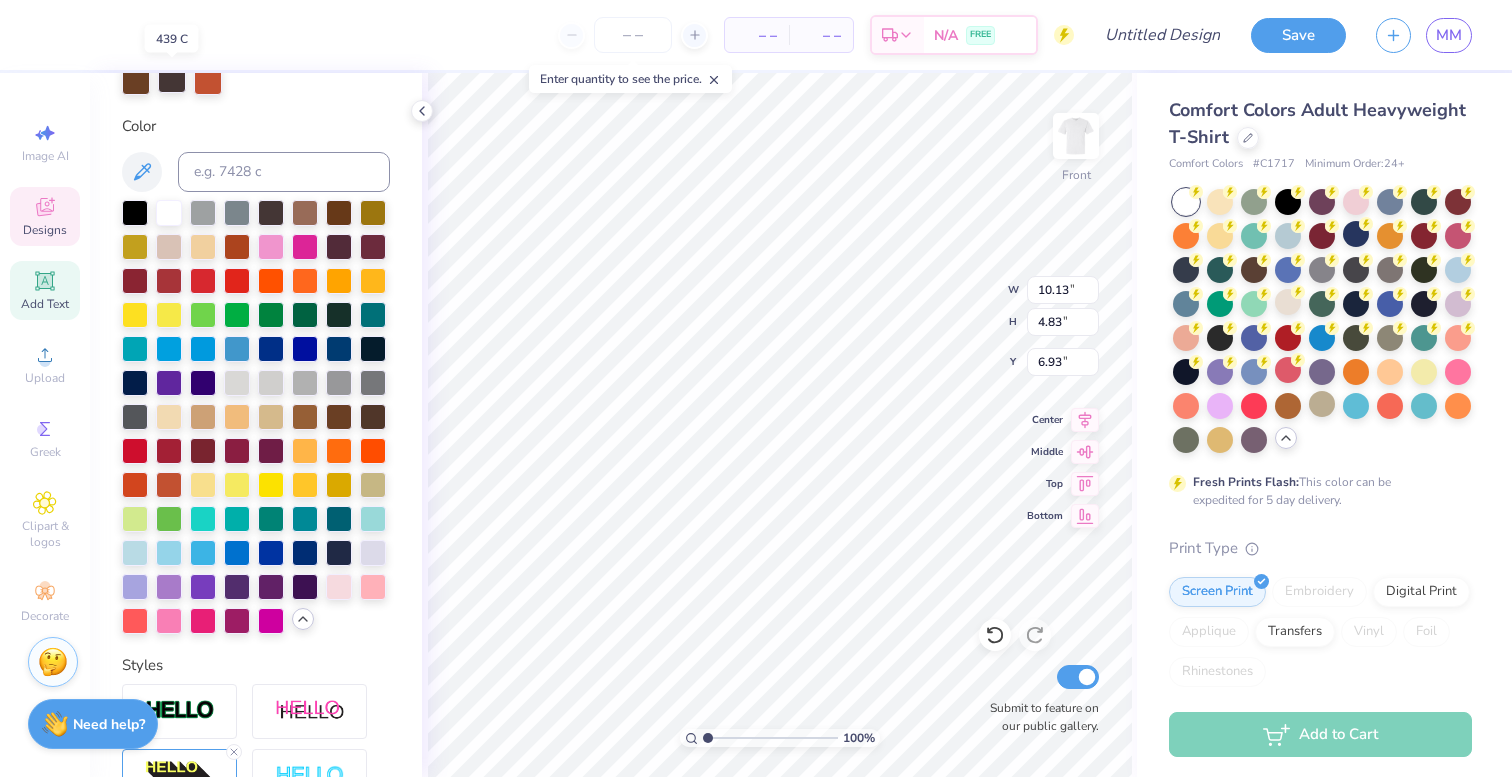 click at bounding box center (172, 79) 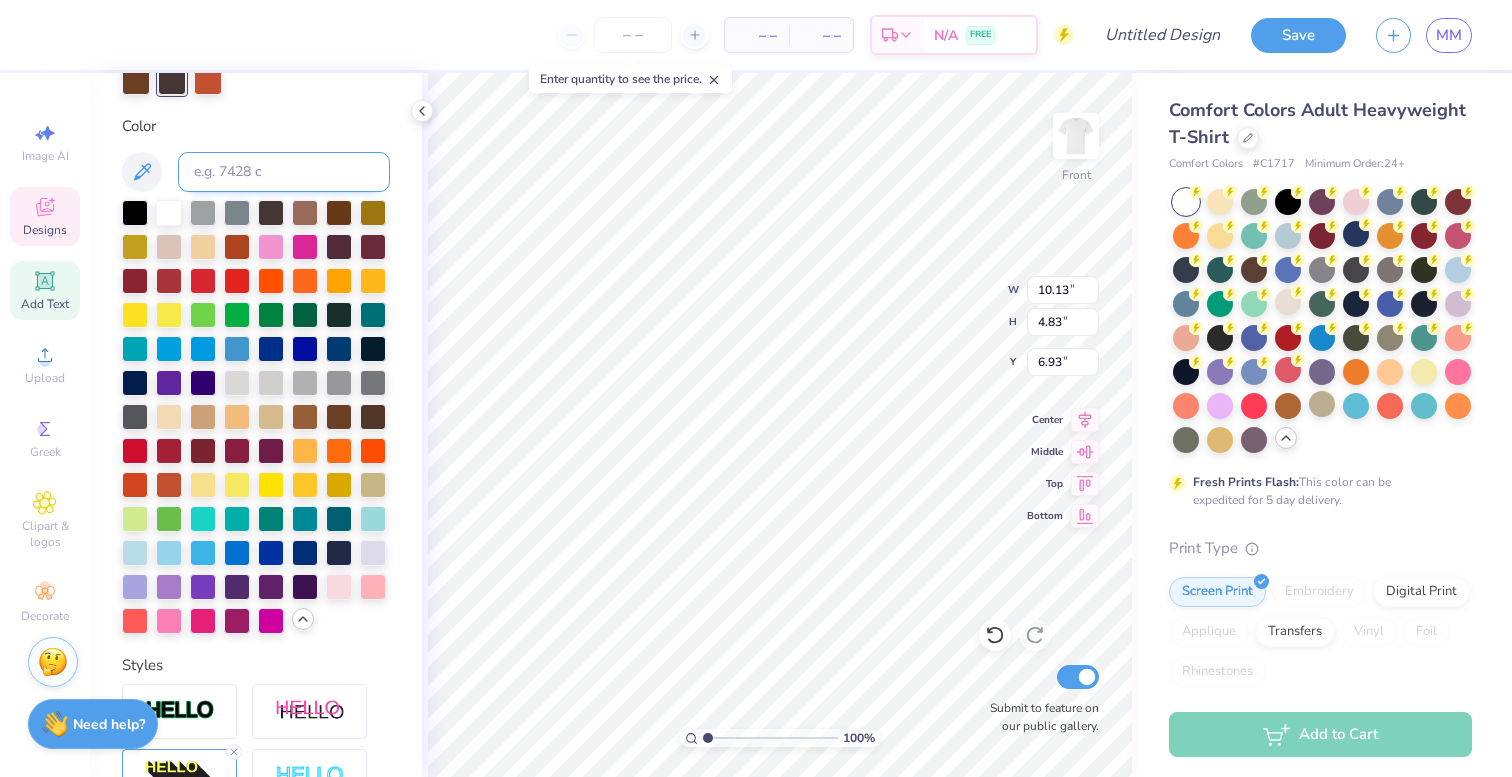 scroll, scrollTop: 368, scrollLeft: 0, axis: vertical 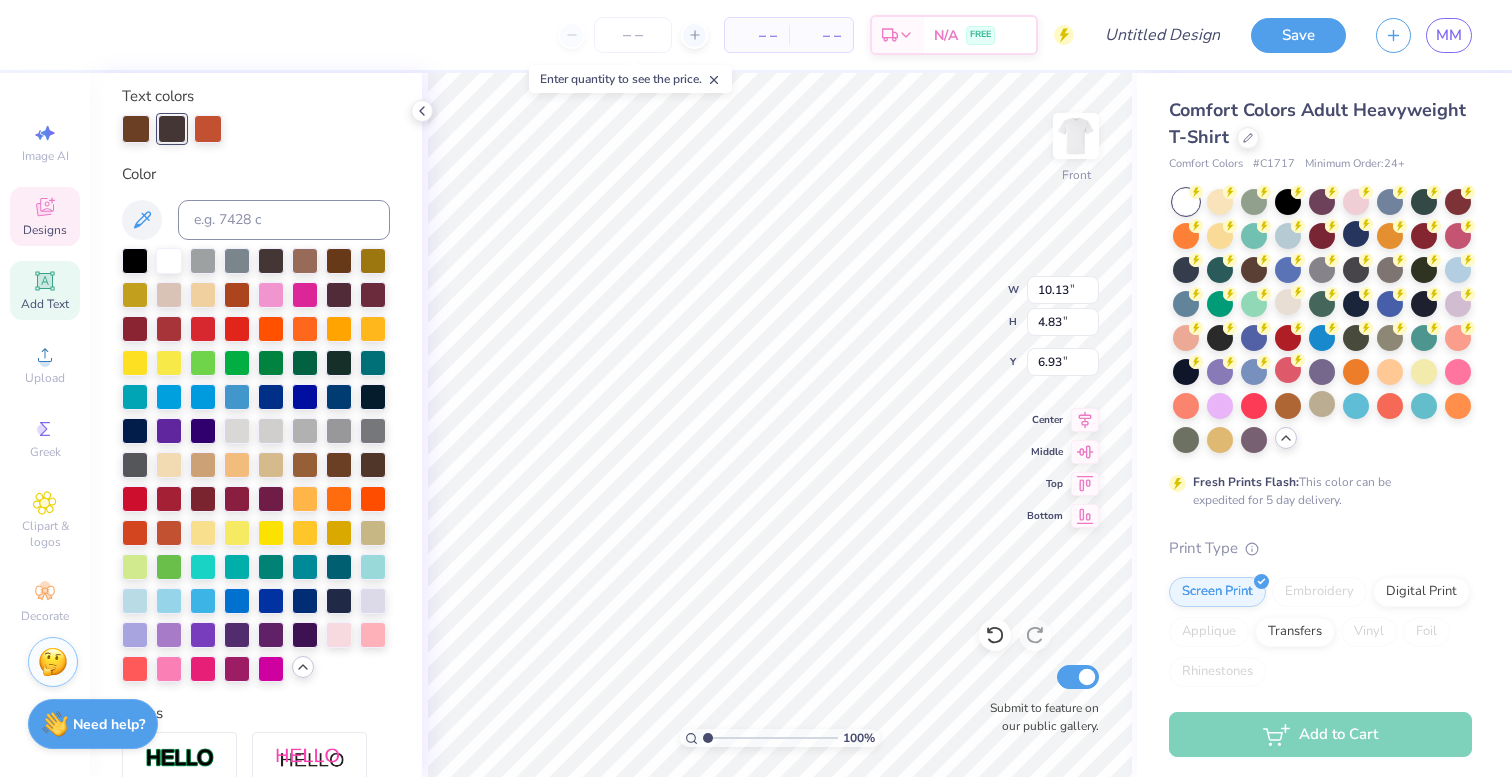 click at bounding box center (172, 129) 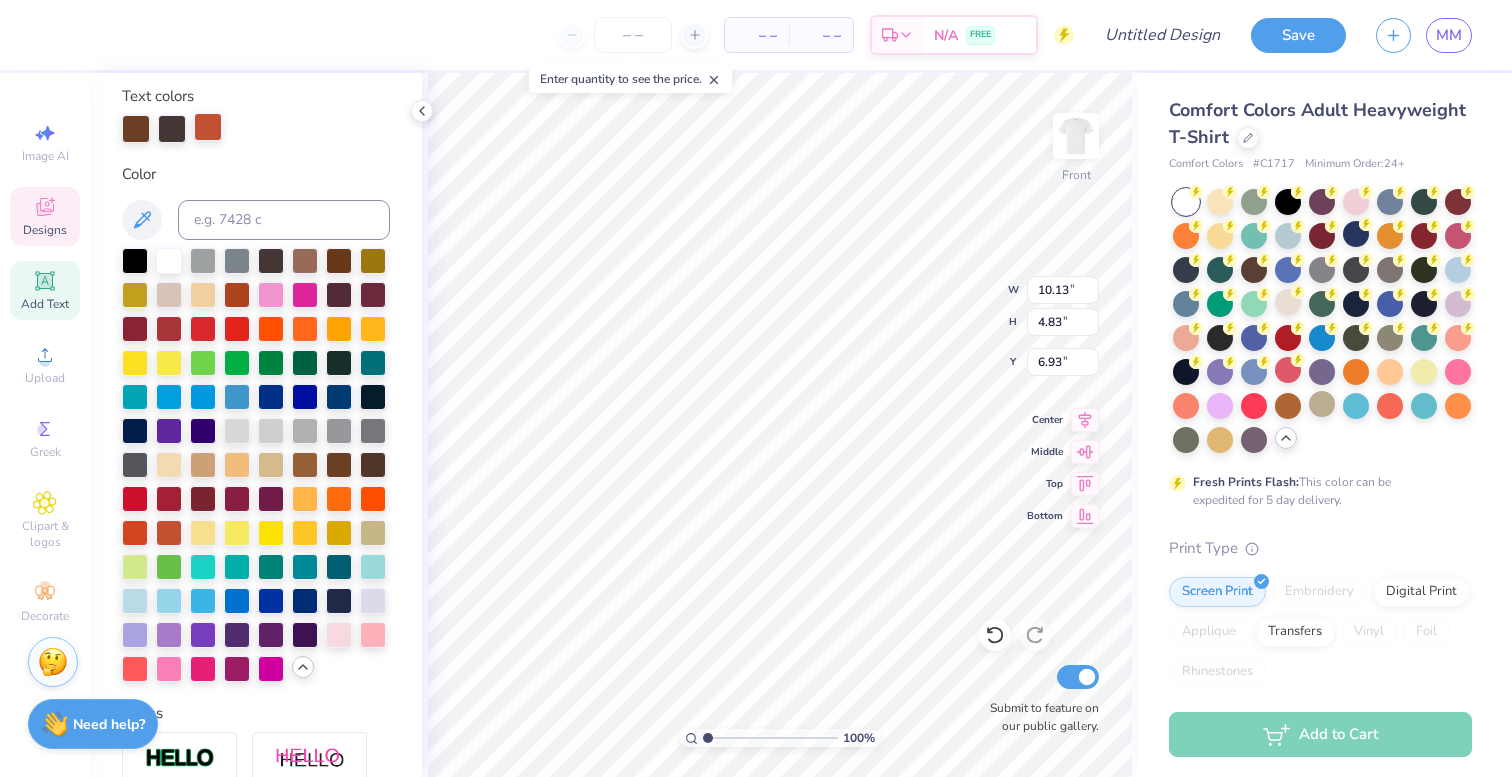 click at bounding box center (208, 127) 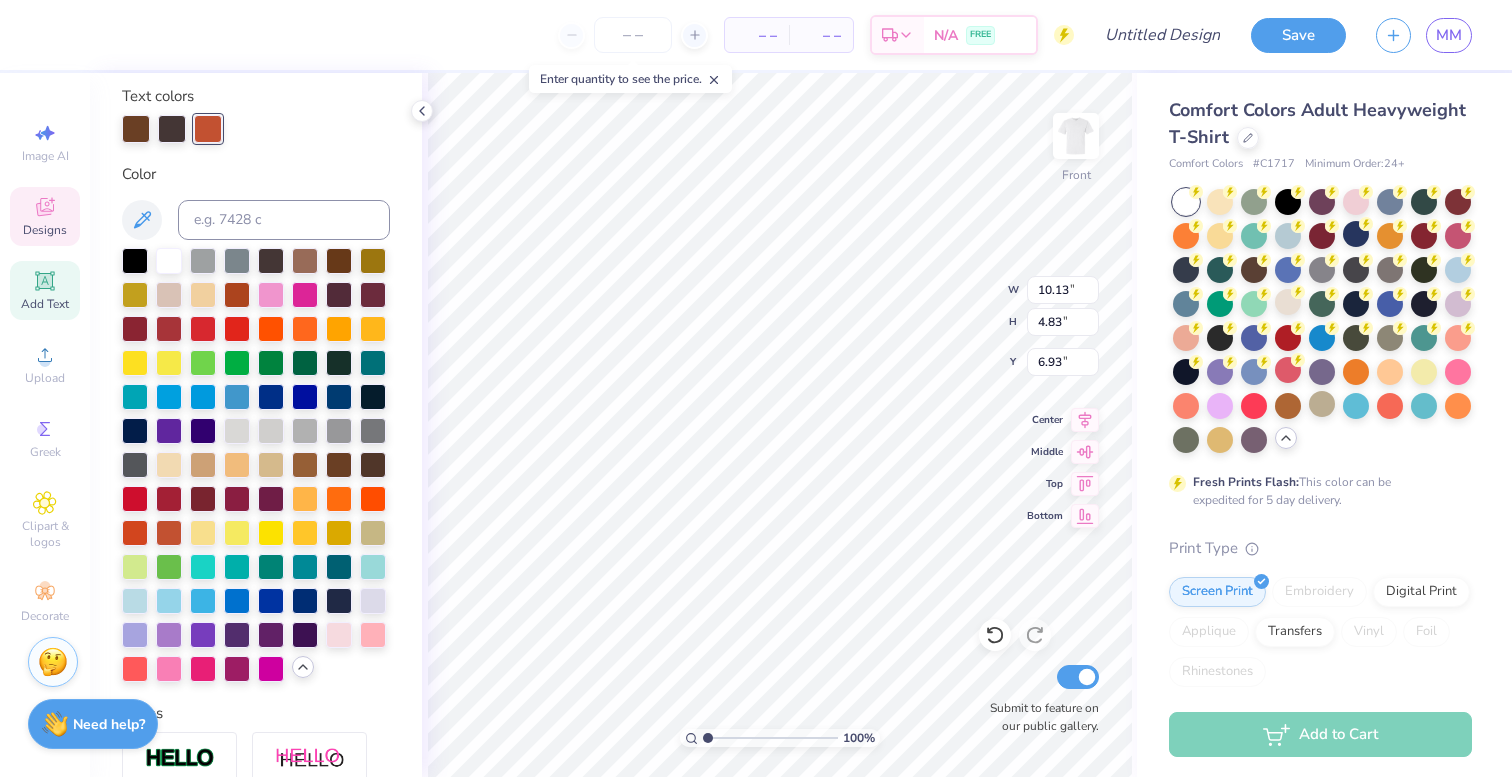 click at bounding box center (256, 129) 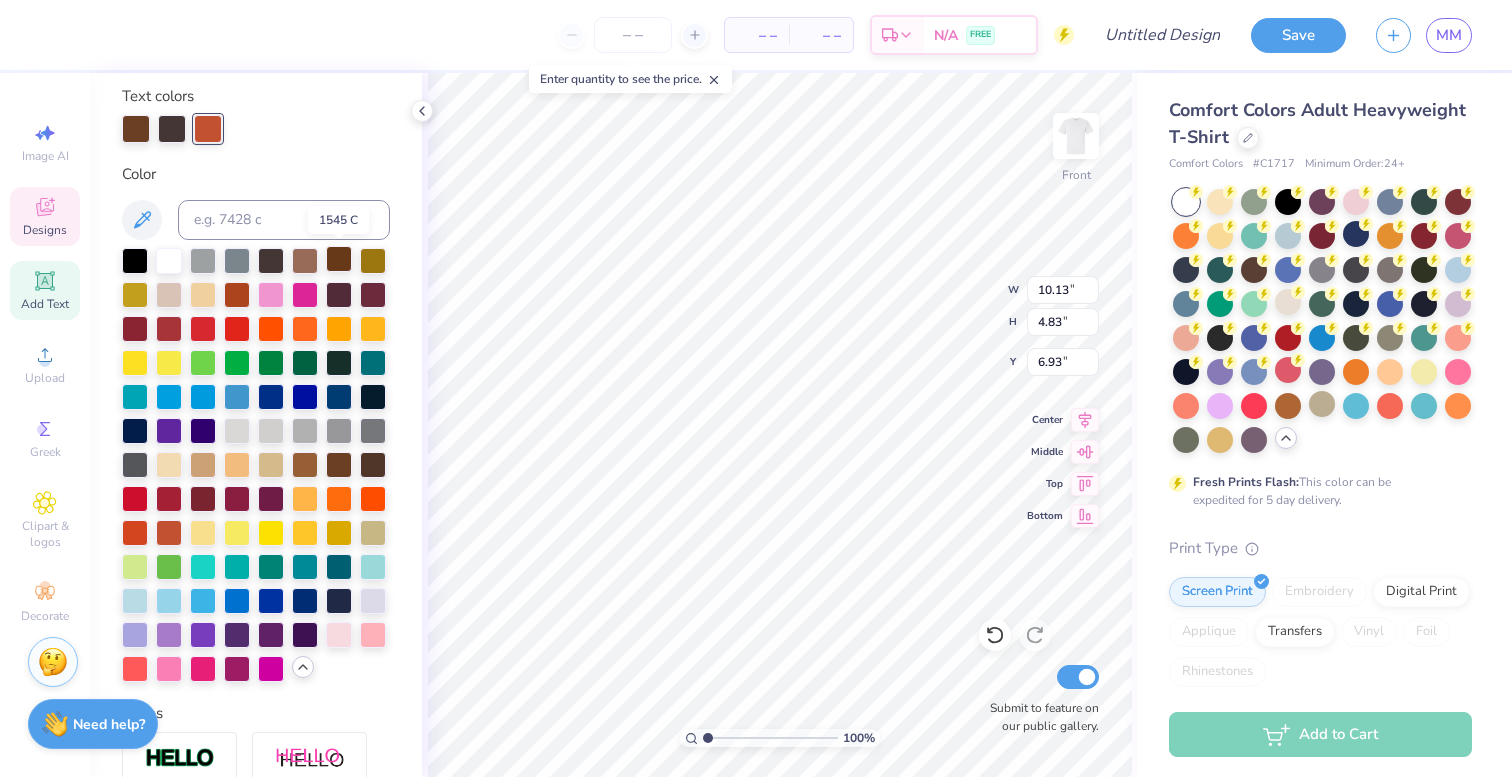 click at bounding box center [339, 259] 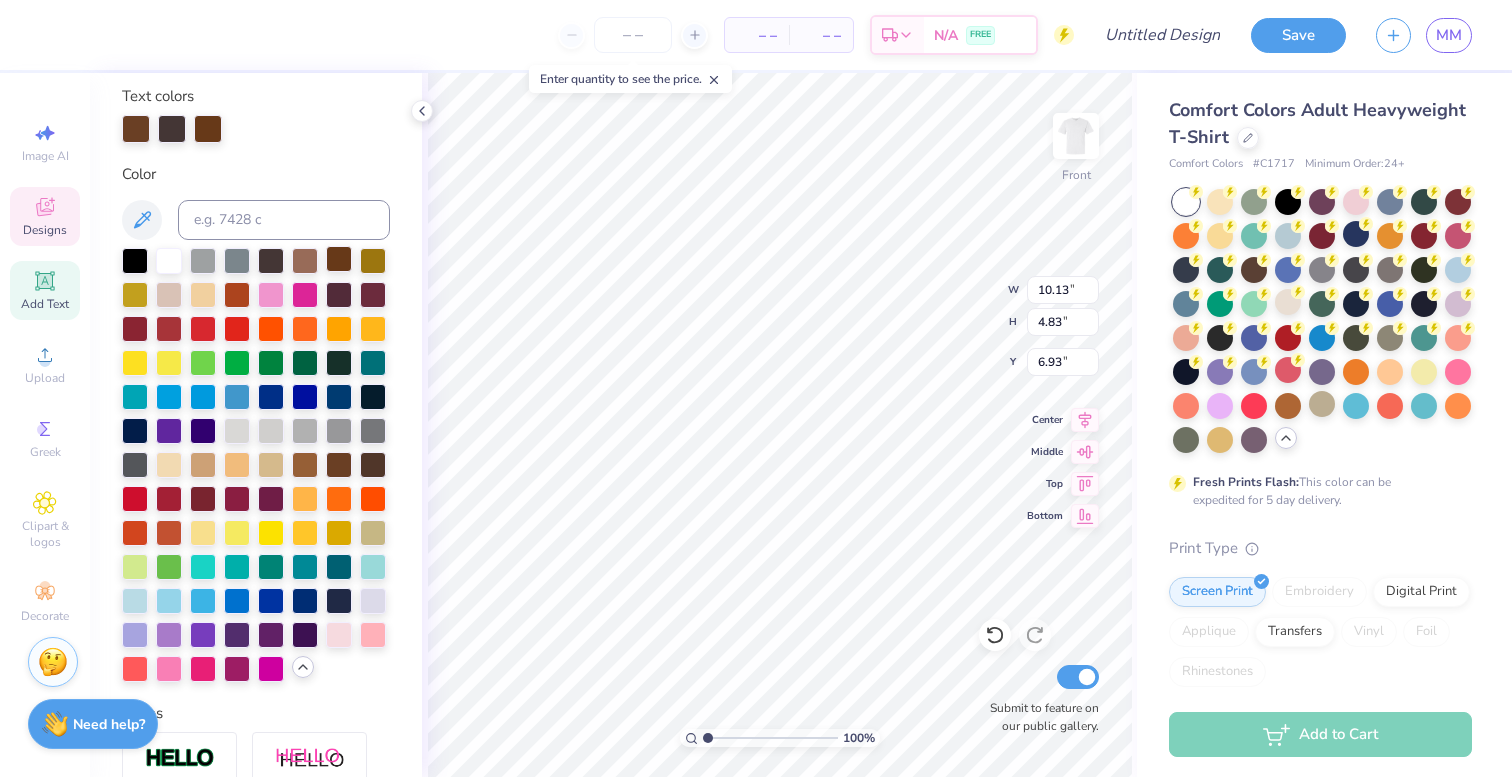 click at bounding box center [339, 259] 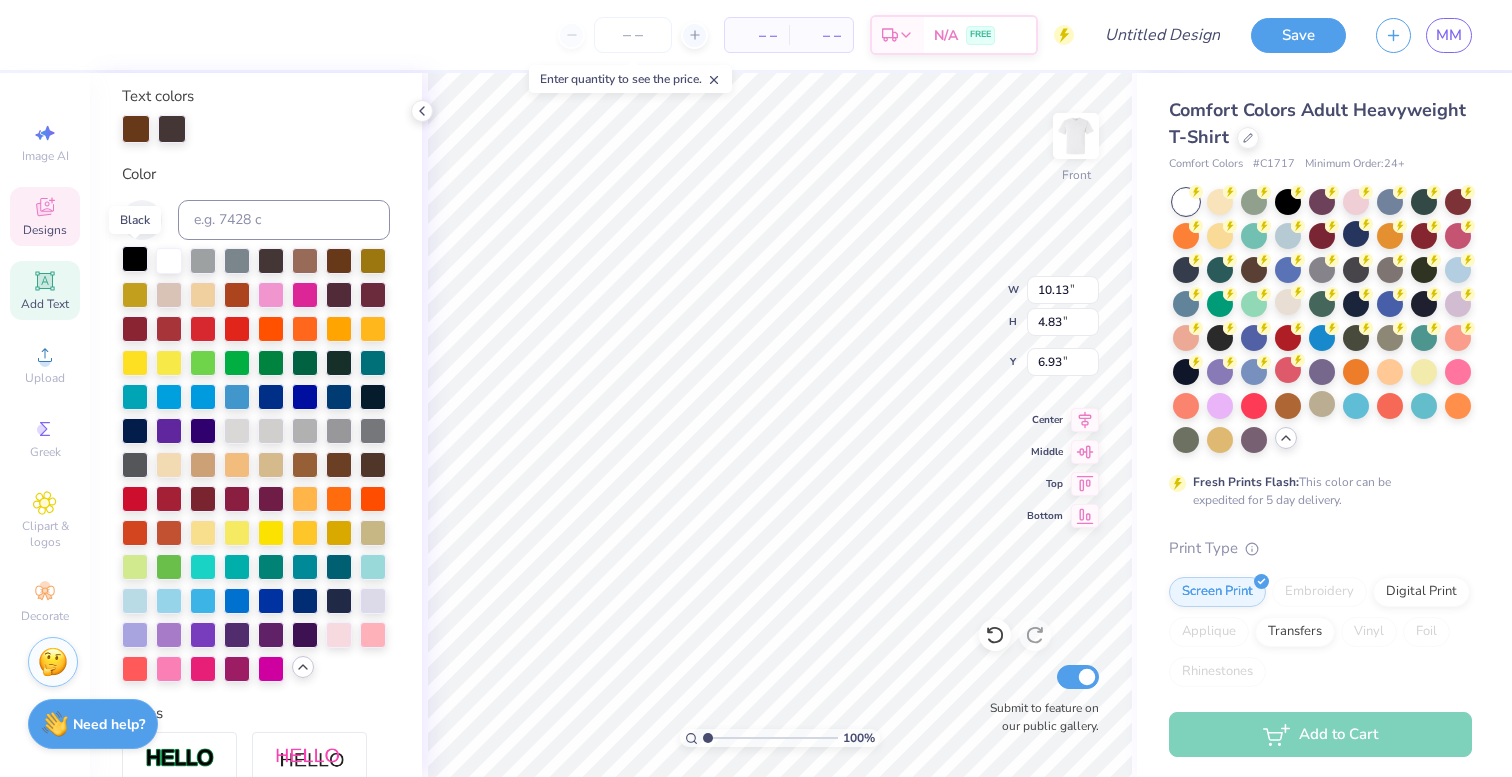 click at bounding box center (135, 259) 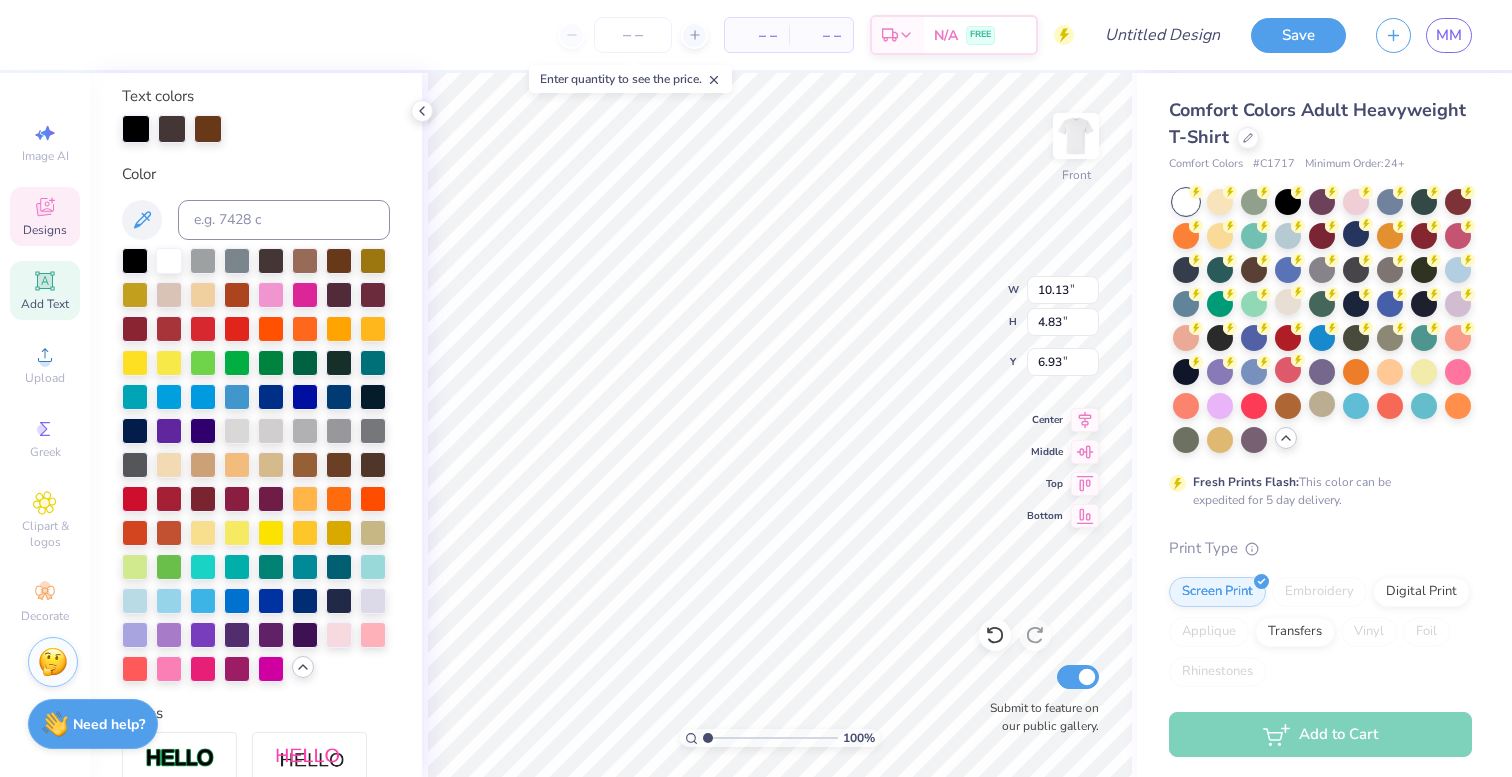 scroll, scrollTop: 0, scrollLeft: 1, axis: horizontal 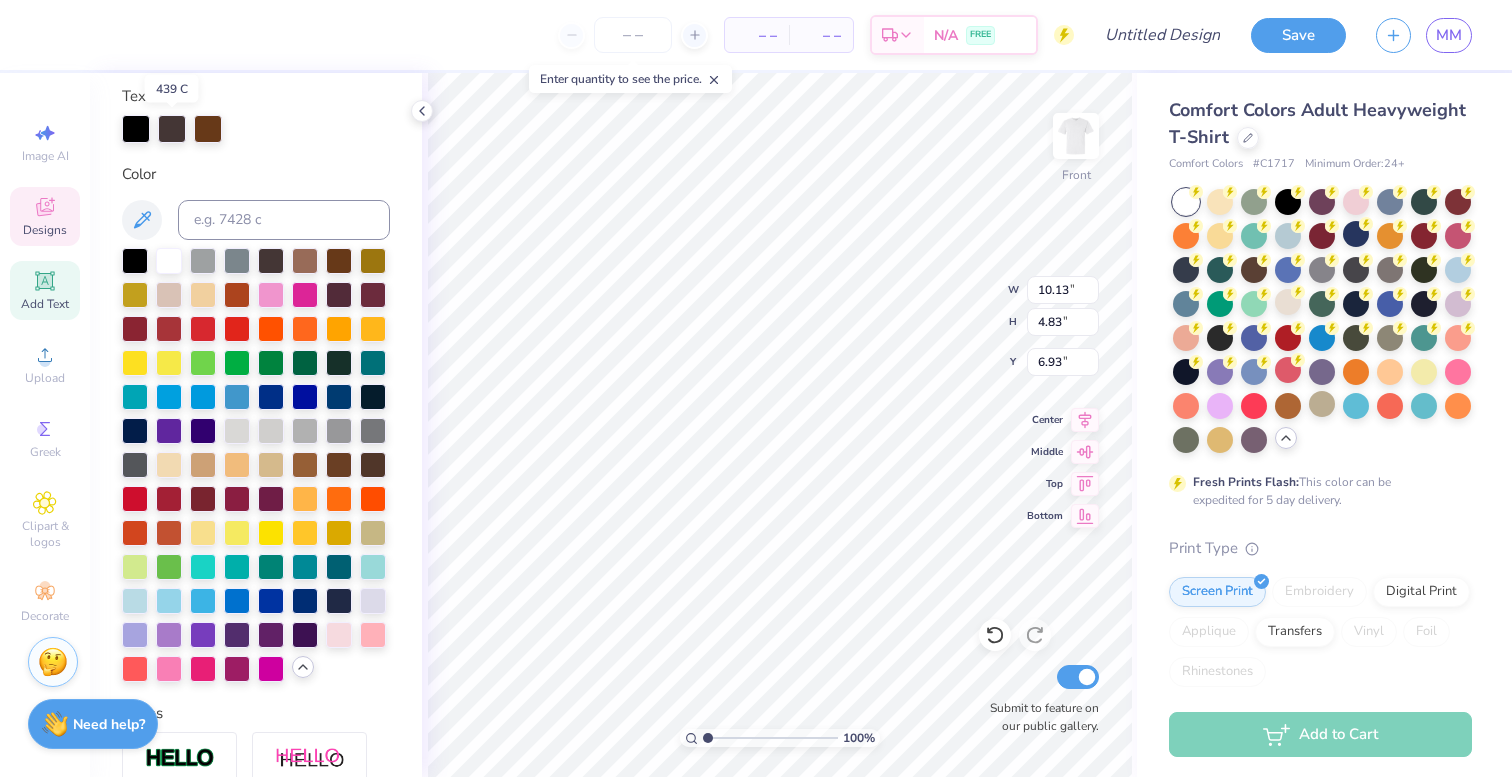 click at bounding box center (172, 129) 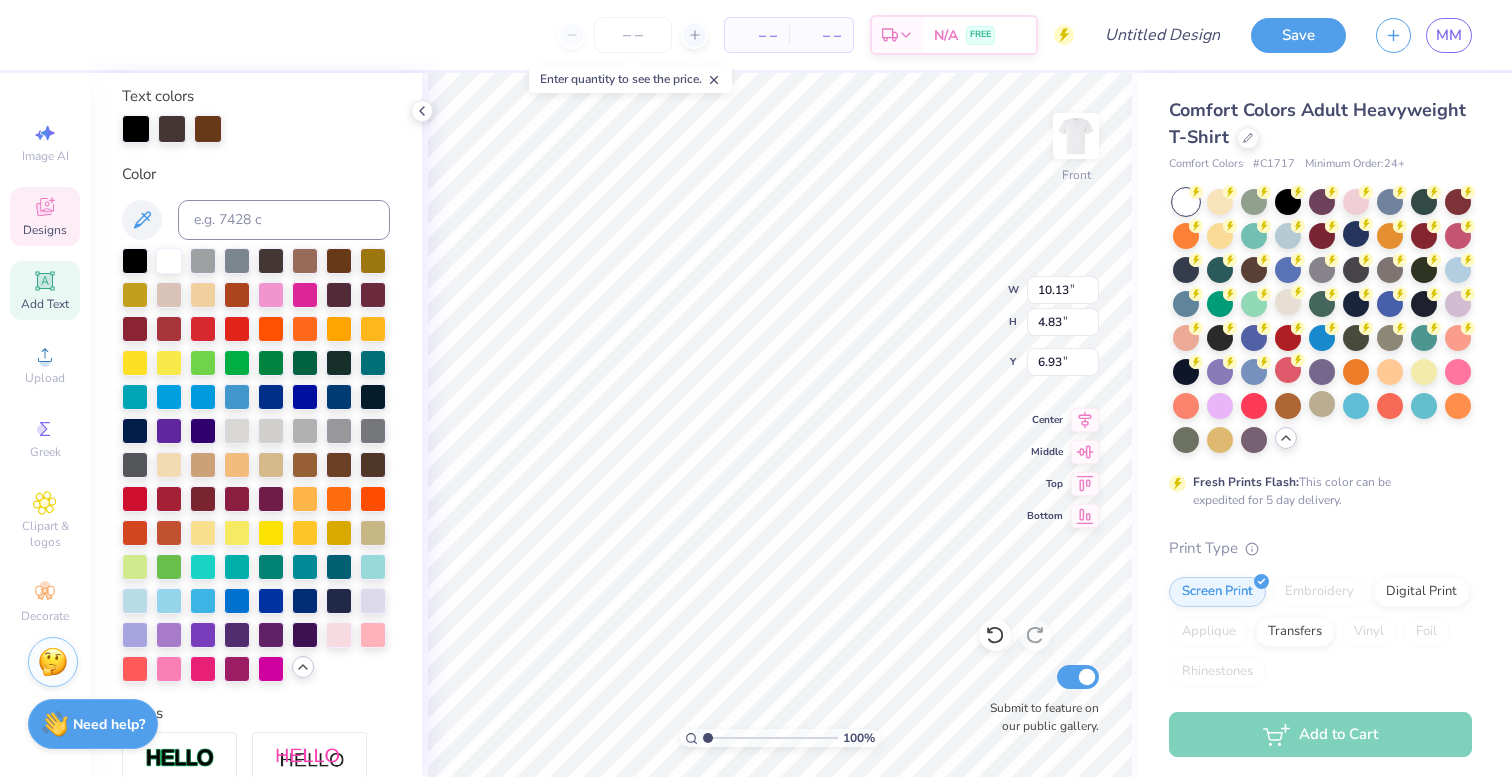 scroll, scrollTop: 0, scrollLeft: 1, axis: horizontal 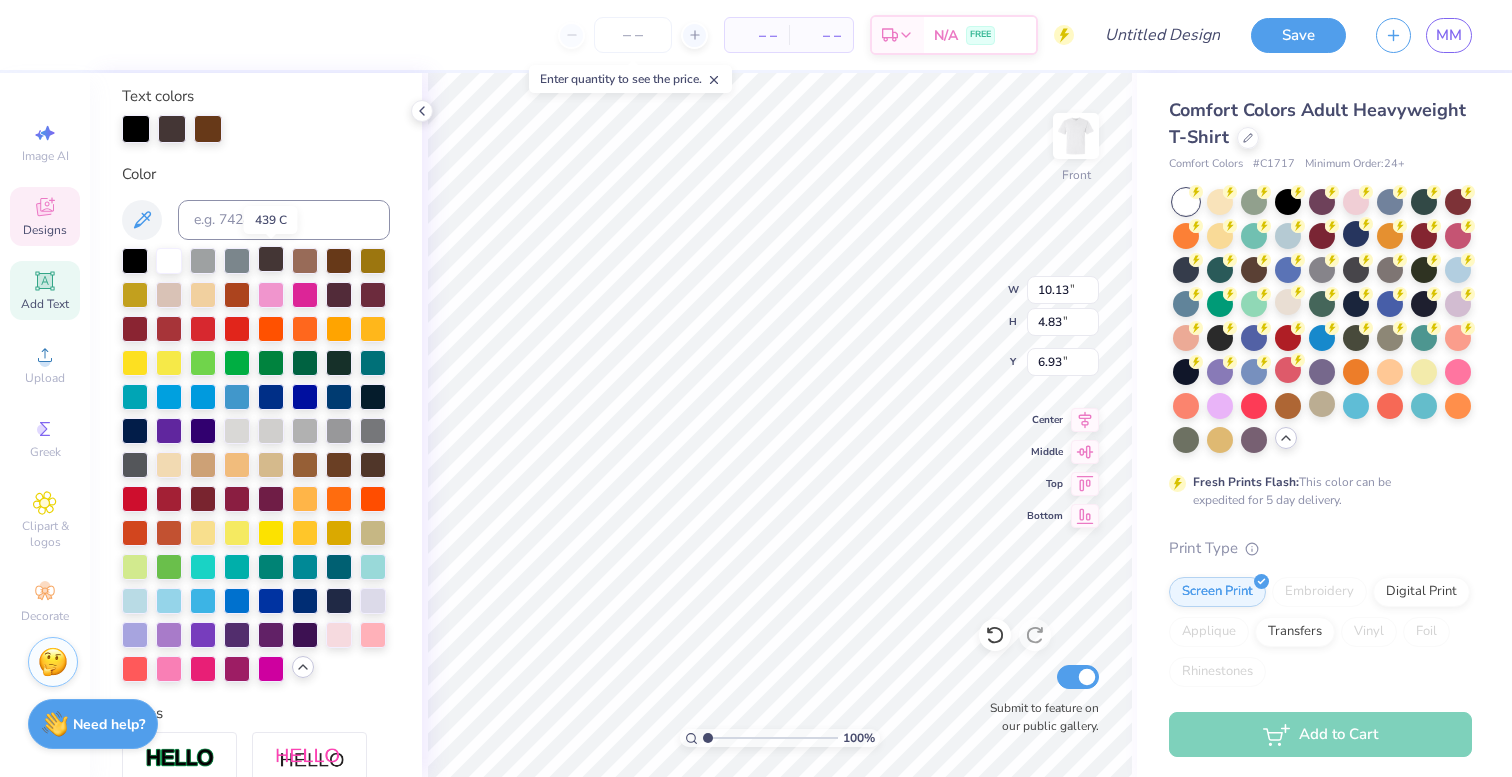 click at bounding box center [271, 259] 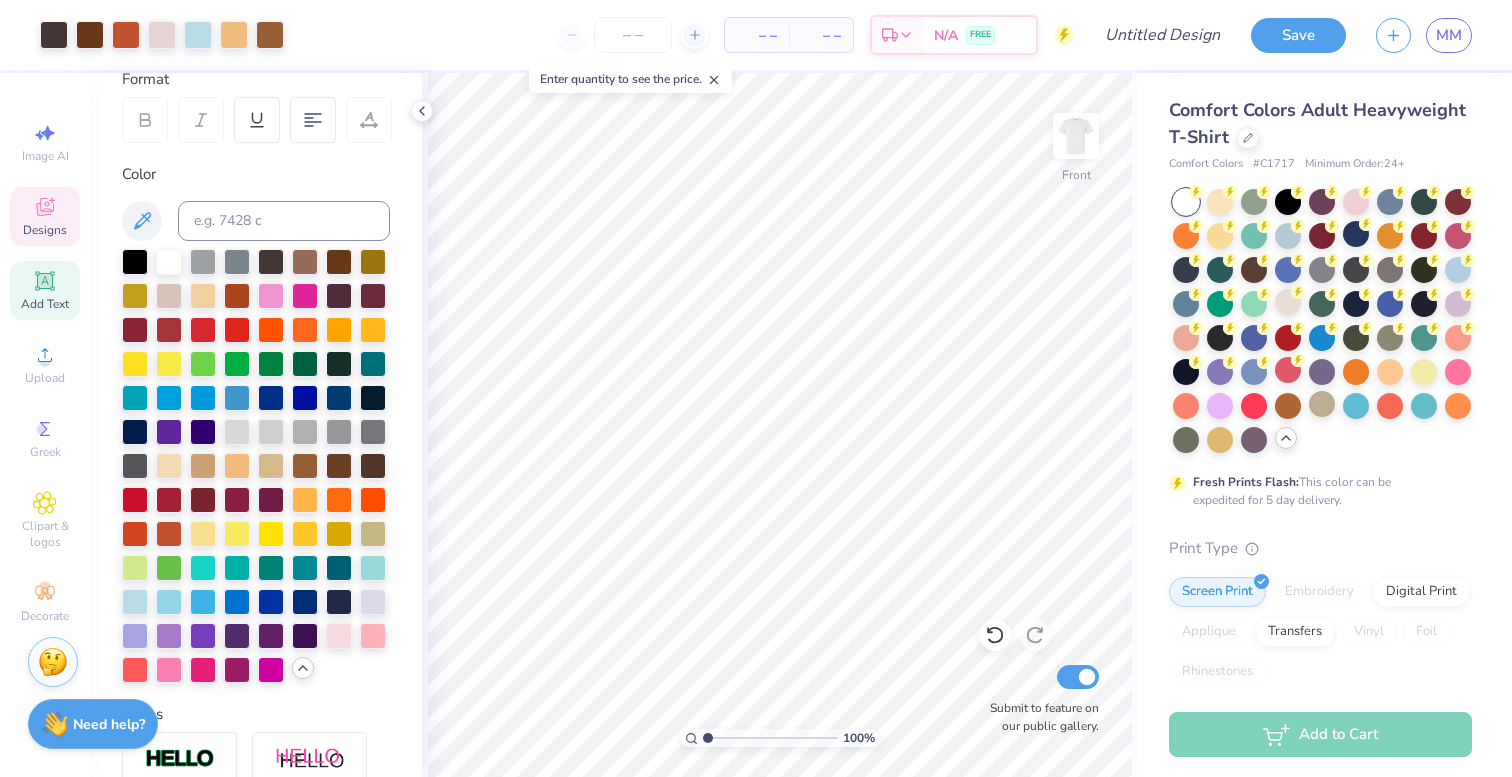 click on "Designs" at bounding box center [45, 230] 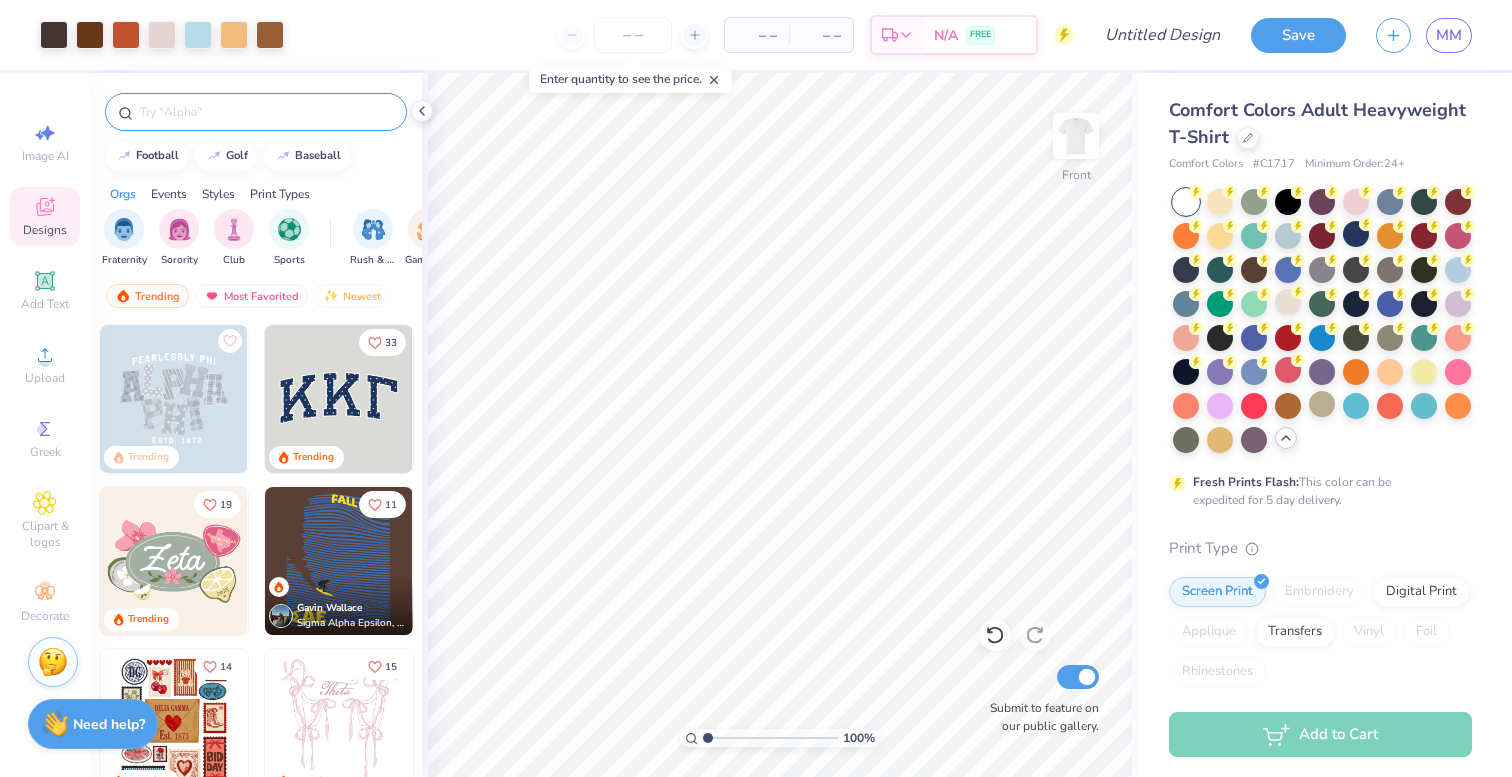 click at bounding box center [256, 112] 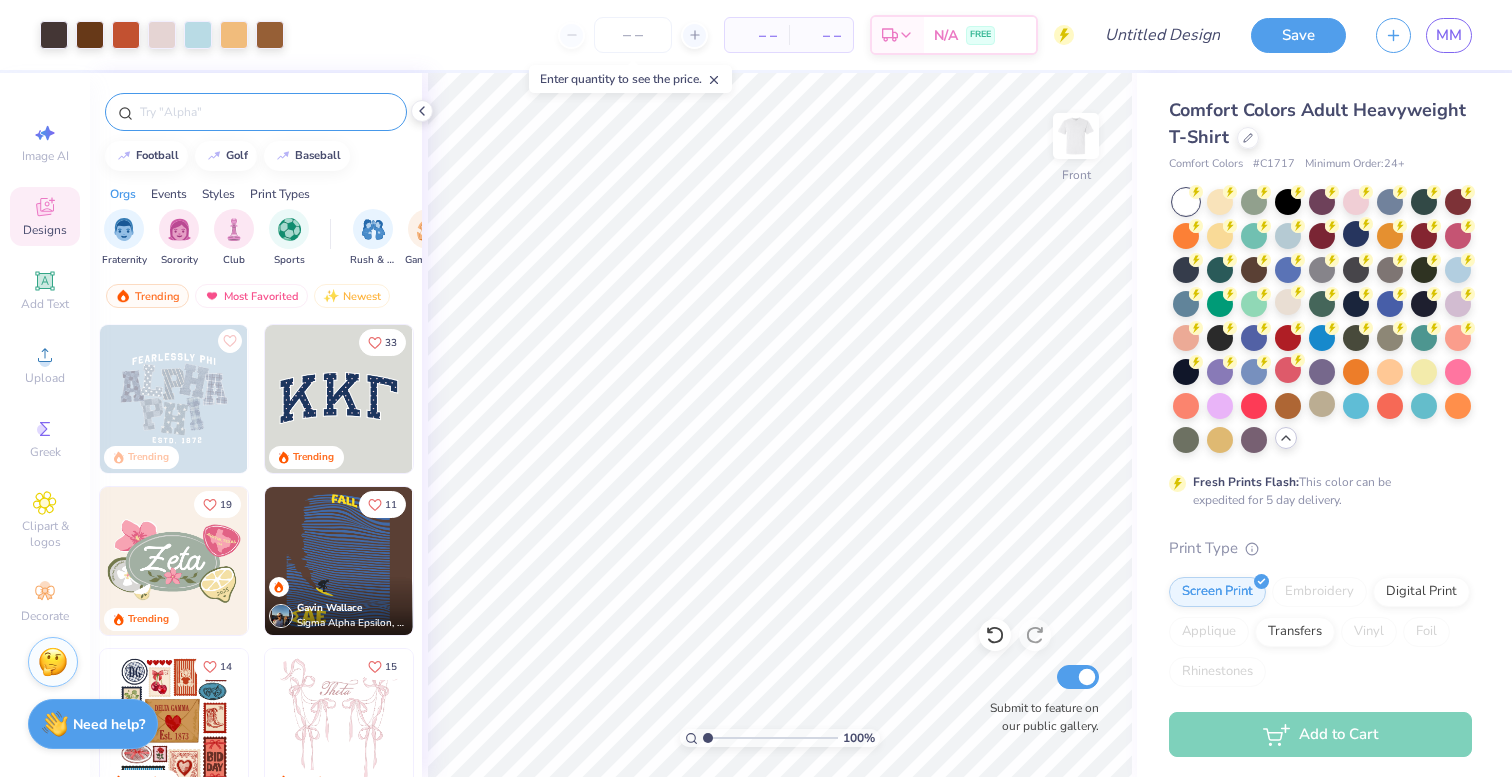 click at bounding box center [266, 112] 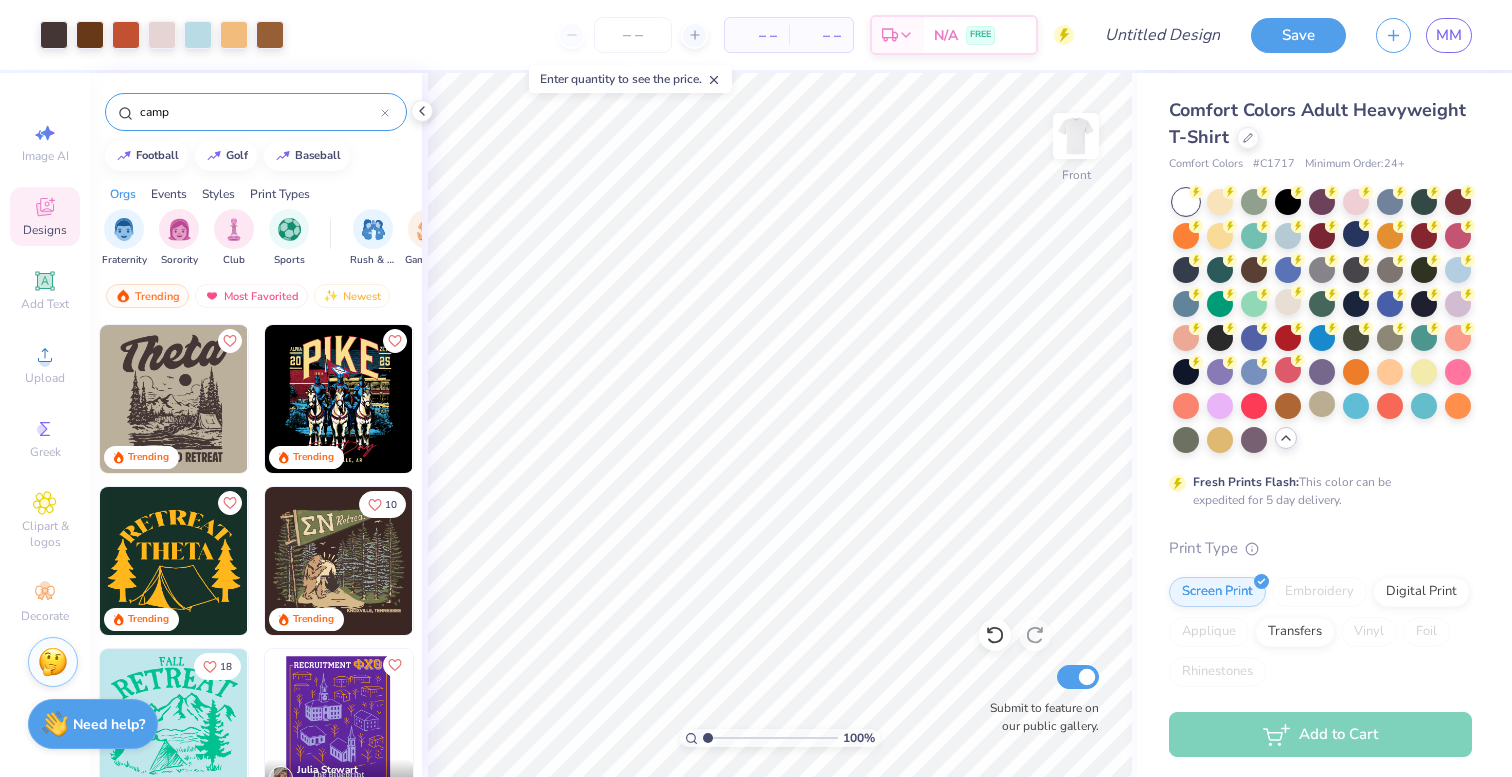type on "camp" 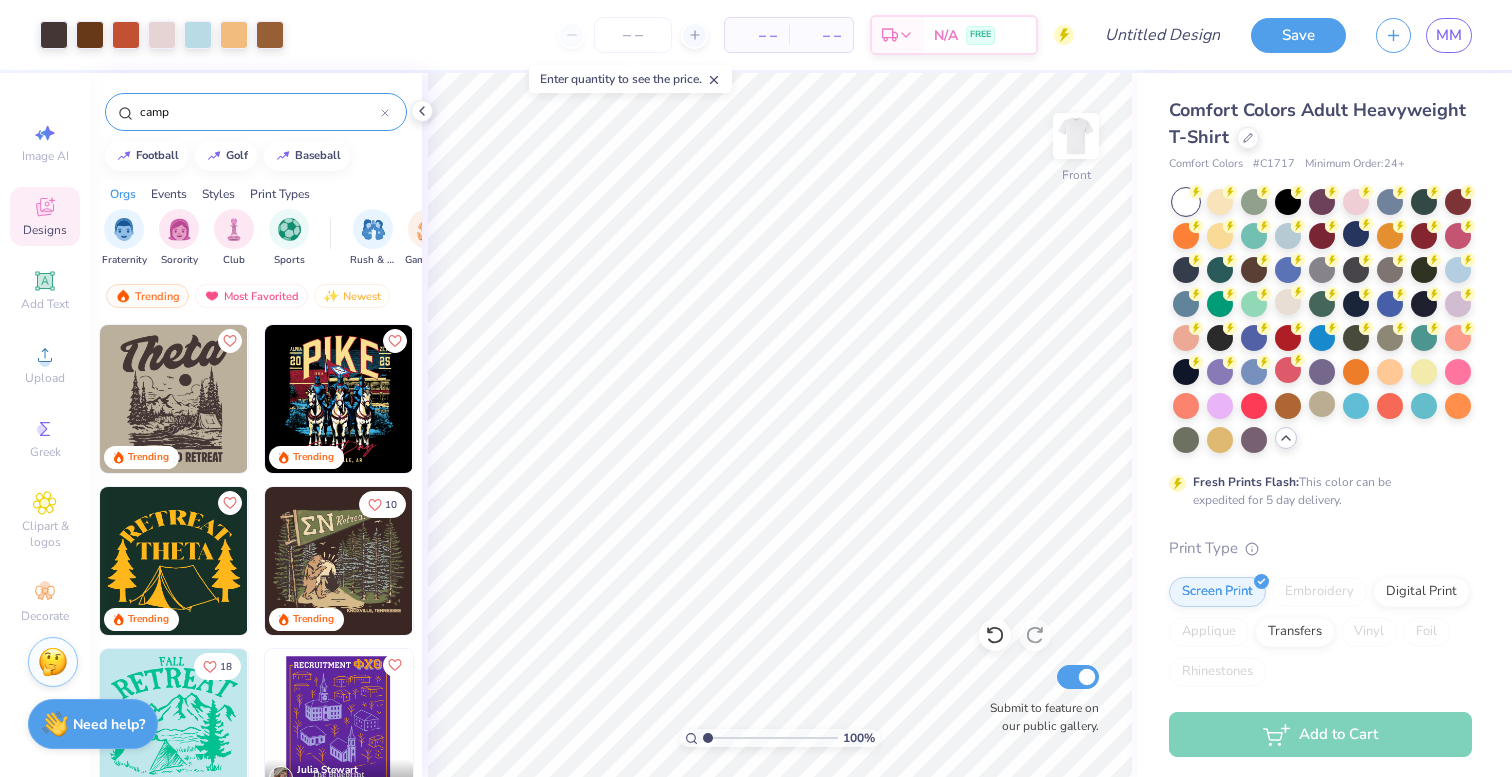 click at bounding box center [174, 399] 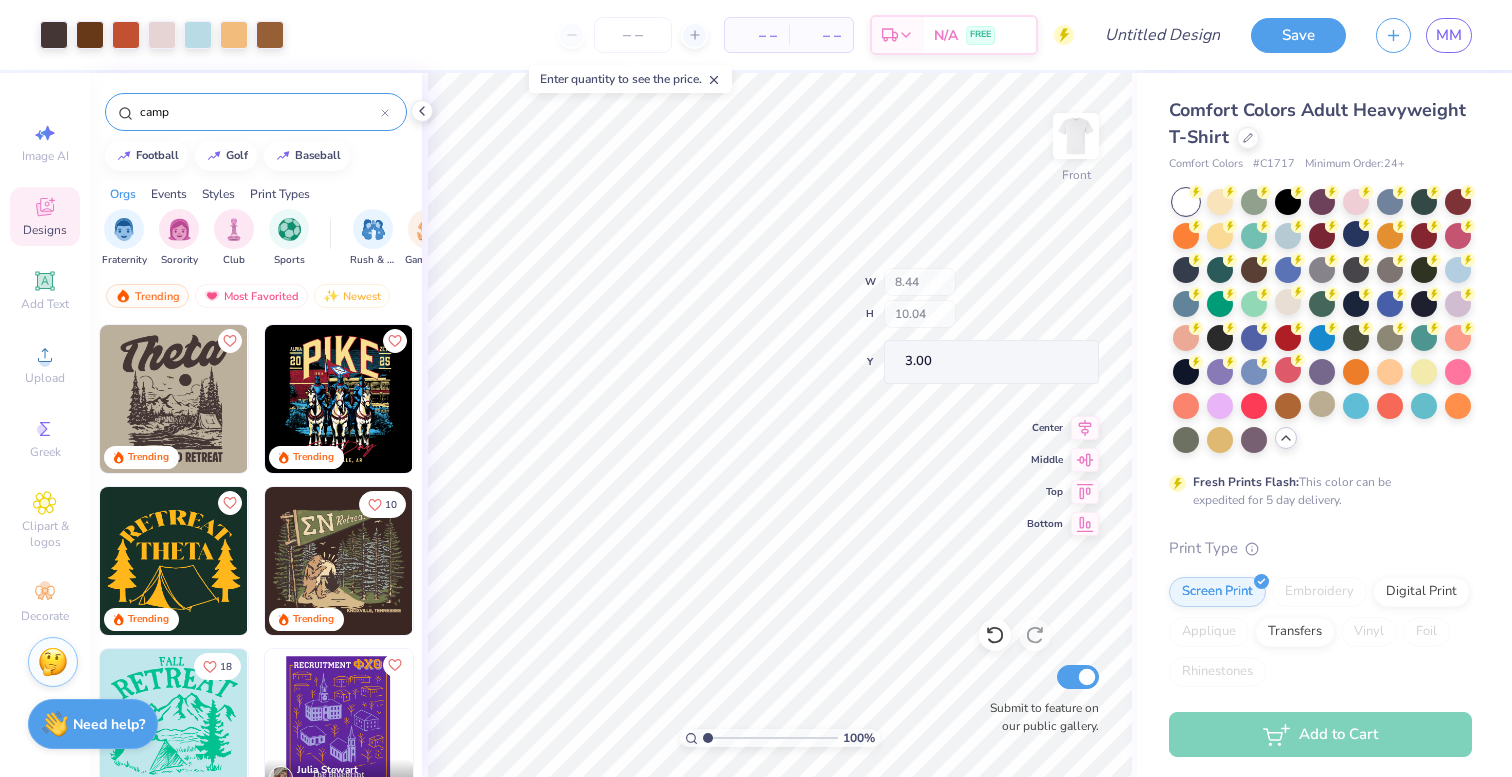 type on "10.48" 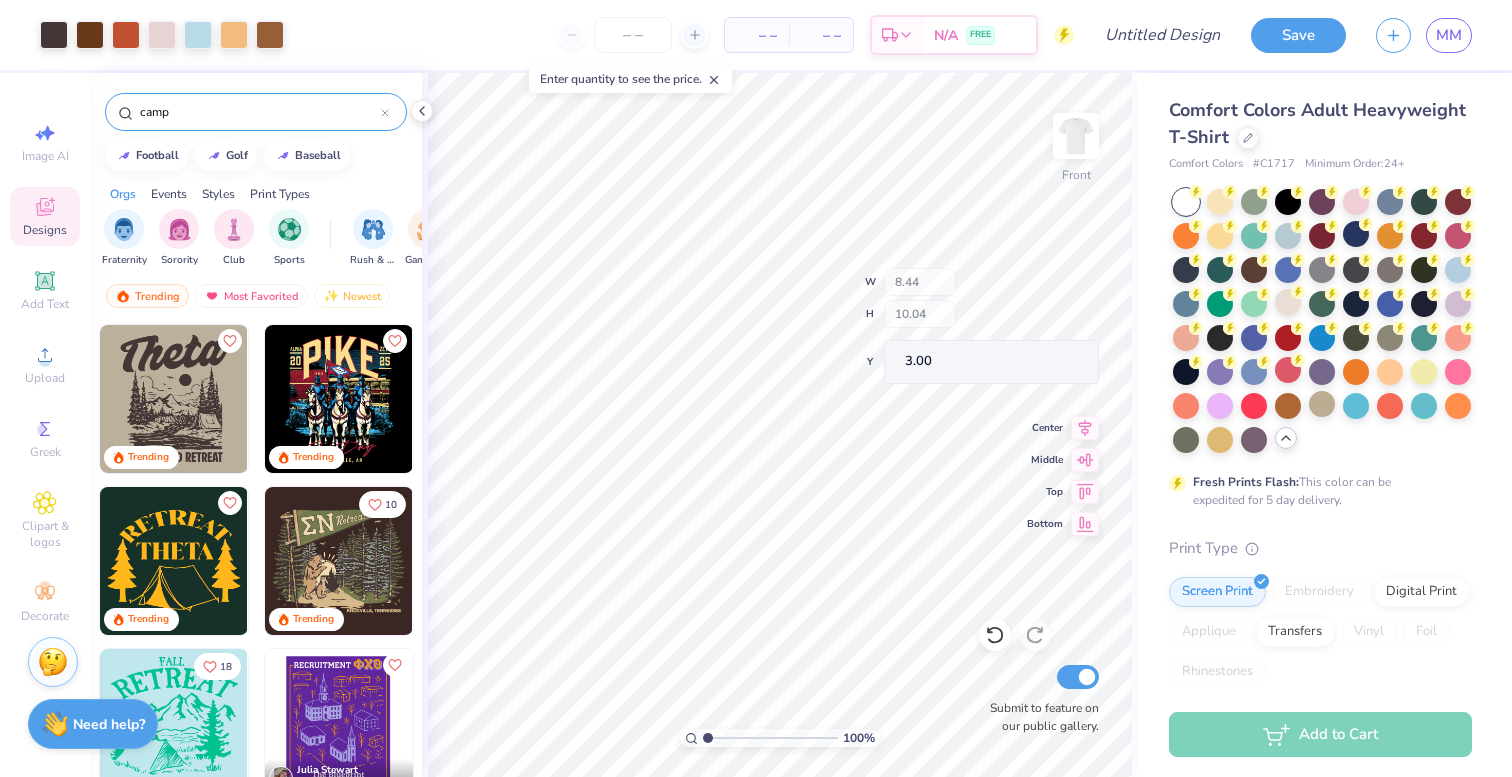 type on "8.96" 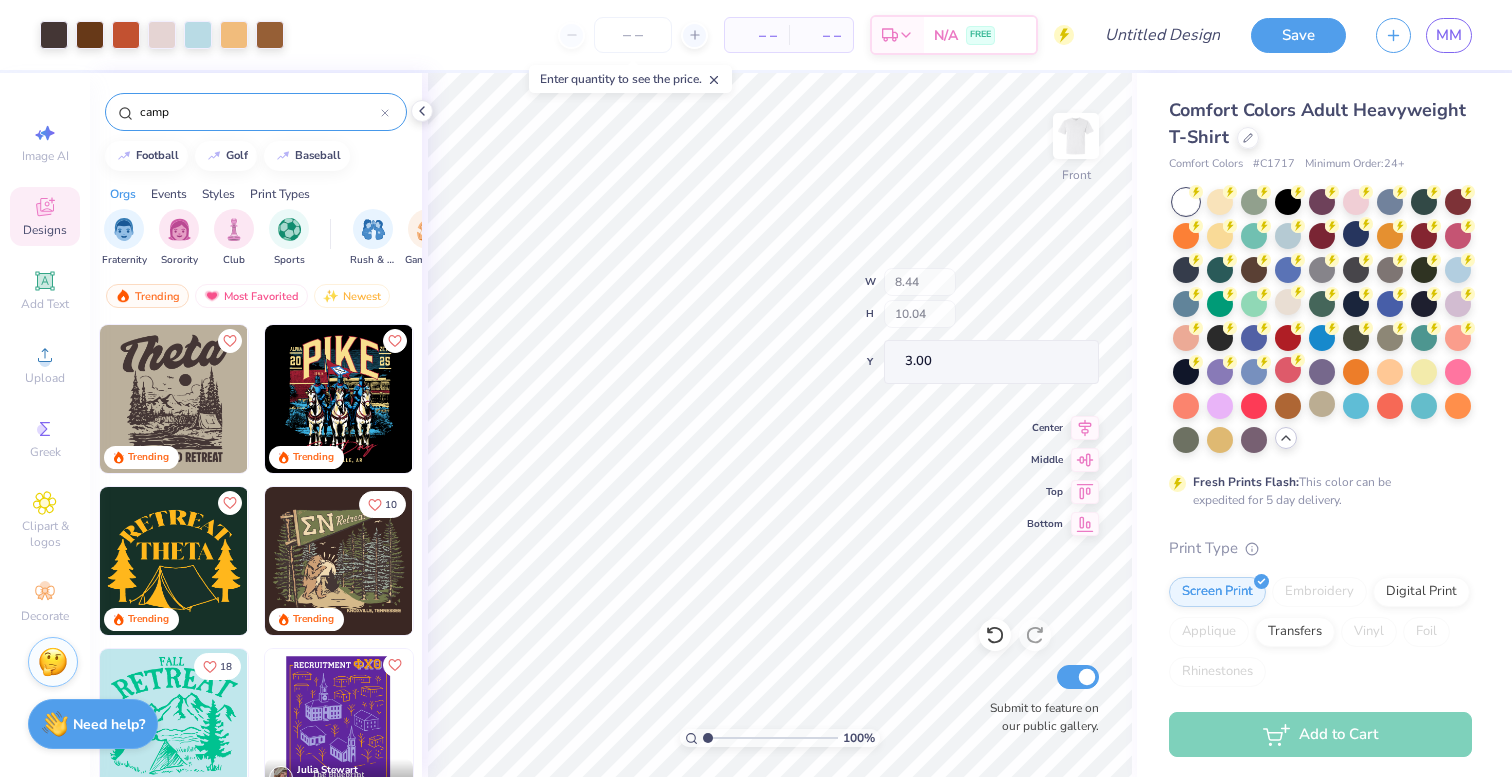 type on "10.20" 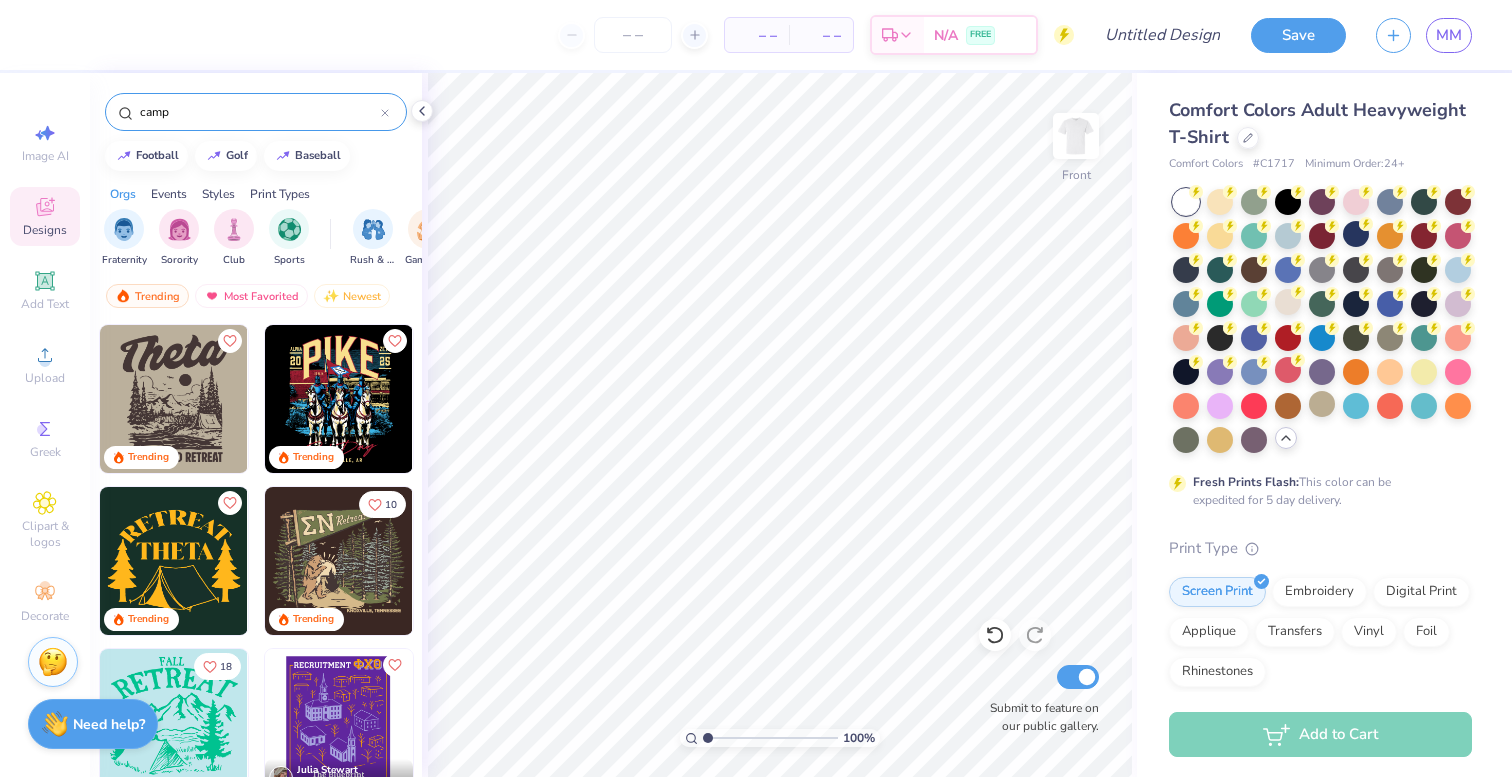 click at bounding box center (174, 399) 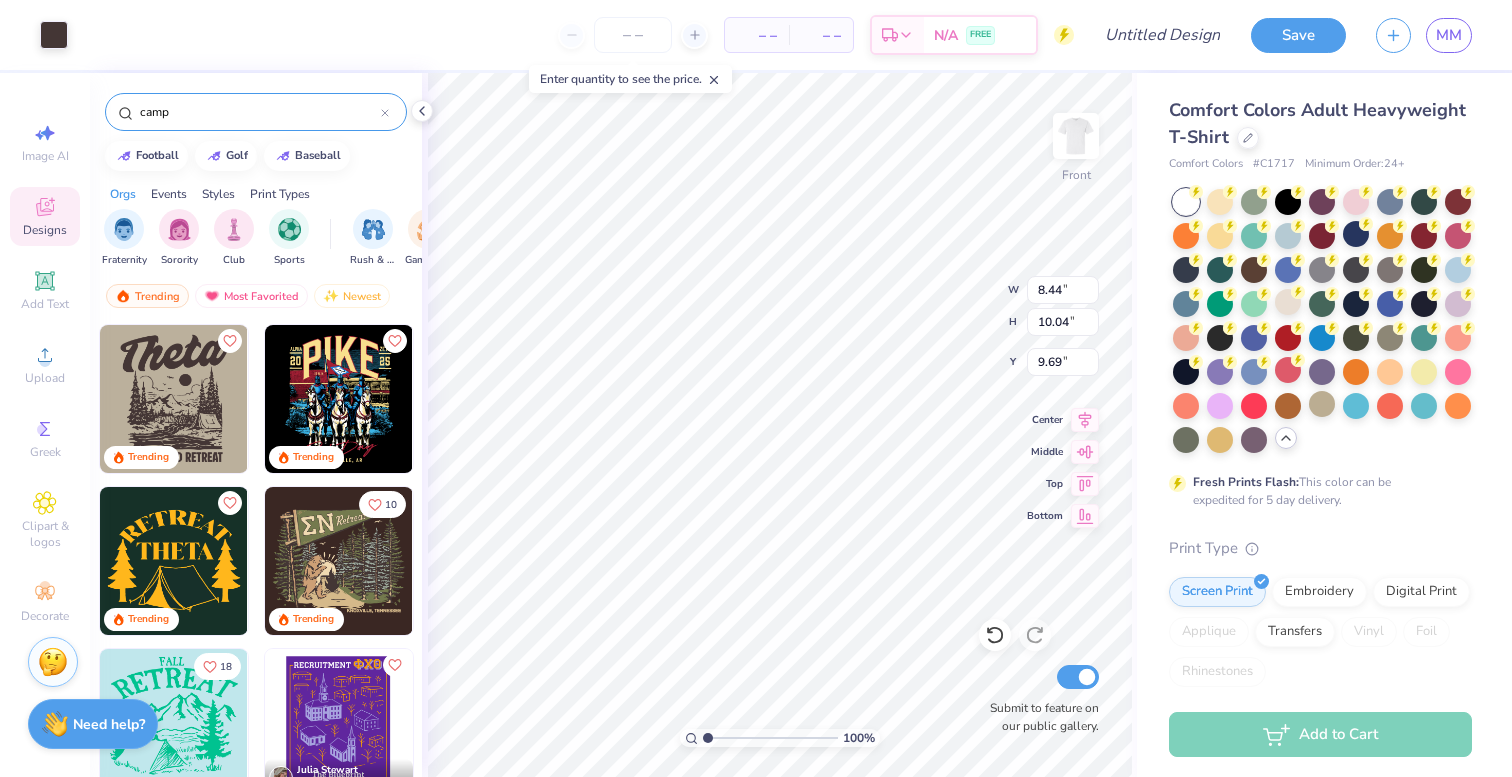 type on "9.69" 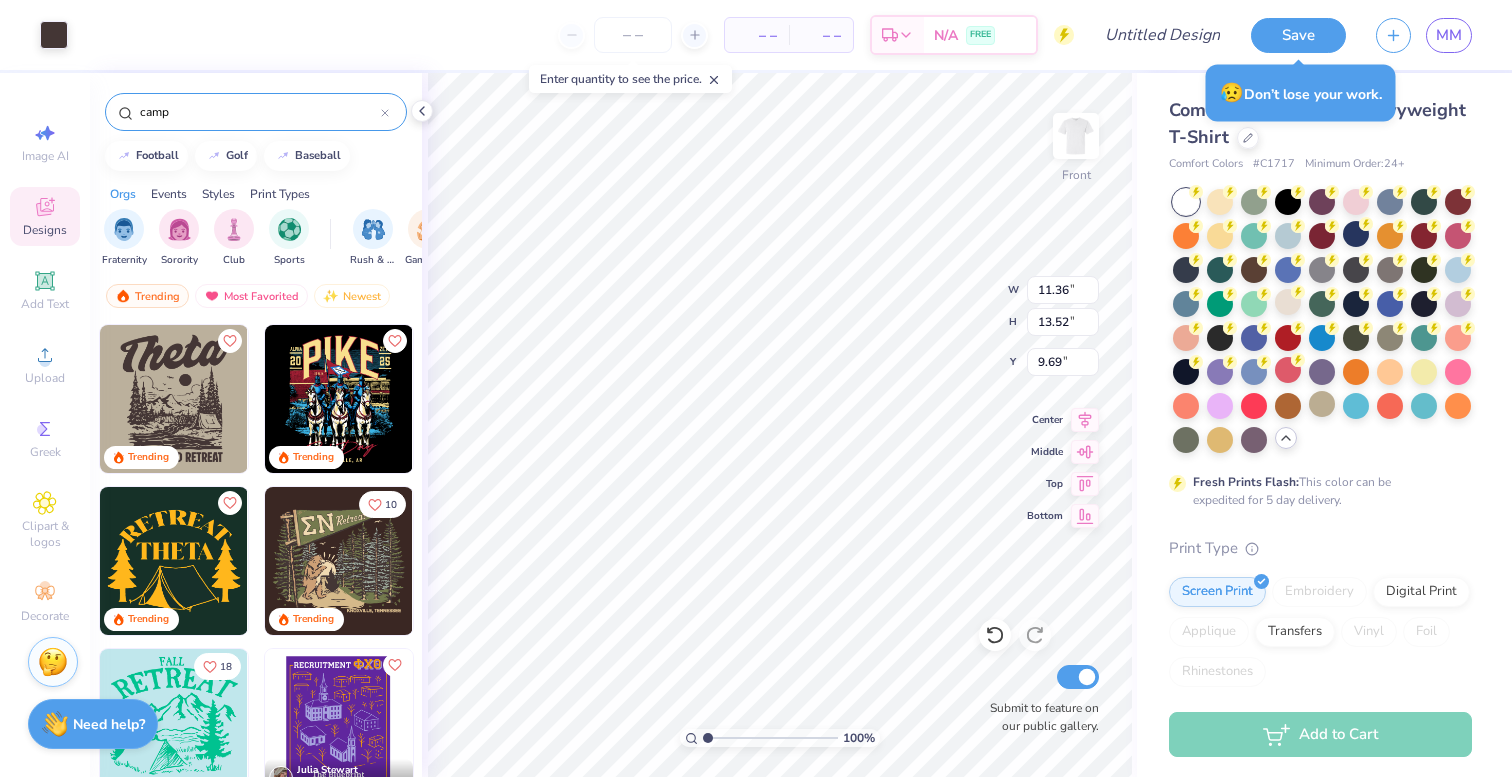 type on "11.36" 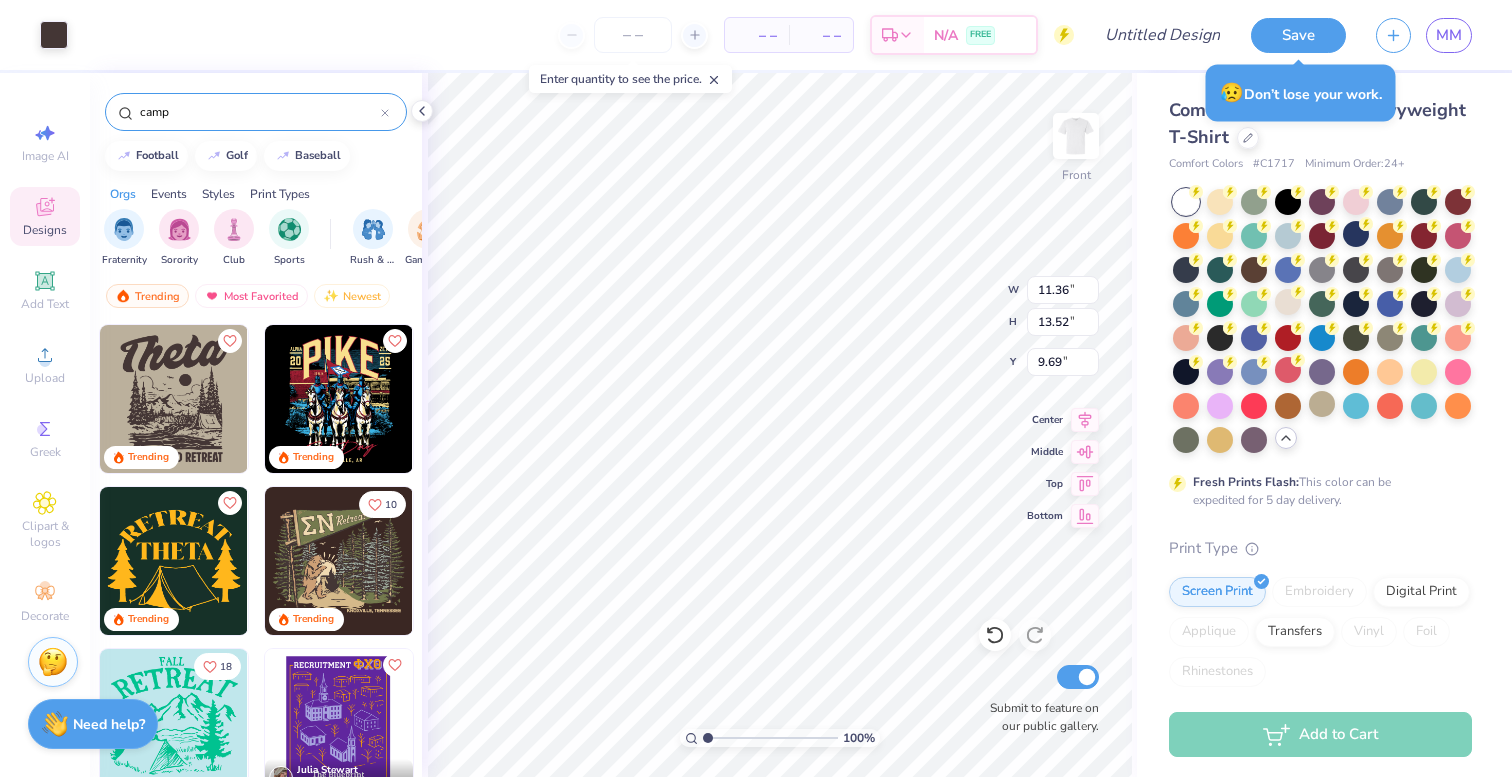type on "13.52" 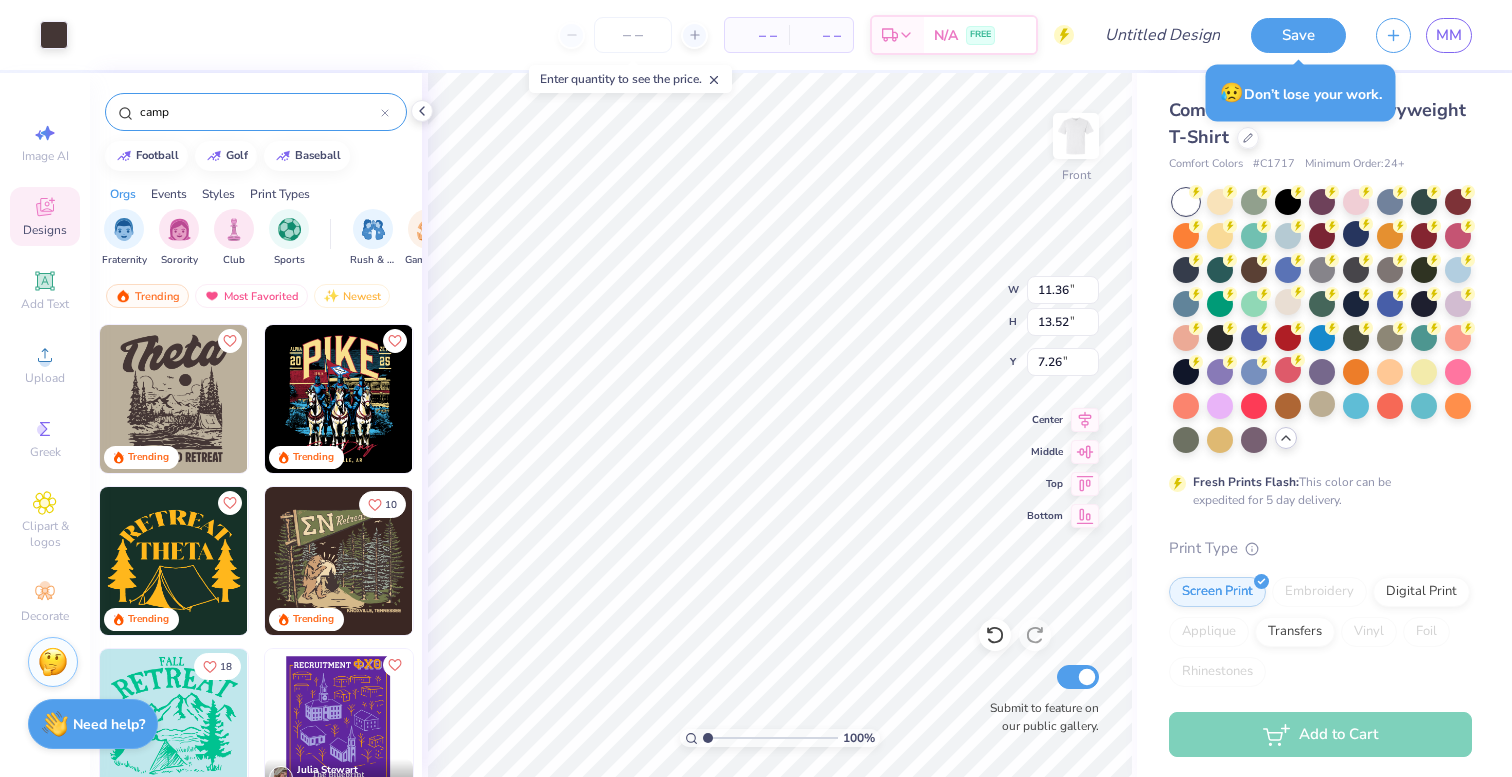 type on "6.03" 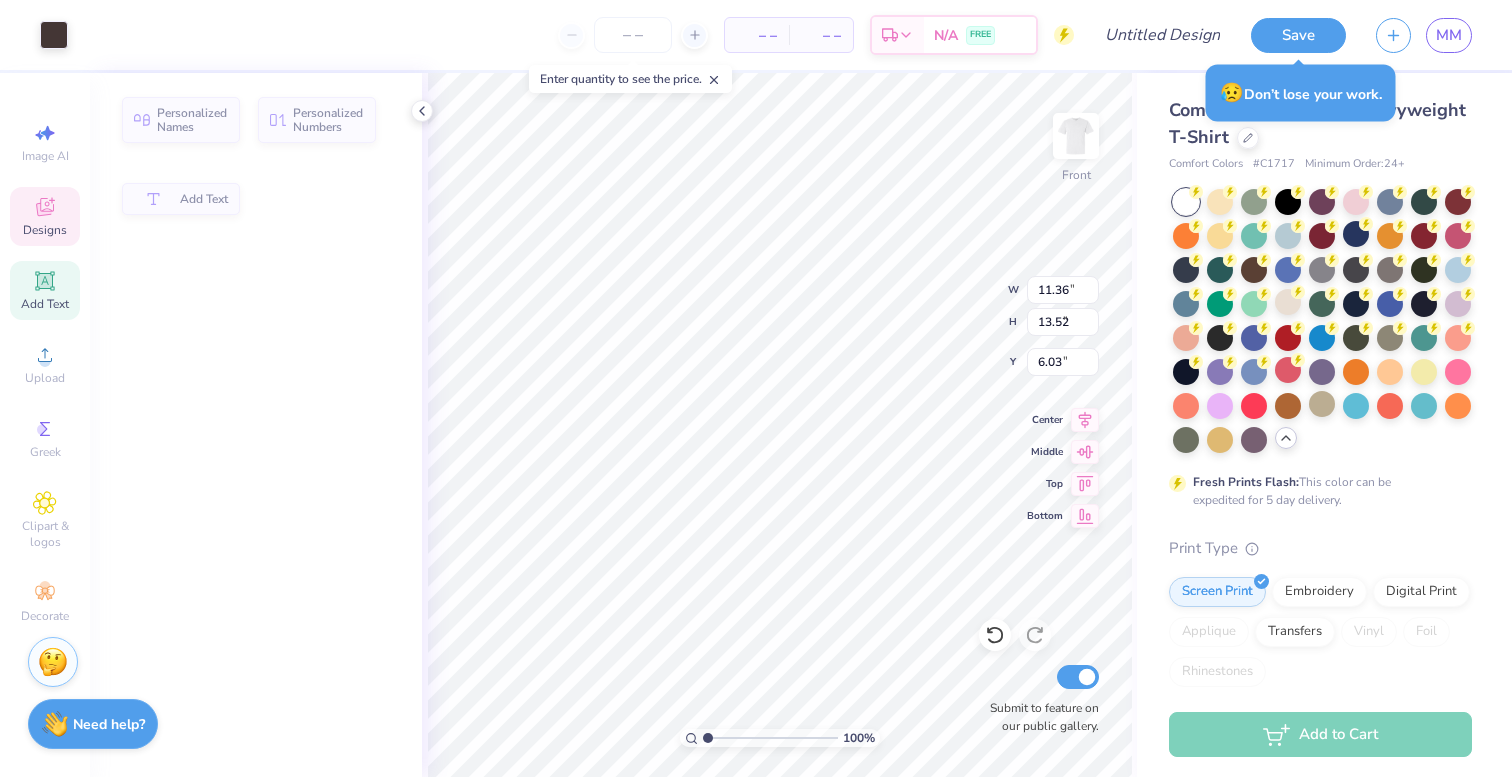 type on "4.00" 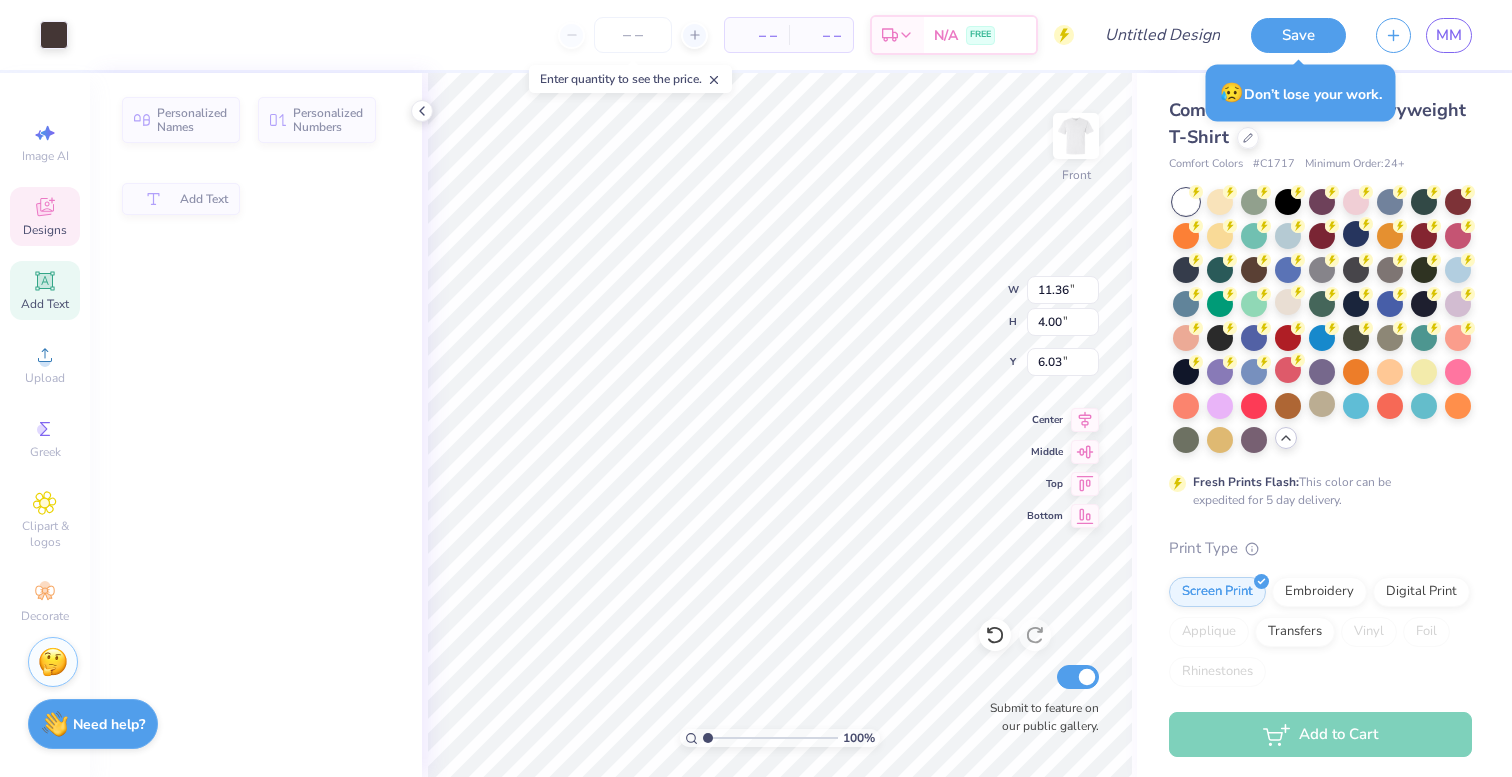 type on "6.04" 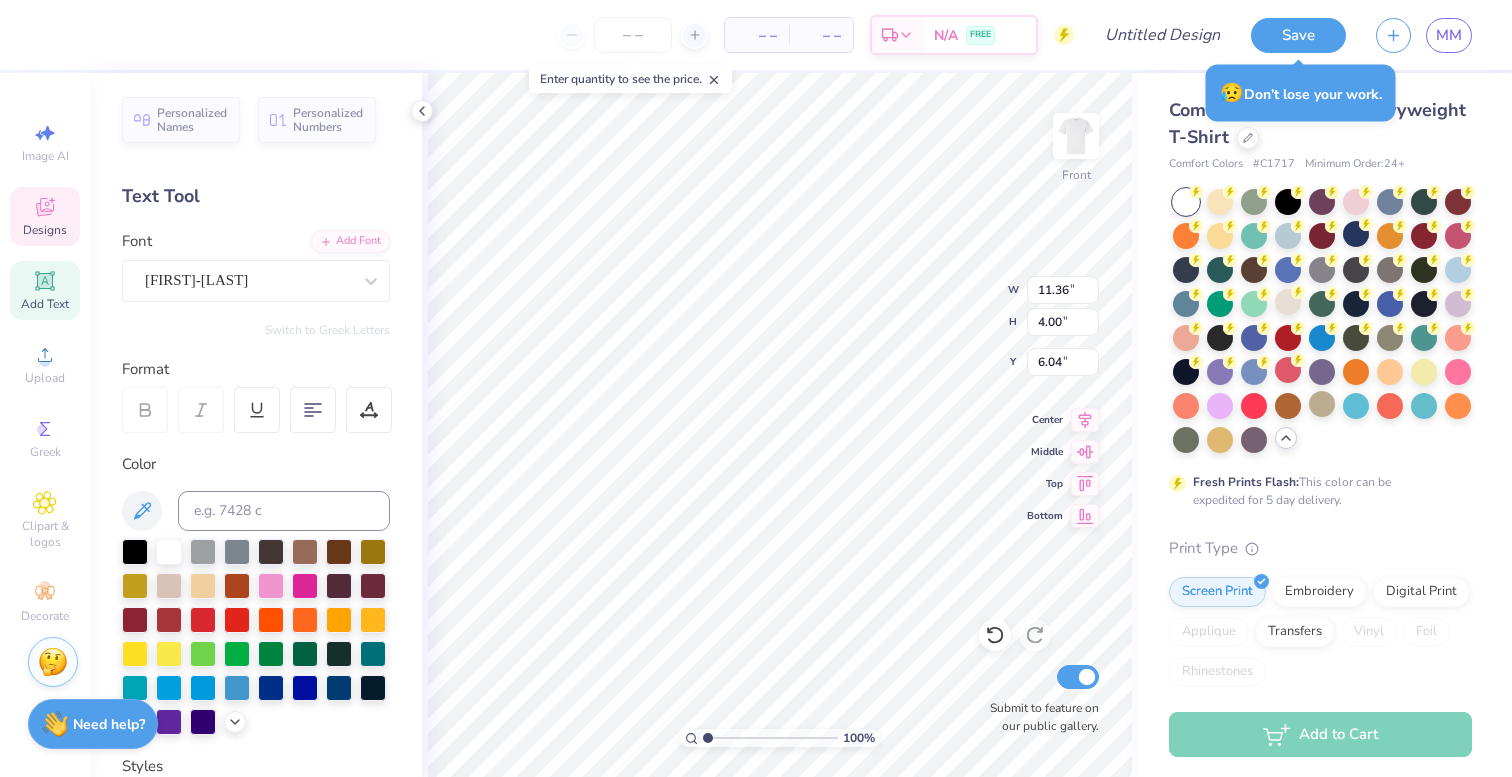scroll, scrollTop: 0, scrollLeft: 0, axis: both 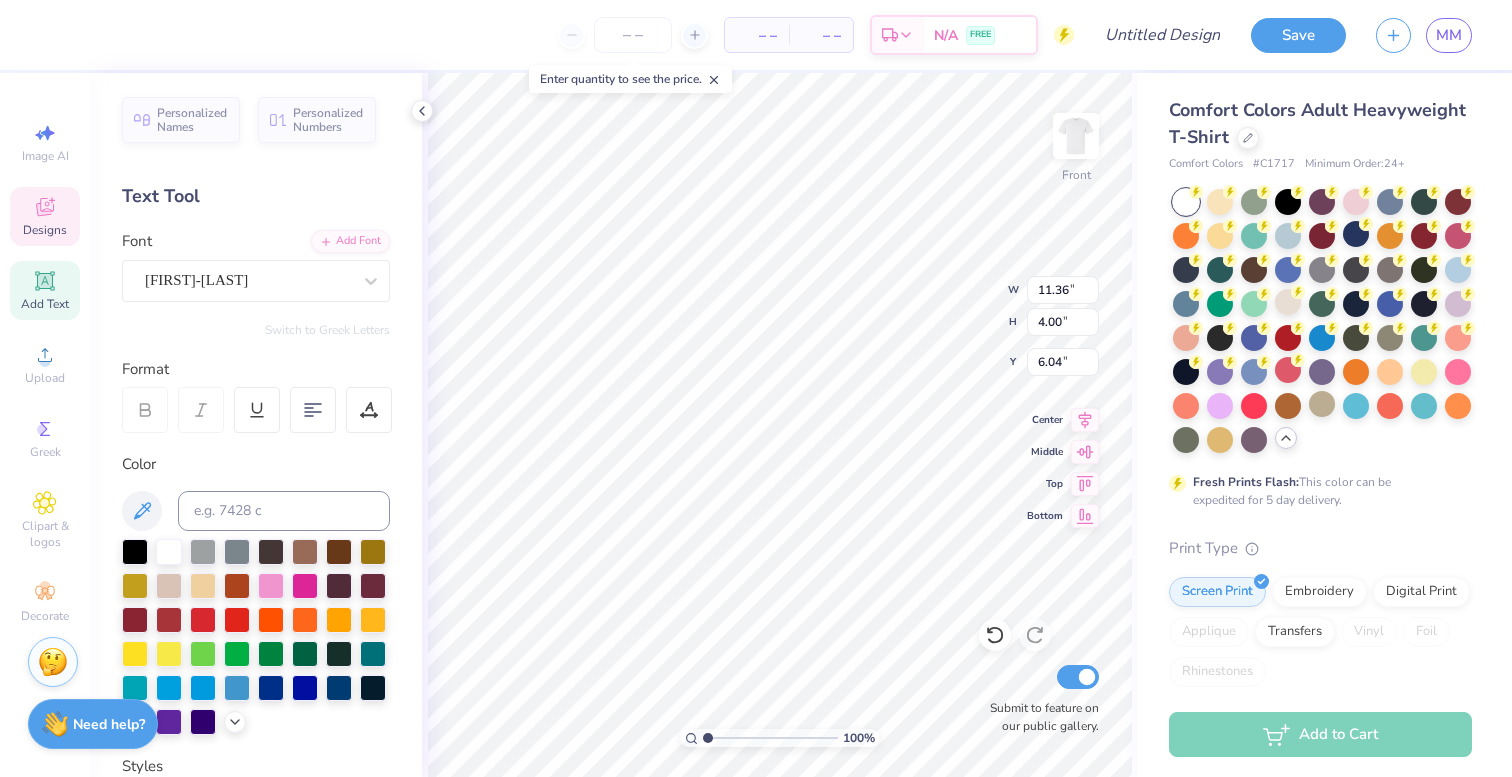 type on "Meraki" 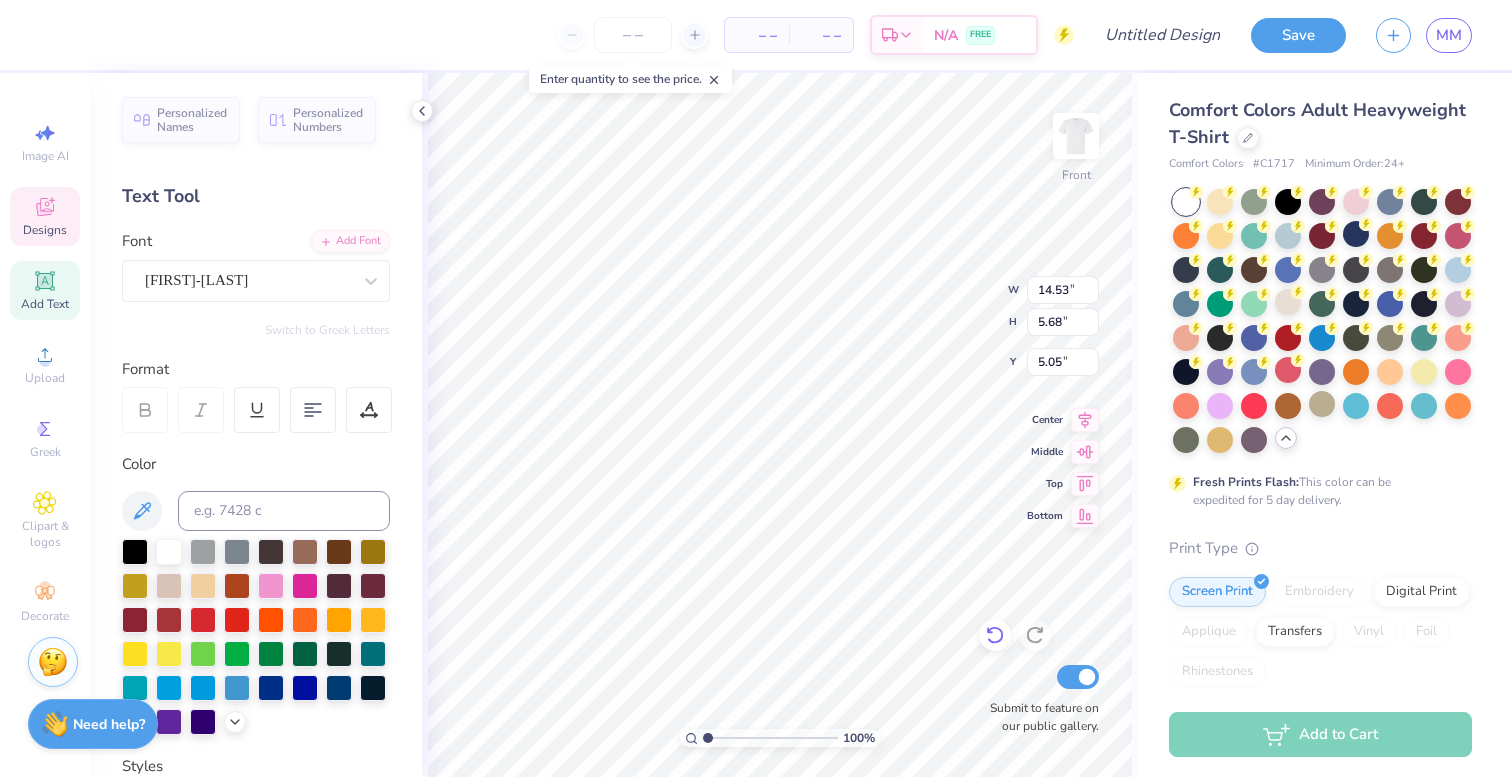 click 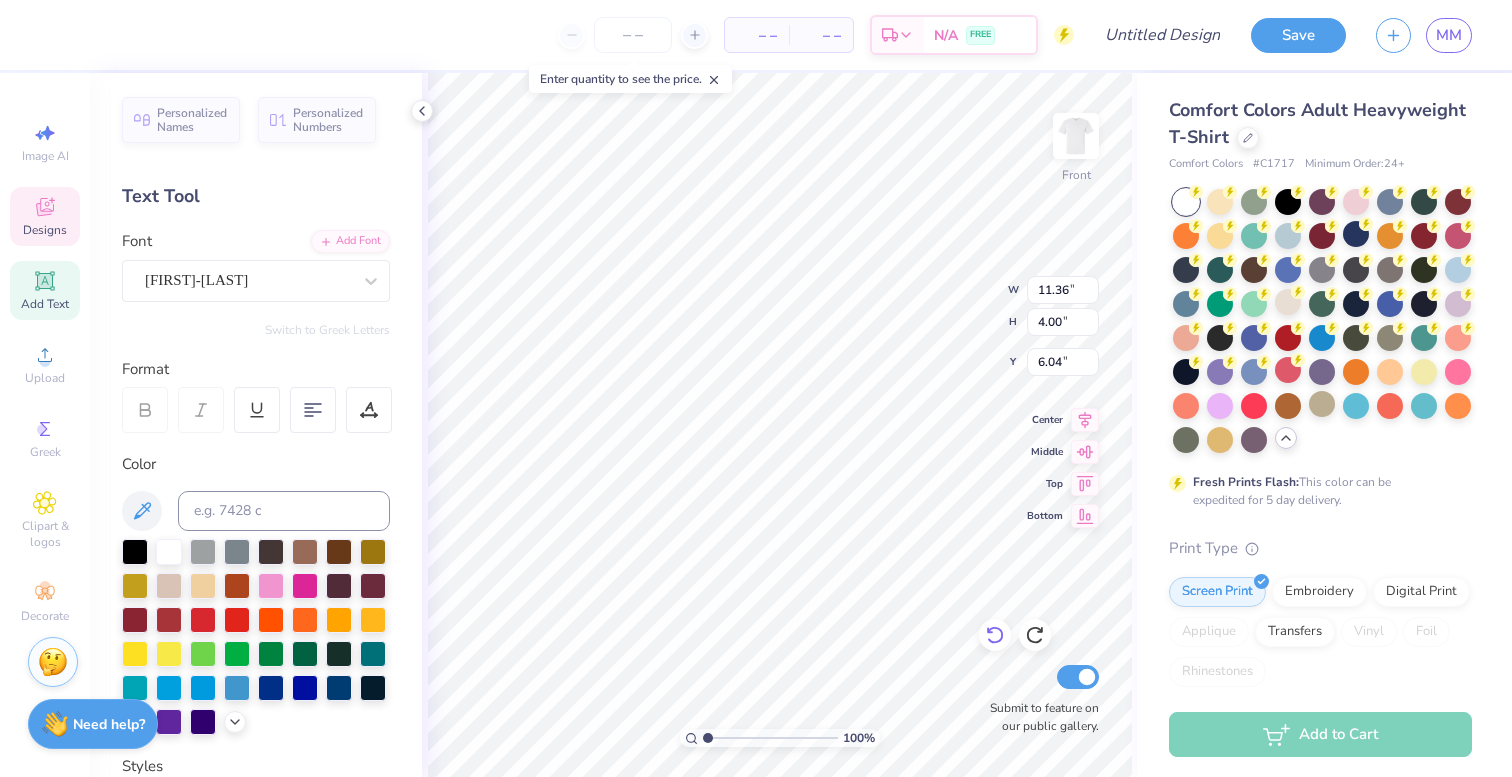 type on "11.36" 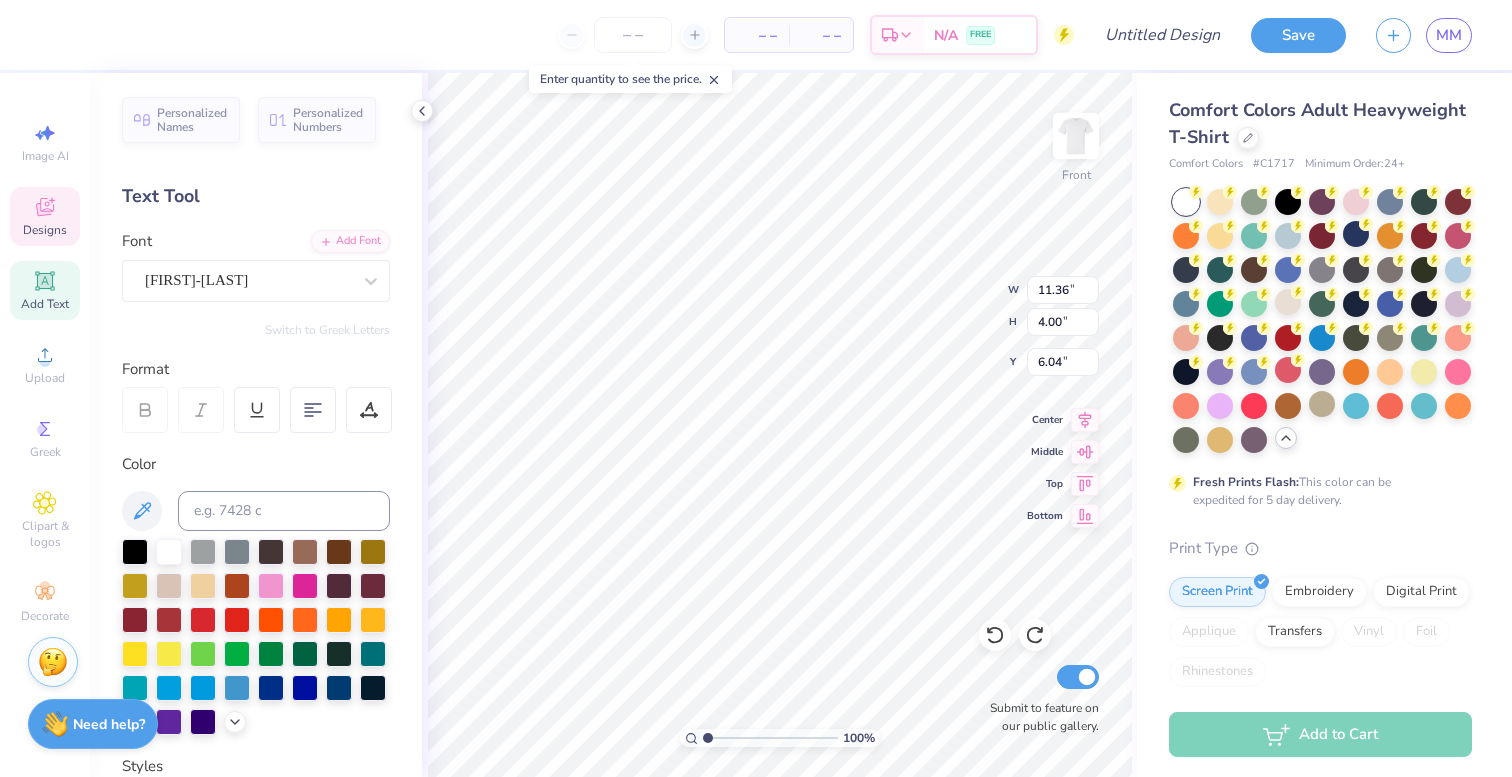 scroll, scrollTop: 0, scrollLeft: 1, axis: horizontal 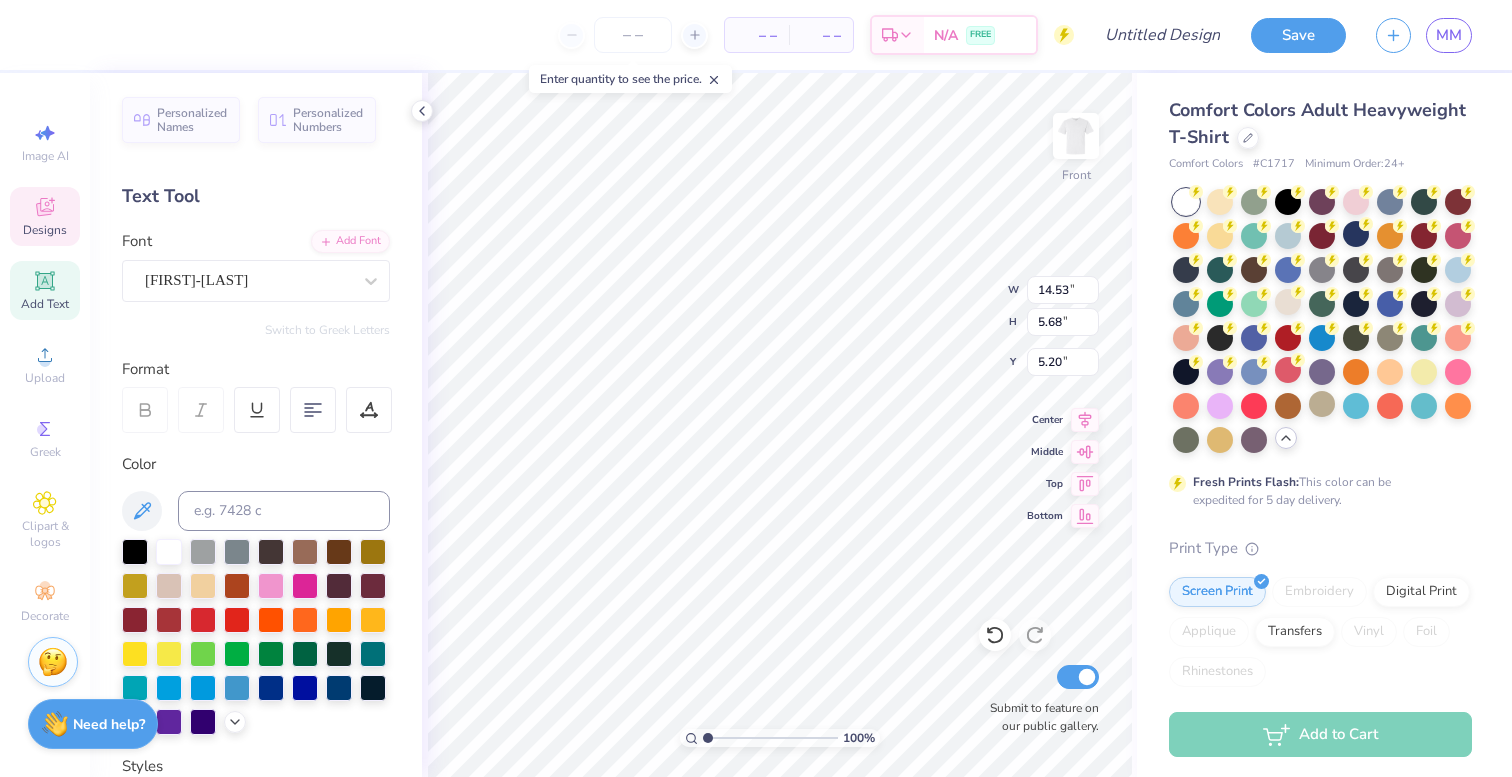 type on "5.20" 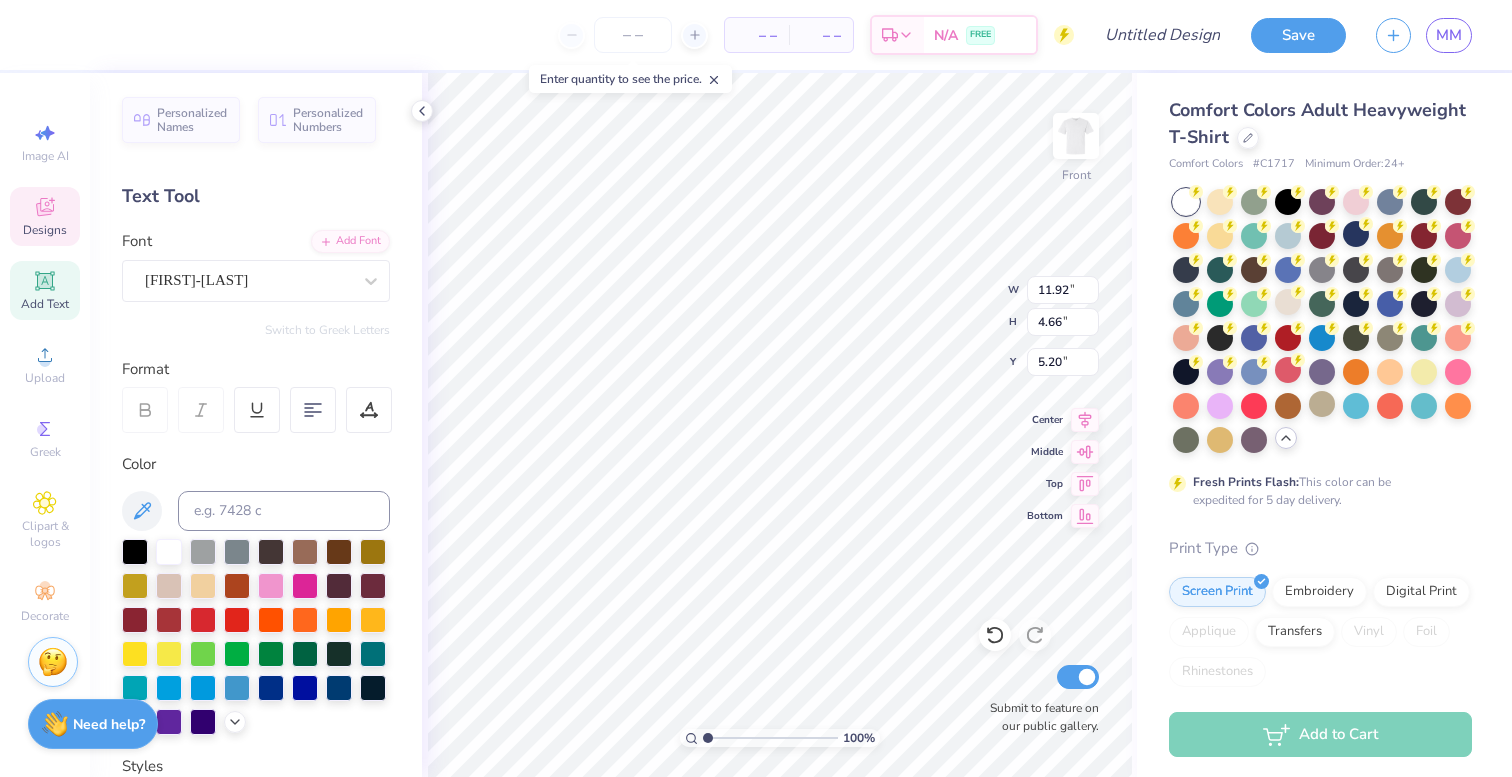 type on "11.92" 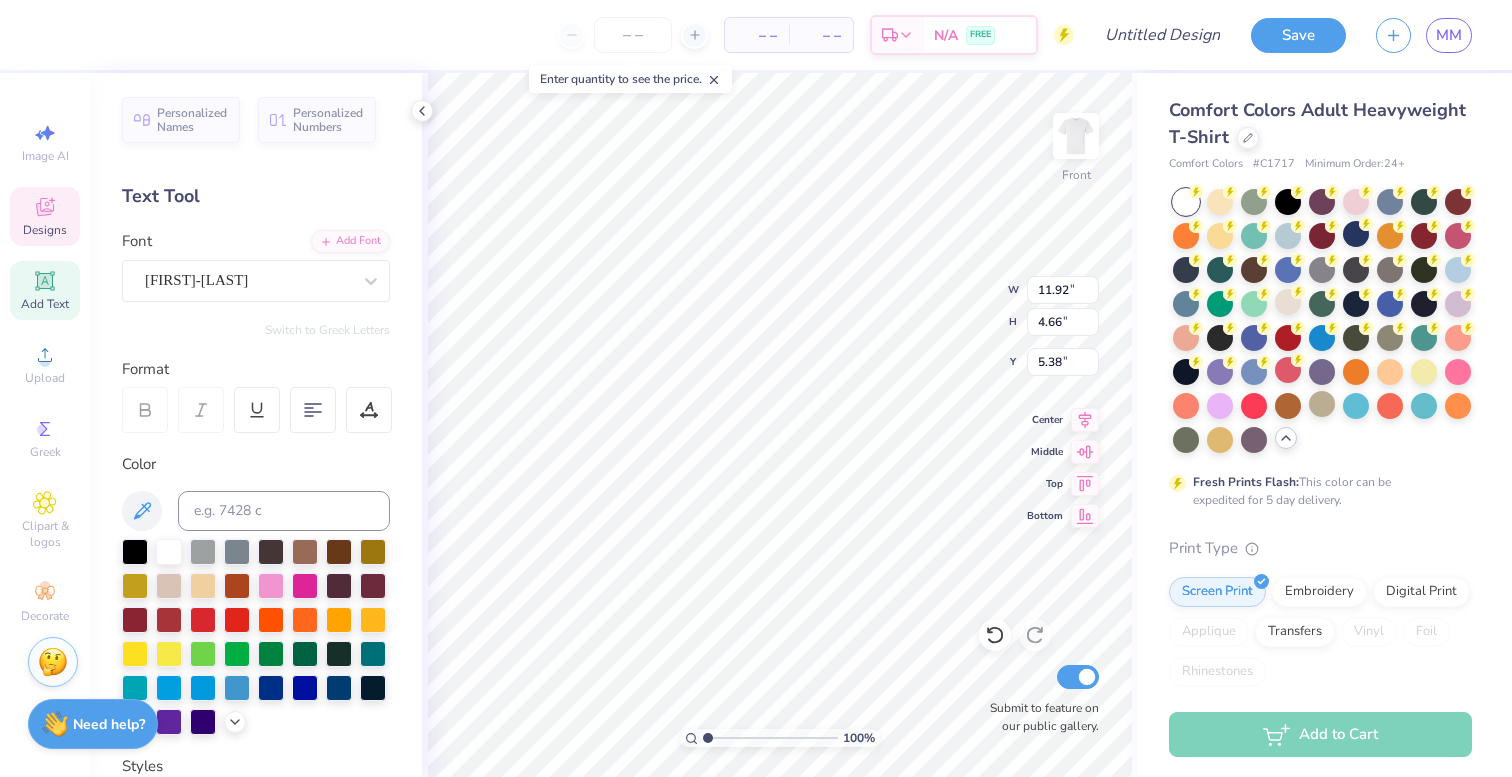 type on "5.75" 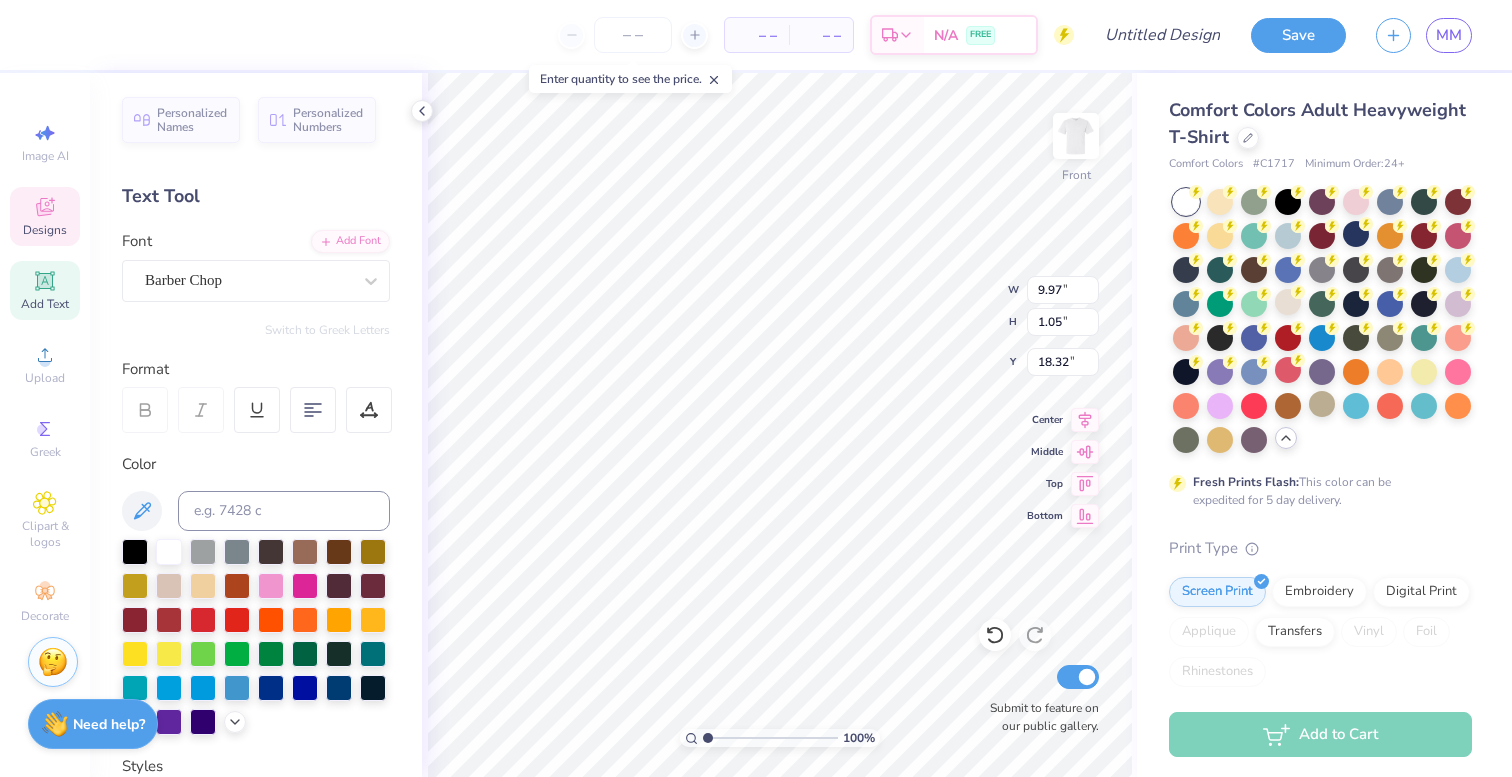 scroll, scrollTop: 0, scrollLeft: 9, axis: horizontal 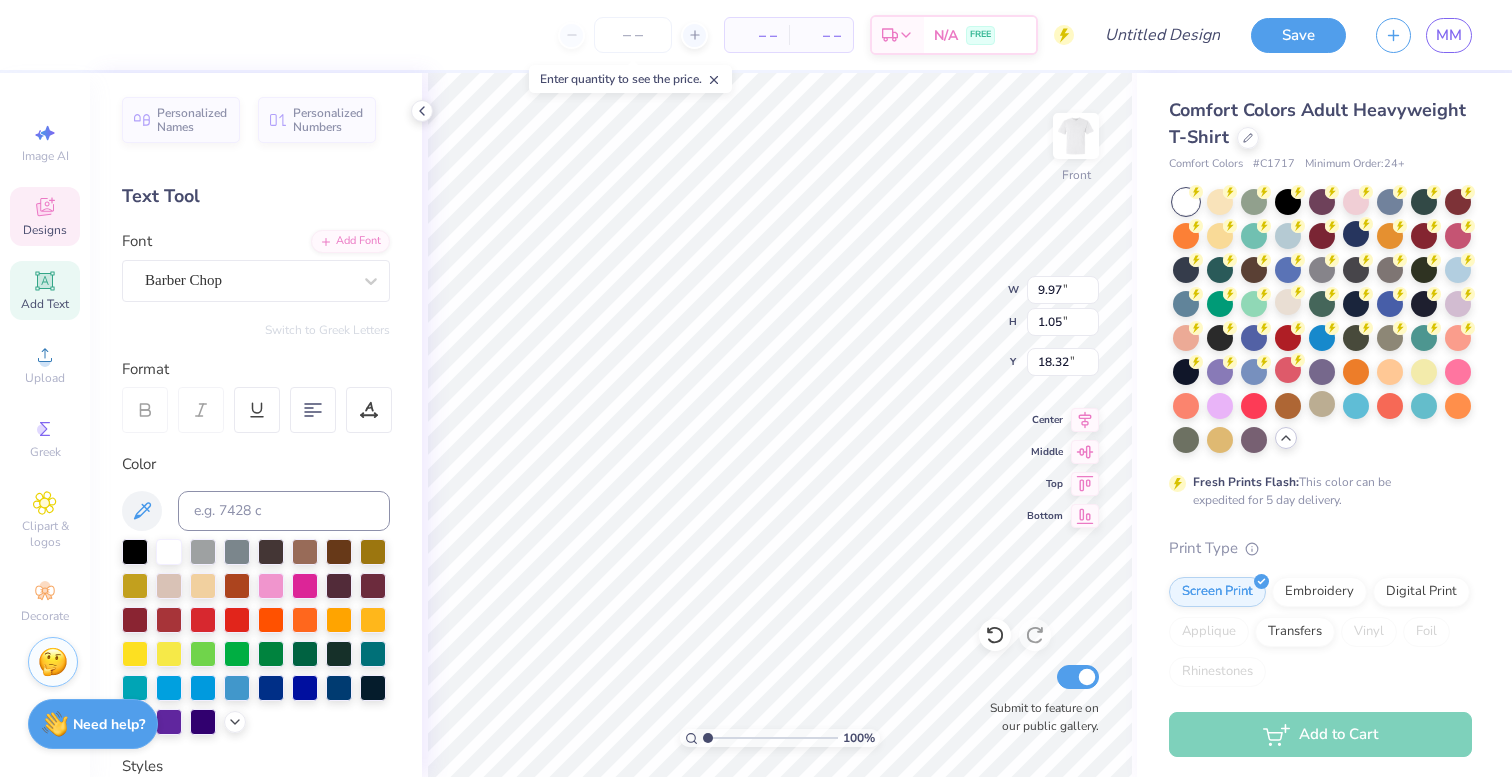 type on "EST 2025" 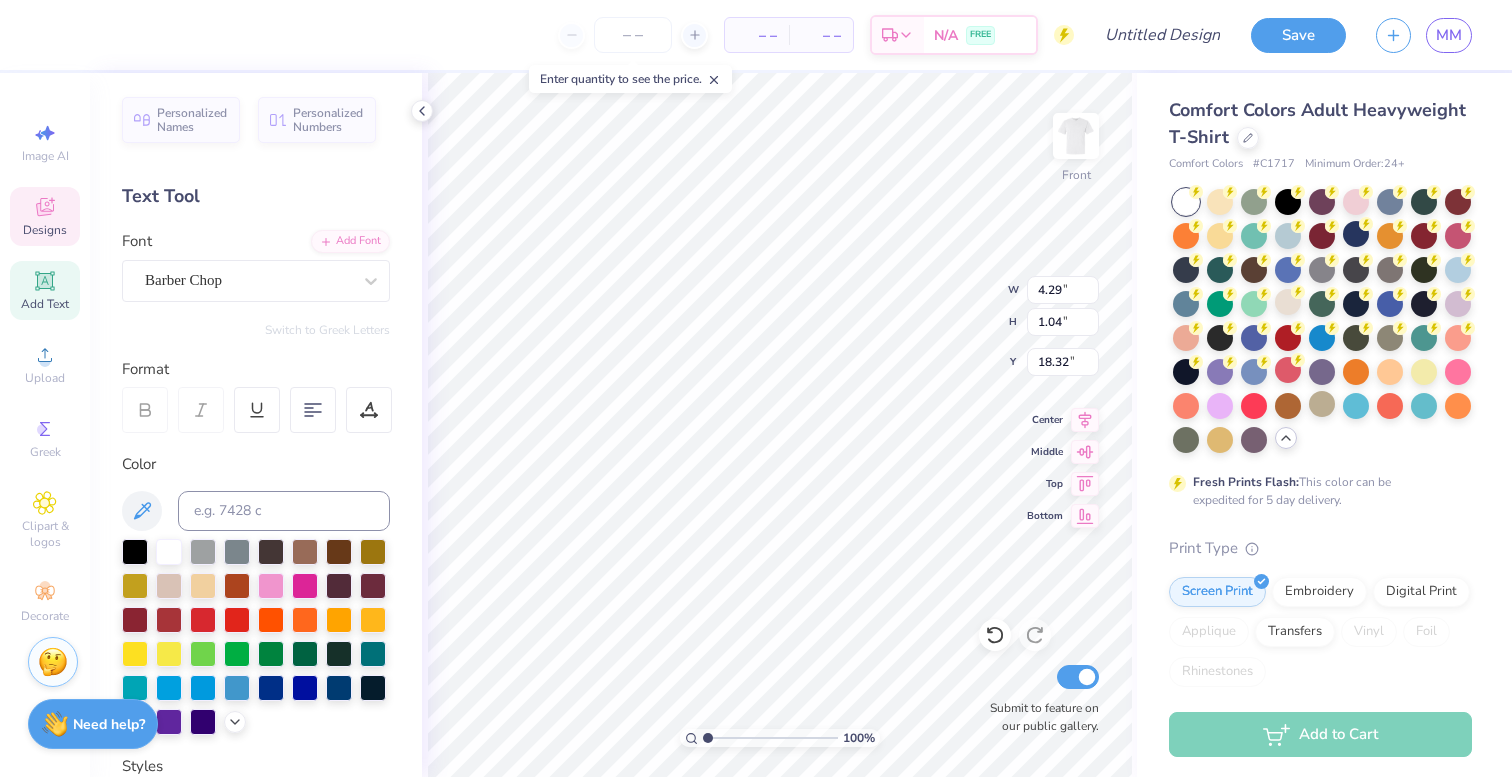 type on "4.29" 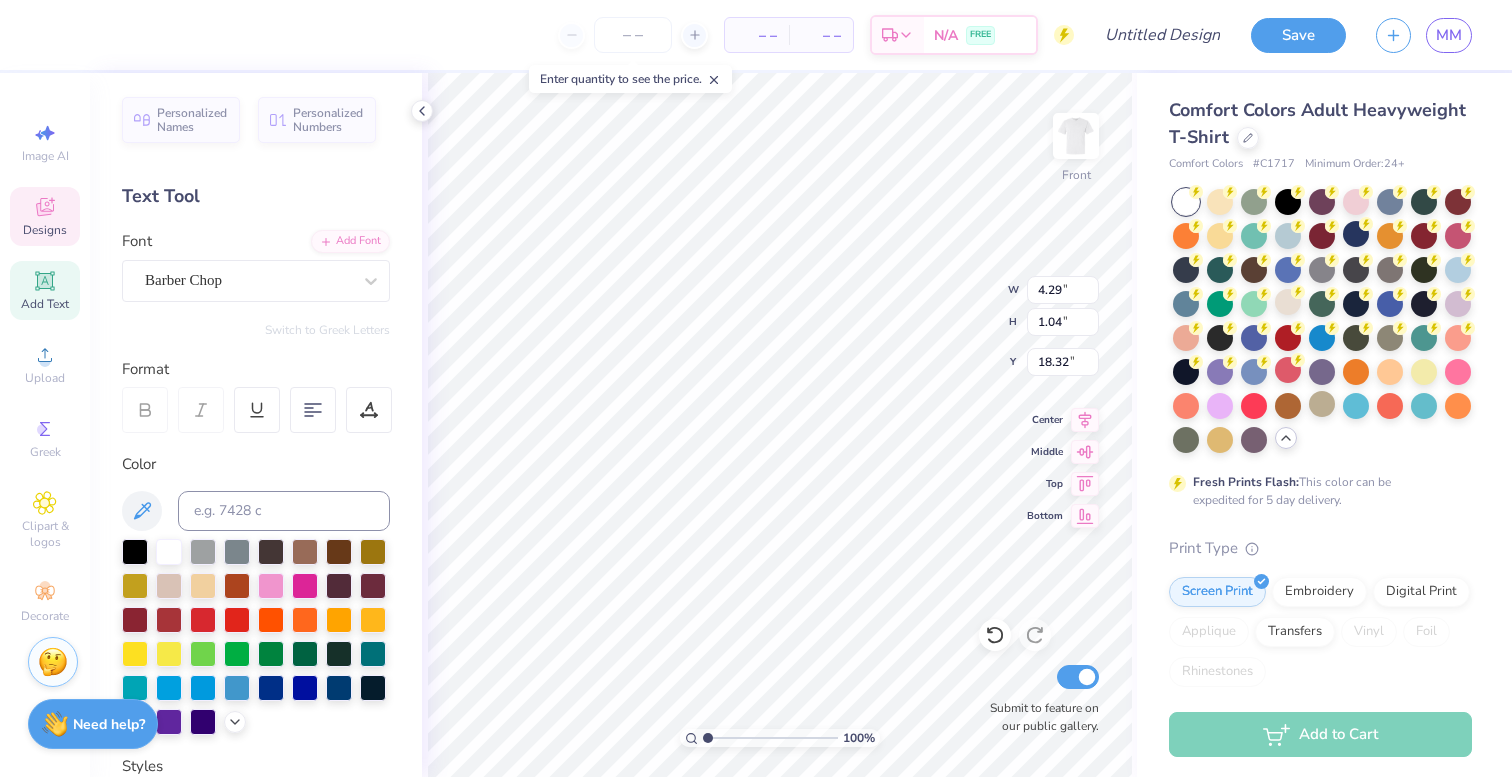scroll, scrollTop: 0, scrollLeft: 0, axis: both 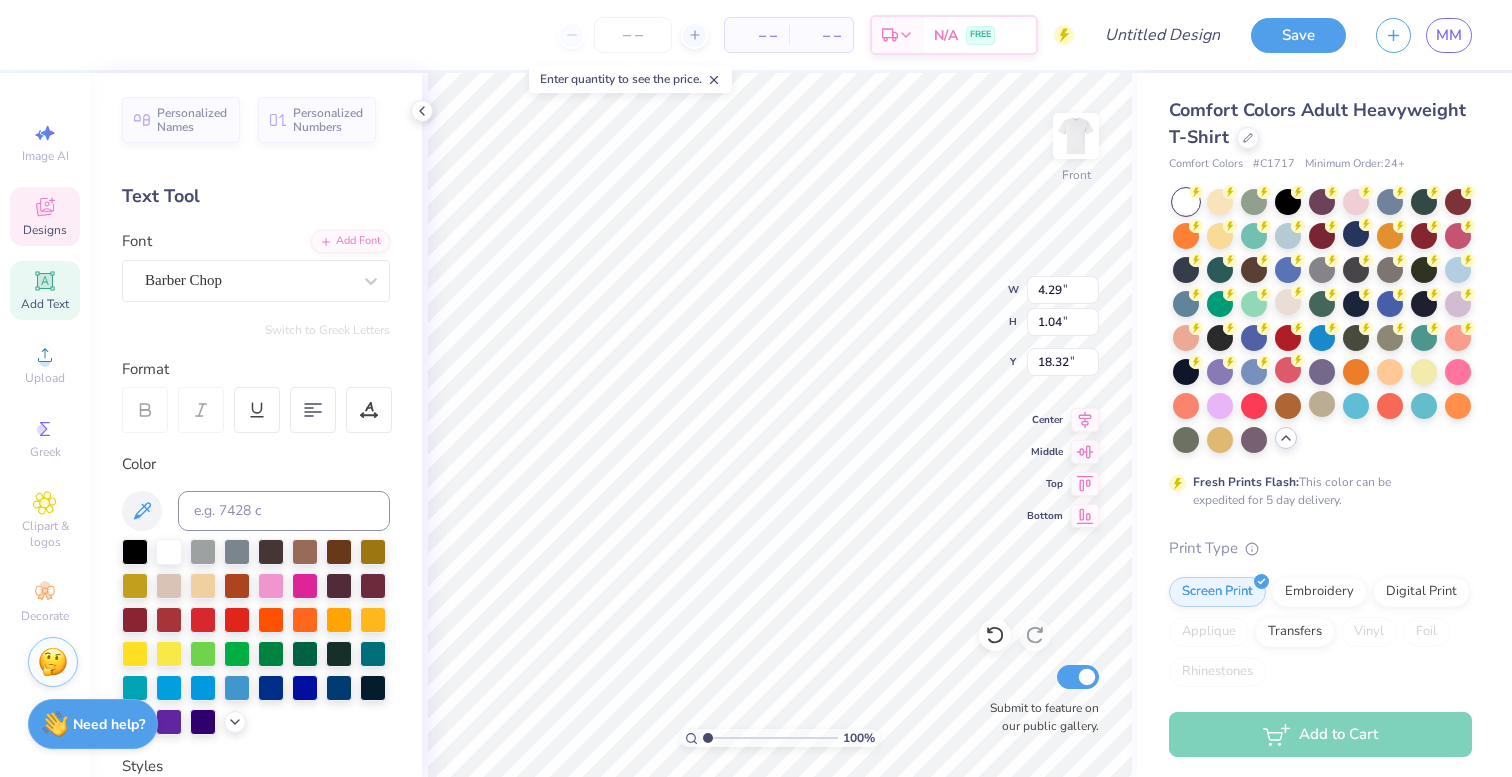type on "EST. 2025" 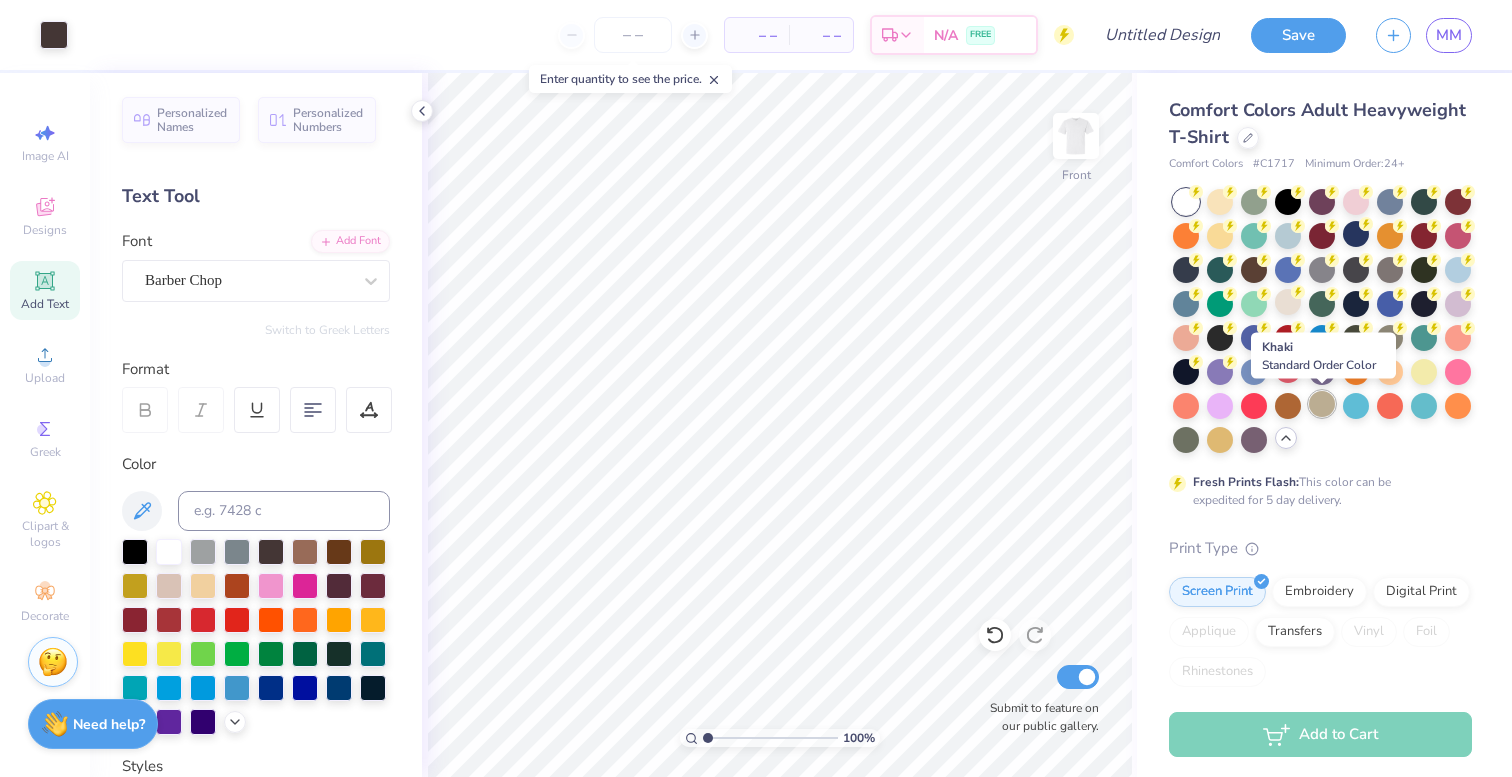 click at bounding box center (1322, 404) 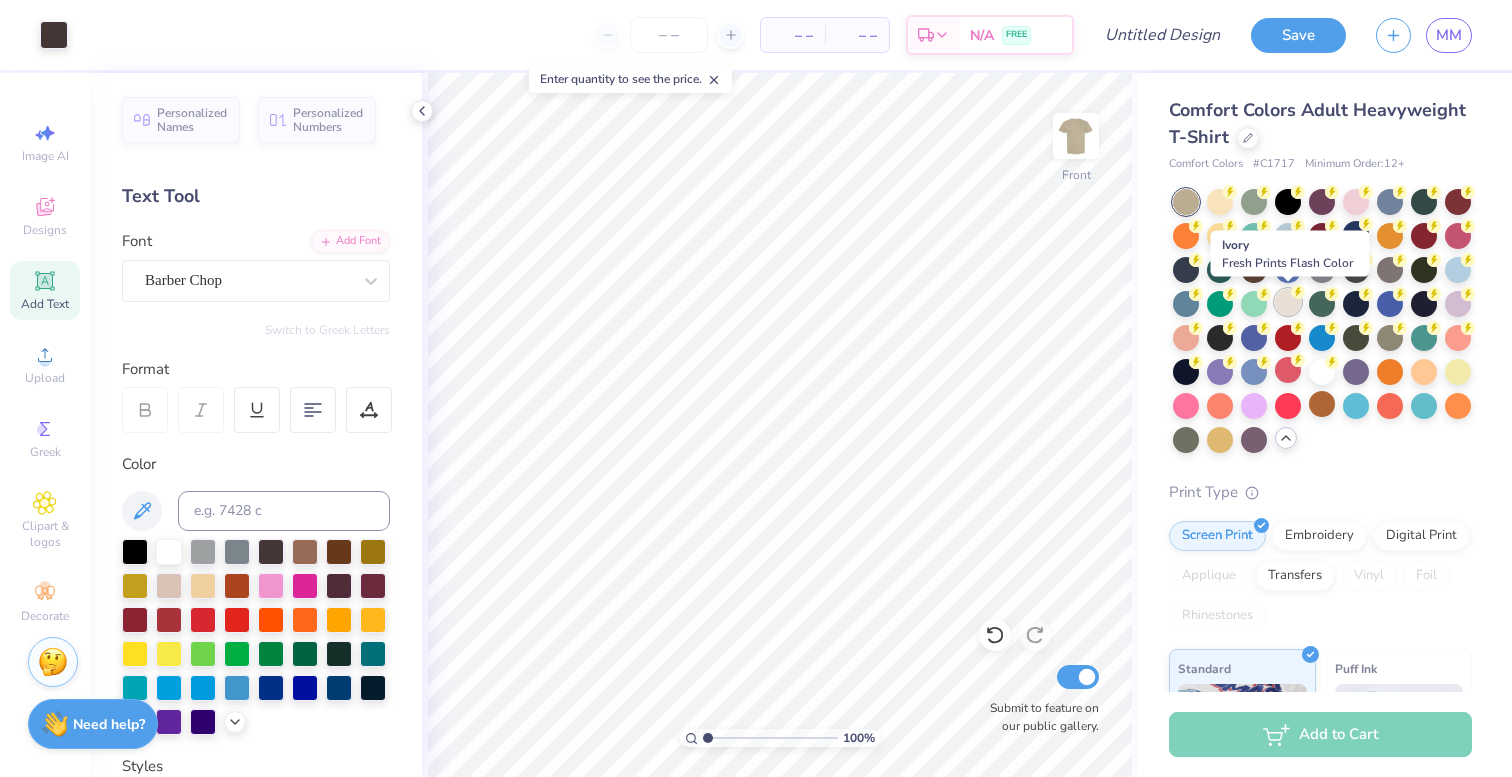 click at bounding box center [1288, 302] 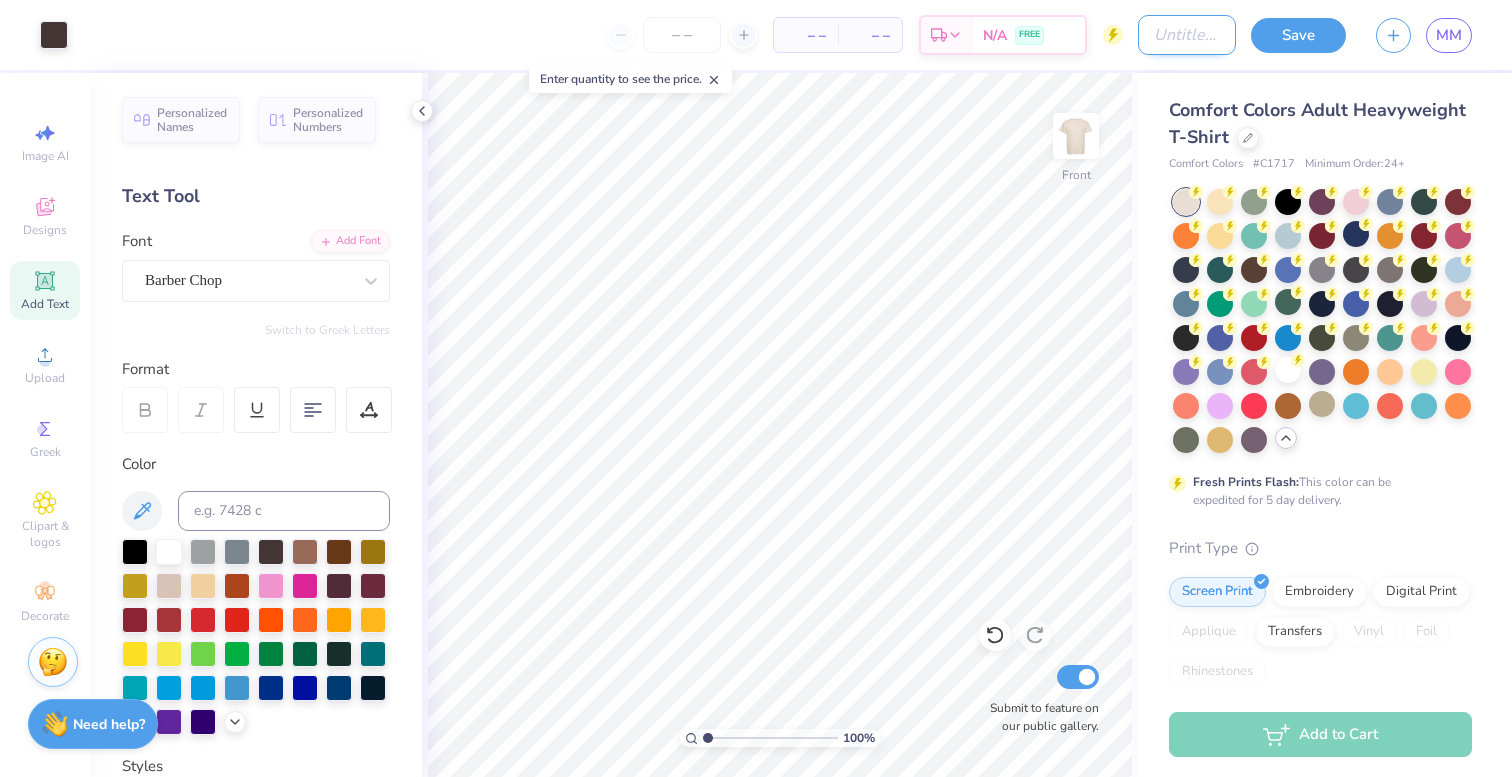 click on "Design Title" at bounding box center (1187, 35) 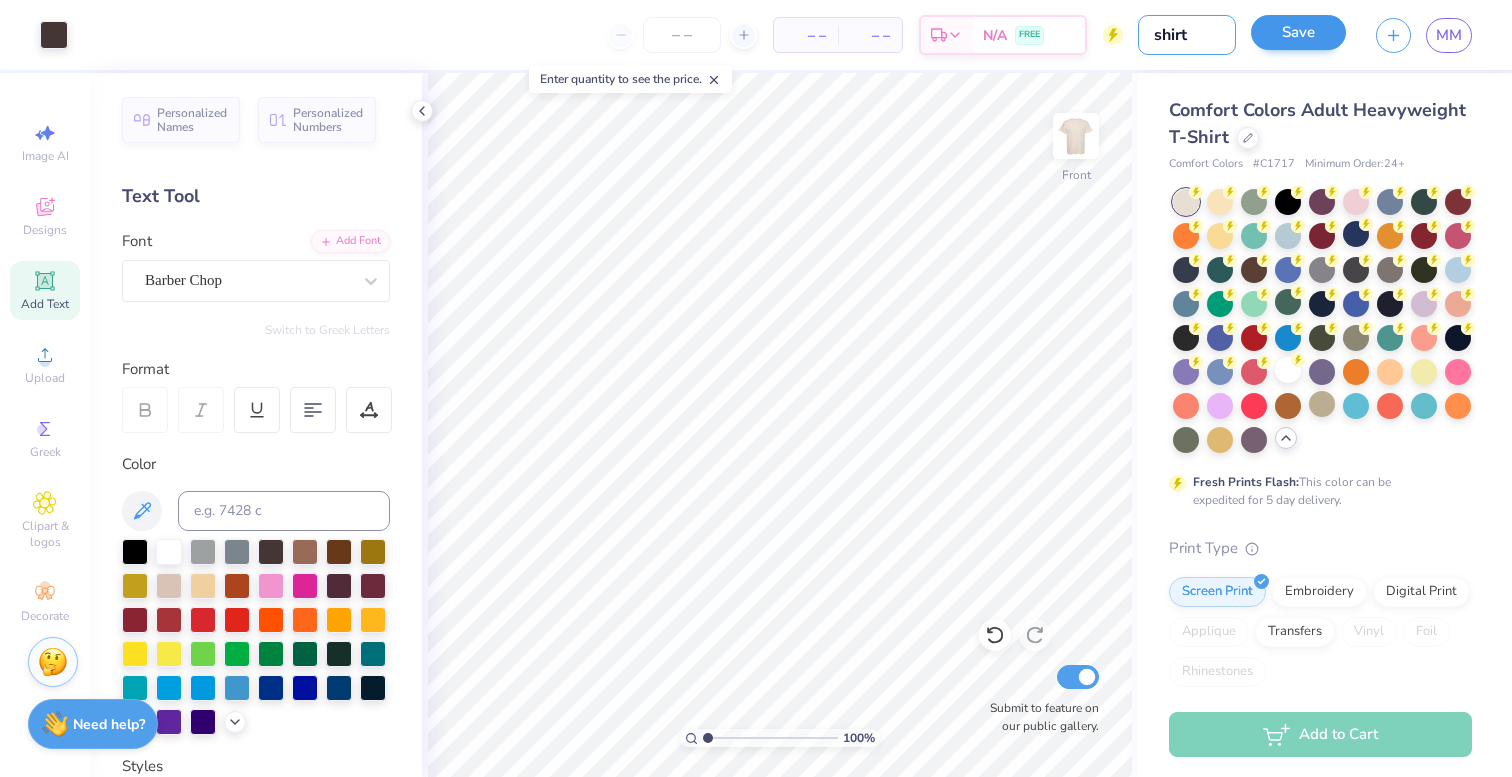 type on "shirt" 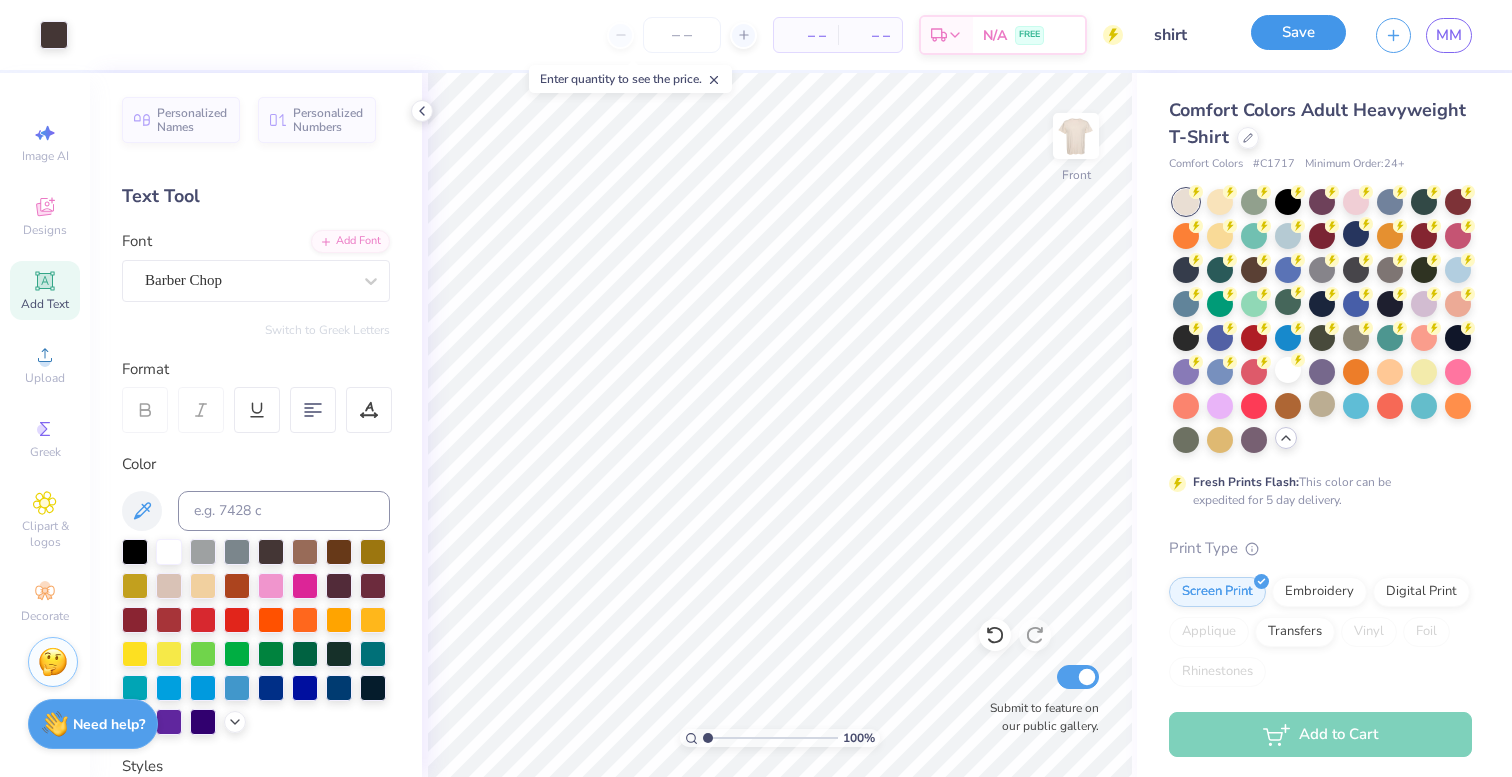 click on "Save" at bounding box center (1298, 32) 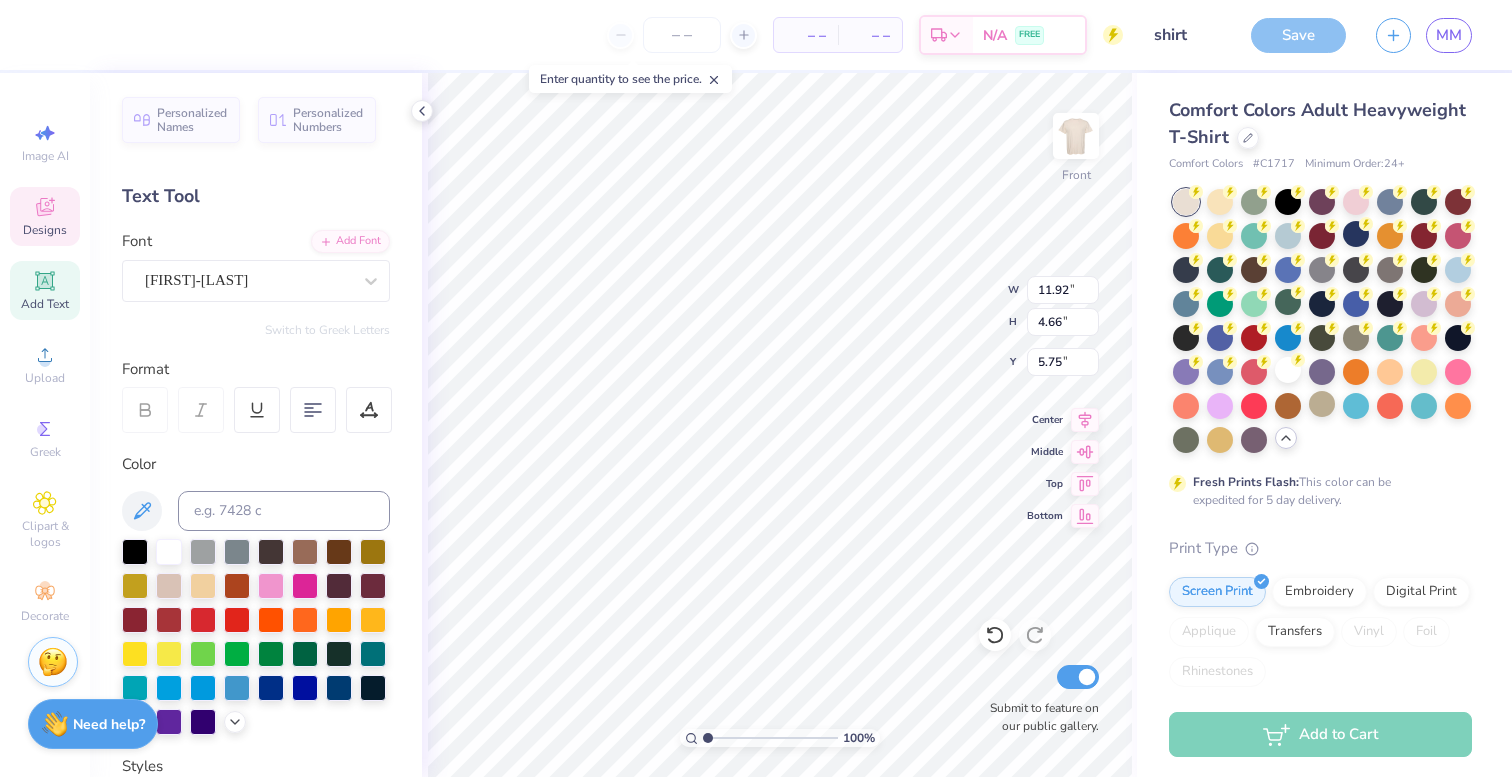 click at bounding box center [1076, 136] 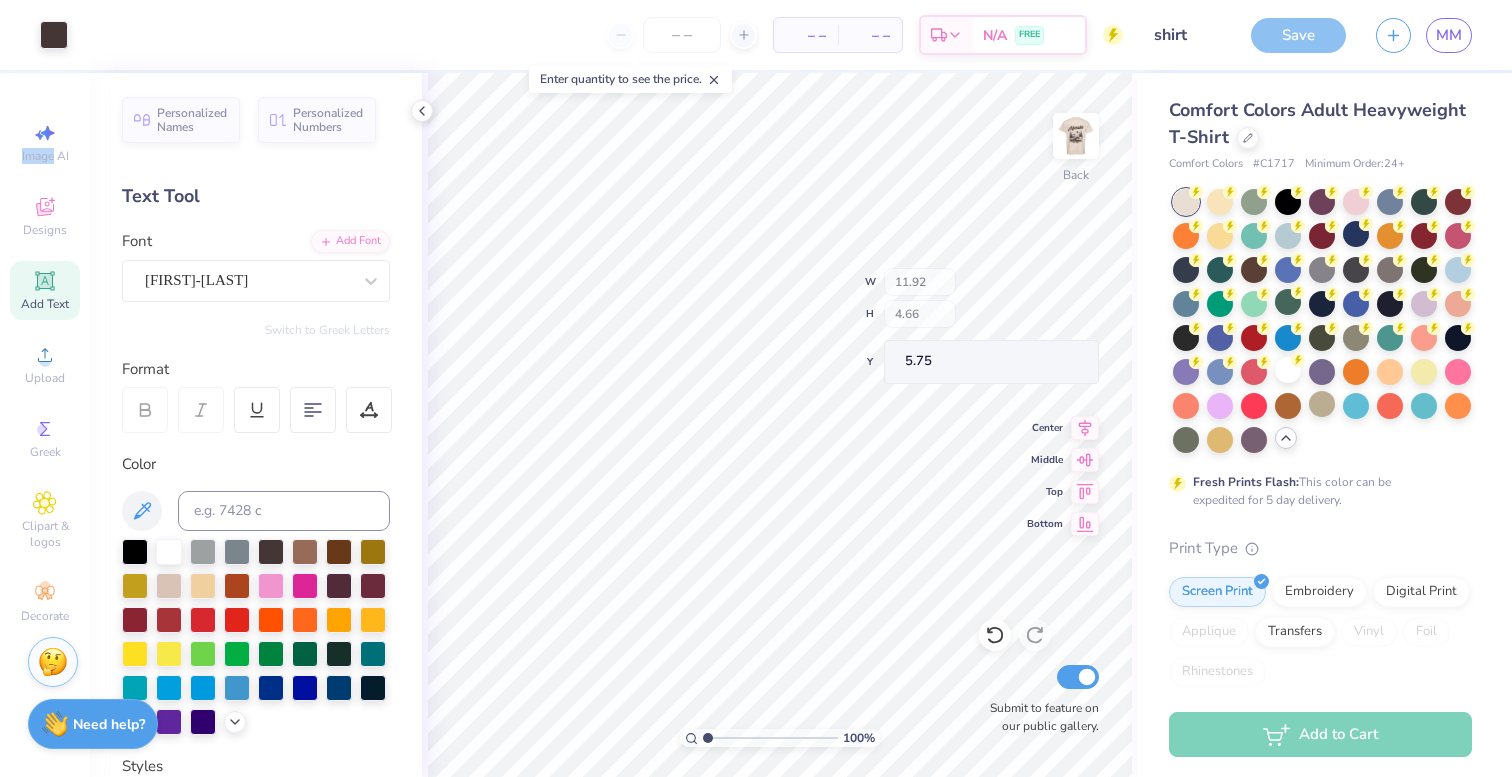 click on "Save" at bounding box center (1298, 35) 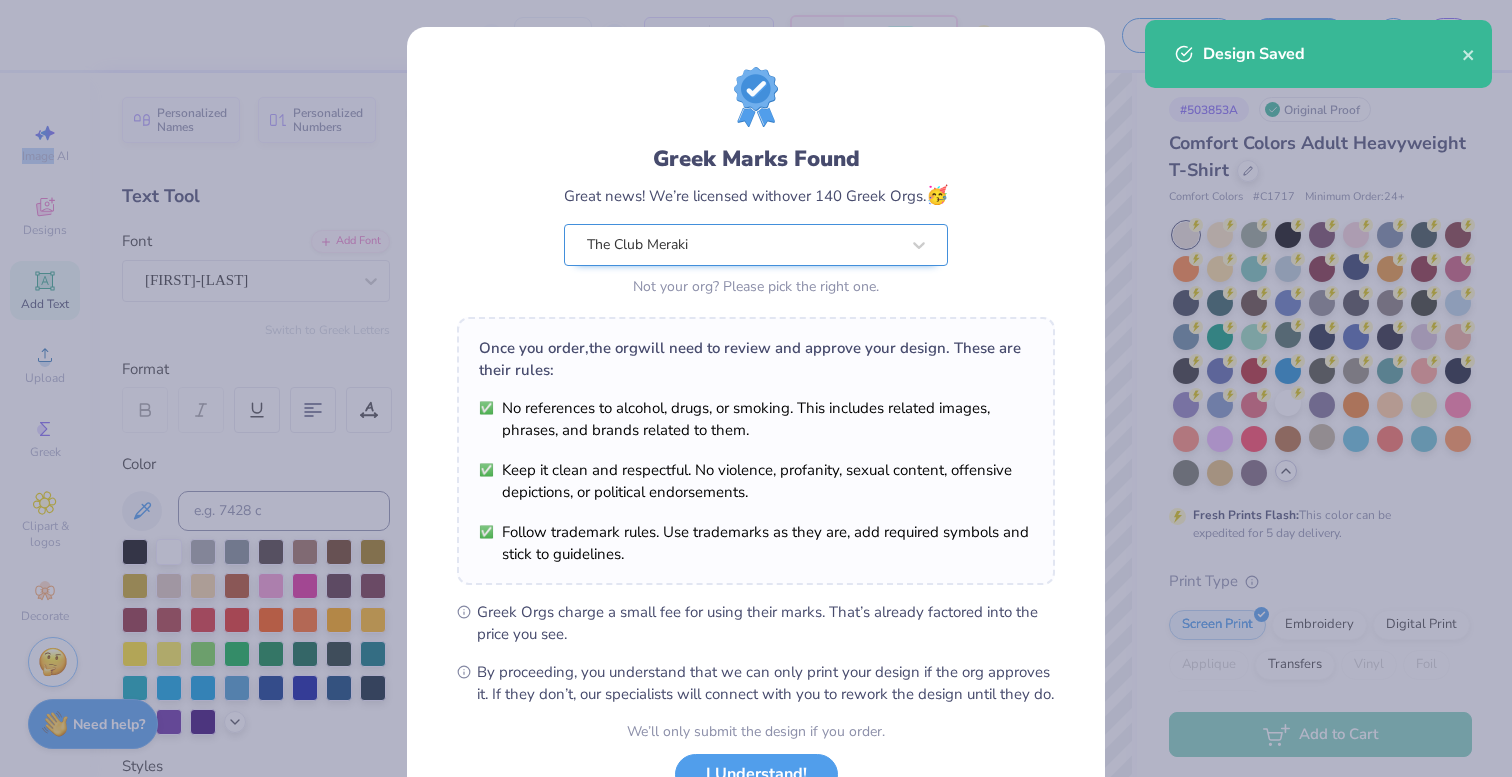scroll, scrollTop: 159, scrollLeft: 0, axis: vertical 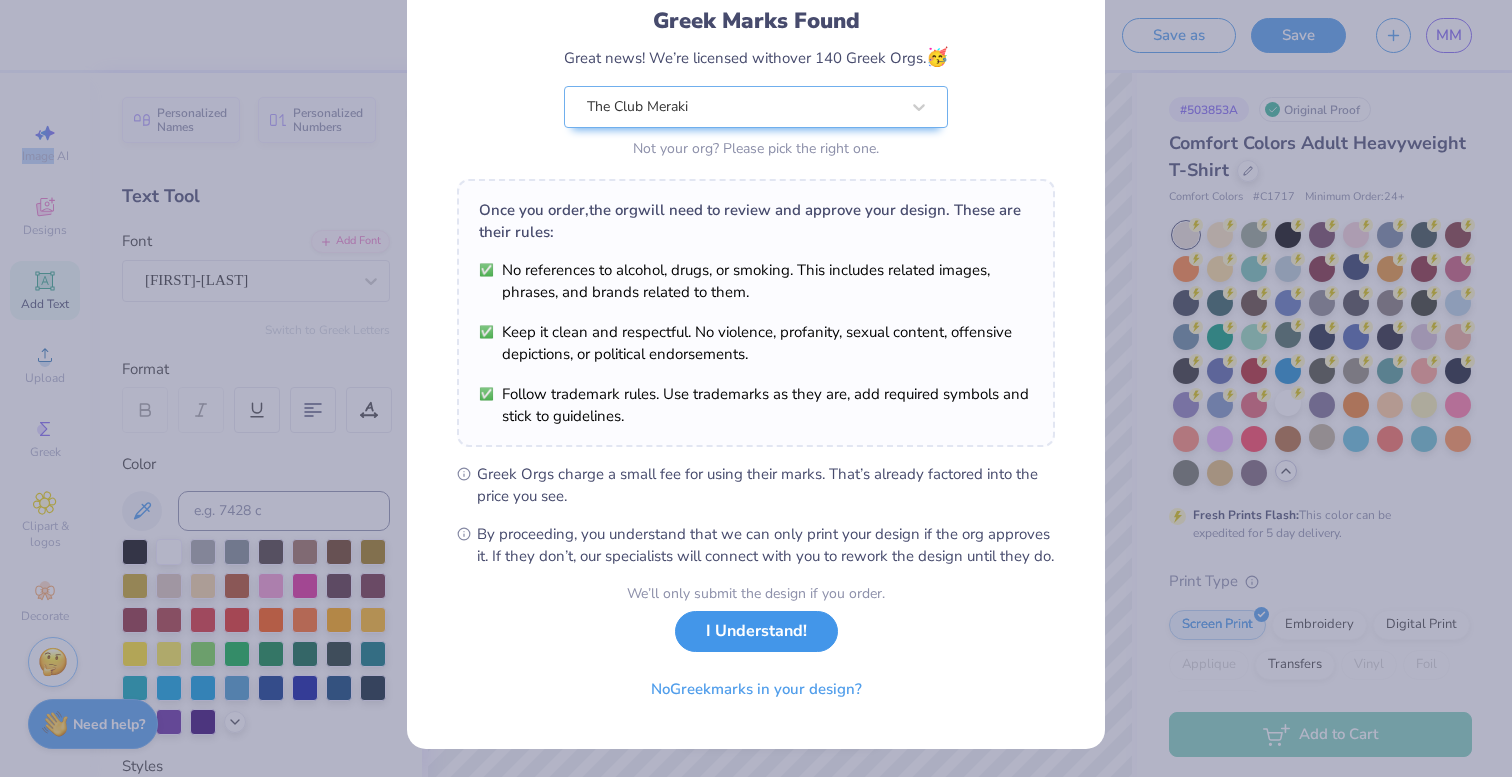 click on "I Understand!" at bounding box center [756, 631] 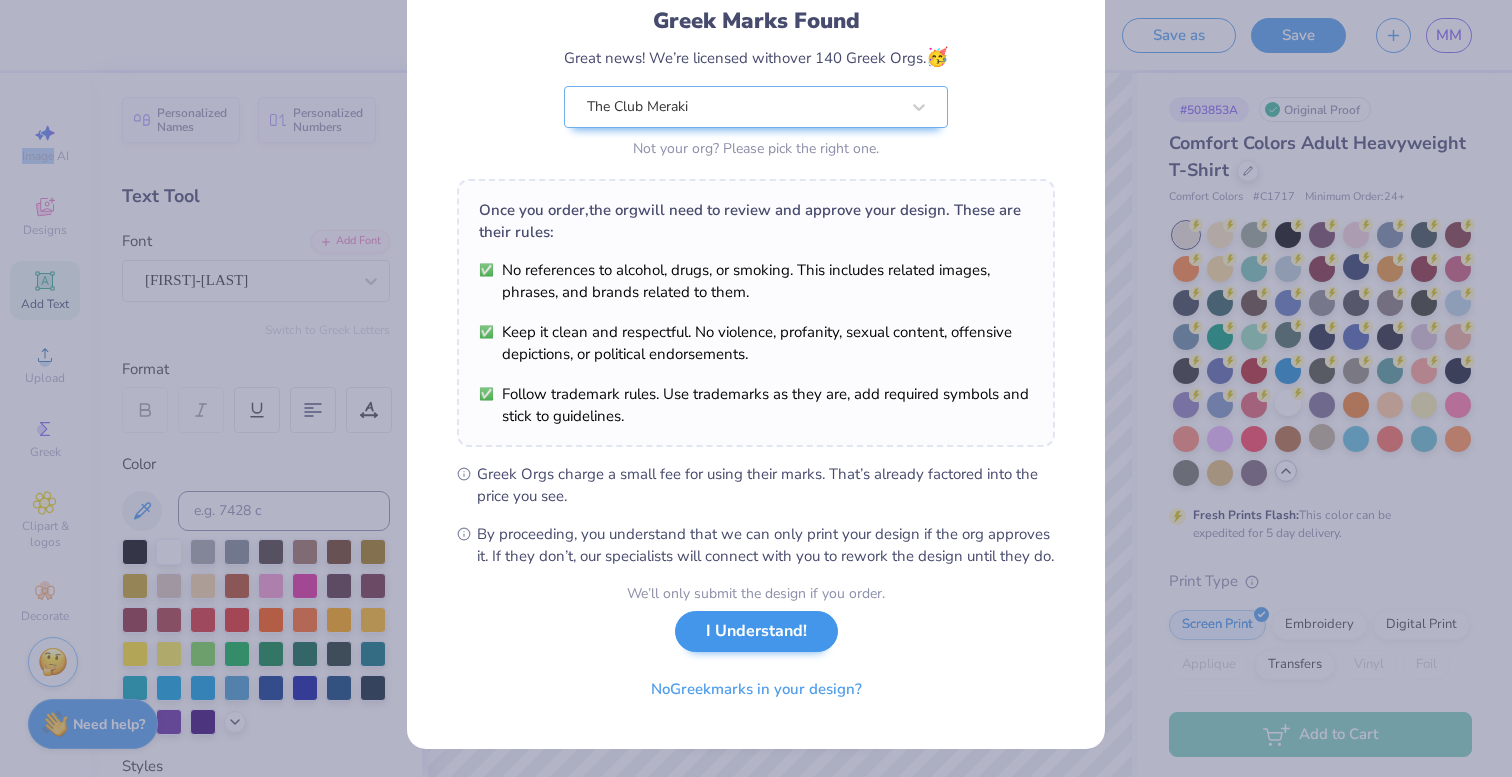 scroll, scrollTop: 0, scrollLeft: 0, axis: both 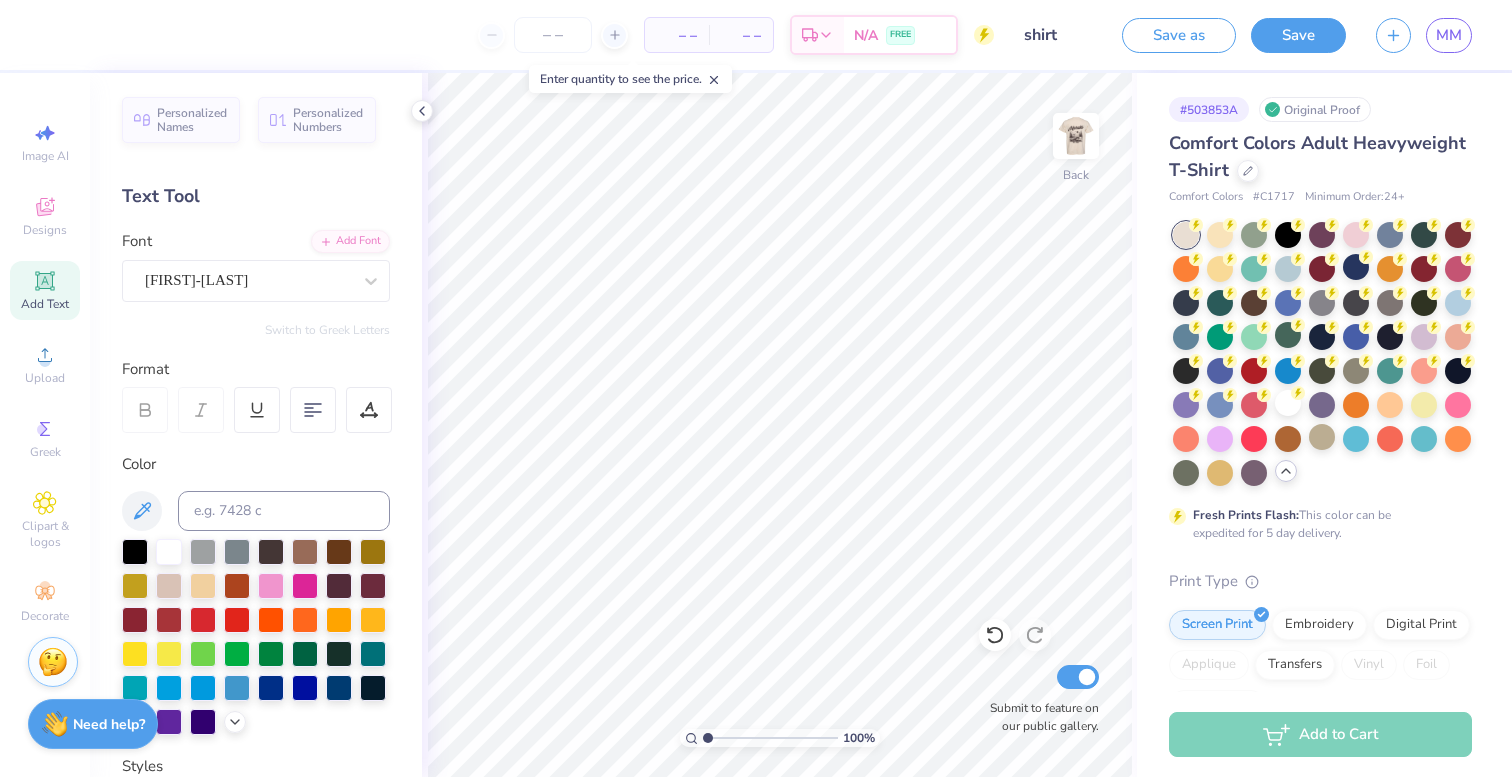 click 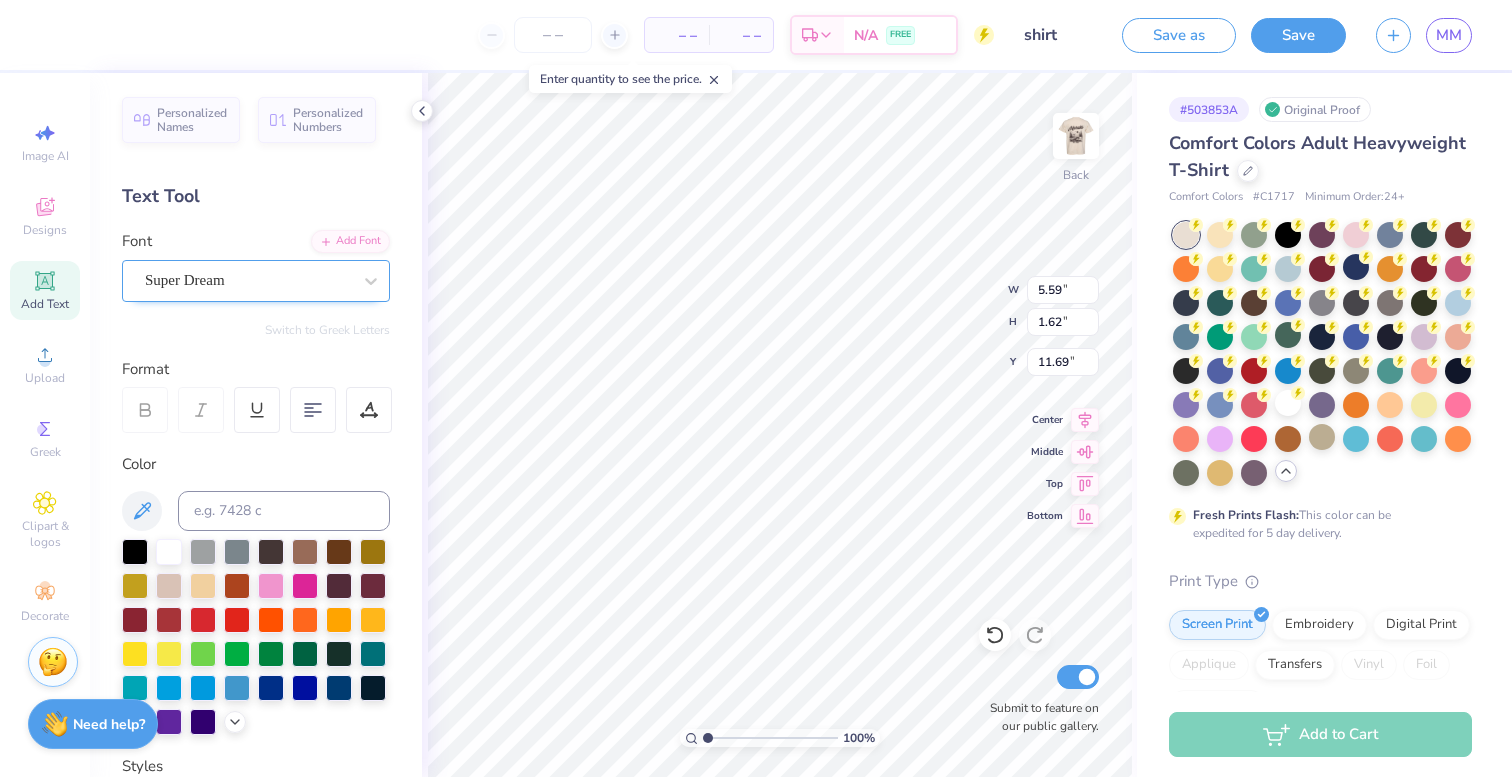 click on "Super Dream" at bounding box center [248, 280] 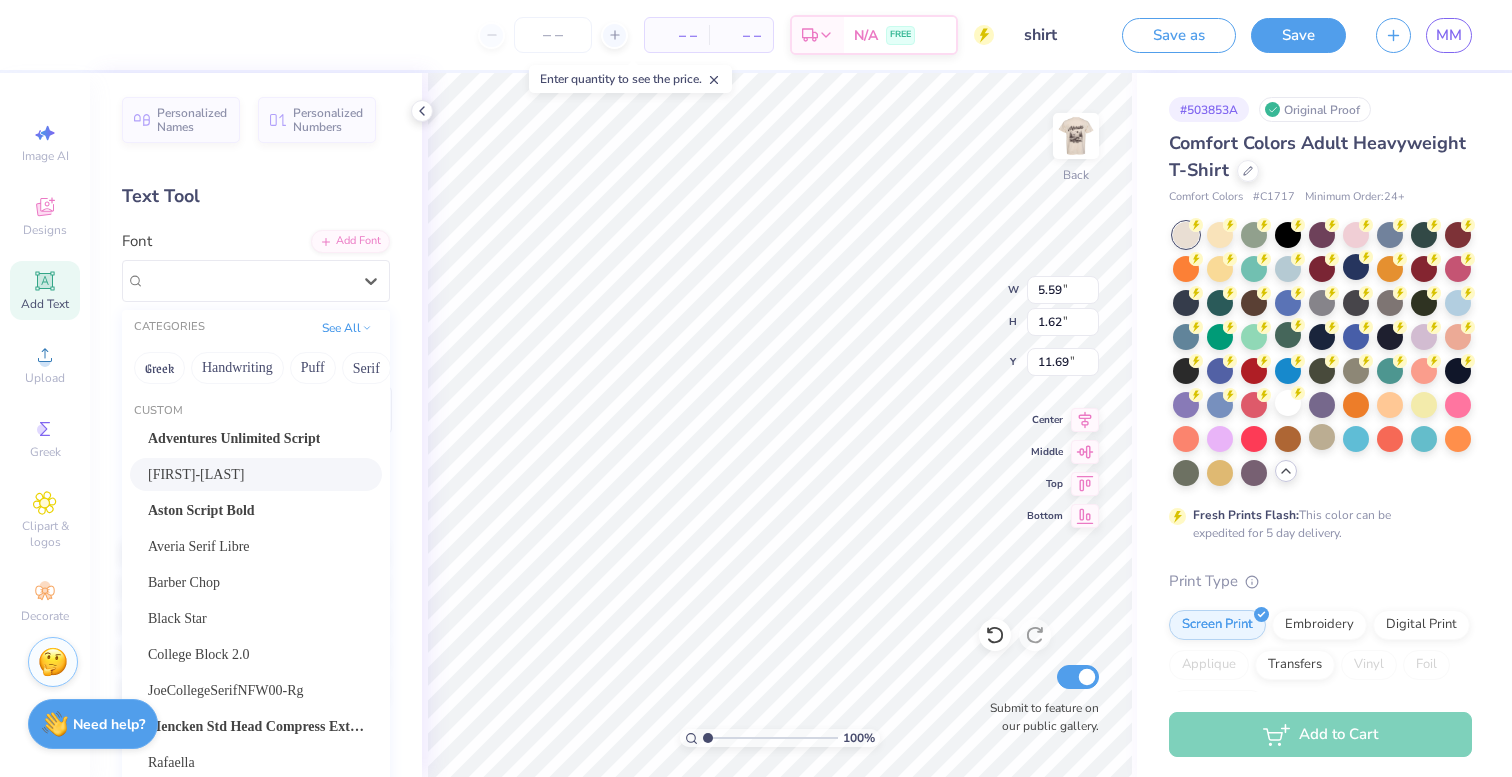 click on "[FIRST]-[LAST]" at bounding box center [196, 474] 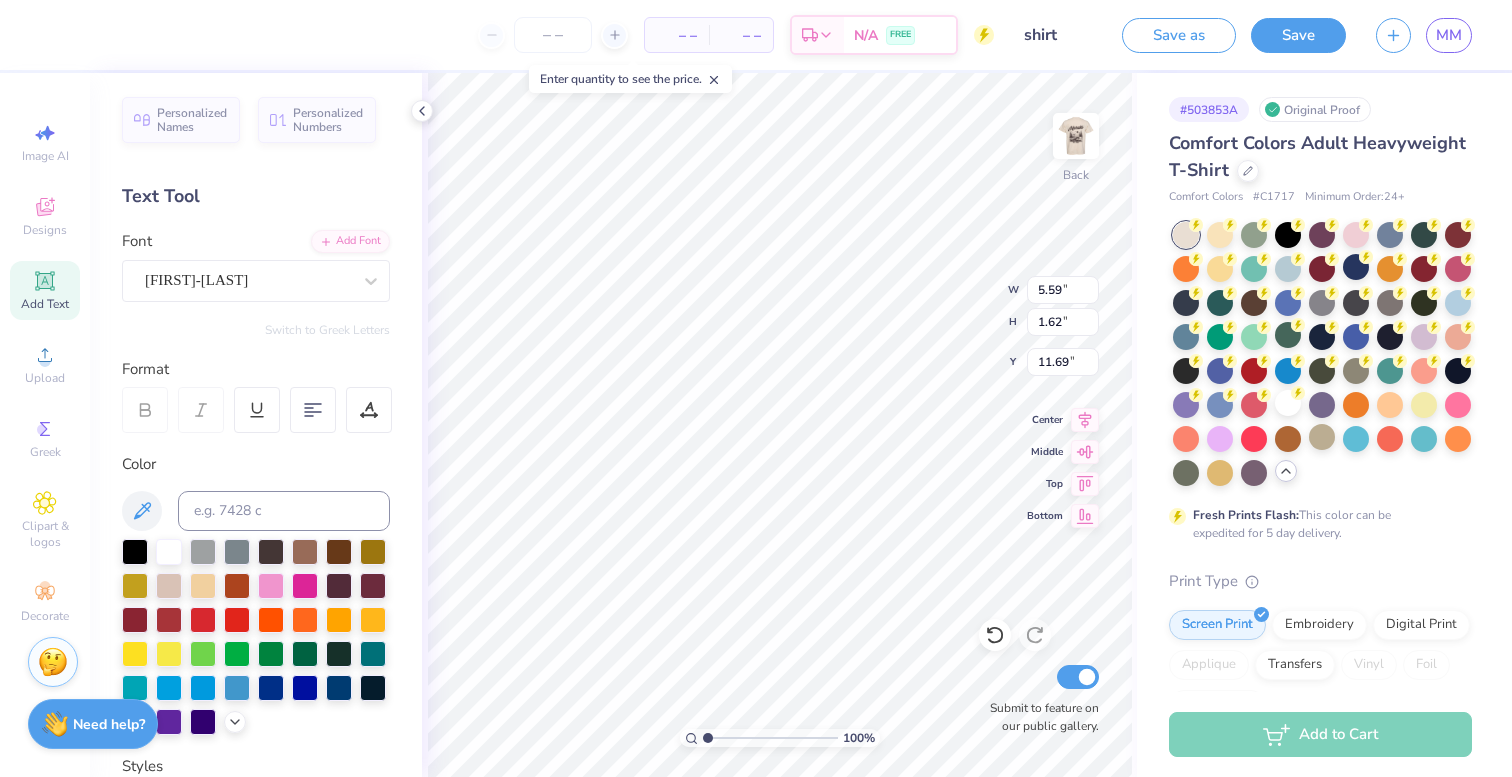 scroll, scrollTop: 0, scrollLeft: 1, axis: horizontal 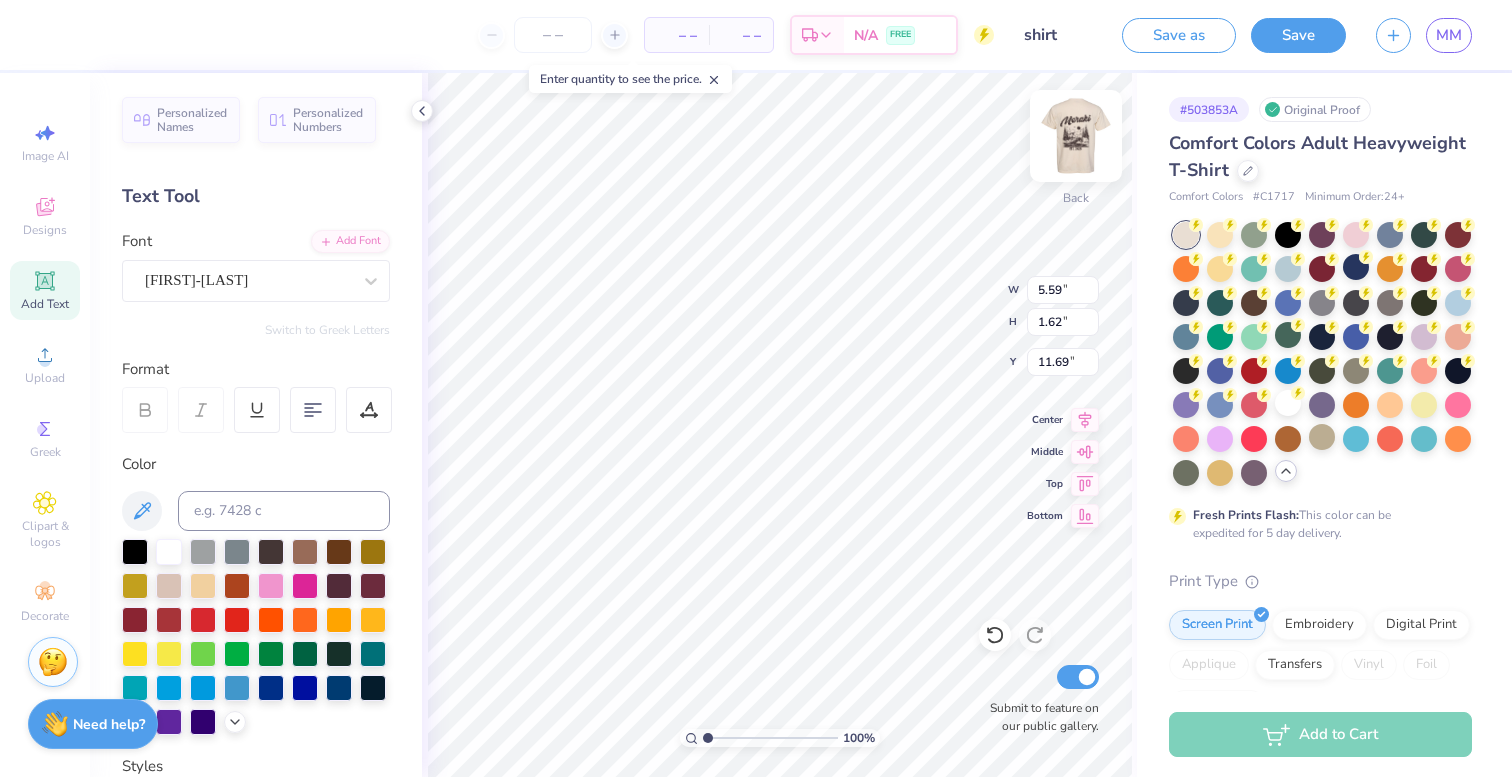 type on "Meraki" 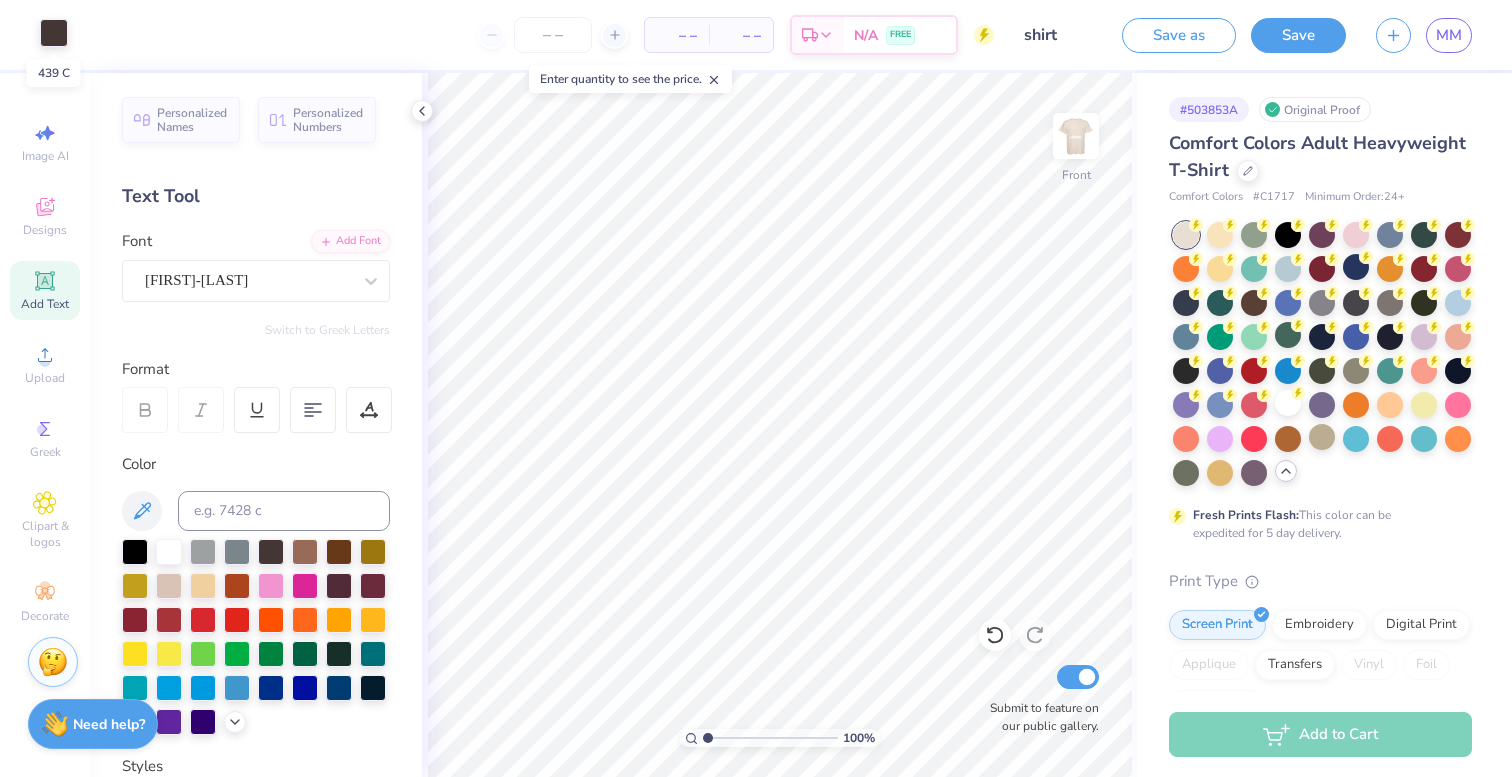 click at bounding box center (54, 33) 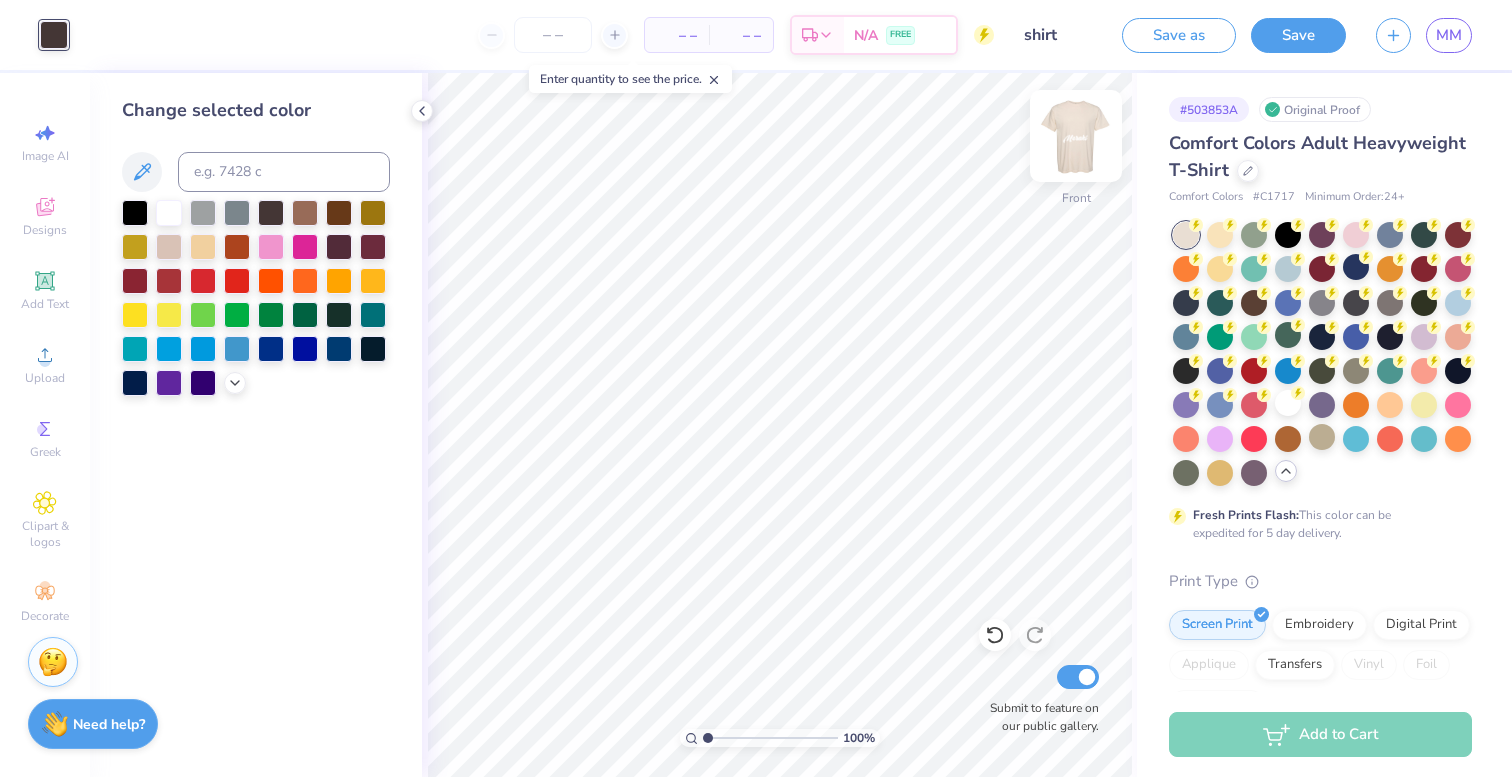 click at bounding box center (1076, 136) 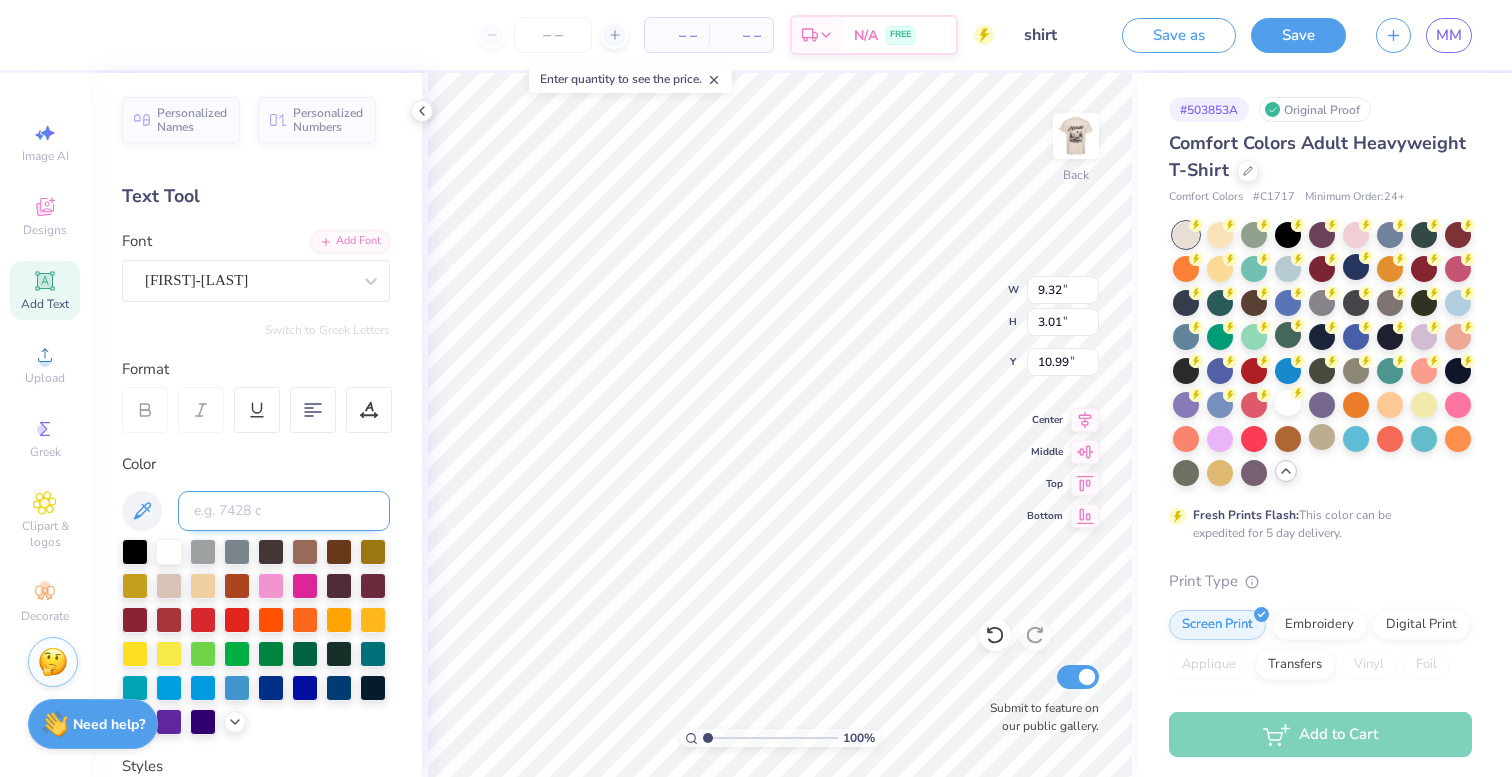 click at bounding box center [284, 511] 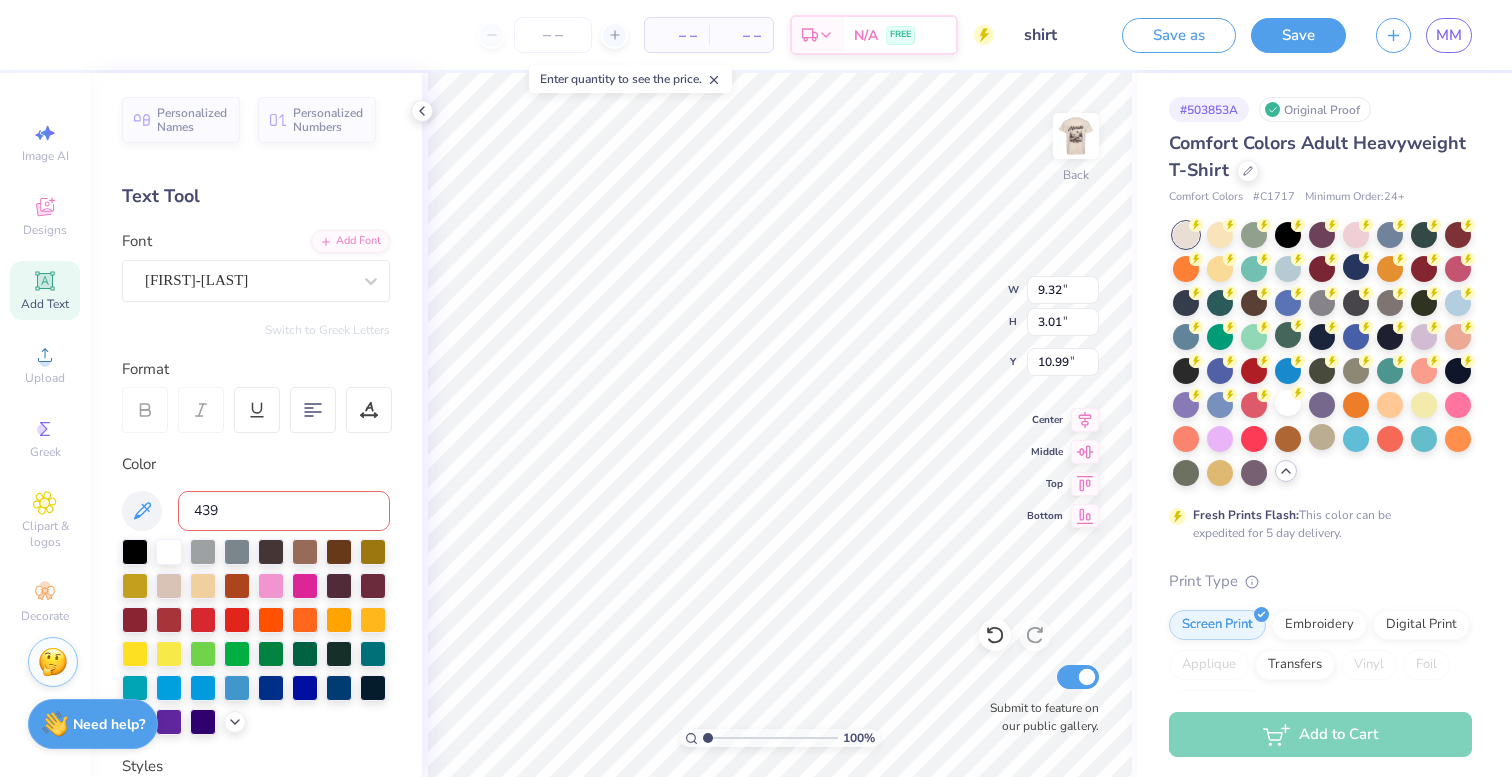 type on "439c" 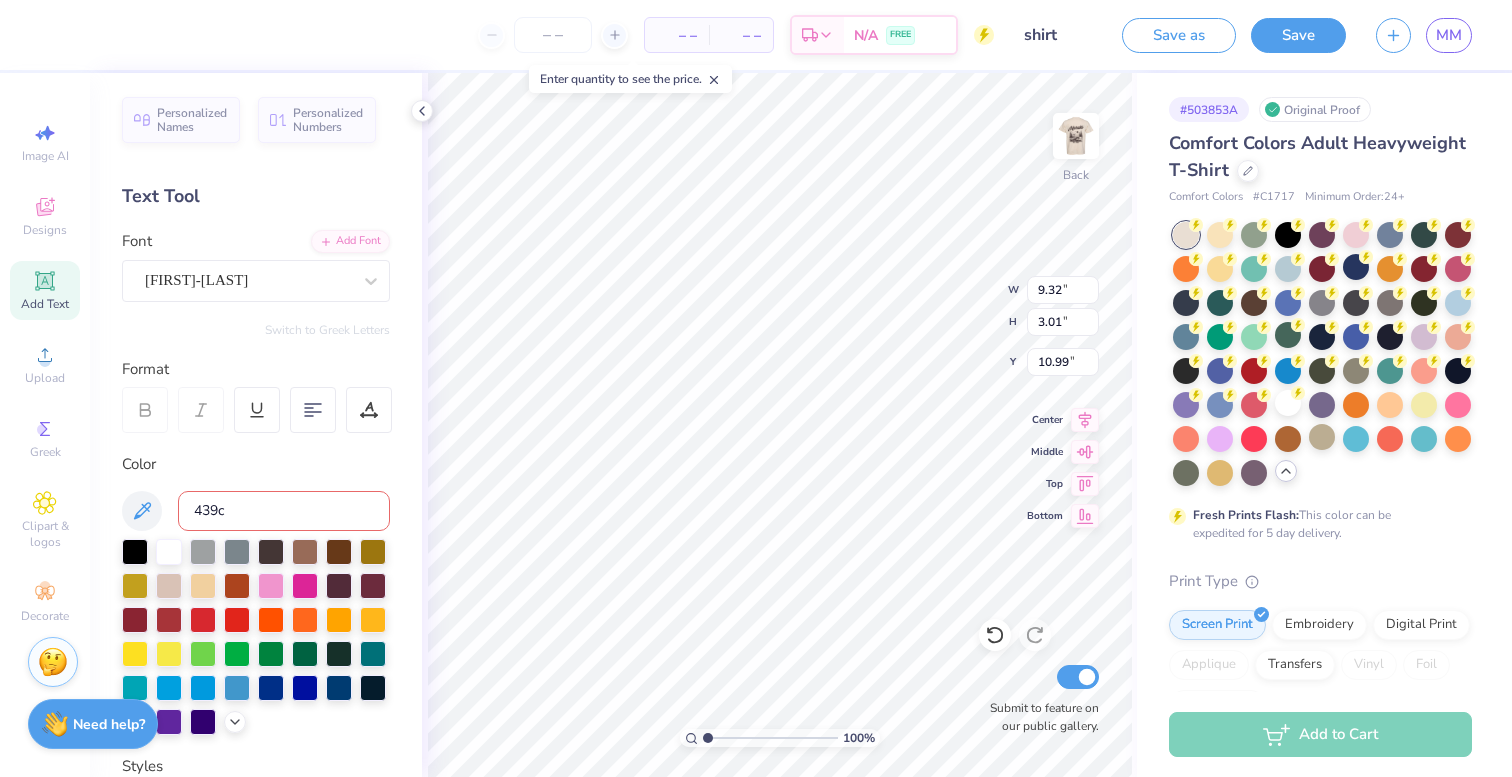 type 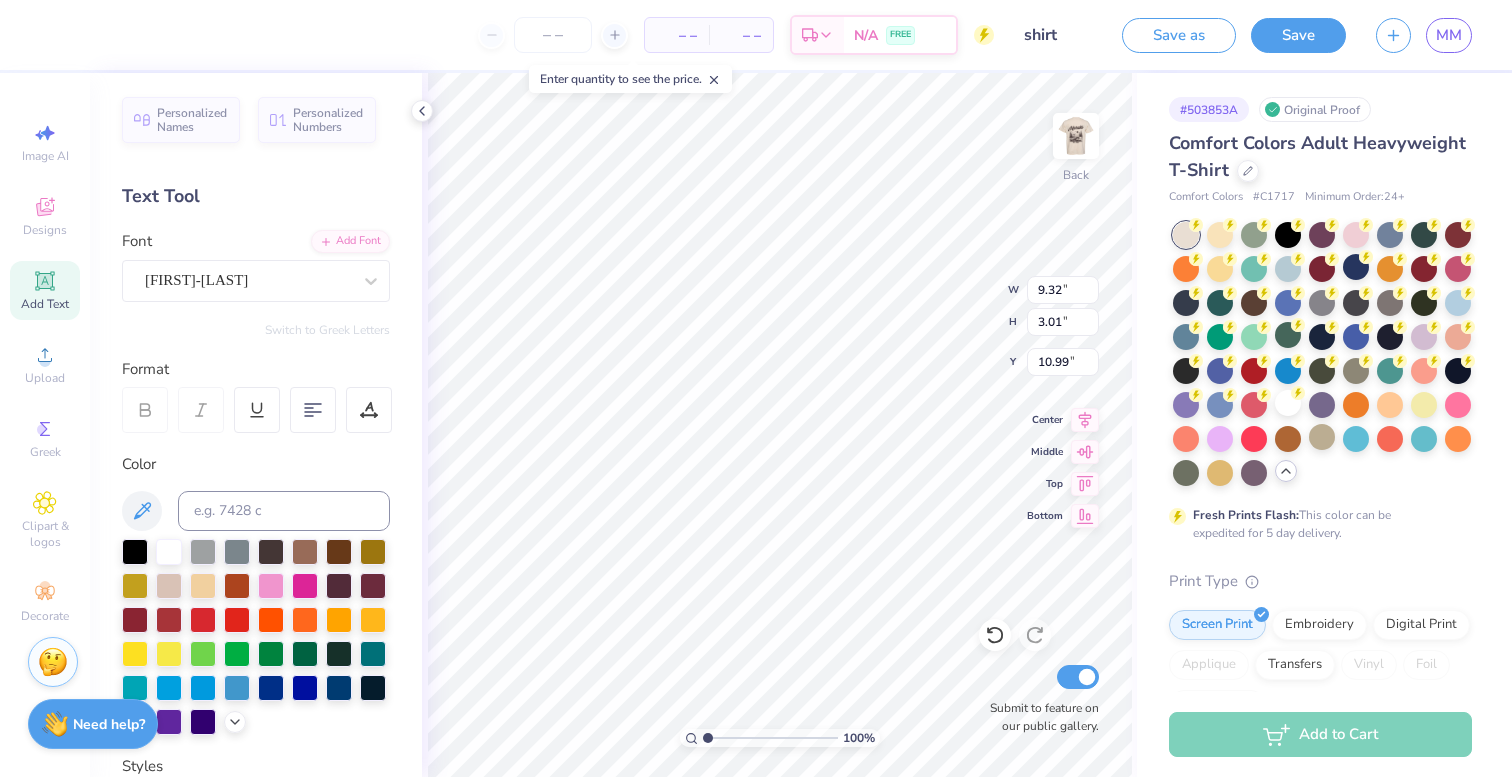 scroll, scrollTop: 0, scrollLeft: 1, axis: horizontal 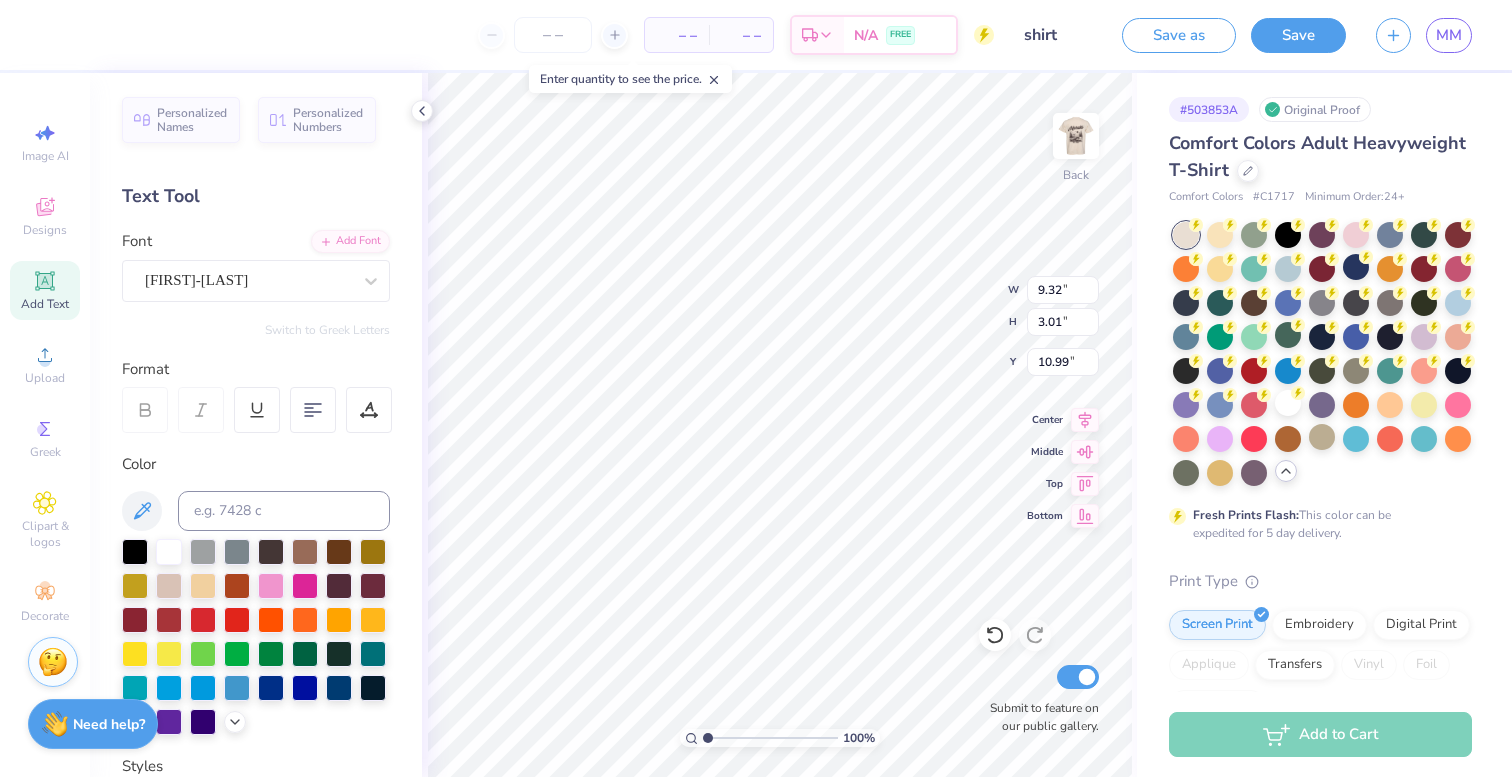 type on "6.42" 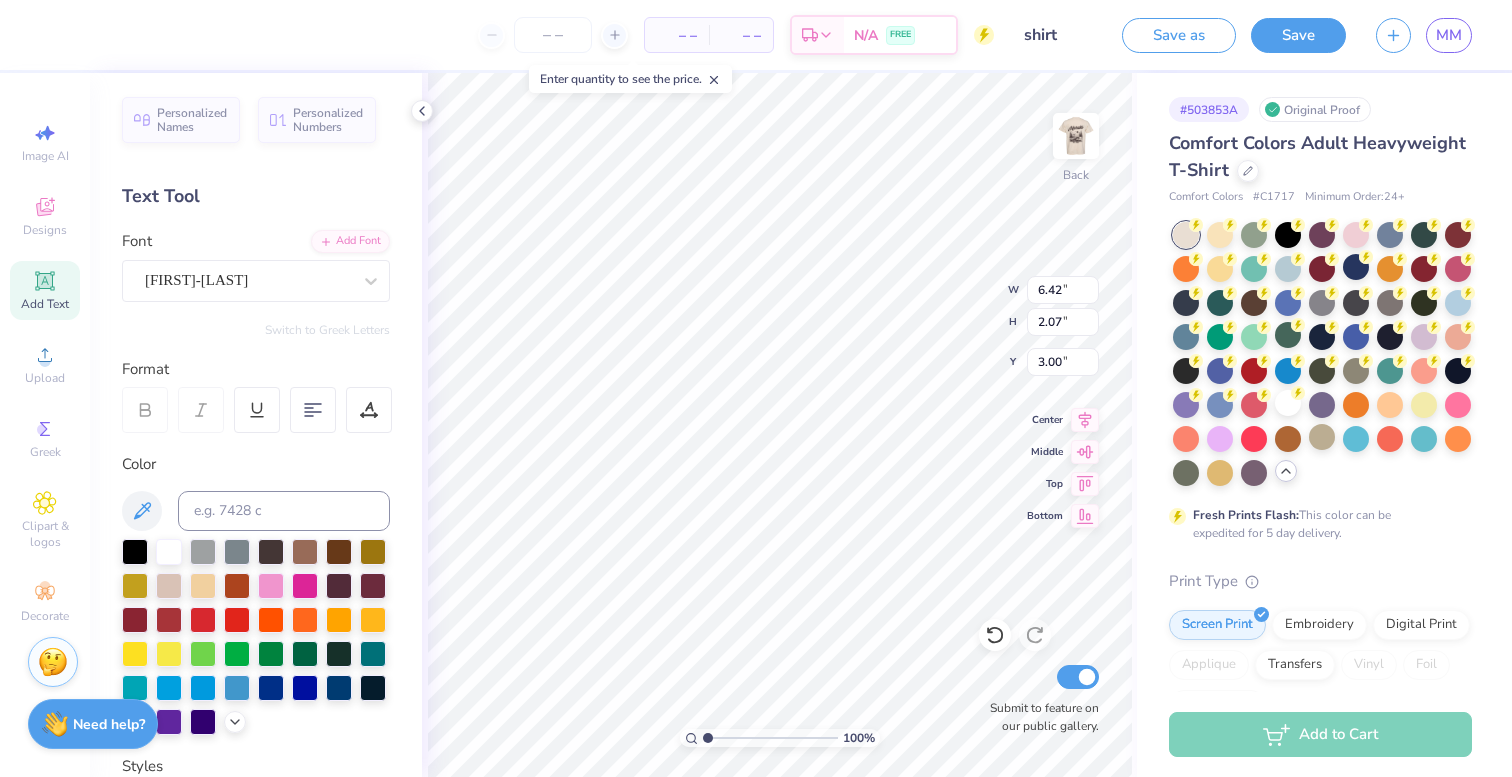 type on "3.00" 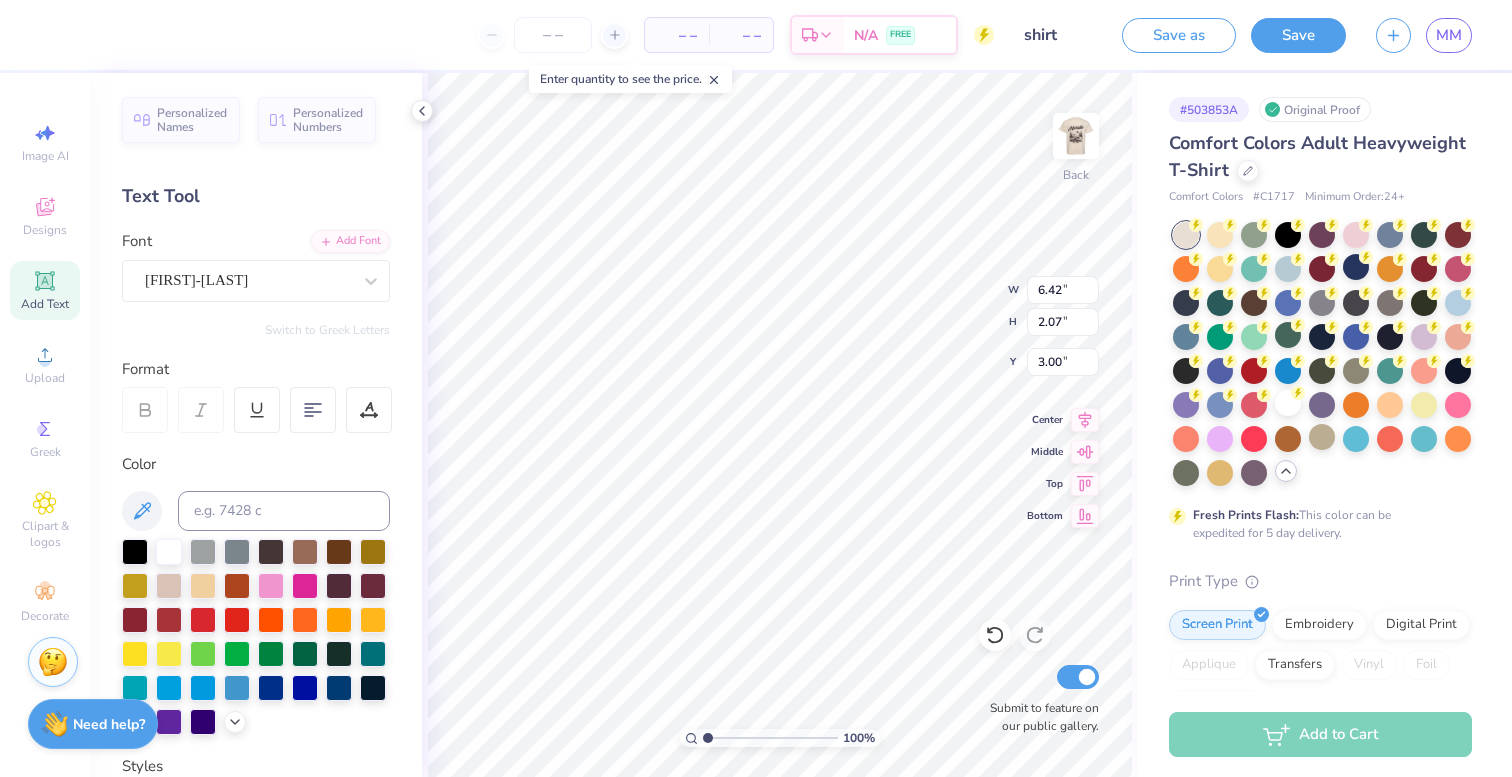 type on "3.82" 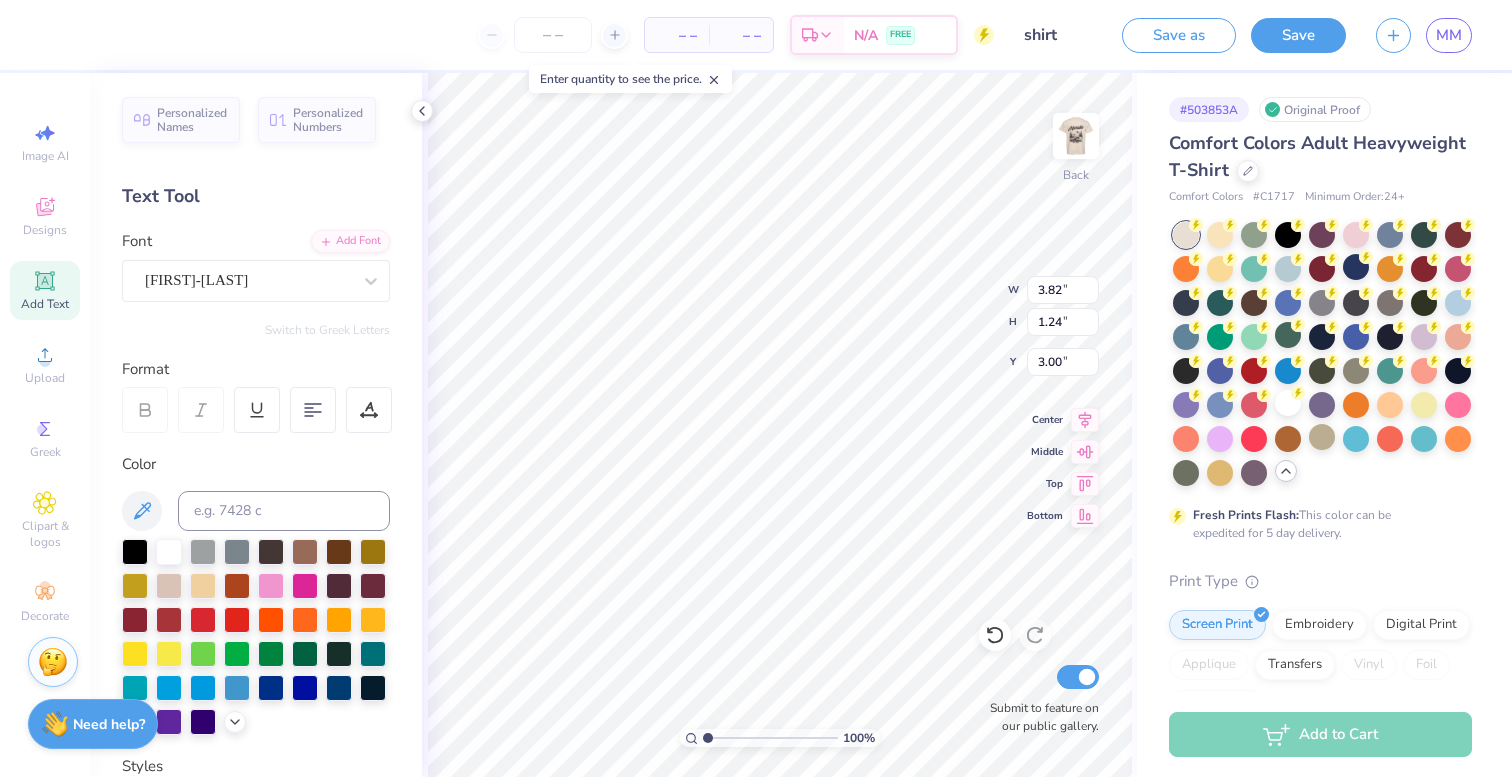 type on "4.29" 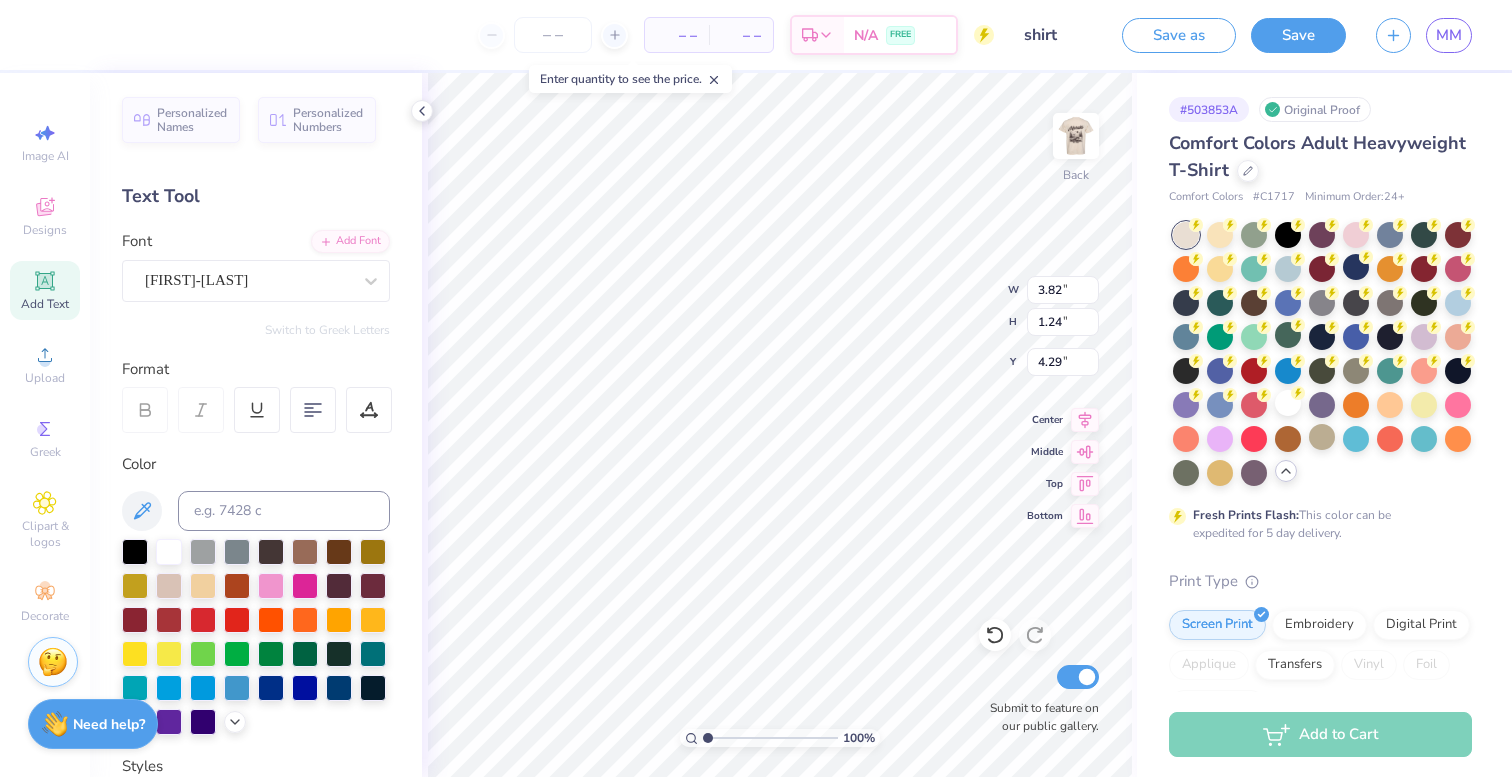 type on "3.00" 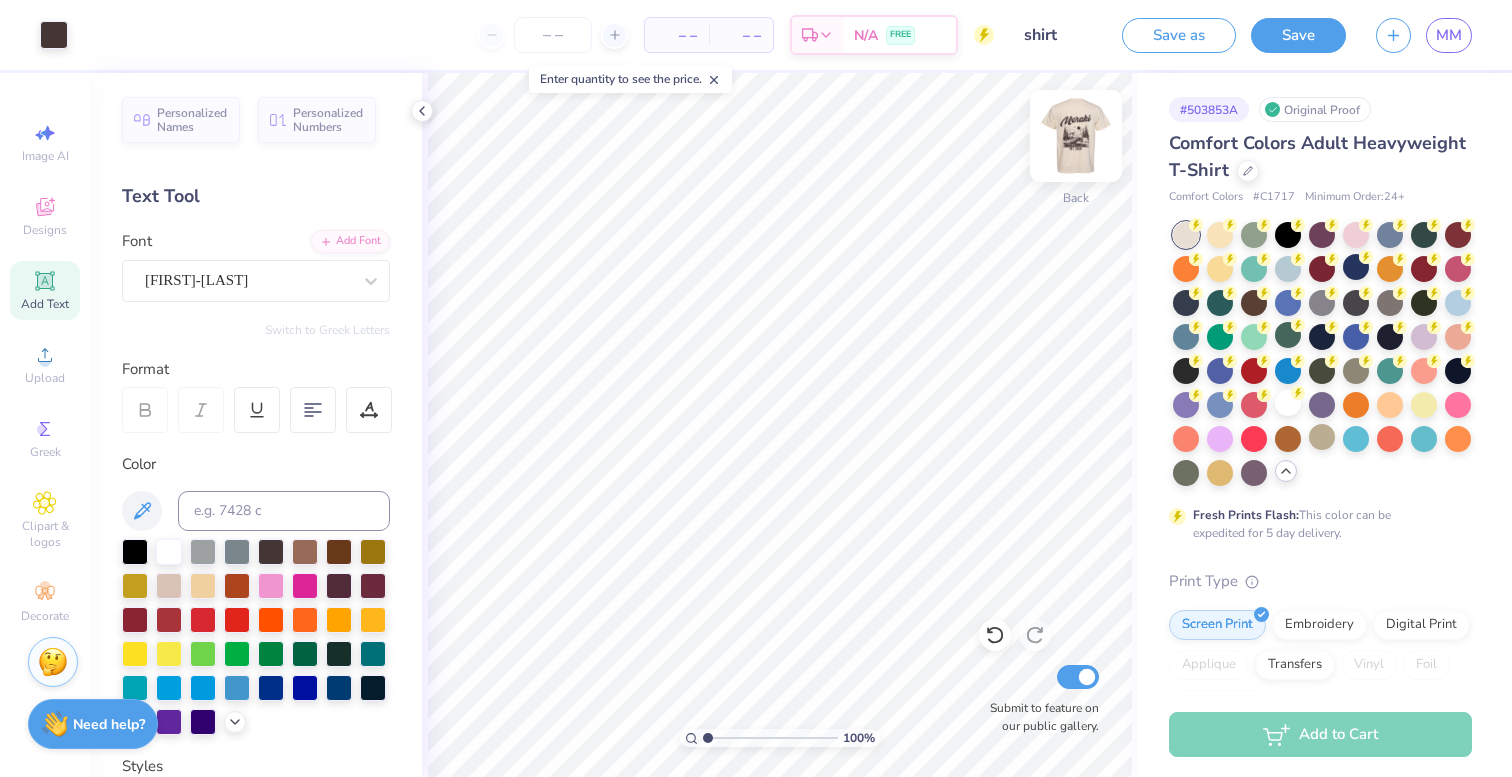 click at bounding box center [1076, 136] 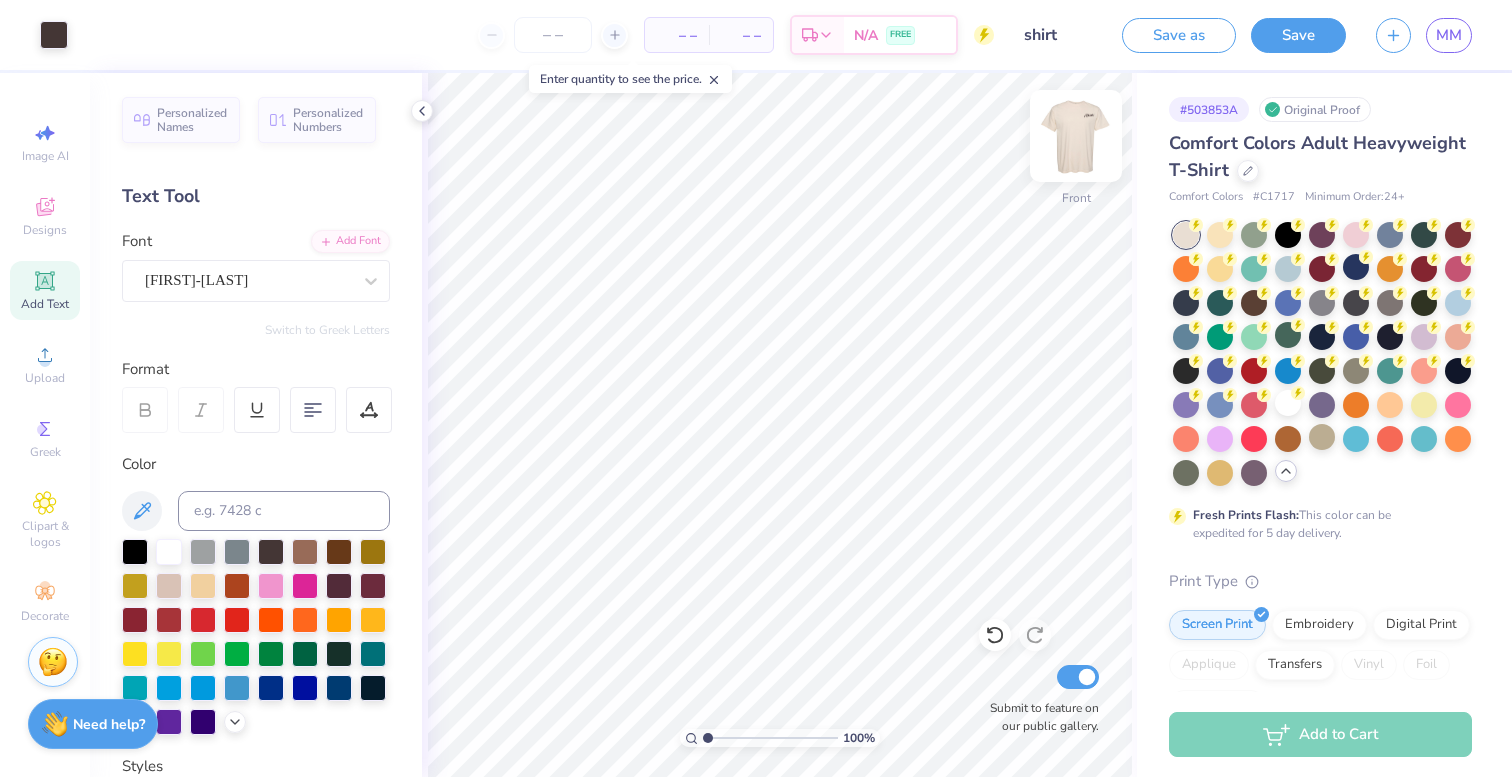 click at bounding box center [1076, 136] 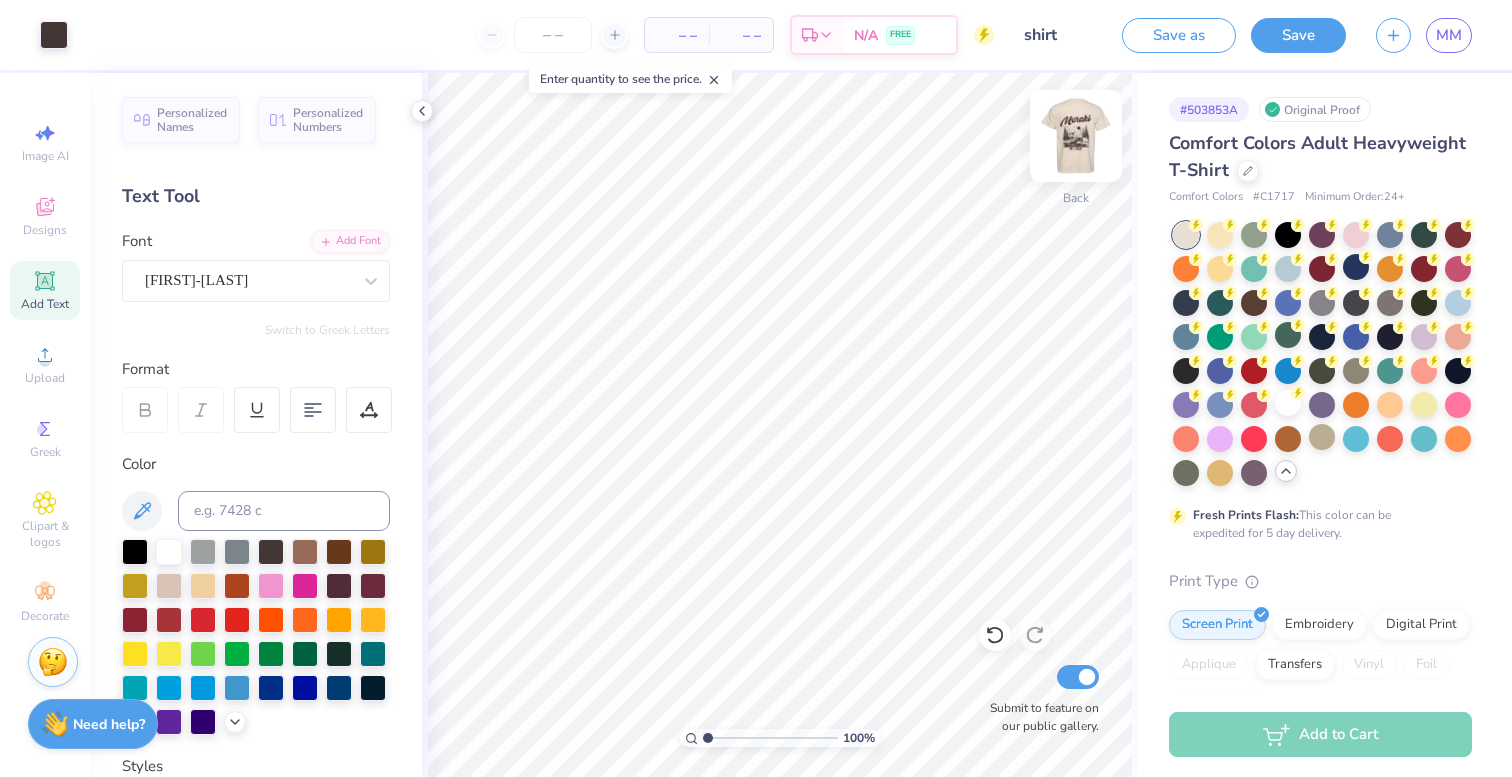 click at bounding box center [1076, 136] 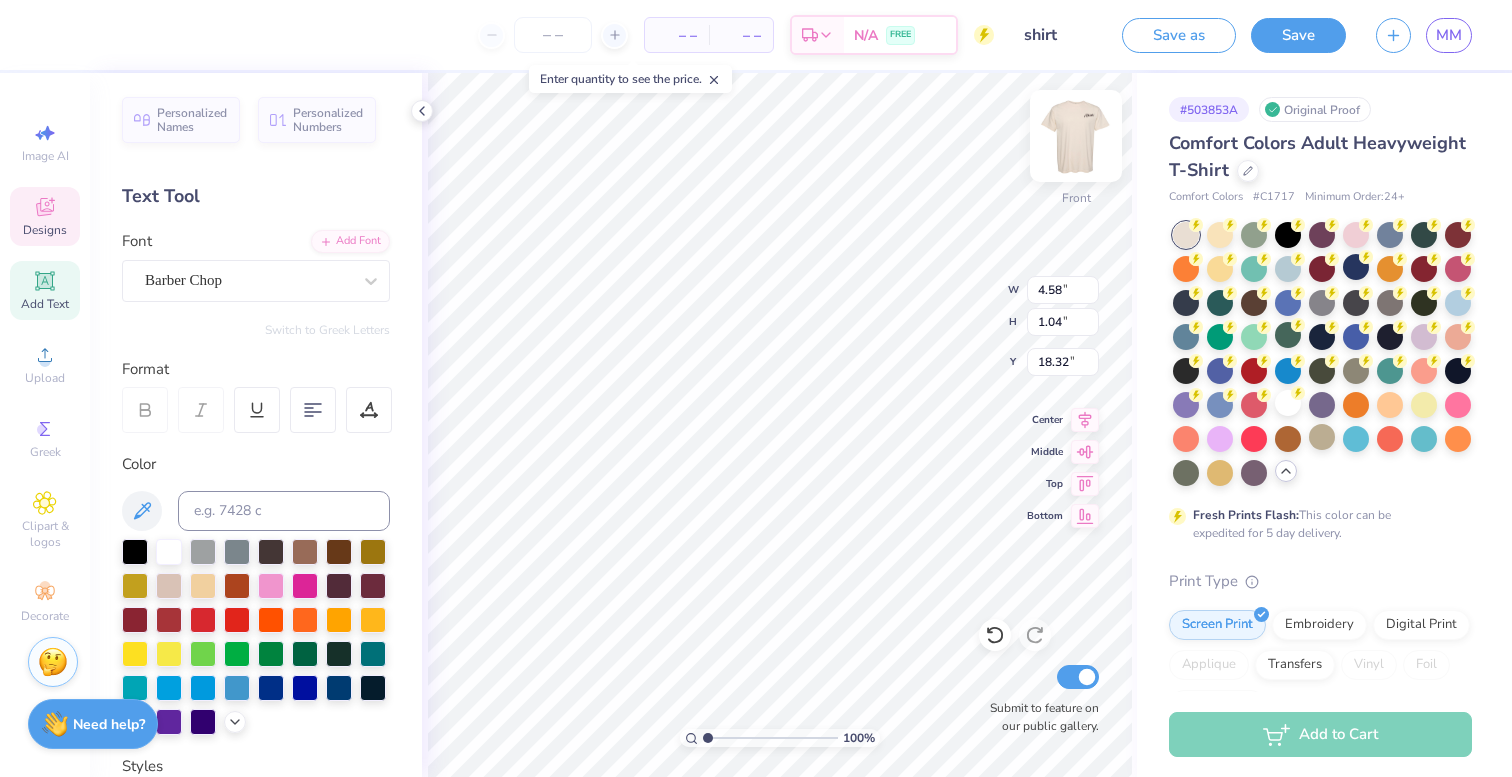 click at bounding box center (1076, 136) 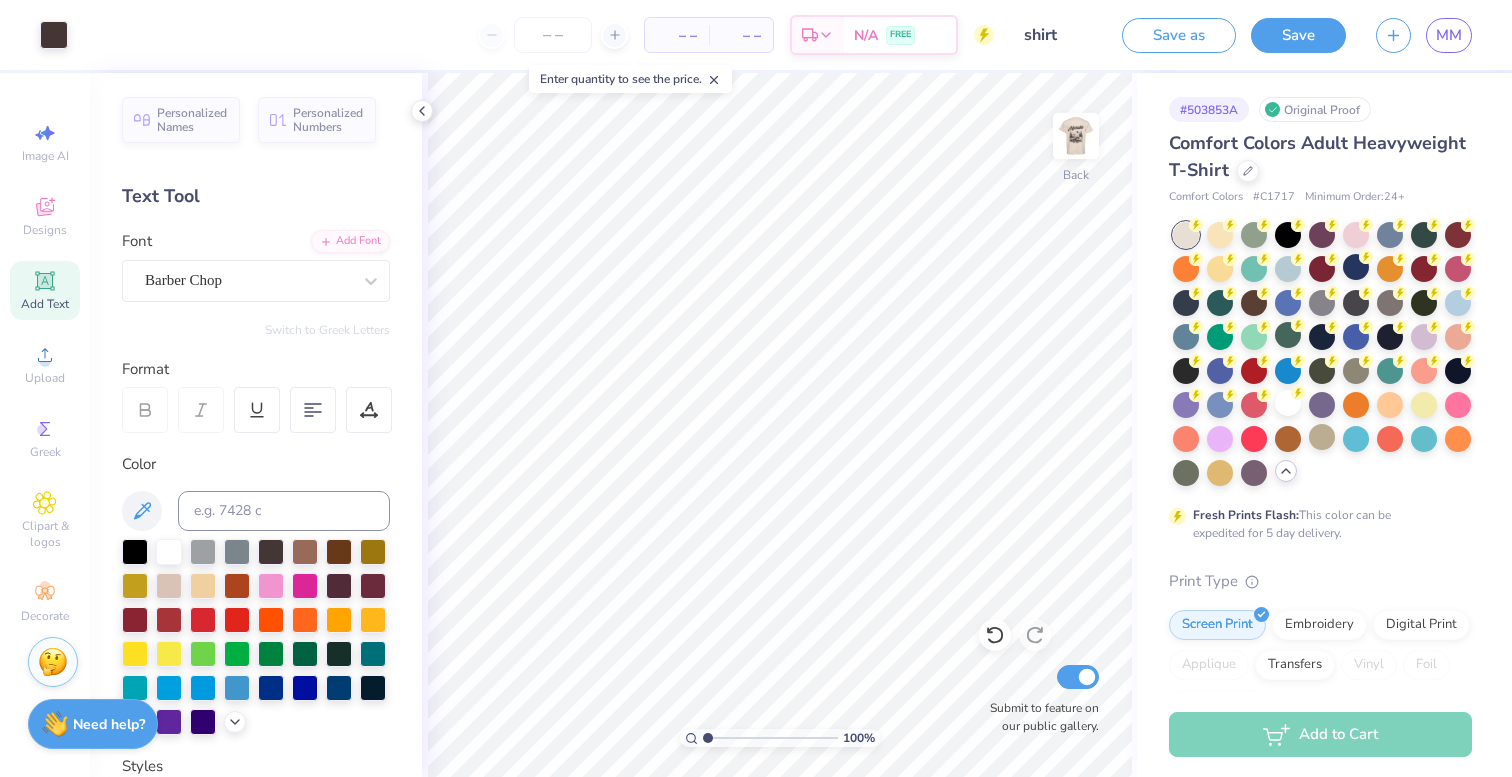 click 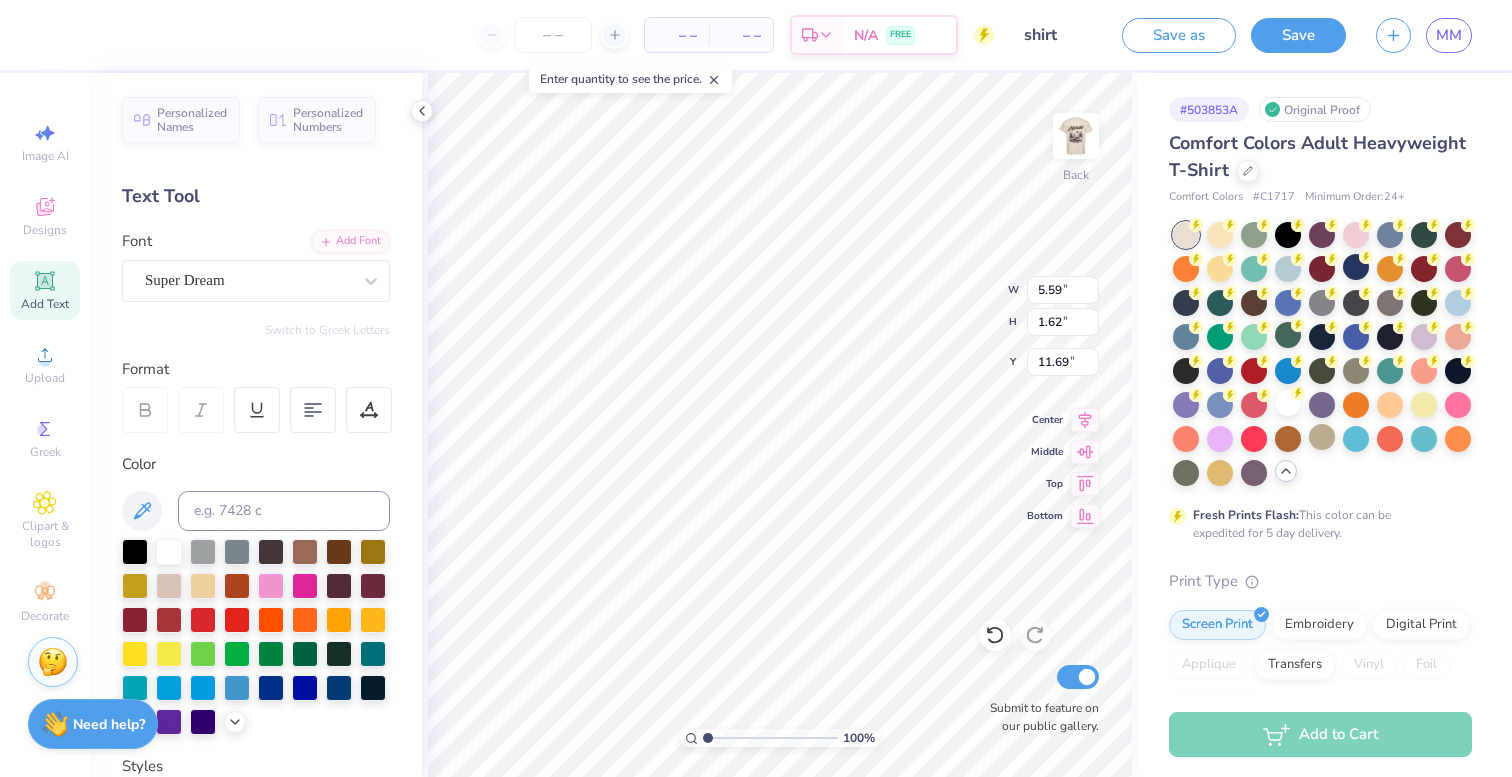 scroll, scrollTop: 0, scrollLeft: 2, axis: horizontal 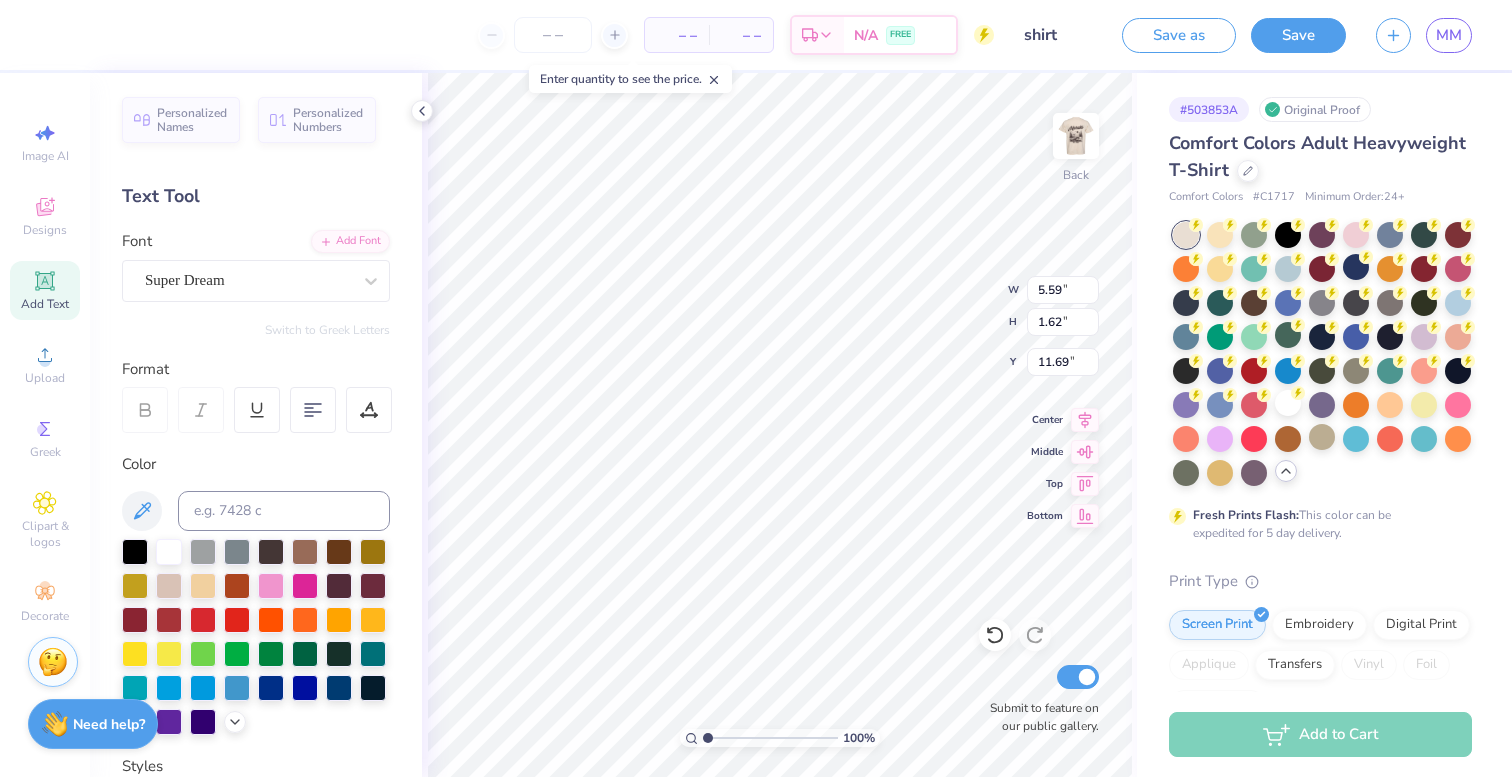 type on "Est. 2025" 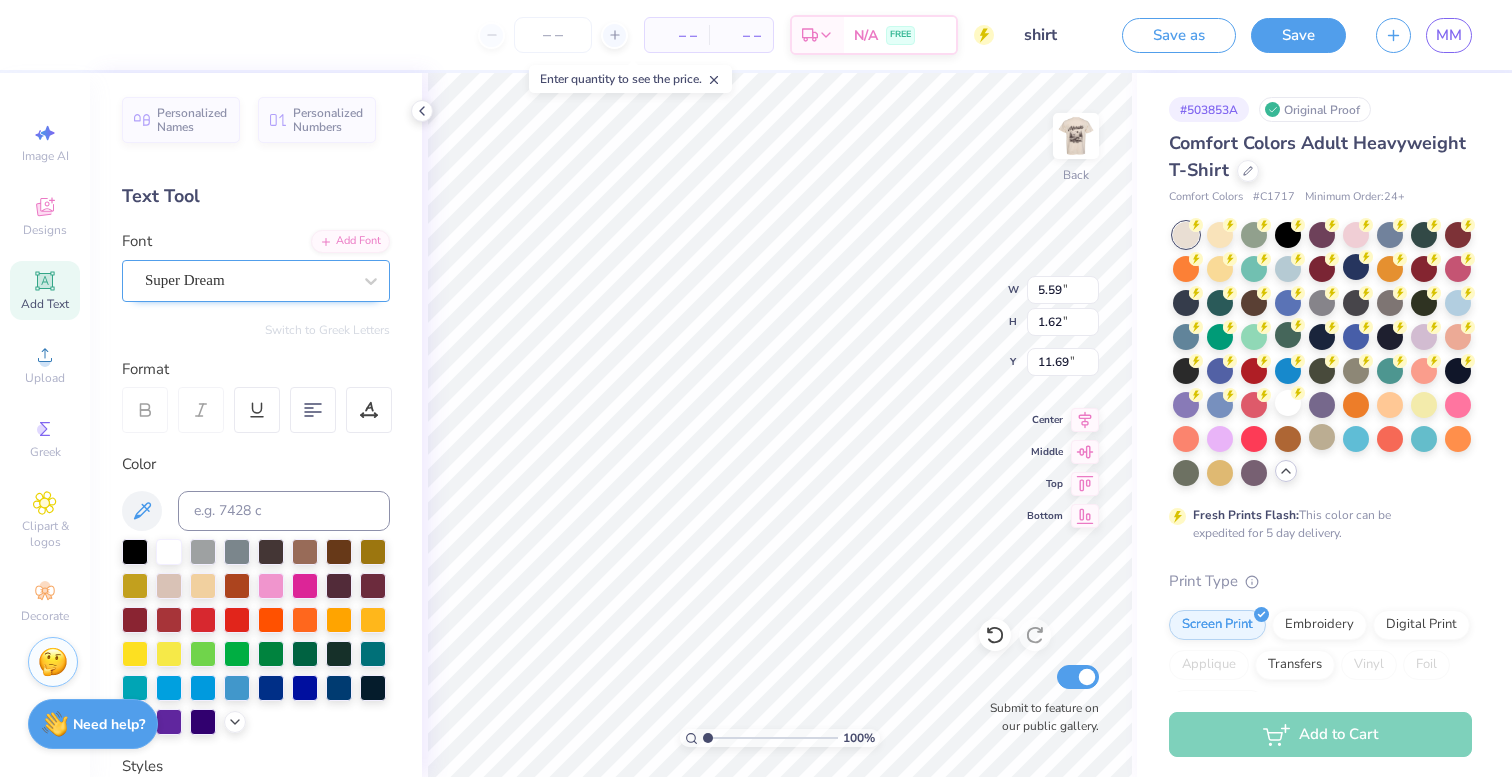 click on "Super Dream" at bounding box center (248, 280) 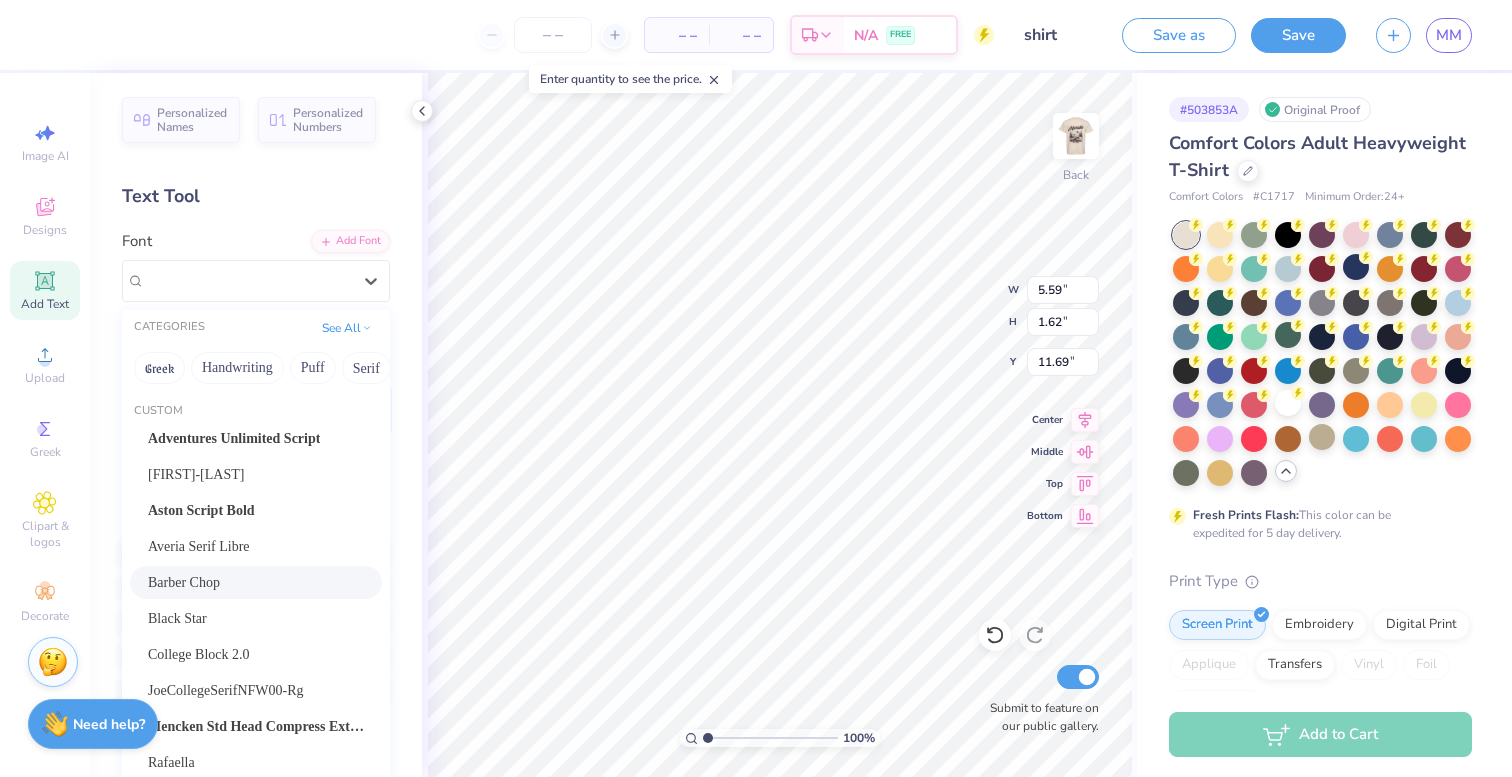 click on "Barber Chop" at bounding box center [256, 582] 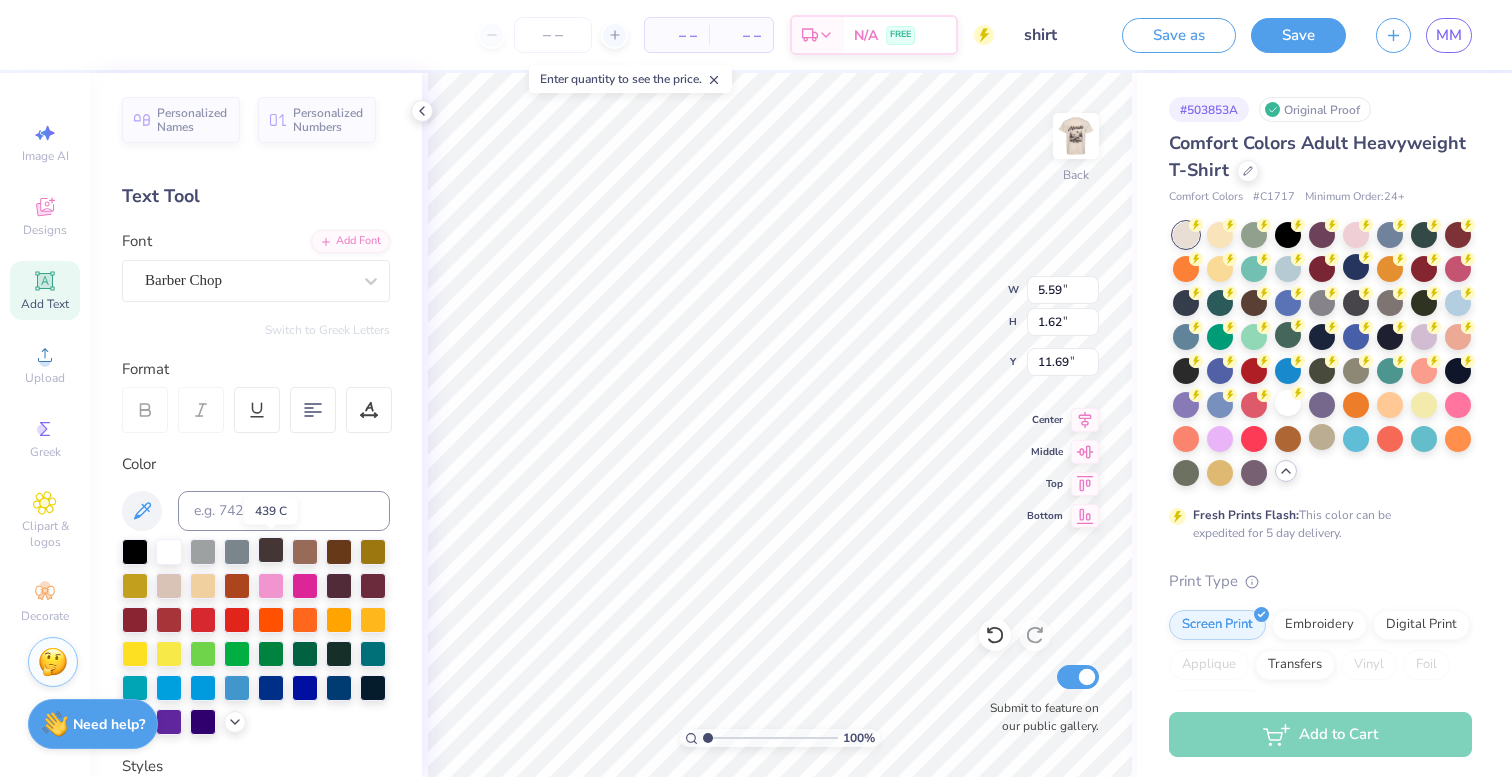 click at bounding box center (271, 550) 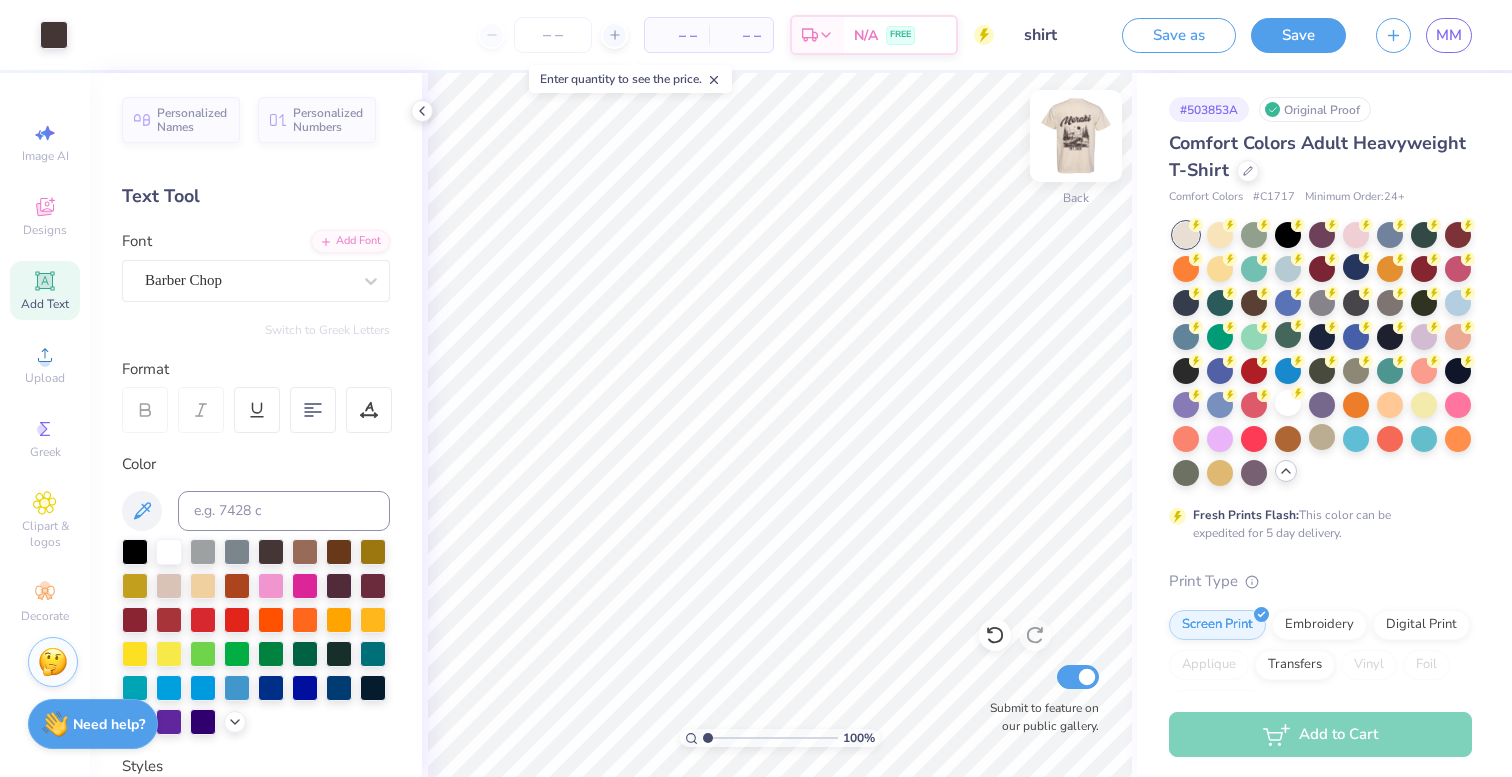 click at bounding box center [1076, 136] 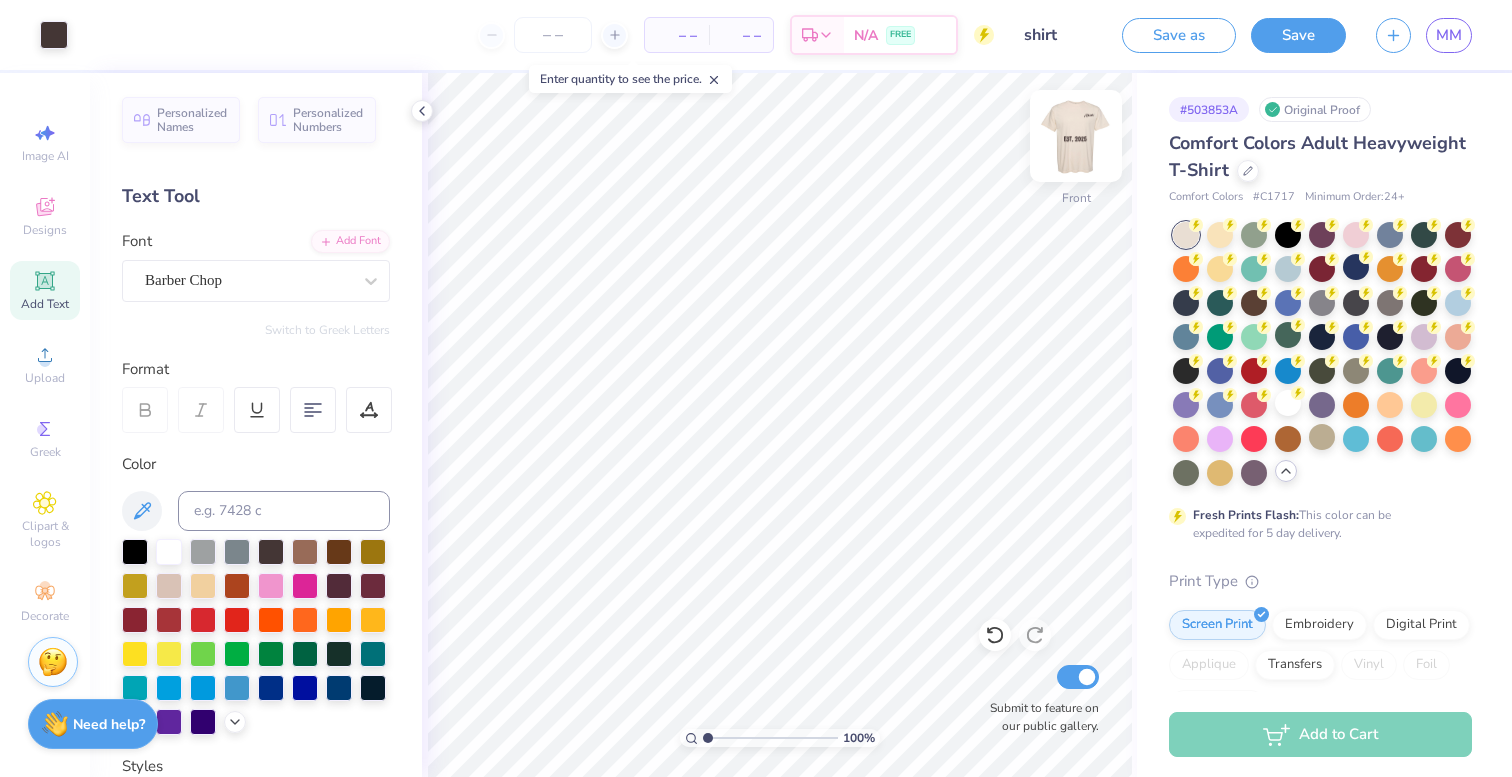 click at bounding box center [1076, 136] 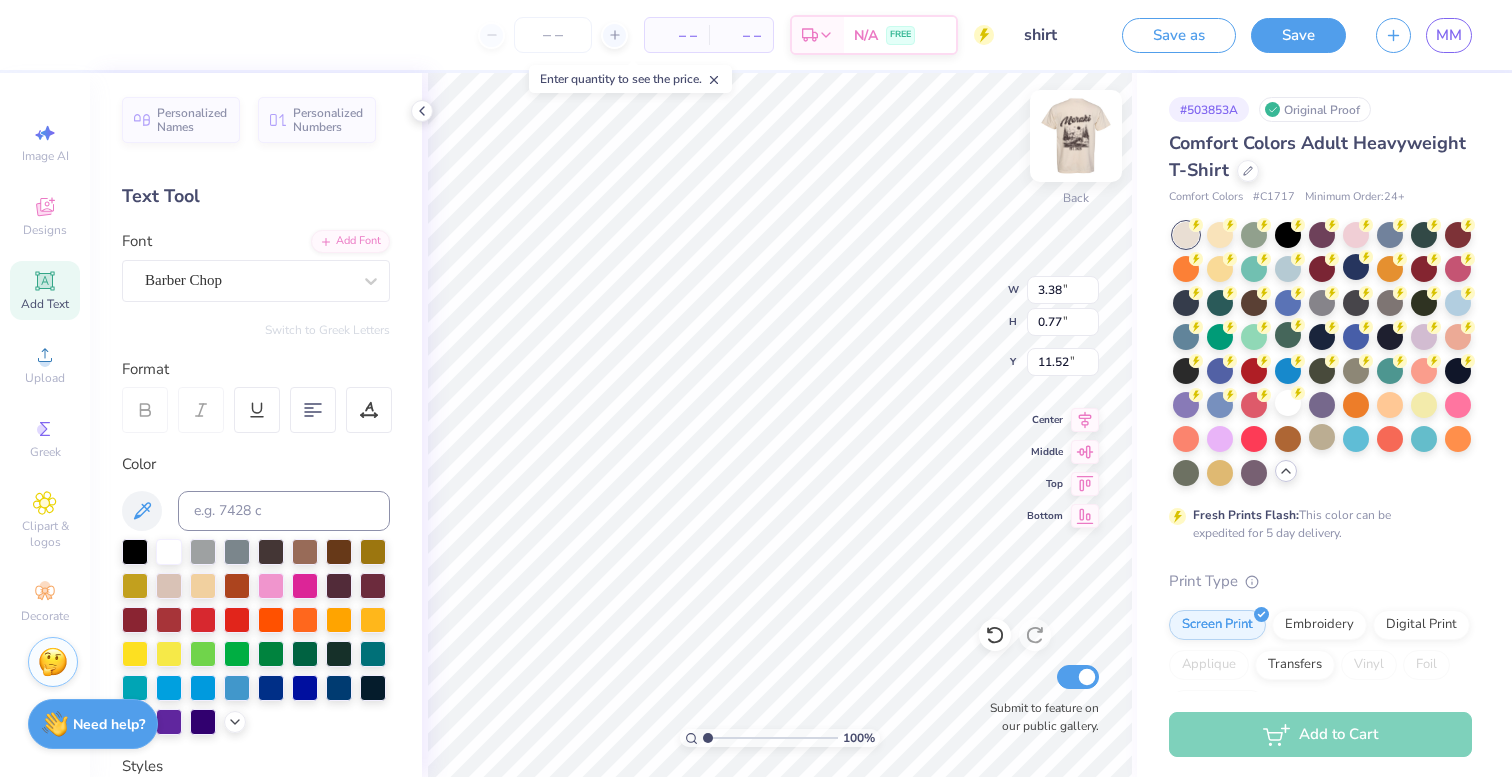 type on "3.38" 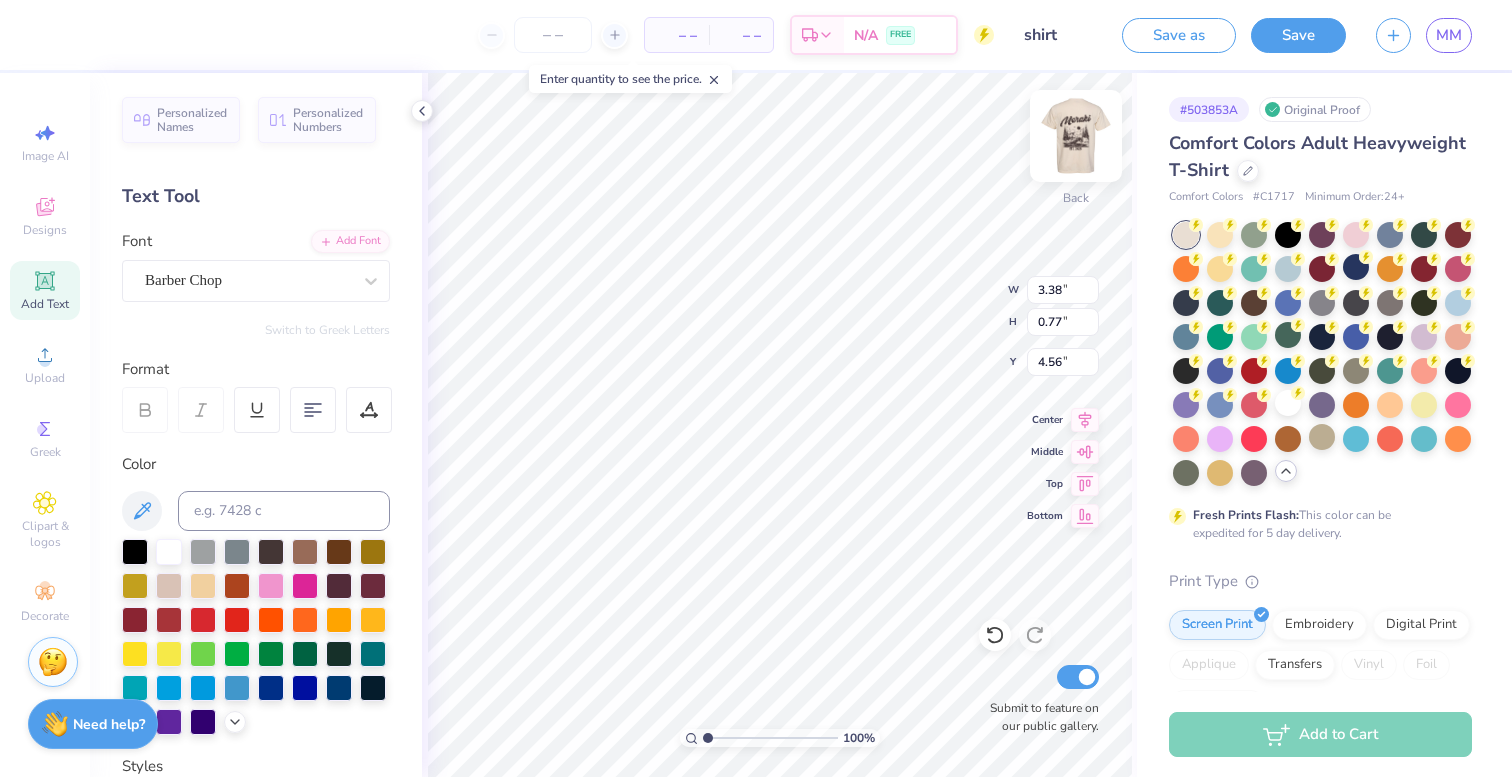 type on "2.84" 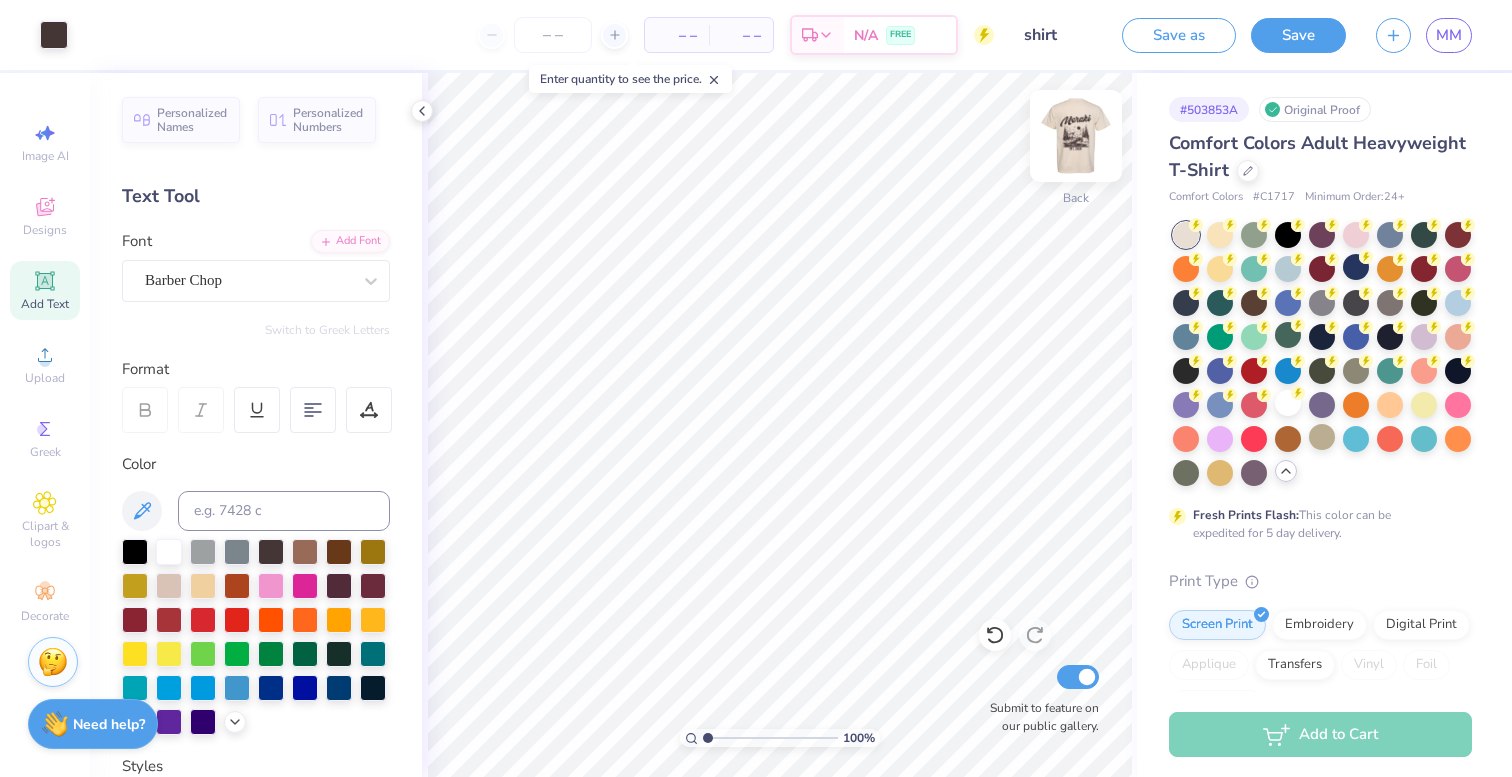 click at bounding box center [1076, 136] 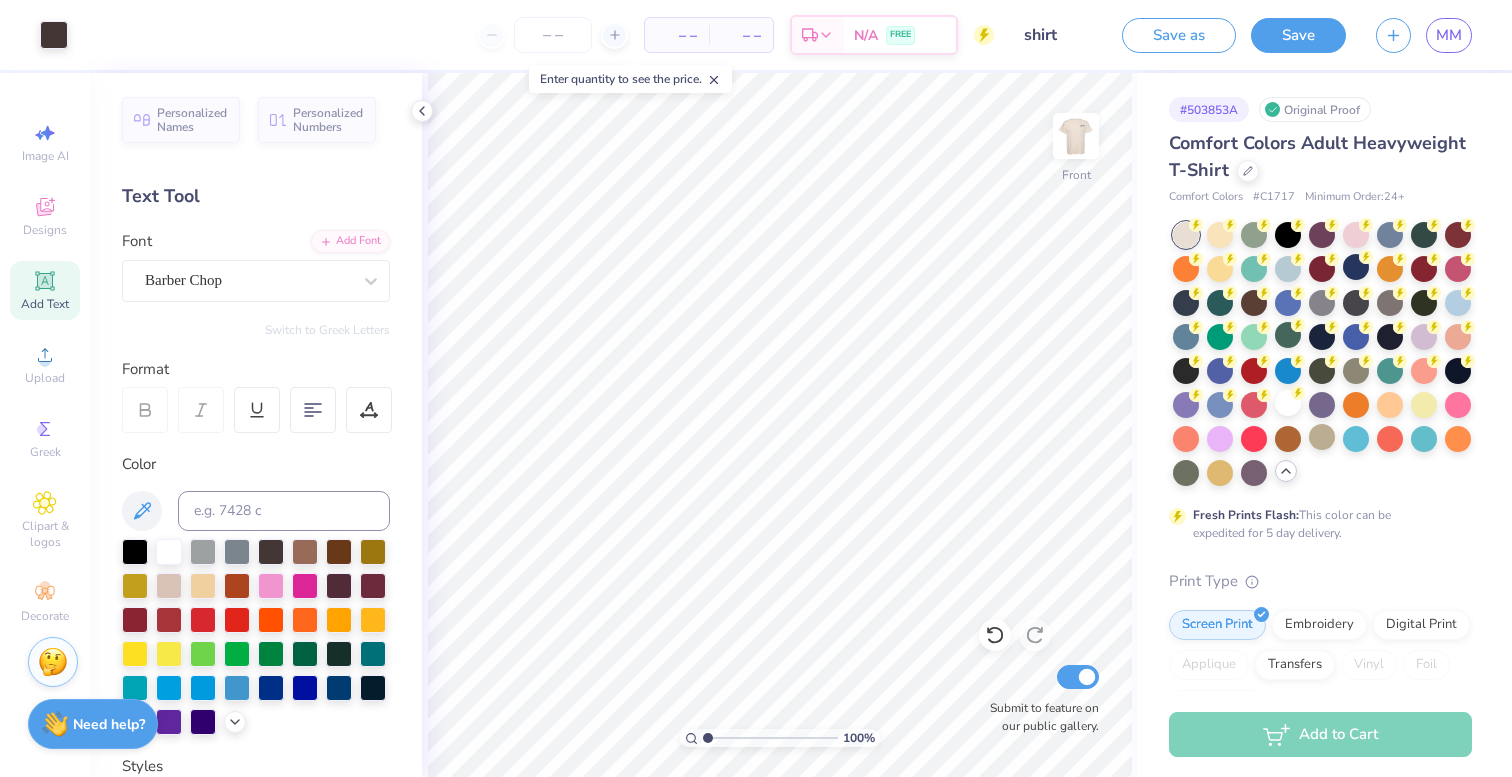 click at bounding box center (1076, 136) 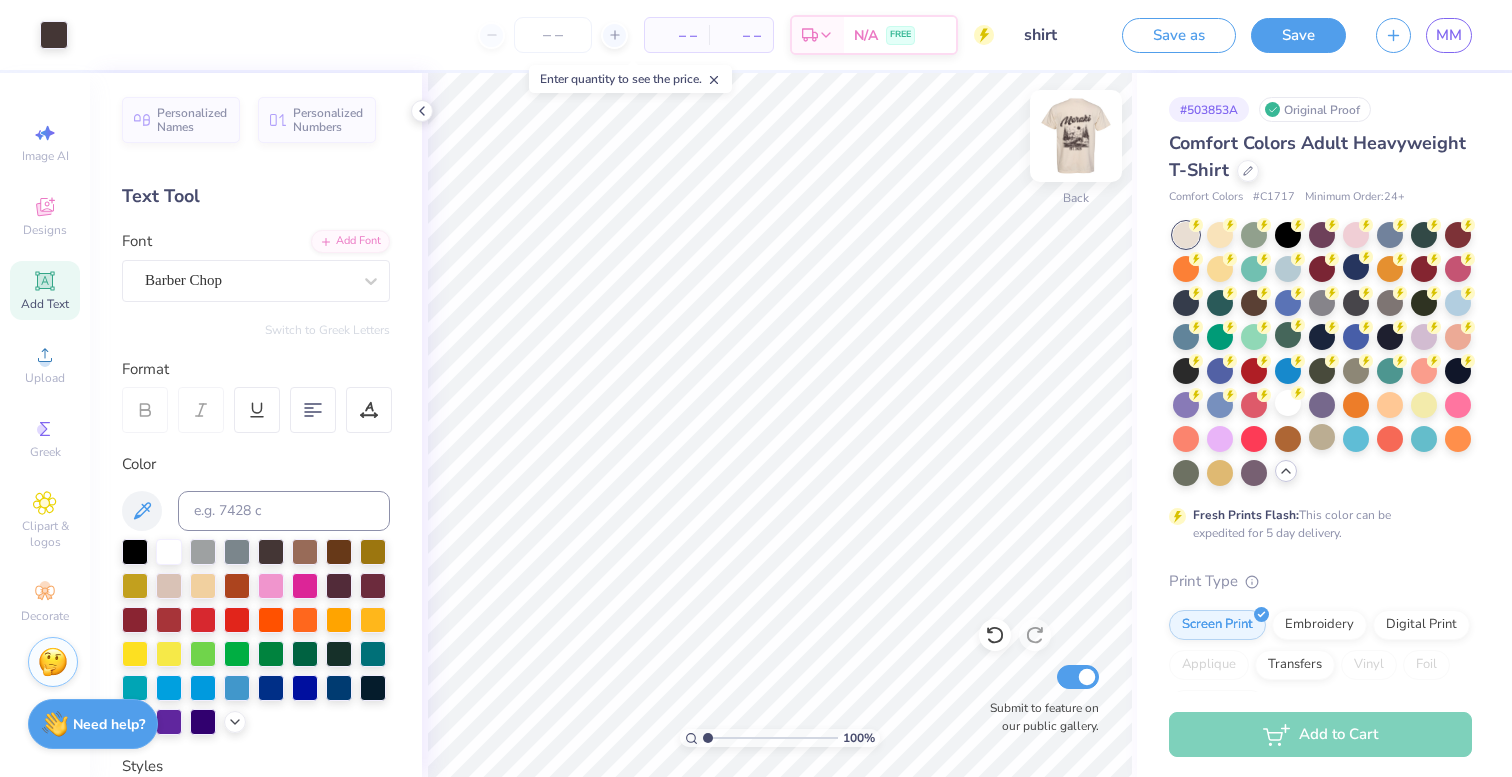 click at bounding box center [1076, 136] 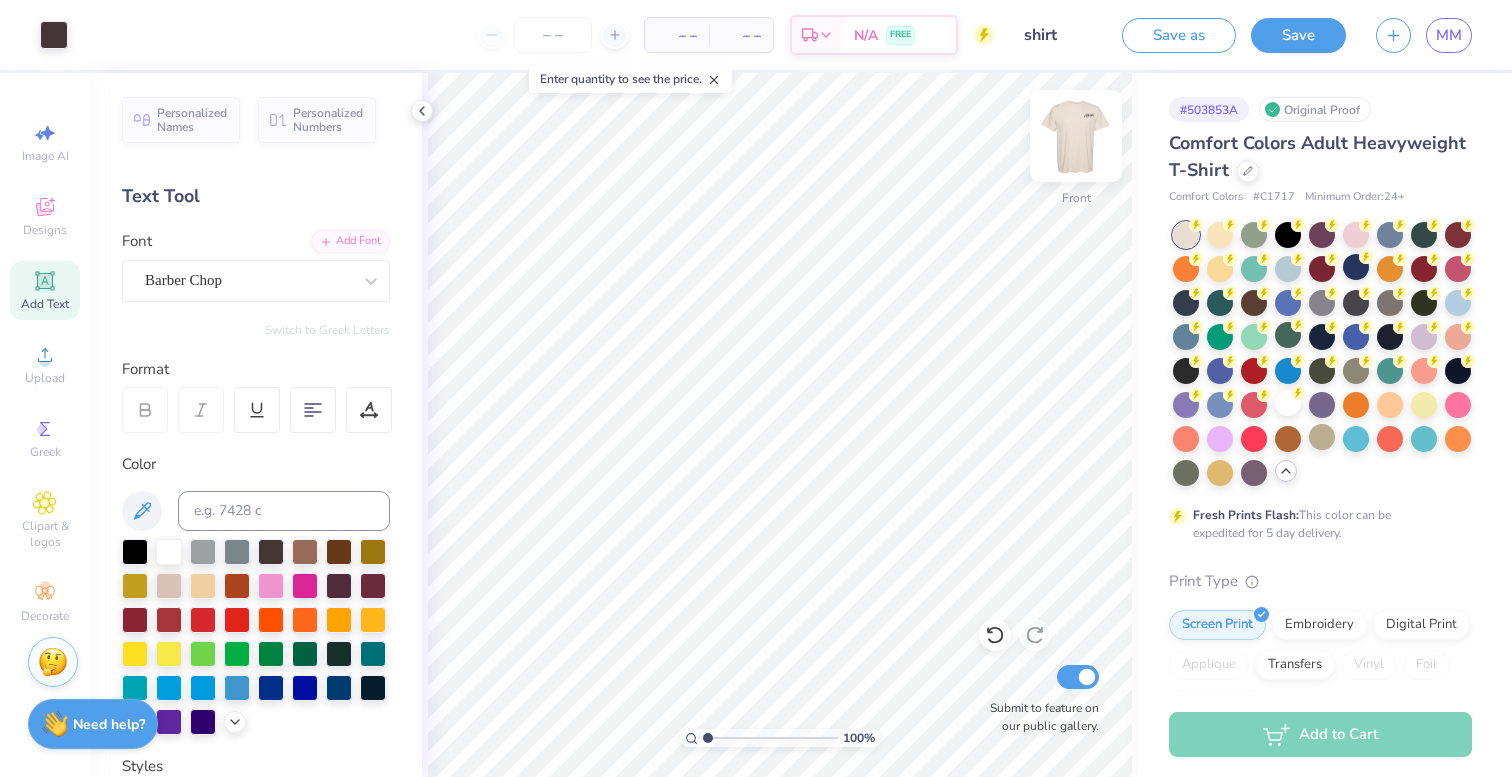 click at bounding box center (1076, 136) 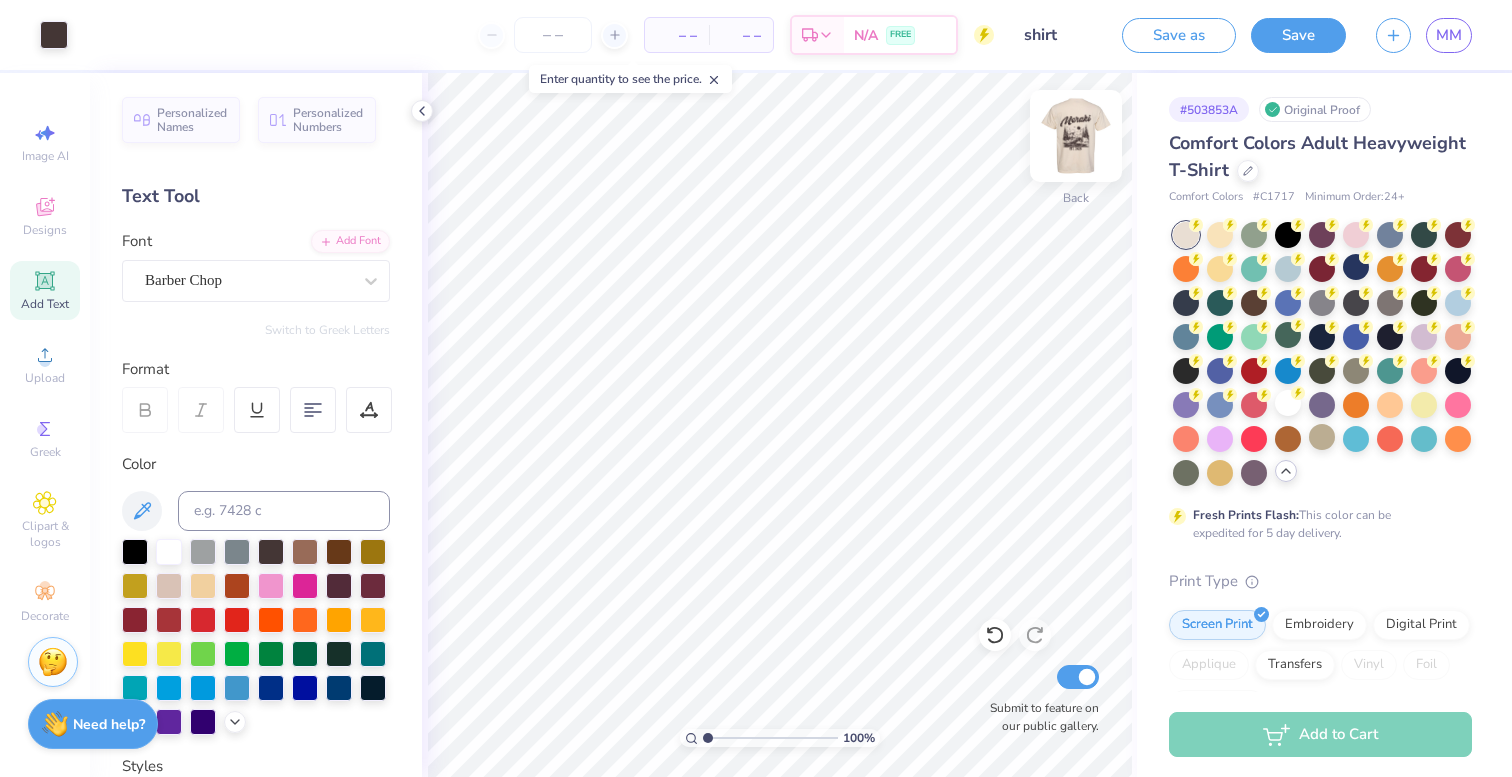 click at bounding box center (1076, 136) 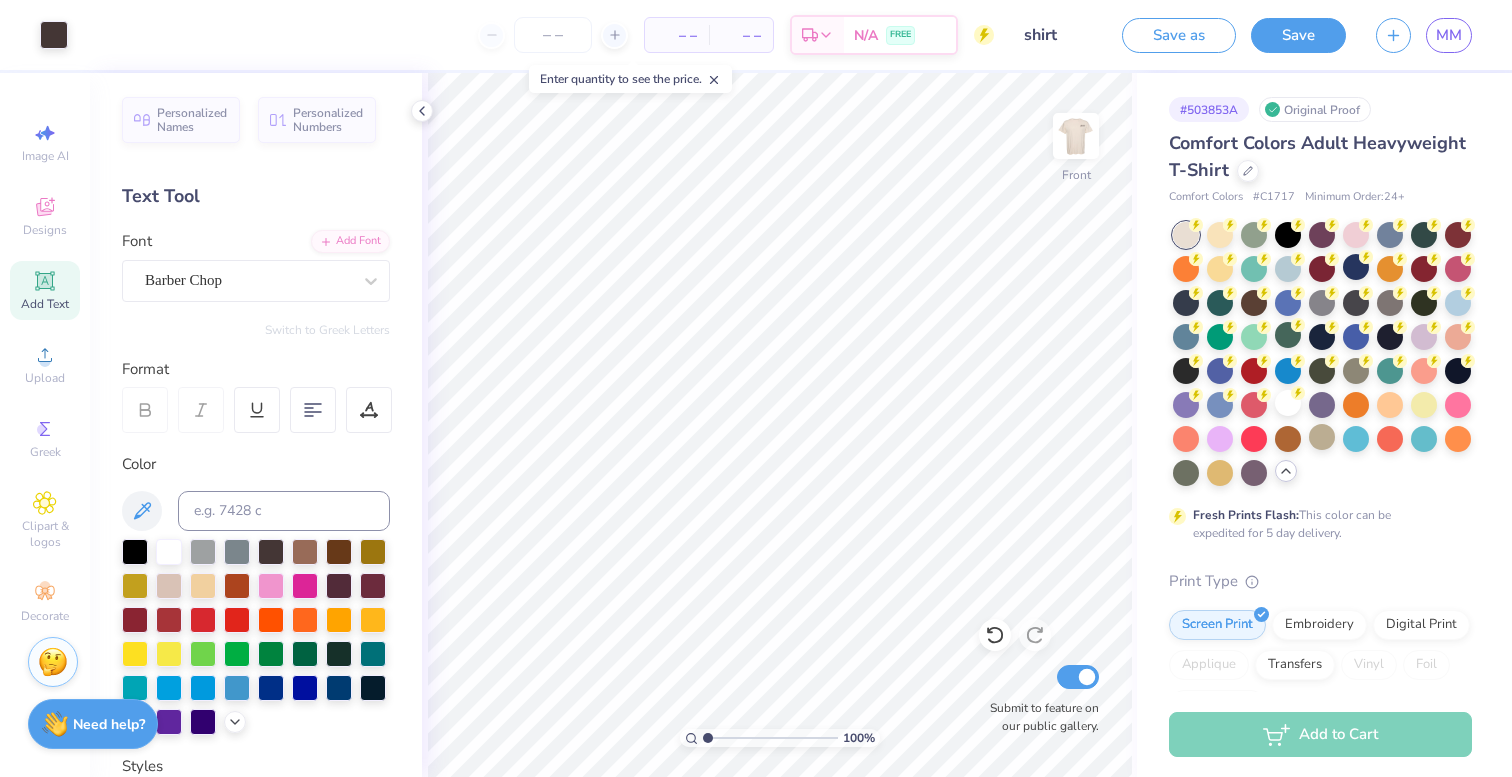 click at bounding box center (1076, 136) 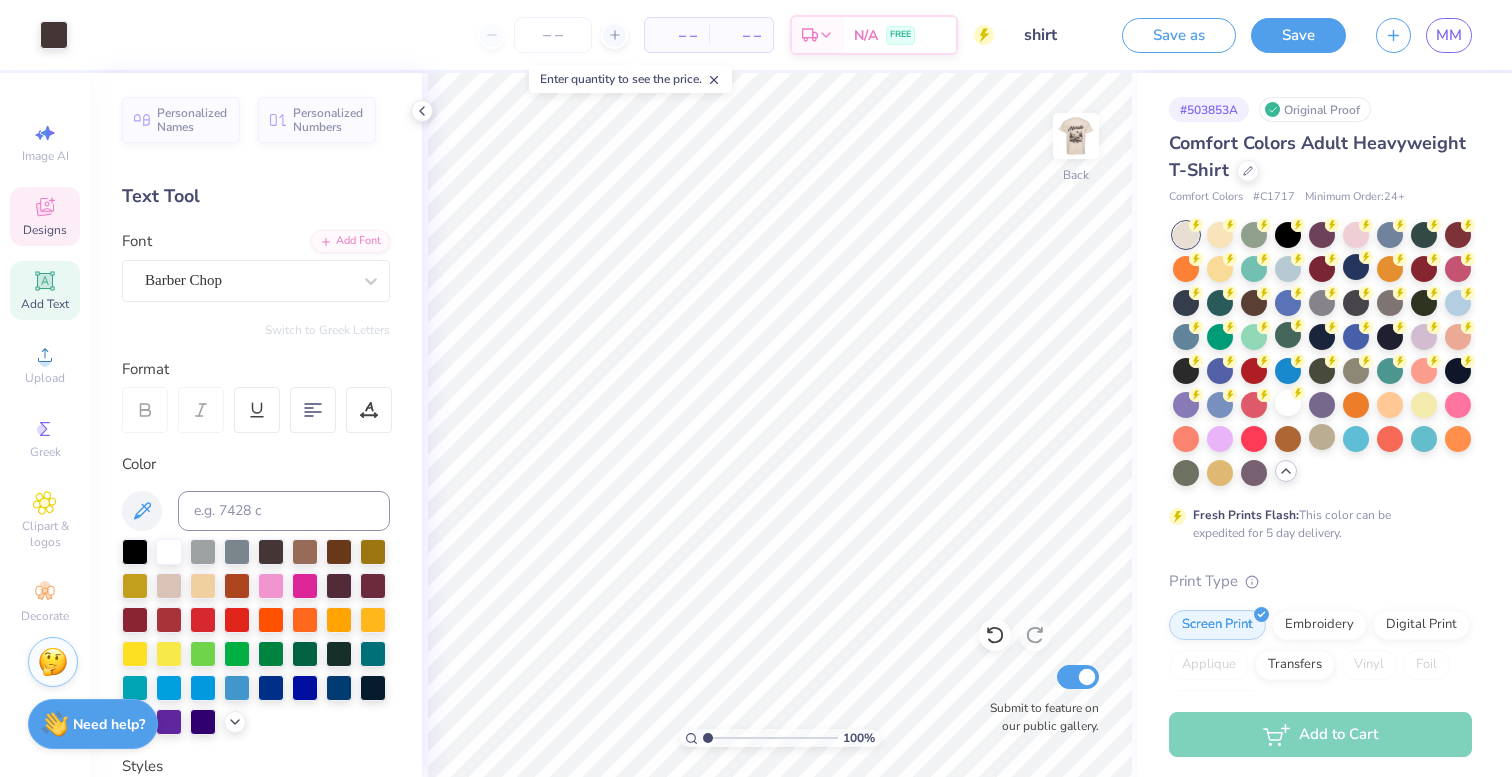 click 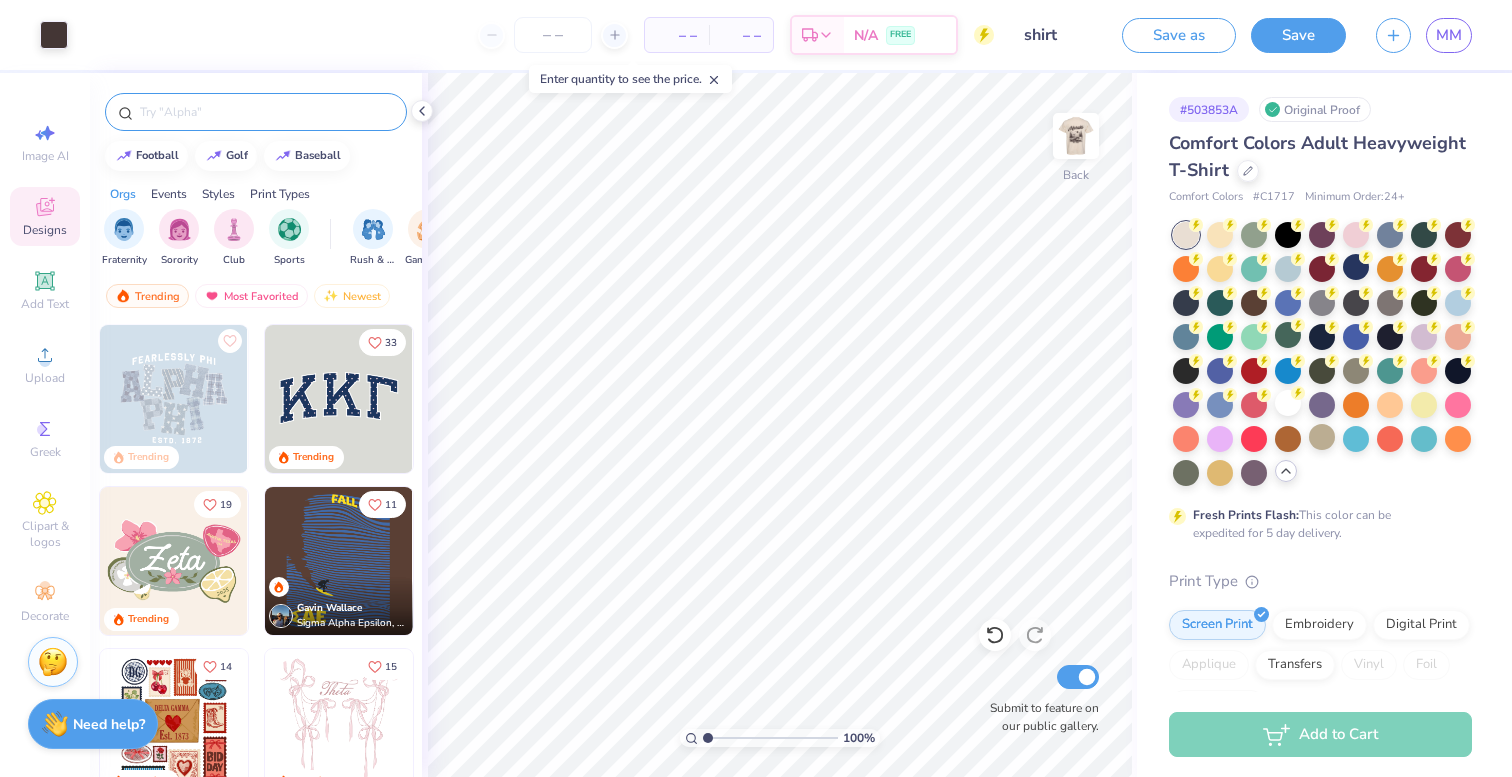 click at bounding box center [266, 112] 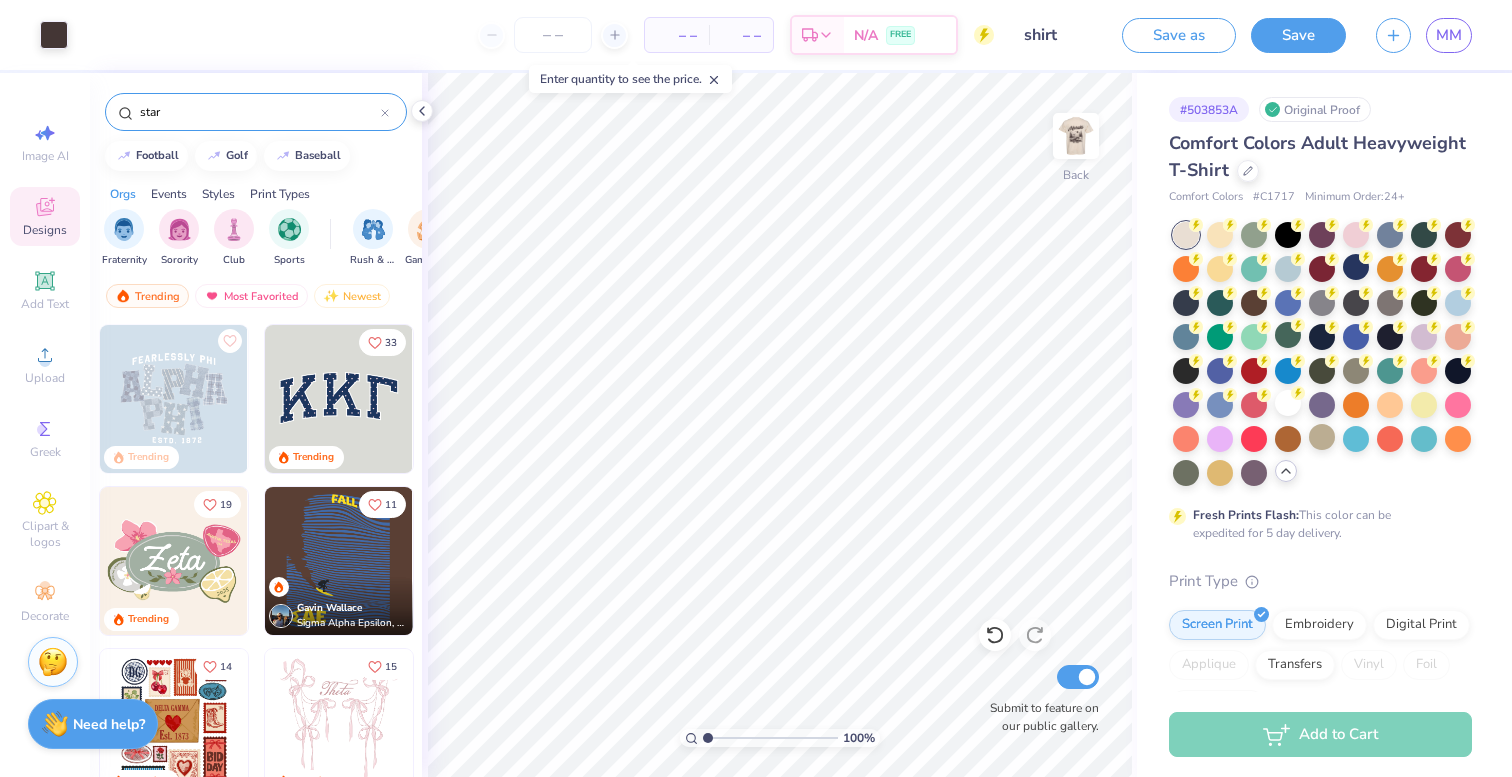 type on "stars" 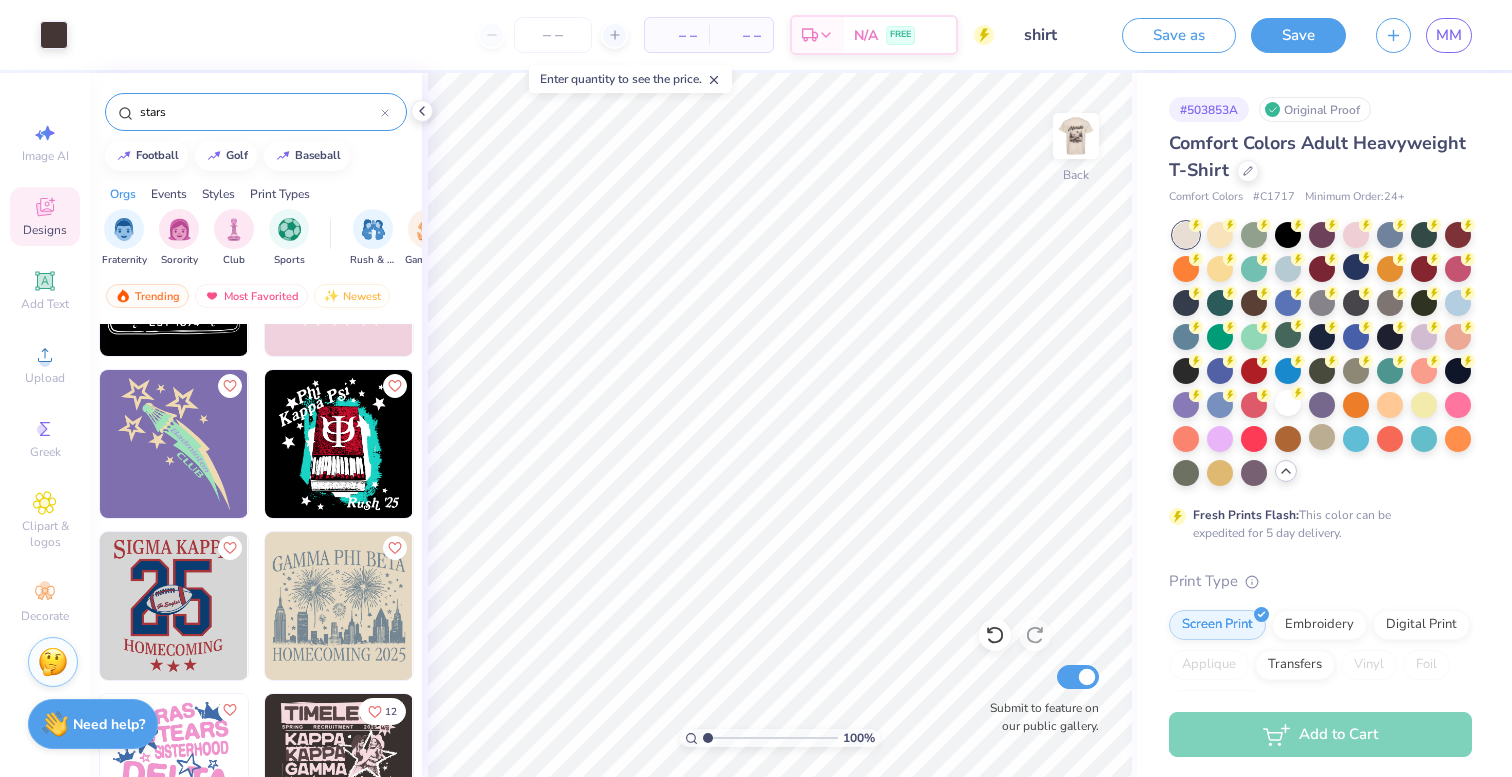 scroll, scrollTop: 2544, scrollLeft: 0, axis: vertical 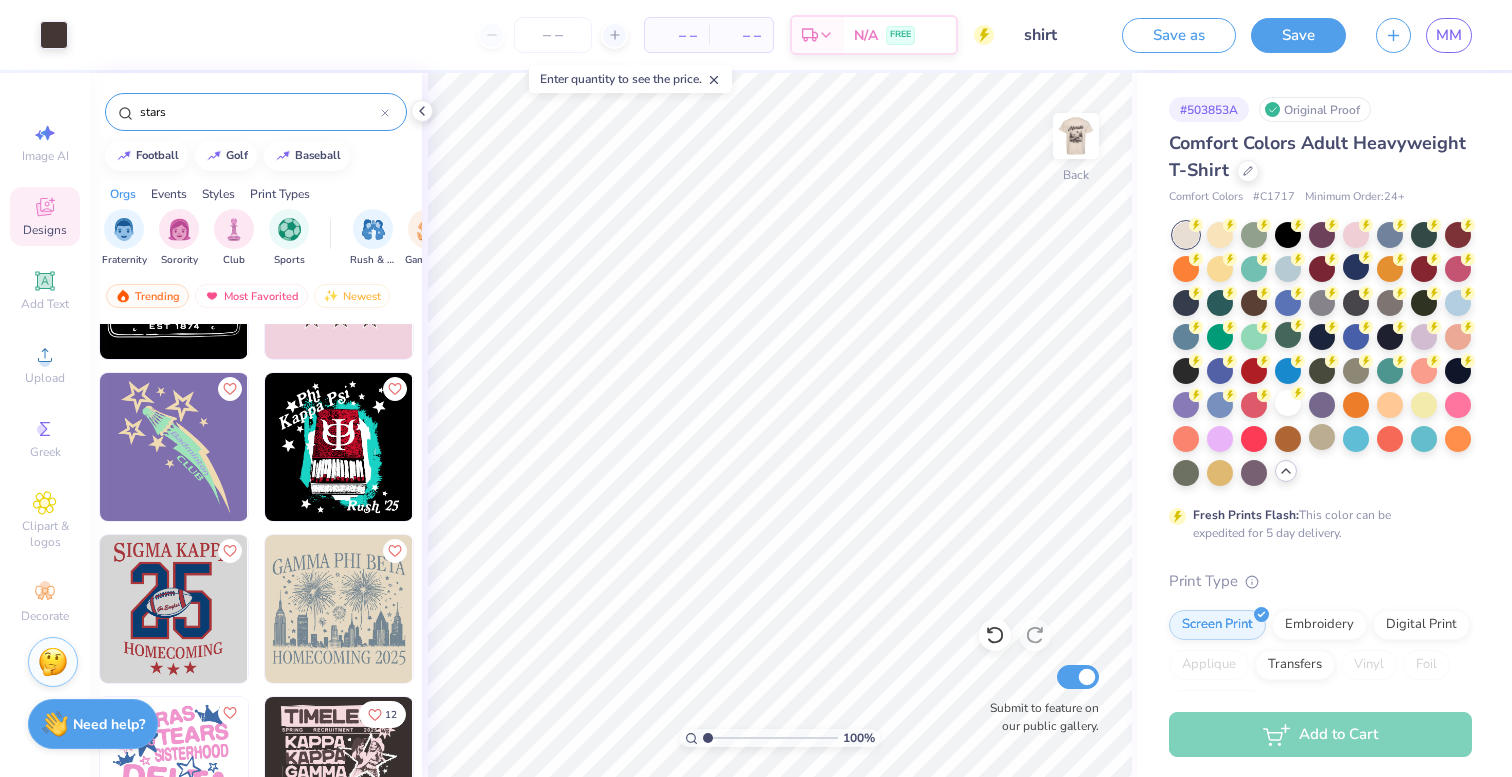 click on "stars" at bounding box center [259, 112] 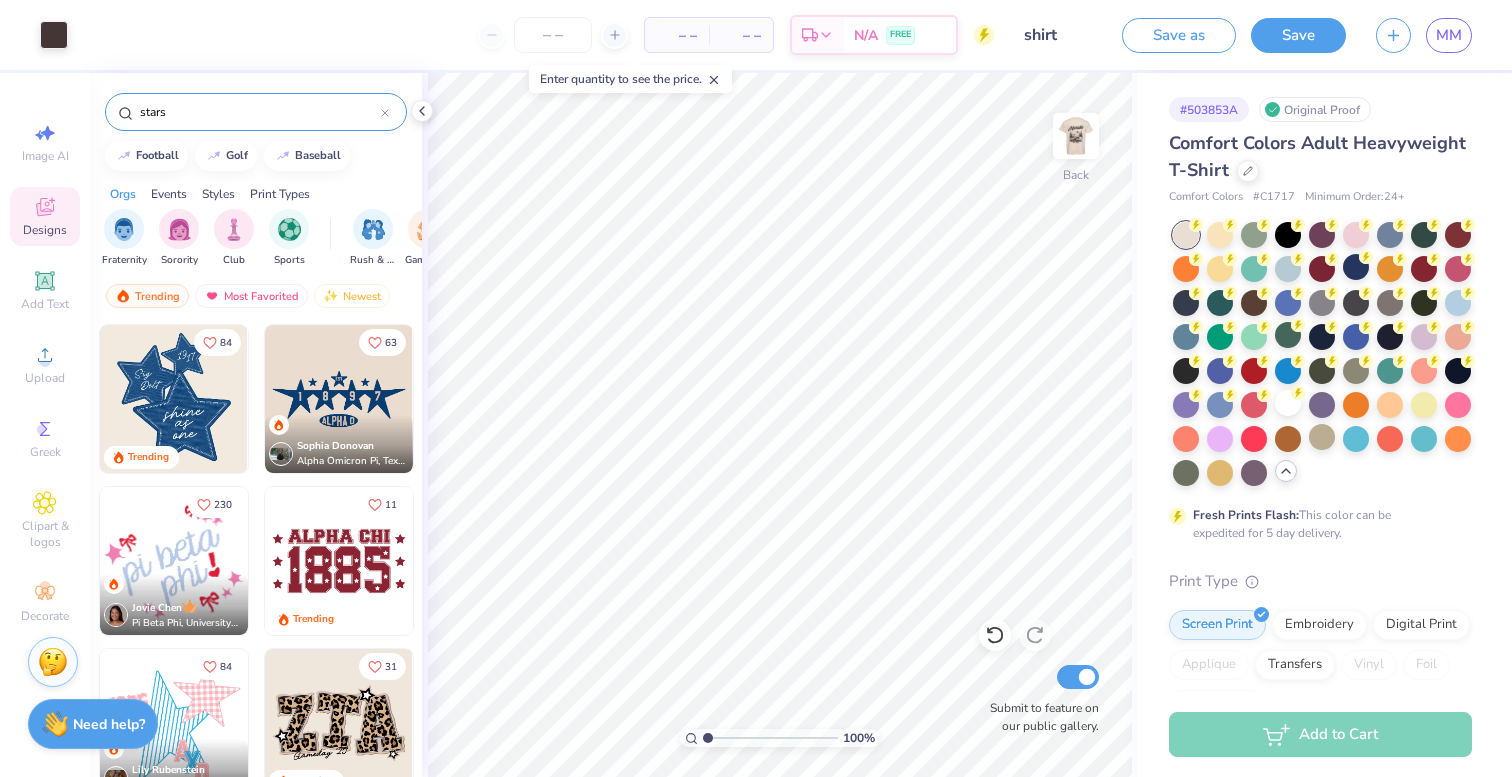 click 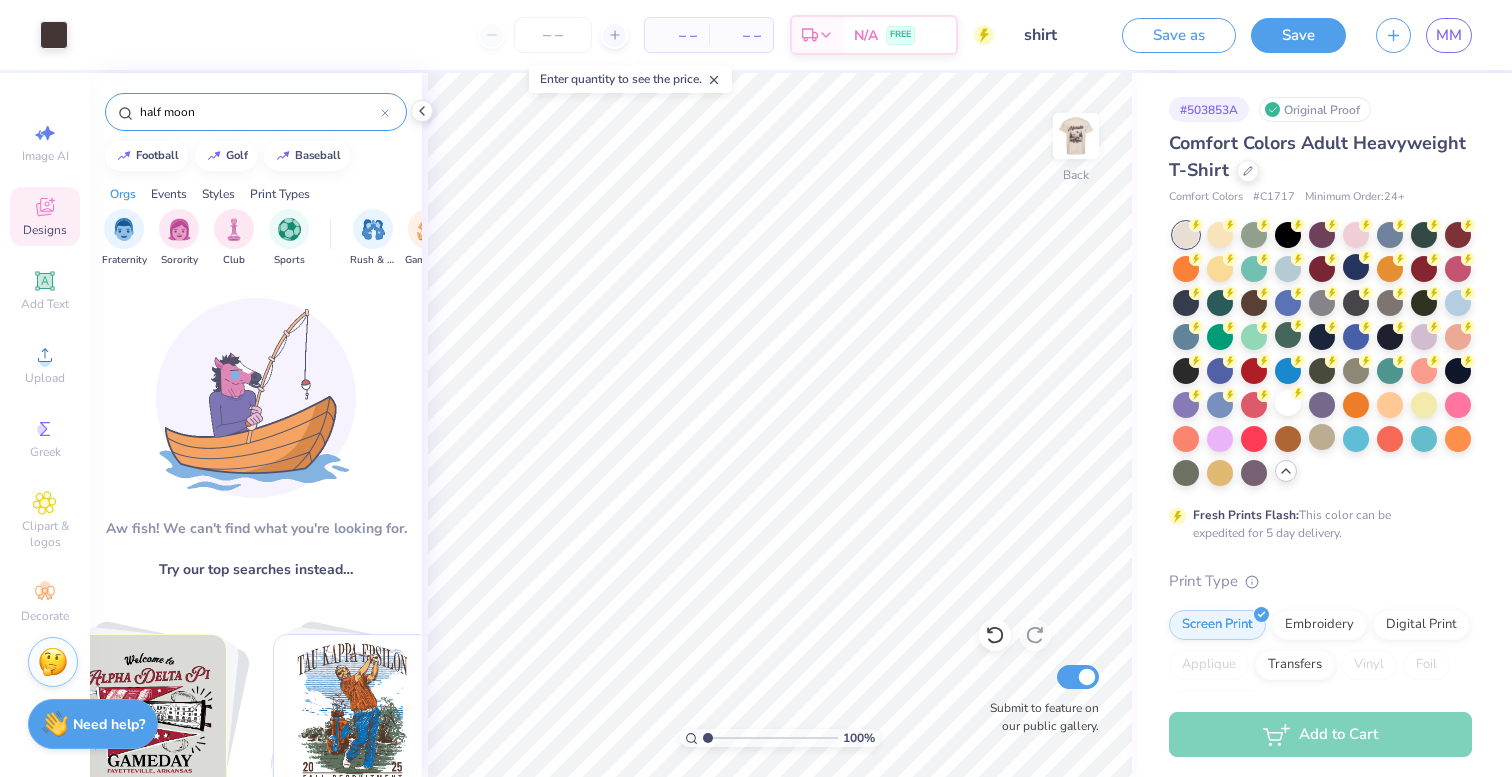 click on "half moon" at bounding box center (259, 112) 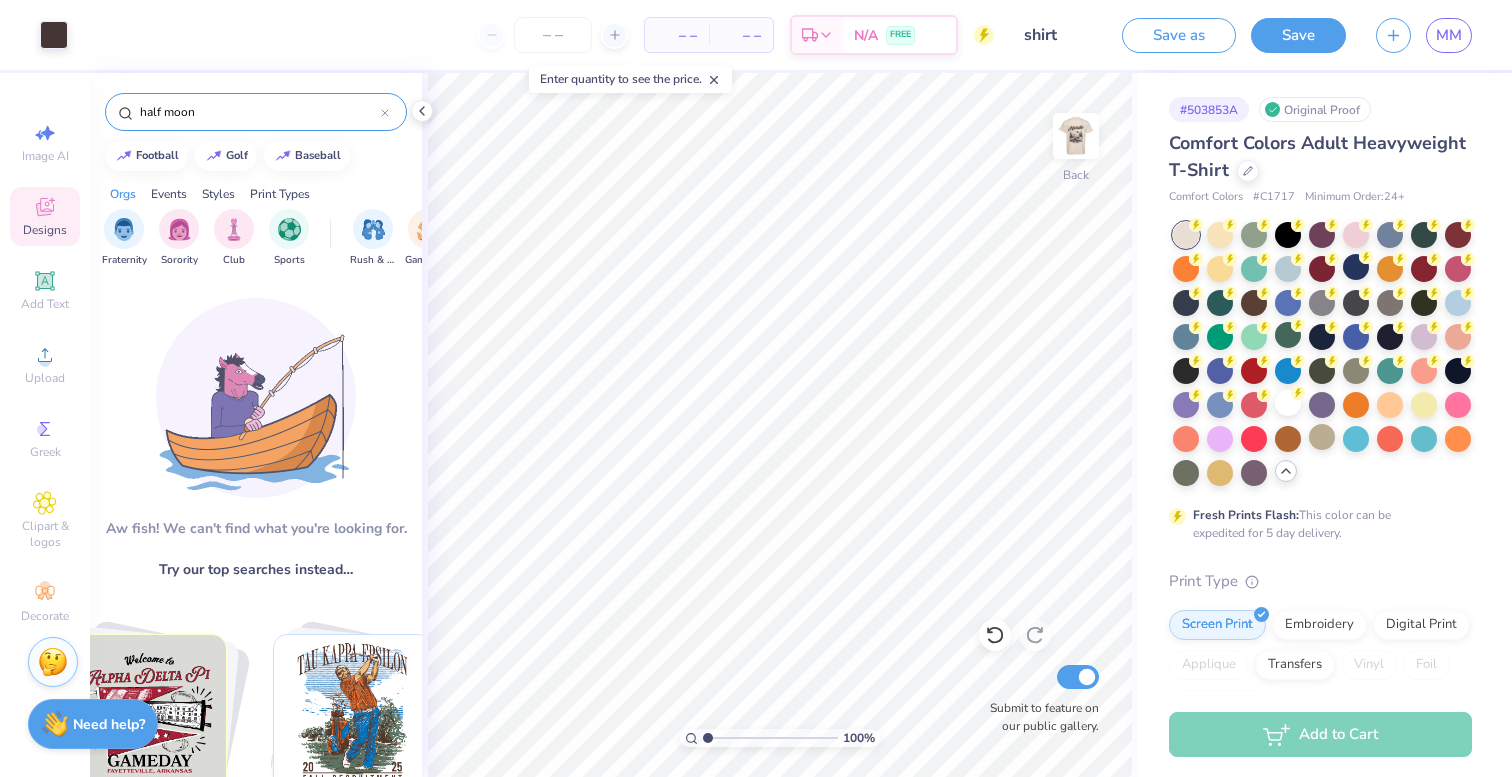 click on "half moon" at bounding box center [259, 112] 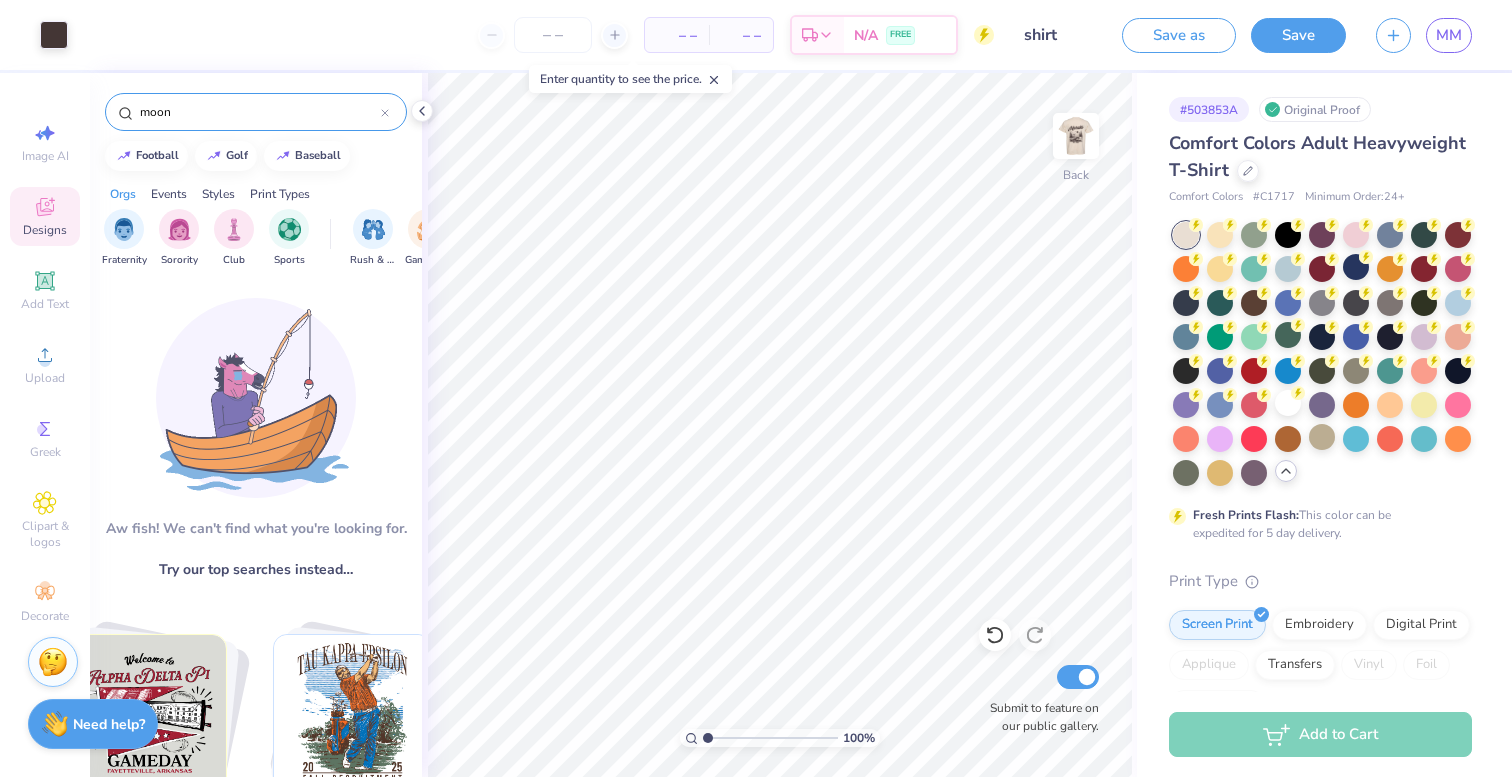 type on "moon" 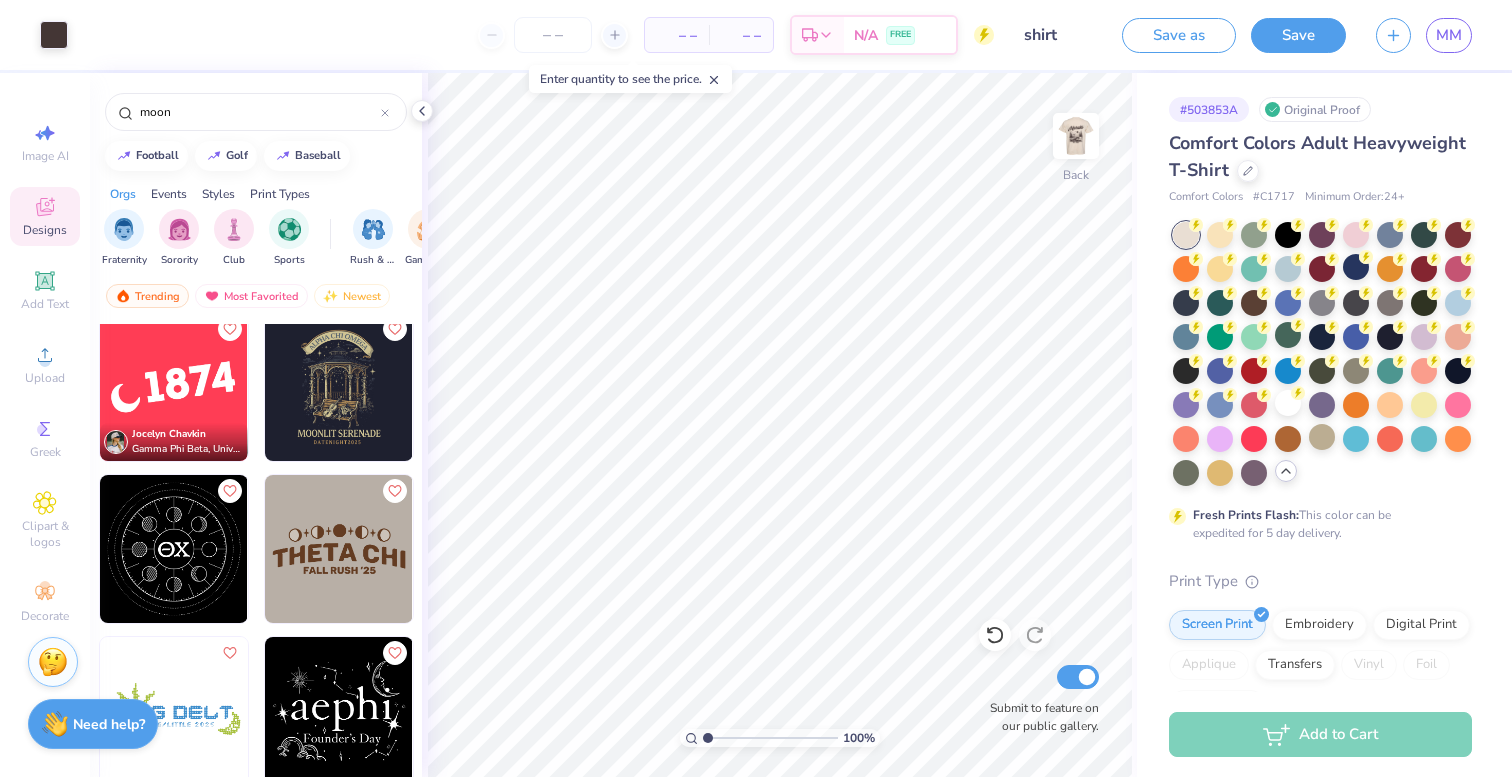 scroll, scrollTop: 197, scrollLeft: 0, axis: vertical 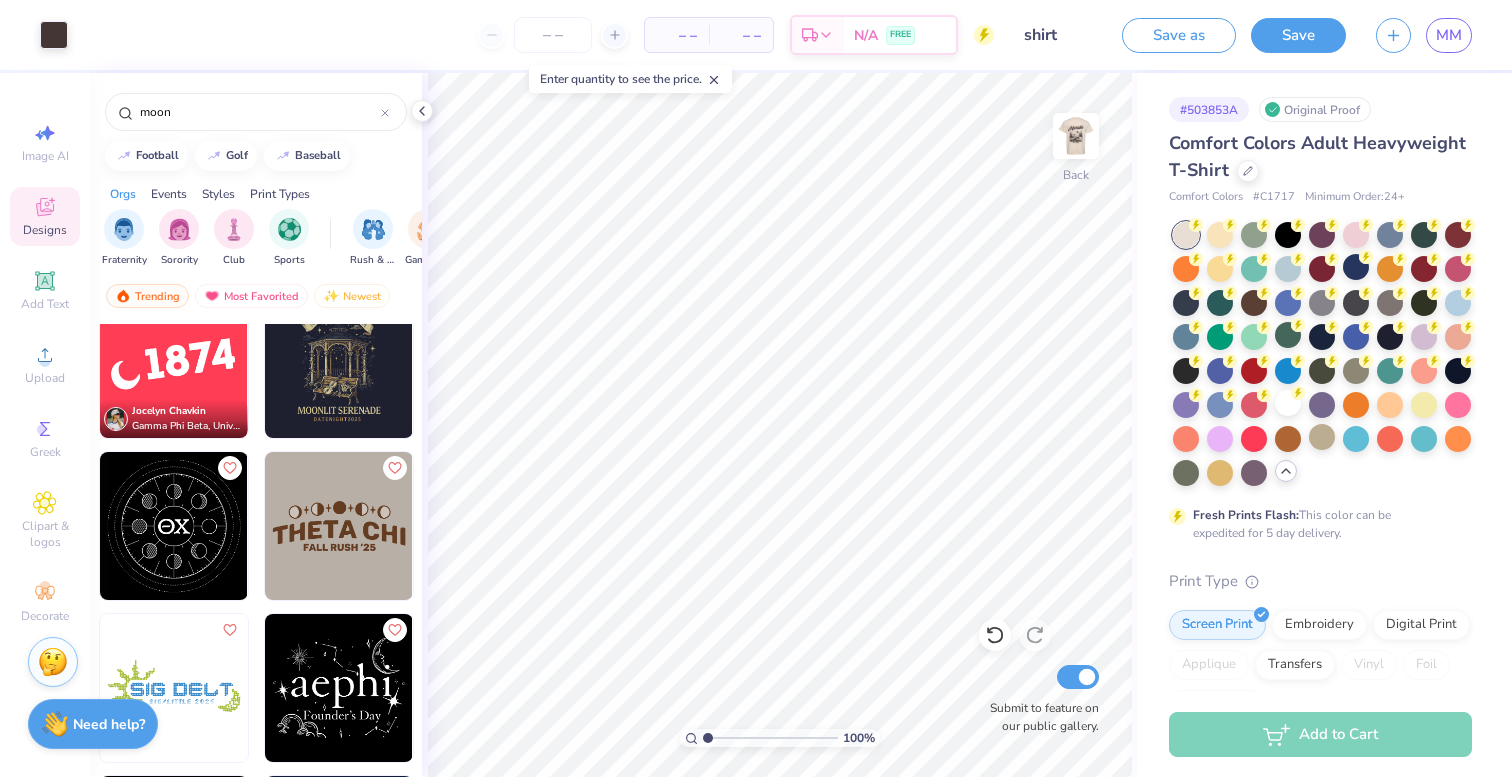 click at bounding box center (174, 364) 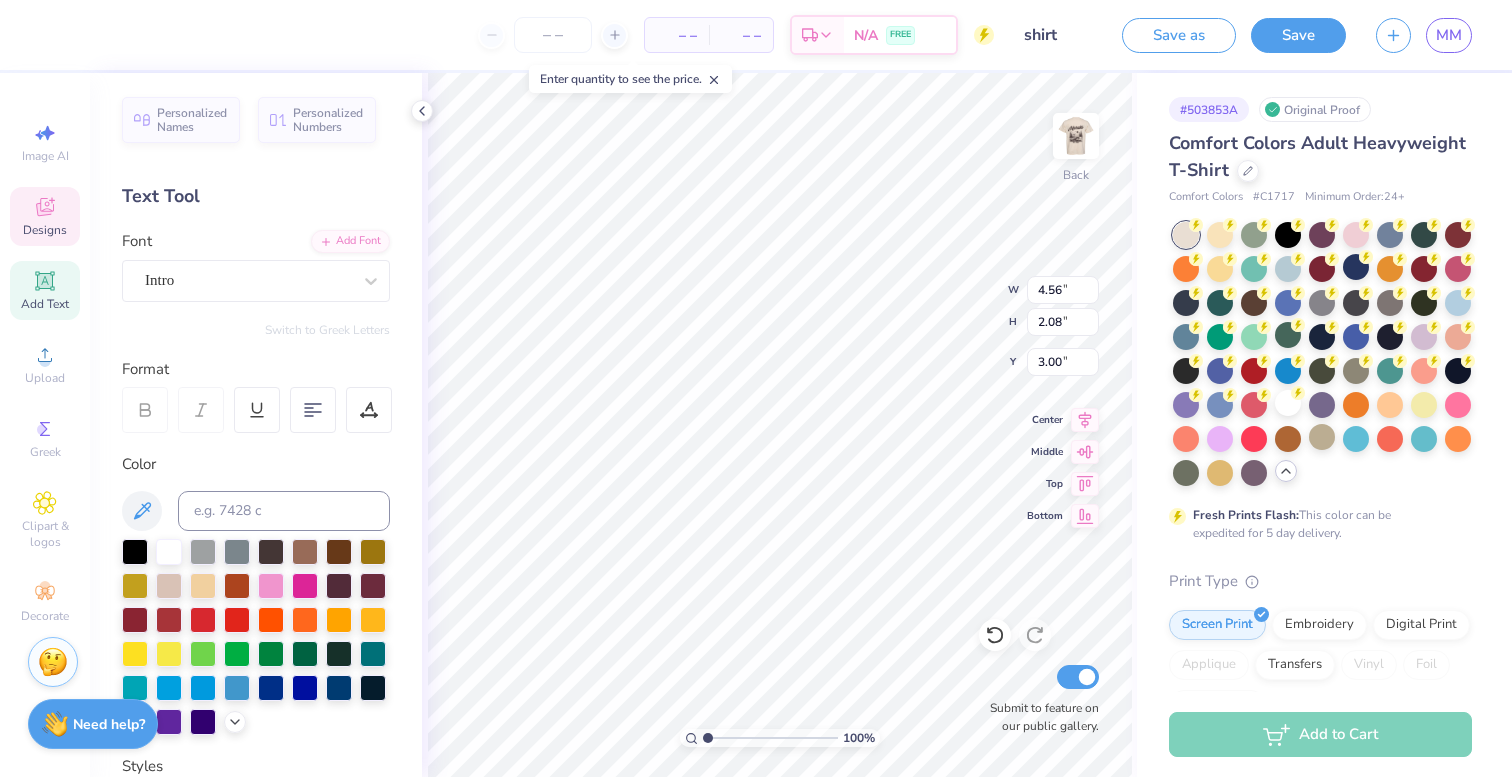 type 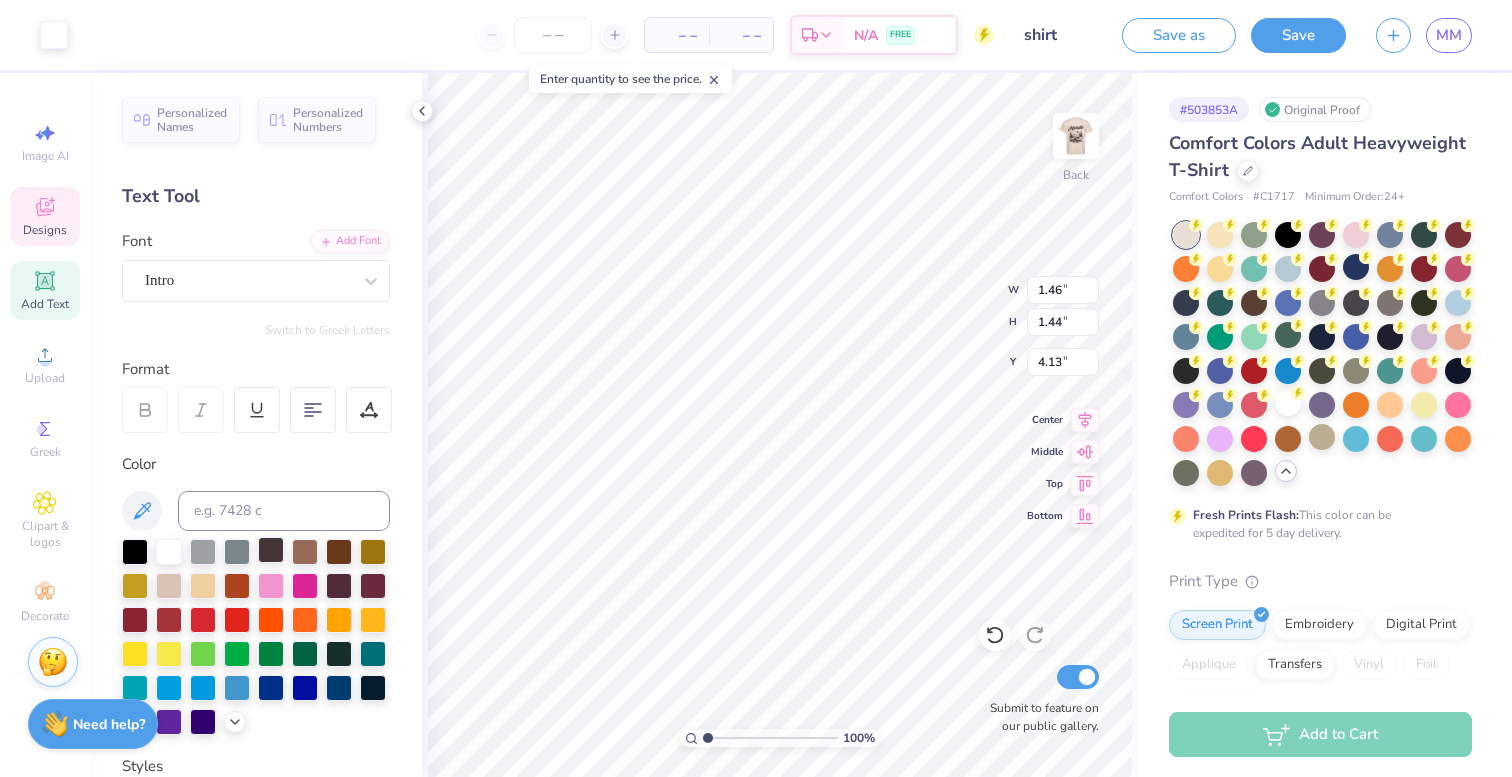 click at bounding box center [271, 550] 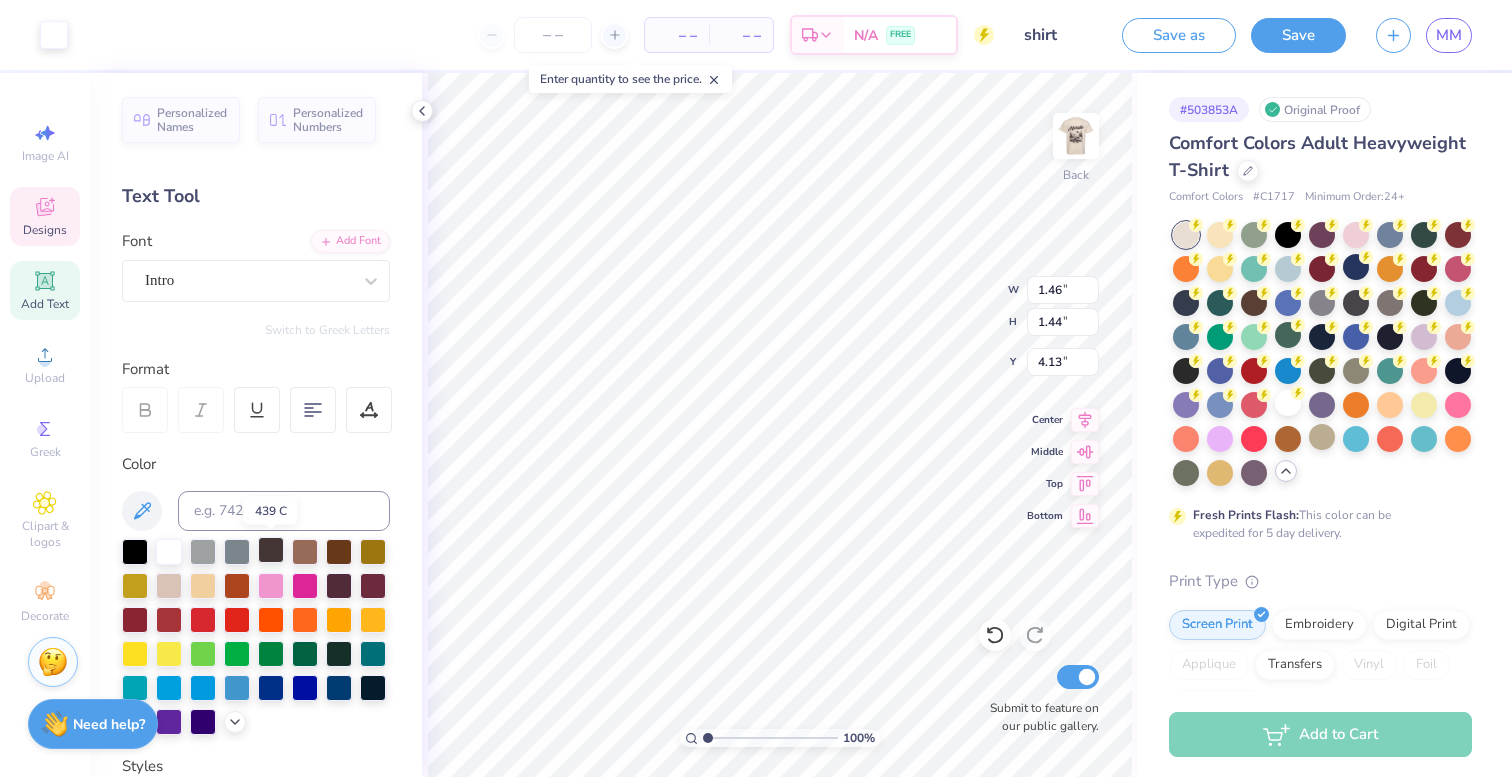 click at bounding box center [271, 550] 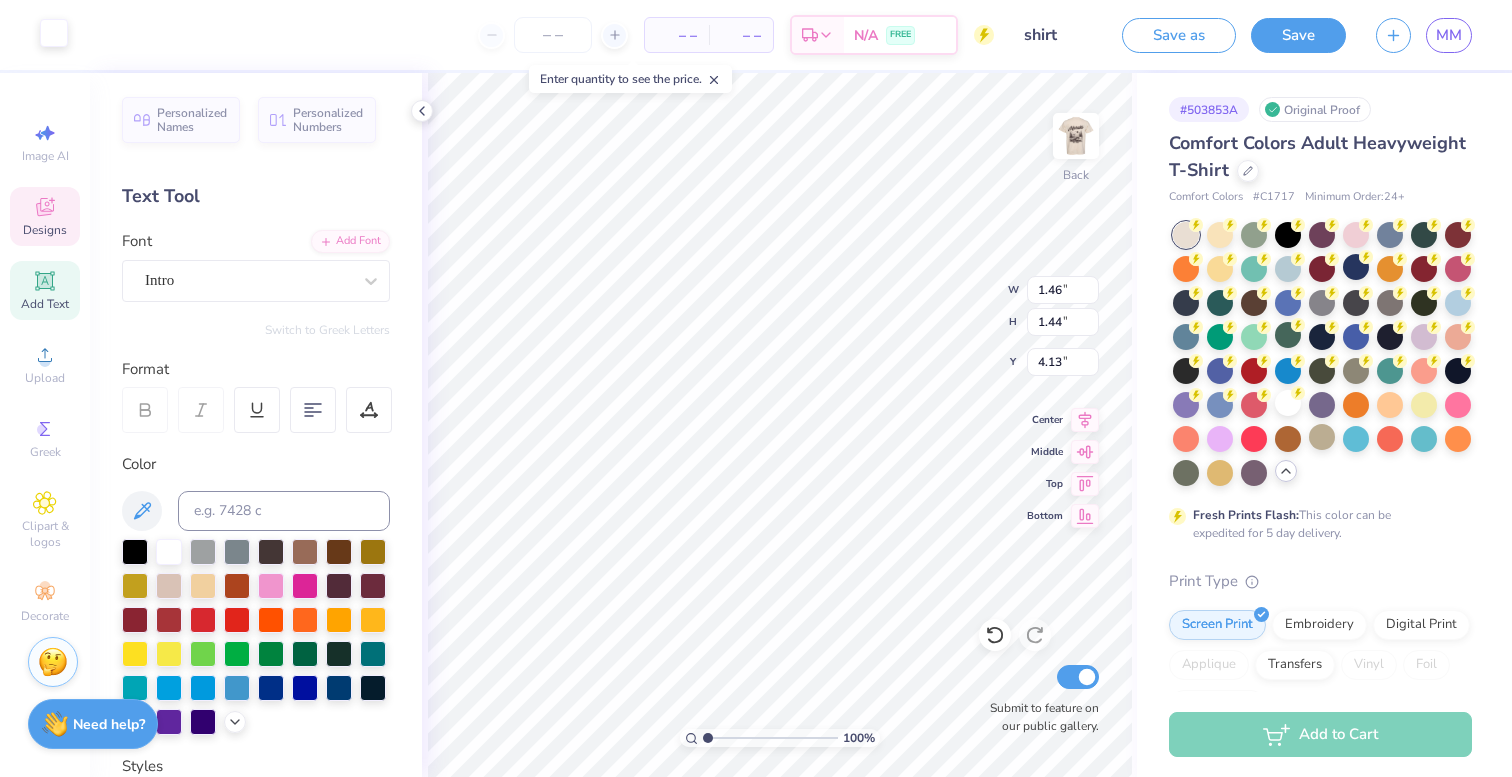 click at bounding box center (54, 33) 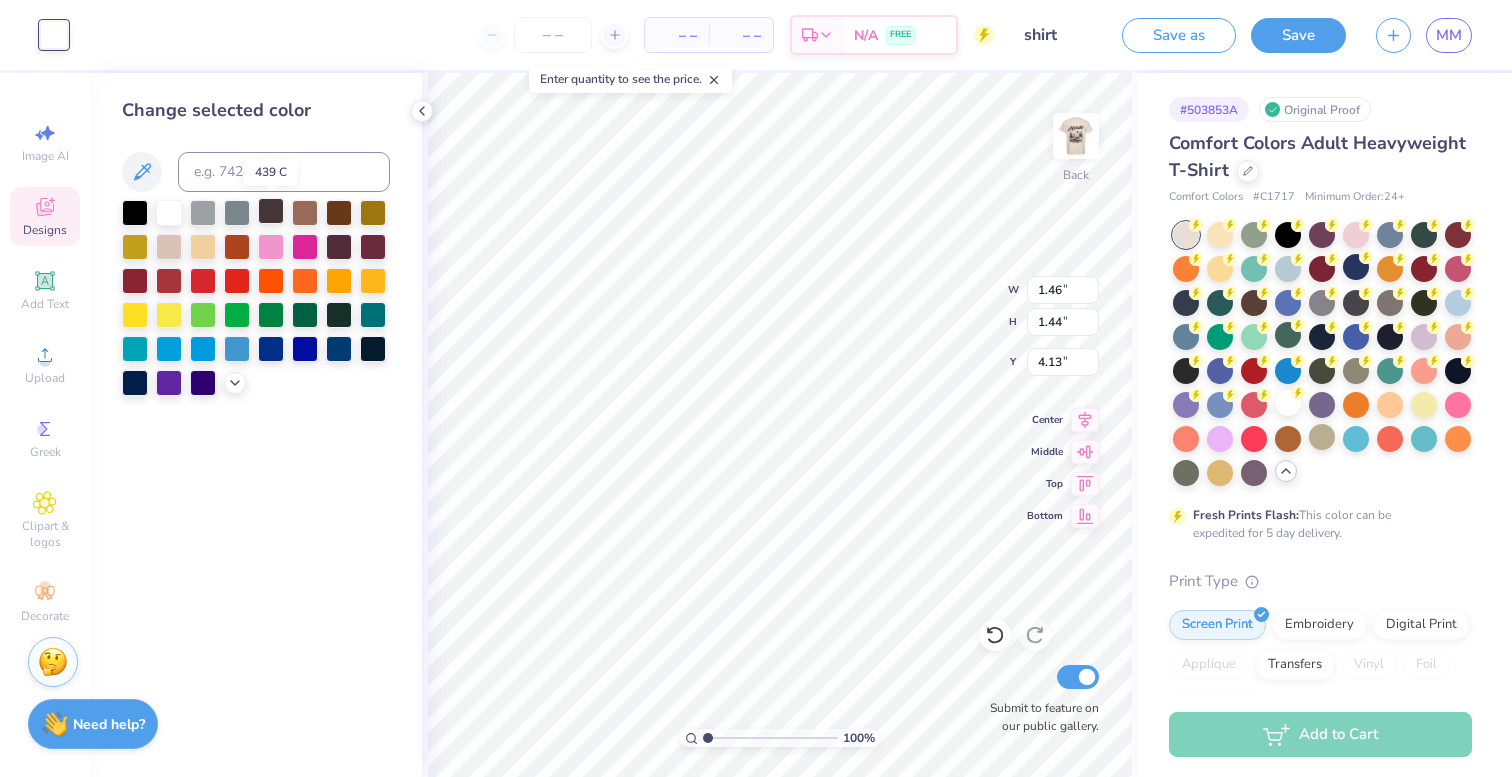 click at bounding box center (271, 211) 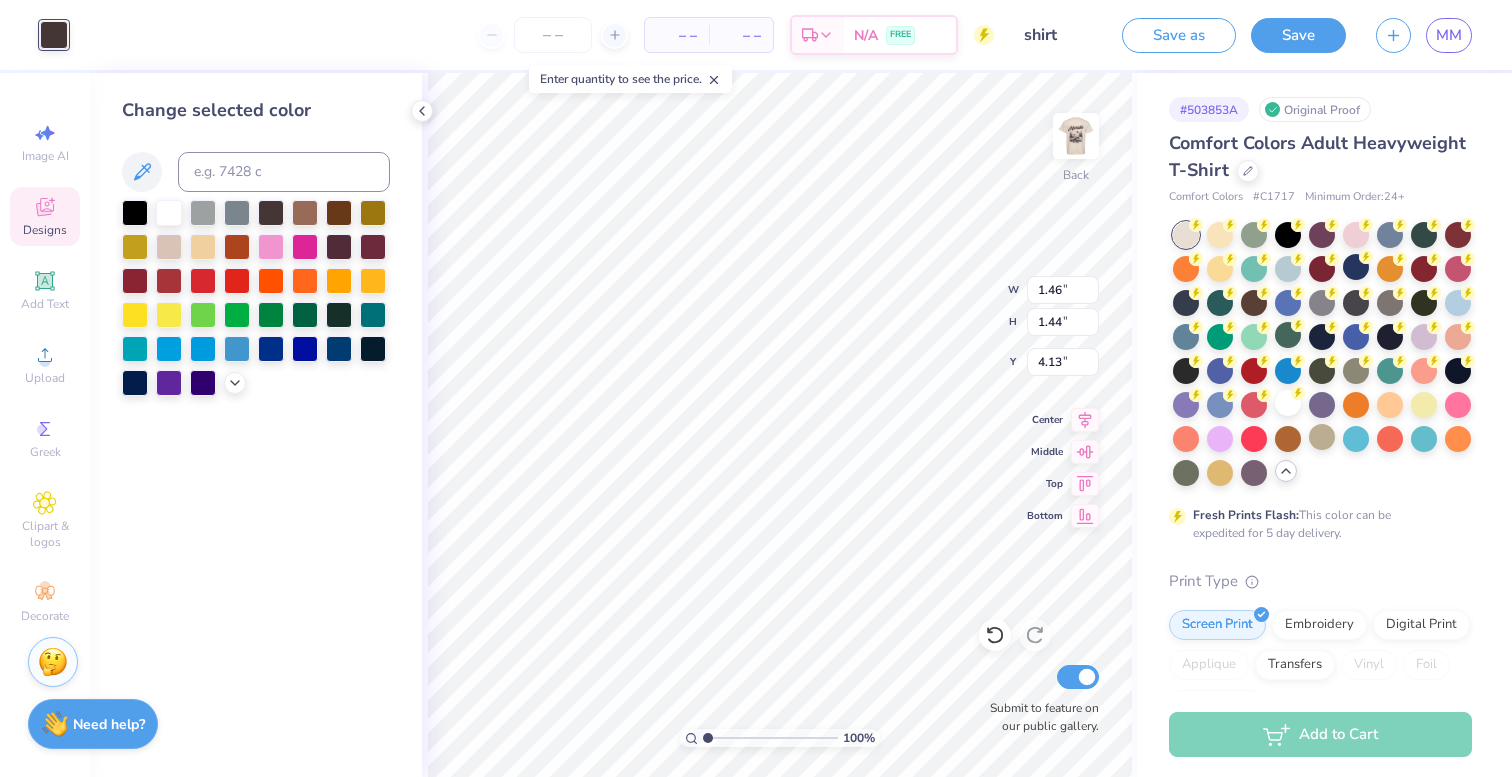 type on "1.30" 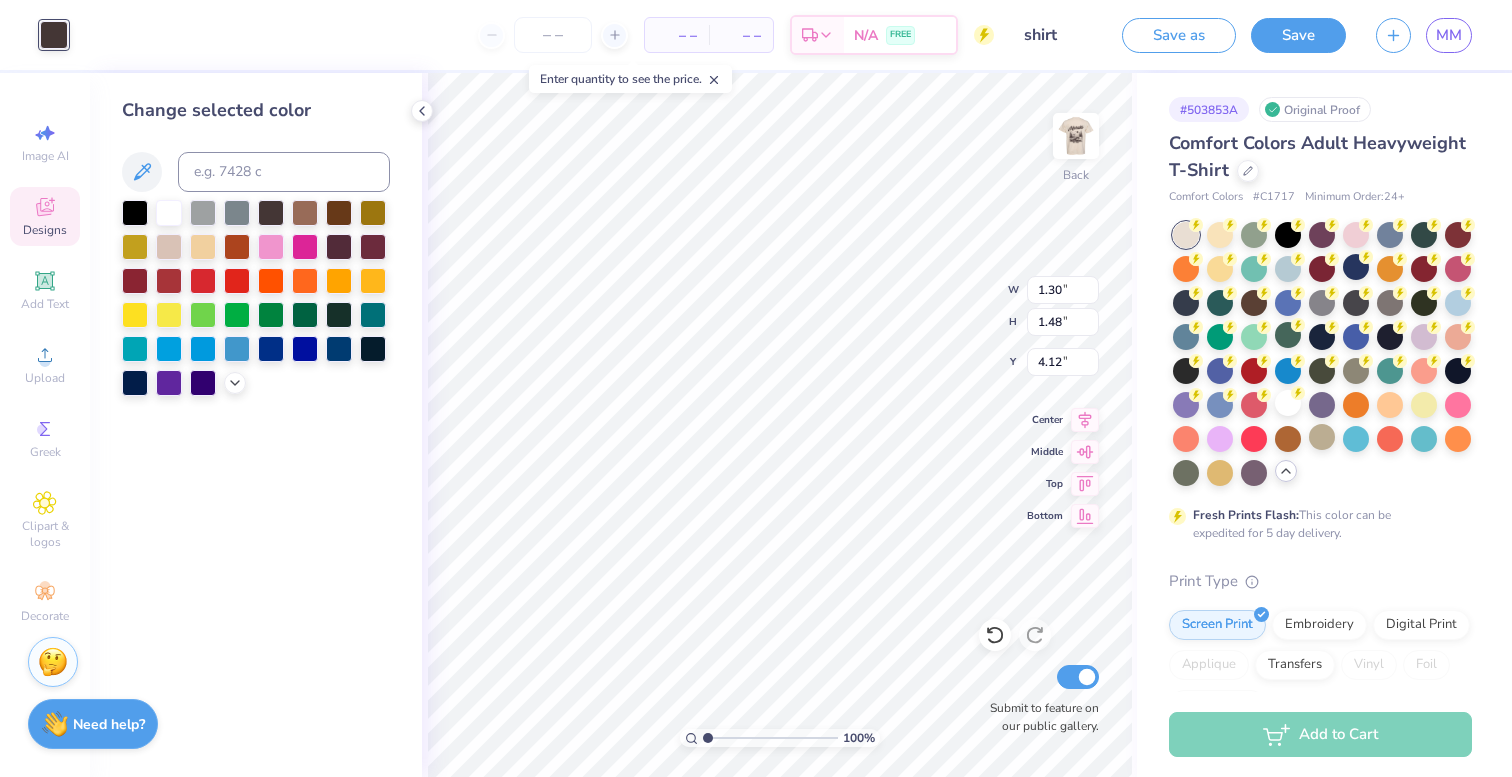 type on "5.05" 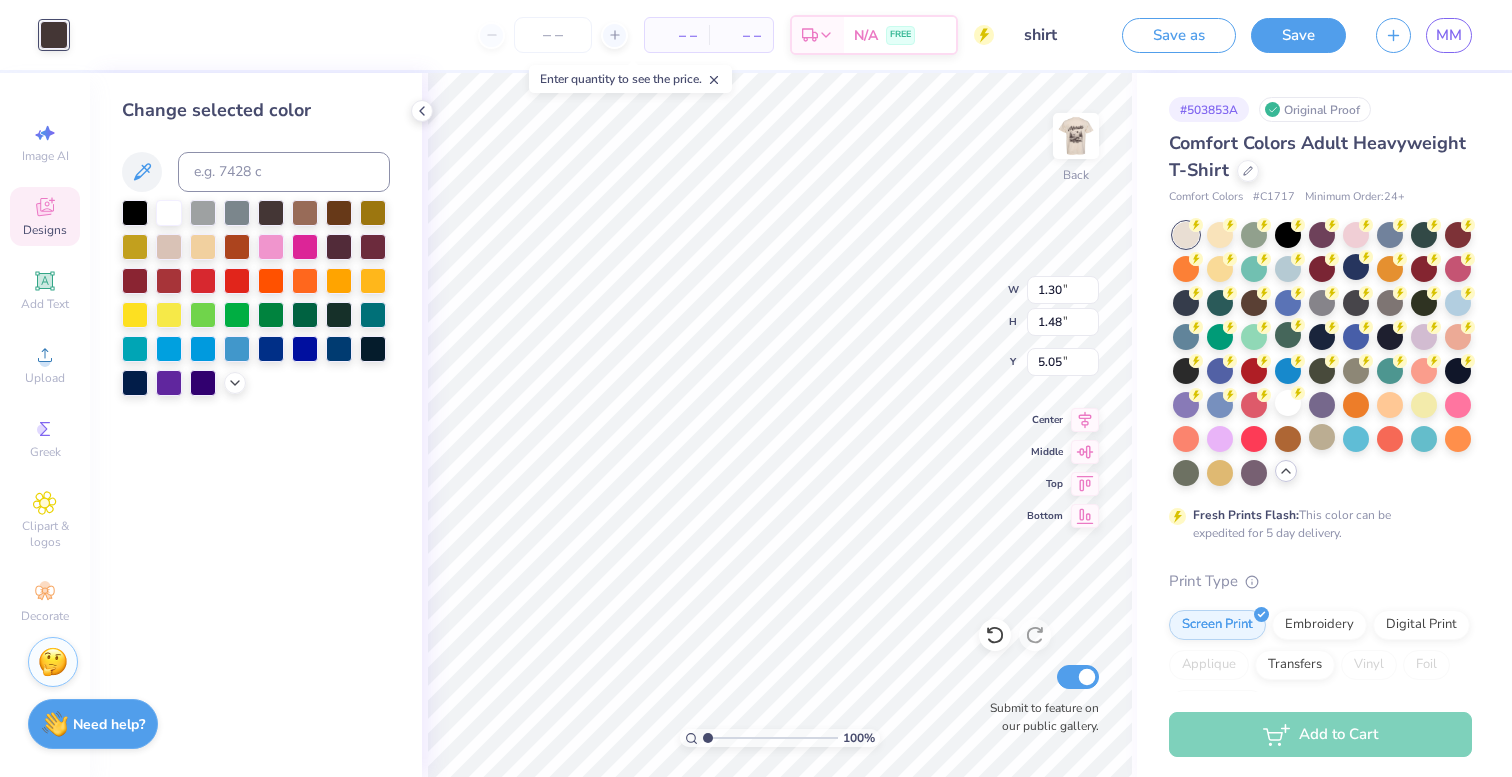 type on "1.26" 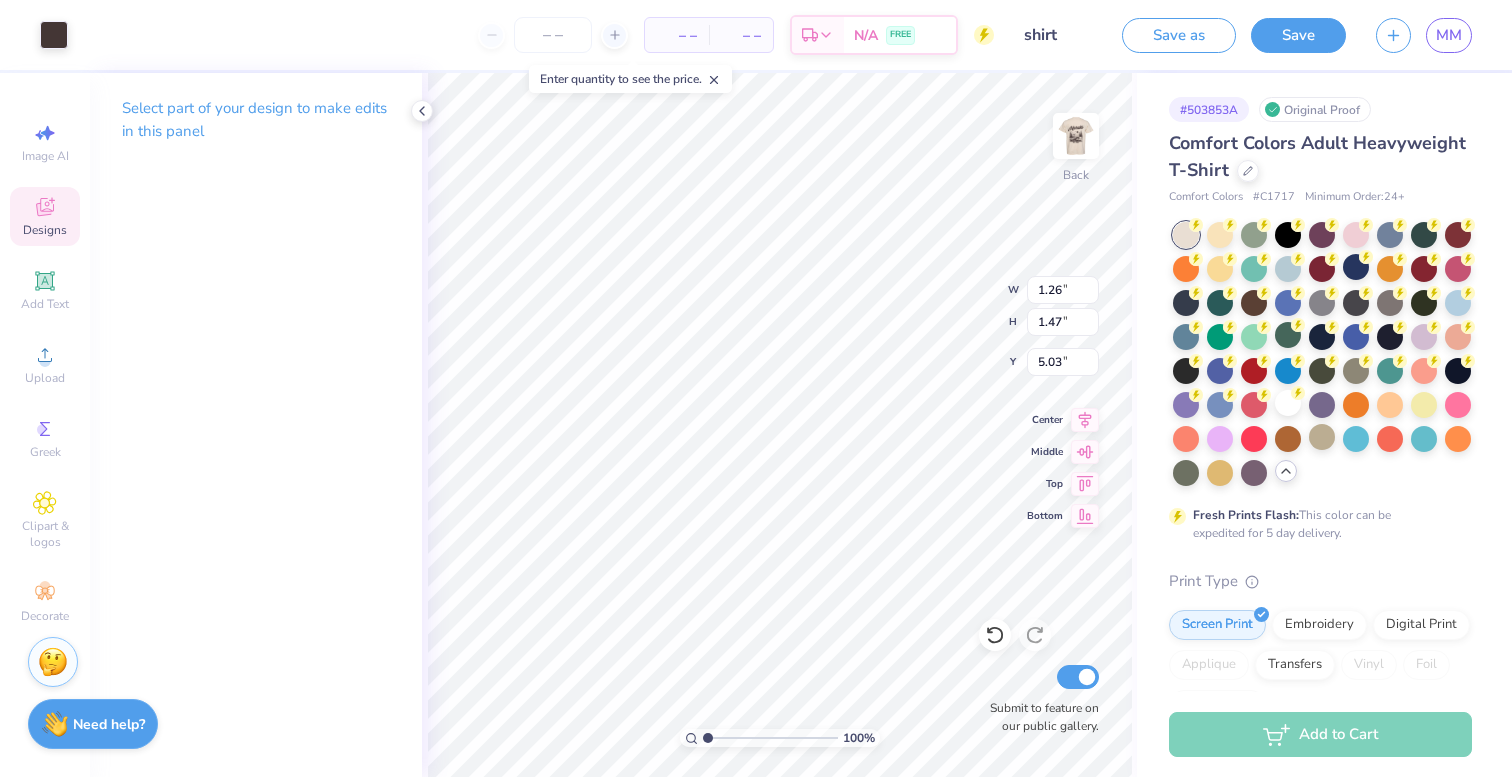 type on "3.00" 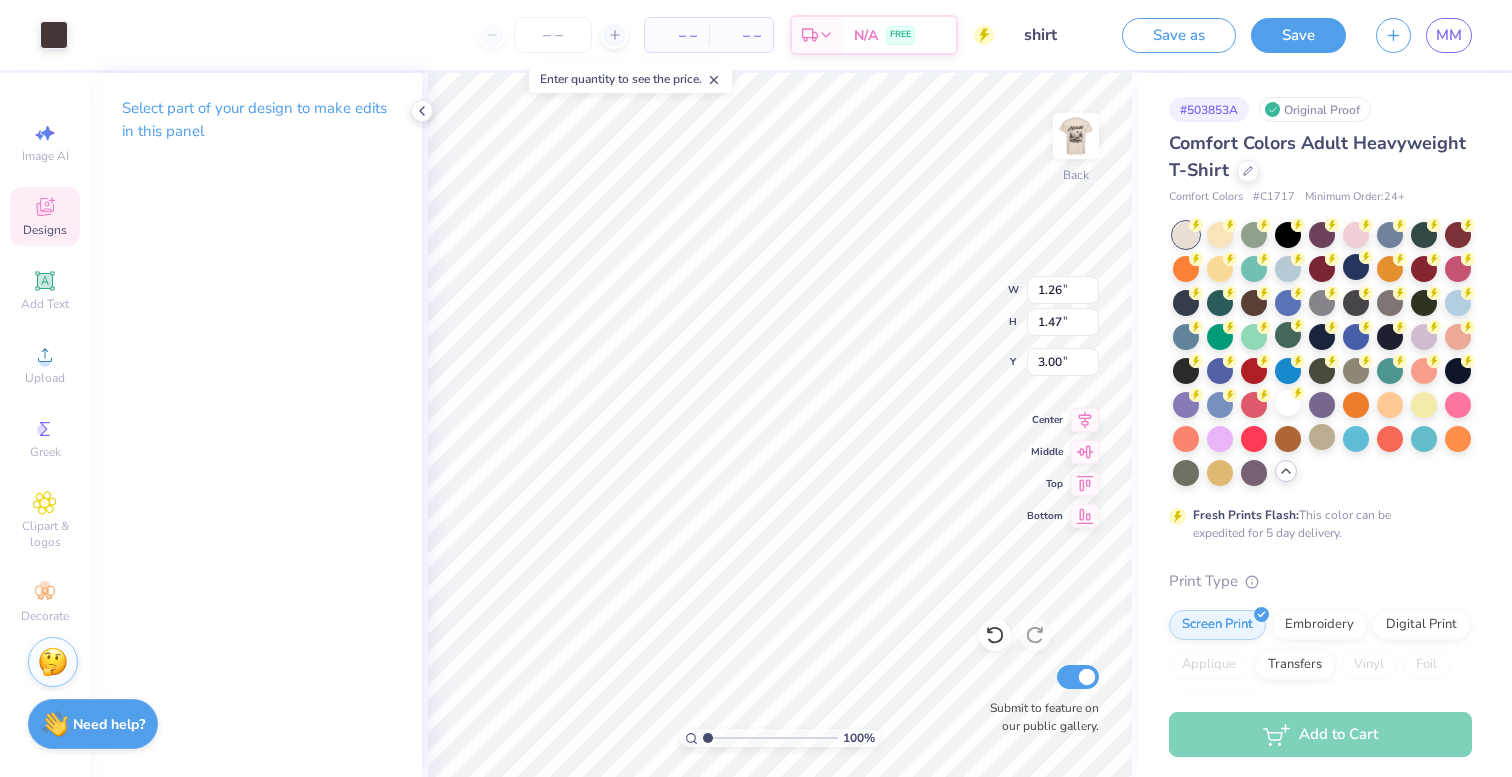 type on "3.82" 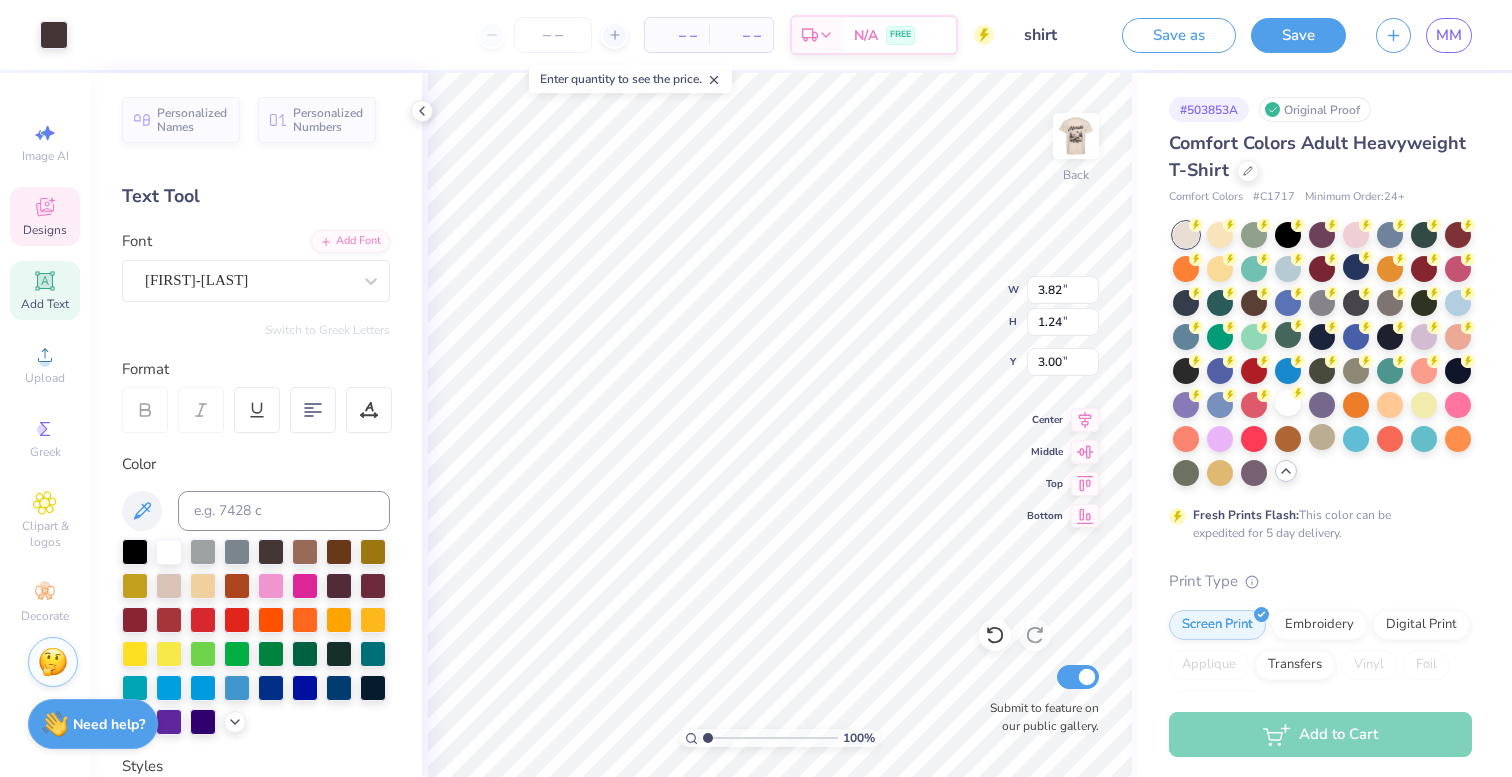 type on "1.26" 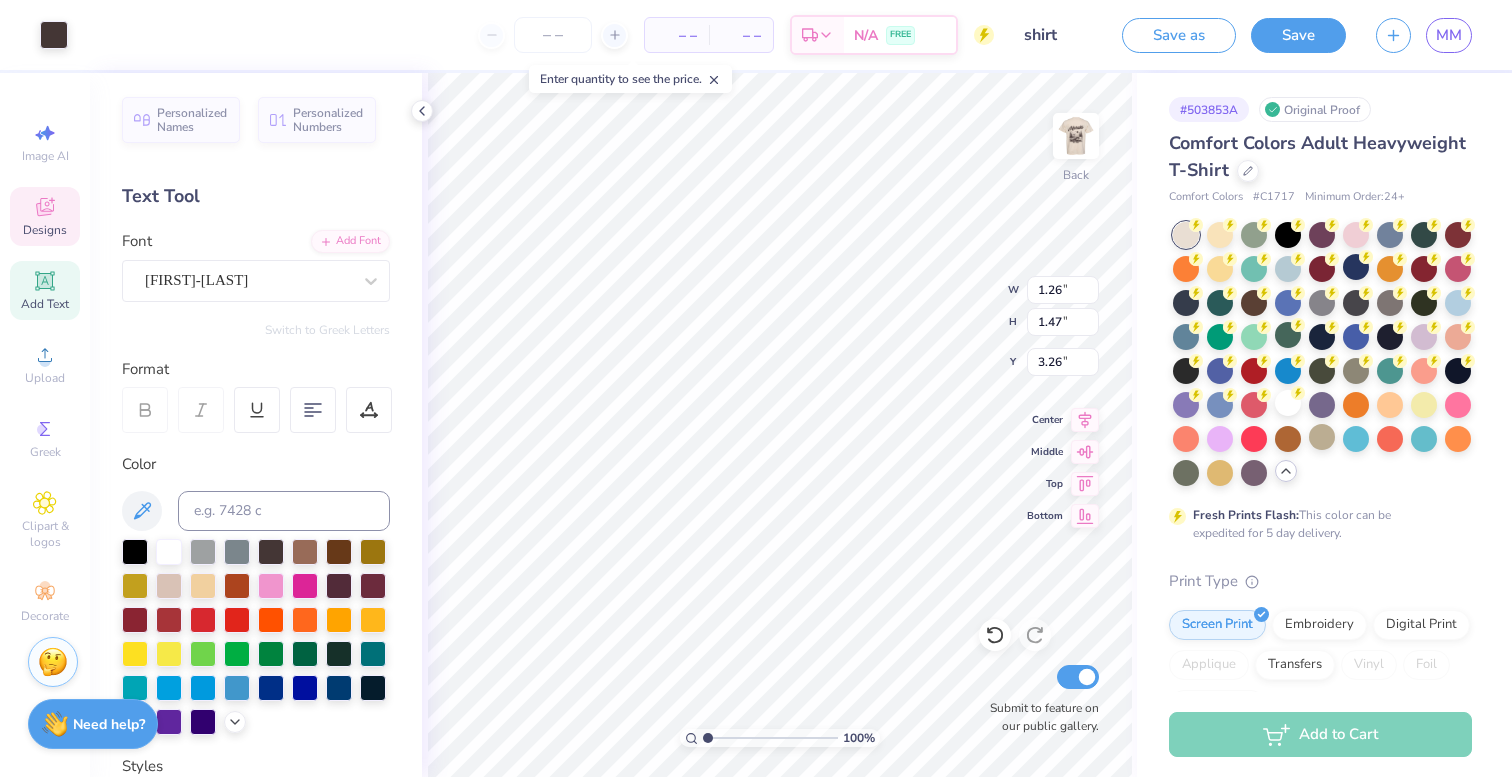 type on "2.47" 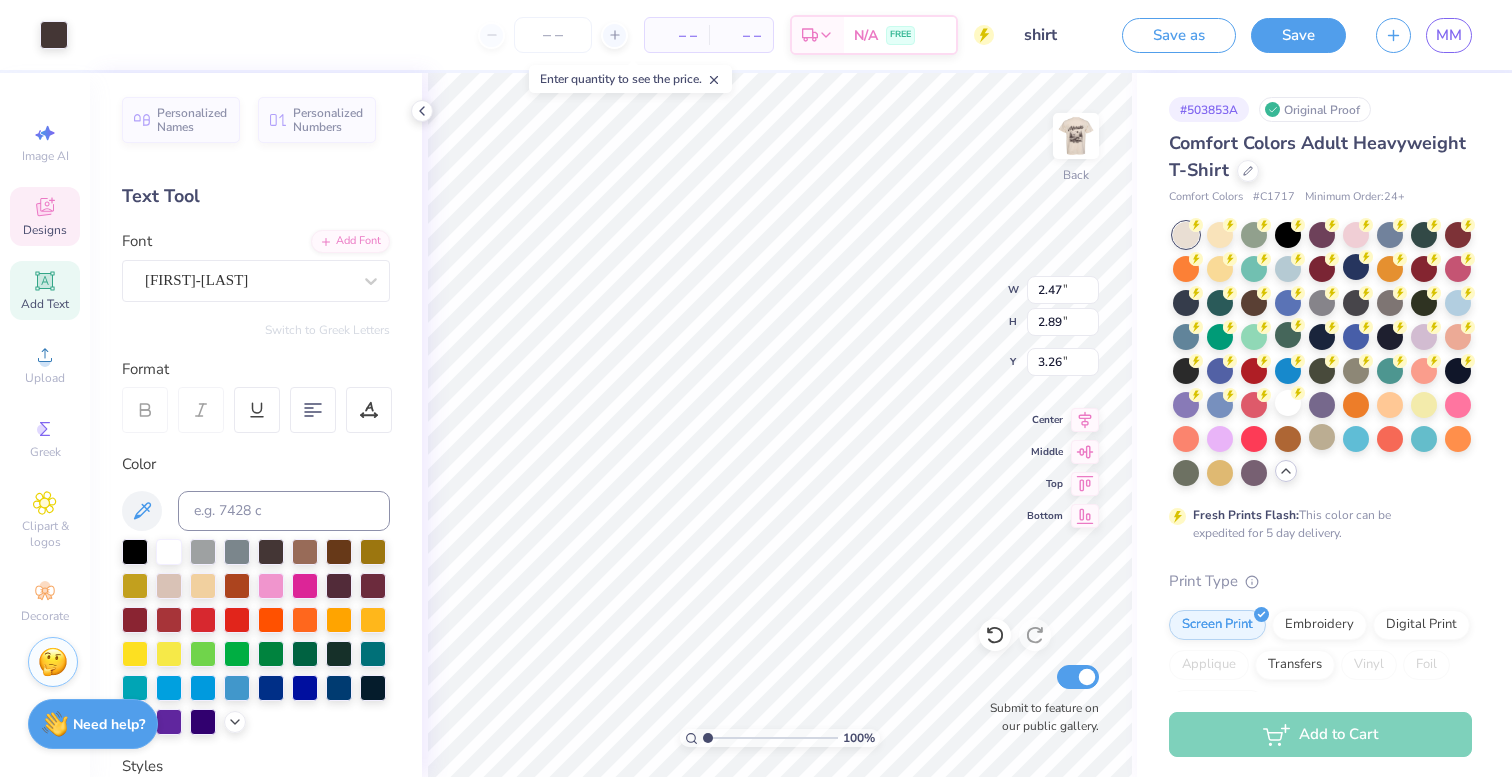 type on "2.17" 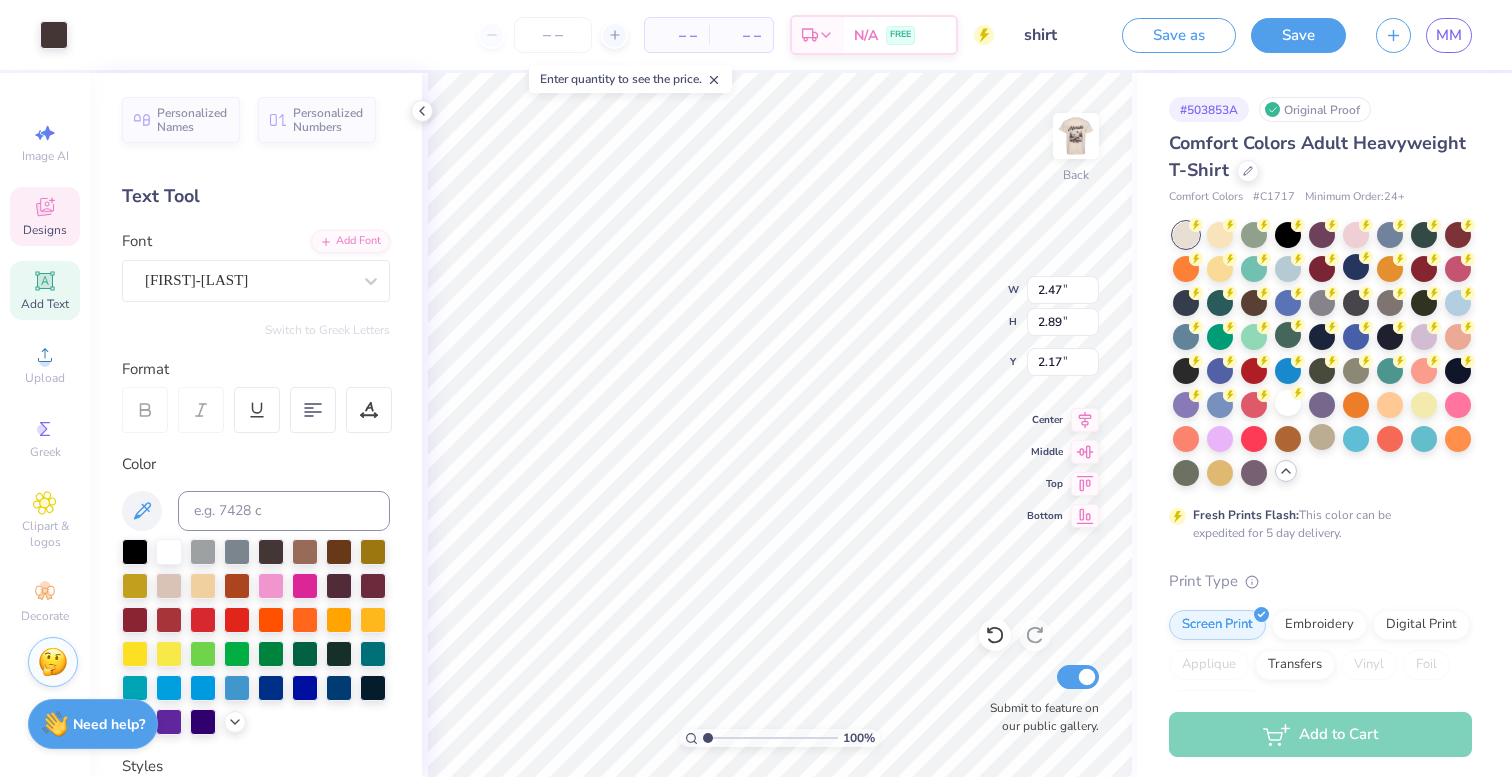 type on "2.39" 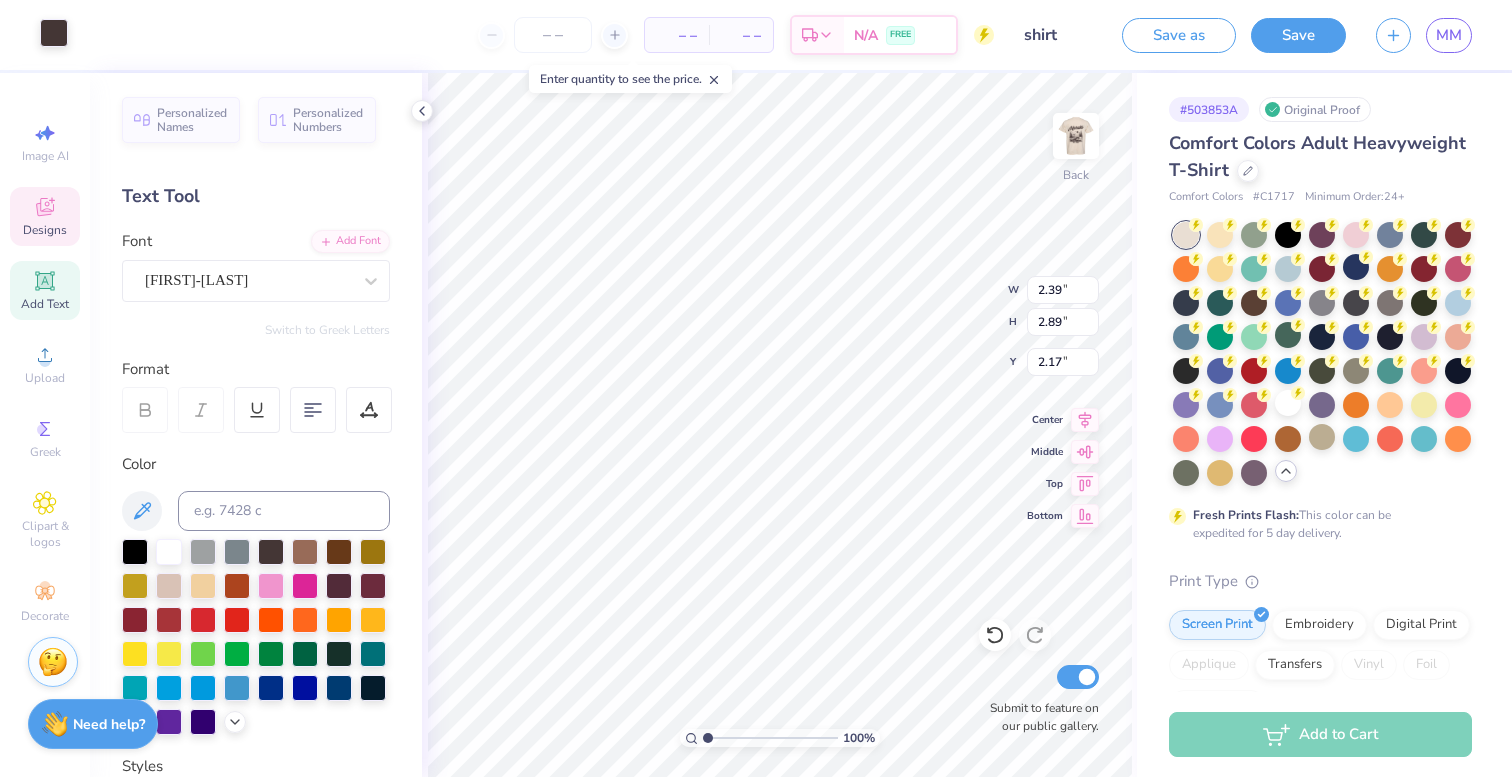 click at bounding box center (54, 33) 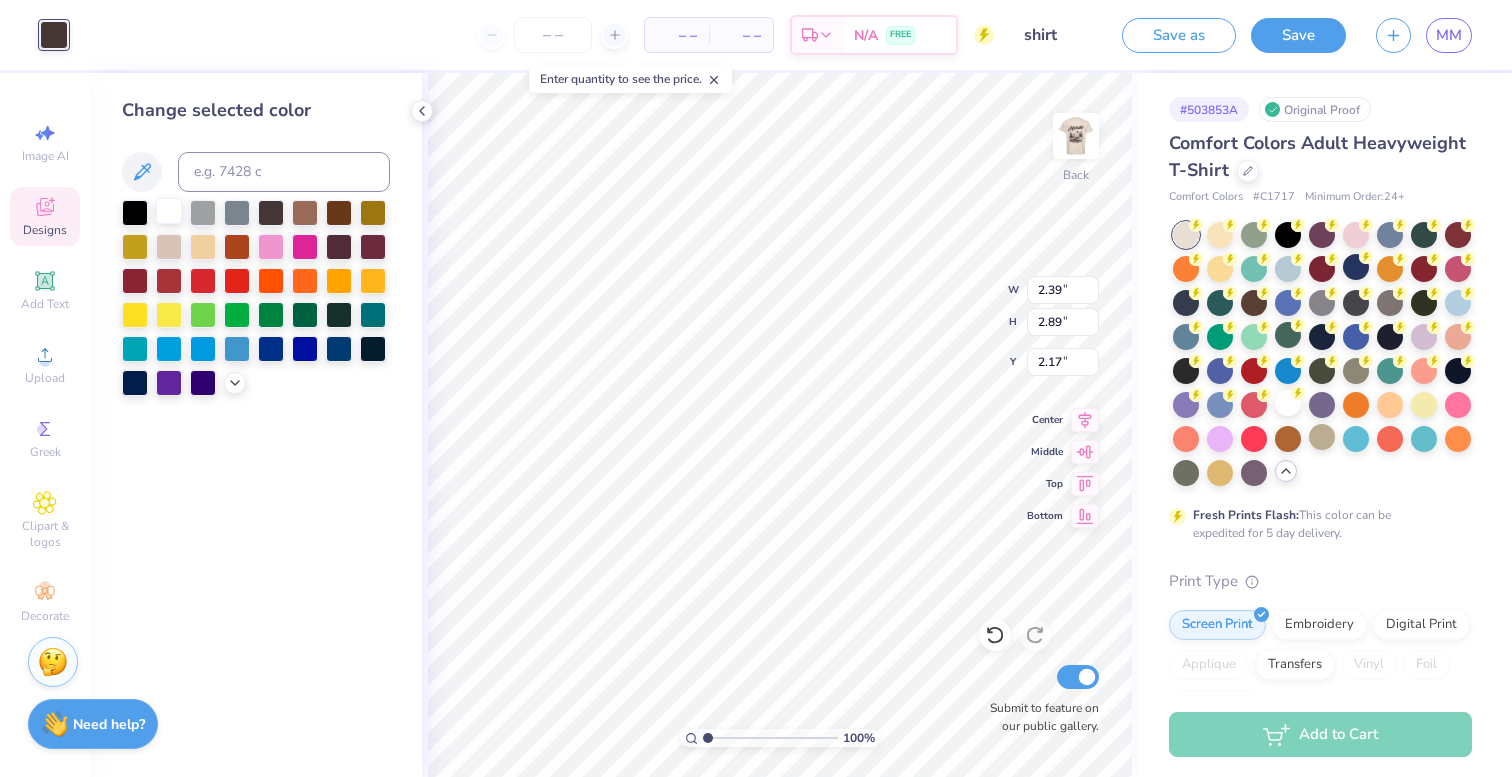 click at bounding box center [169, 211] 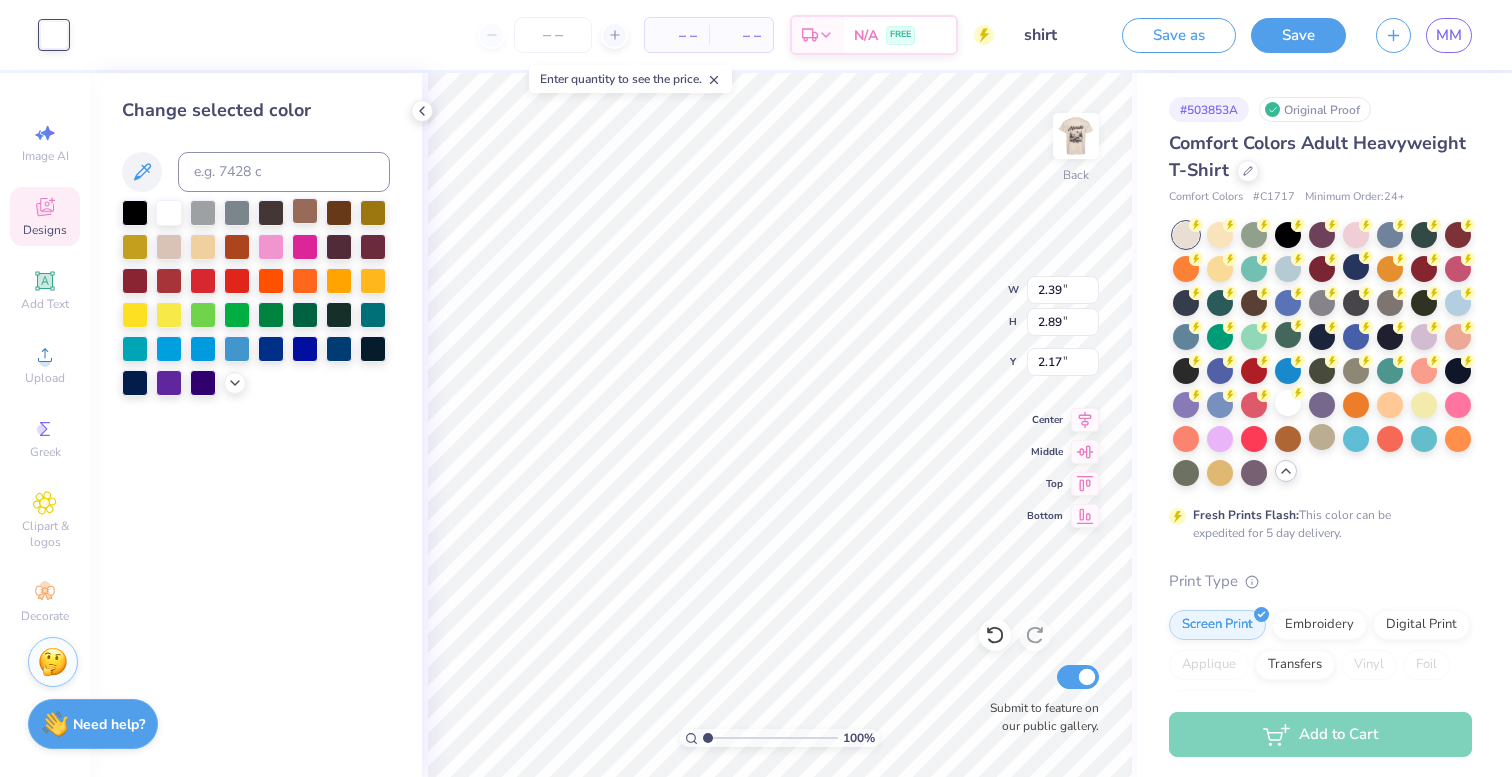 click at bounding box center (305, 211) 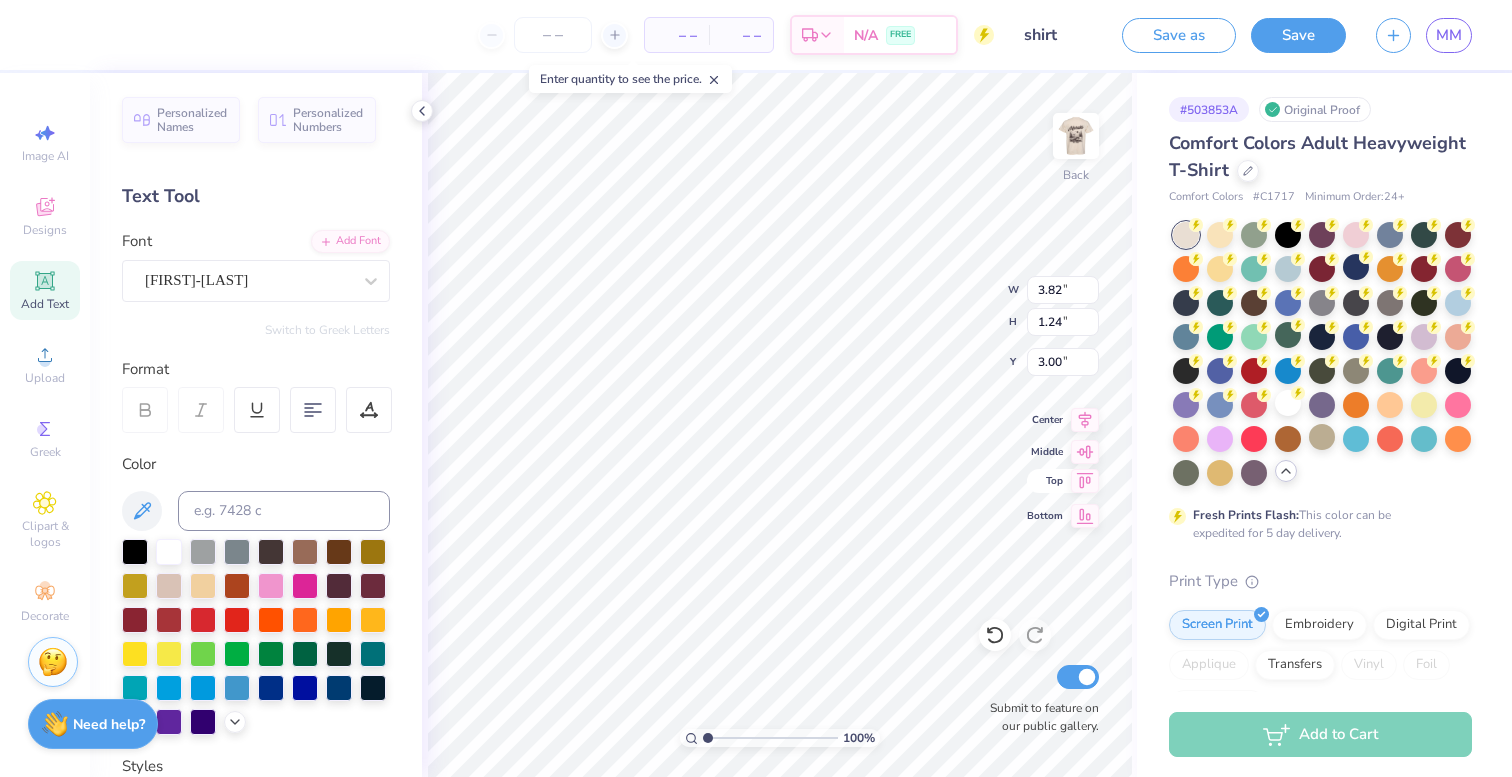 click 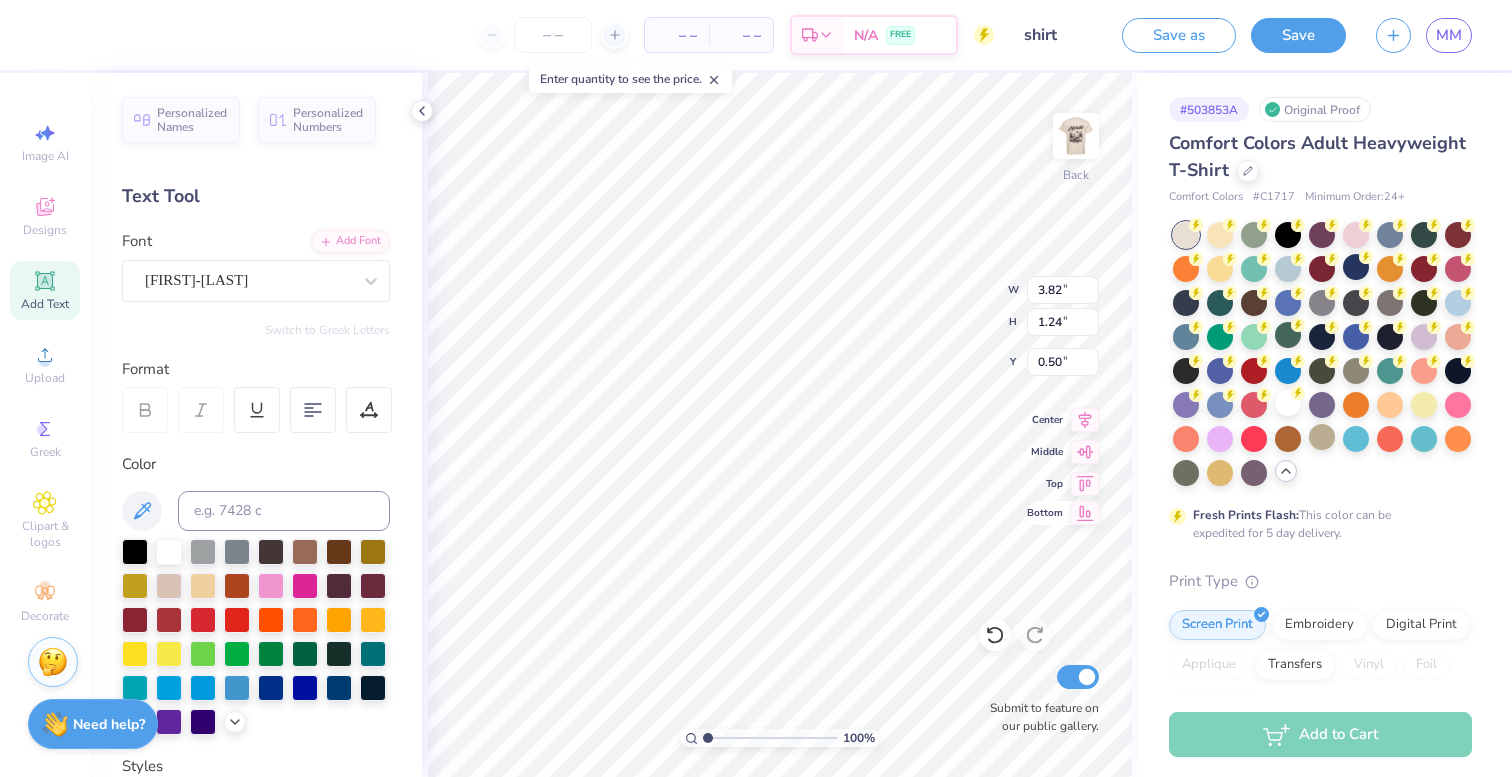 type on "3.00" 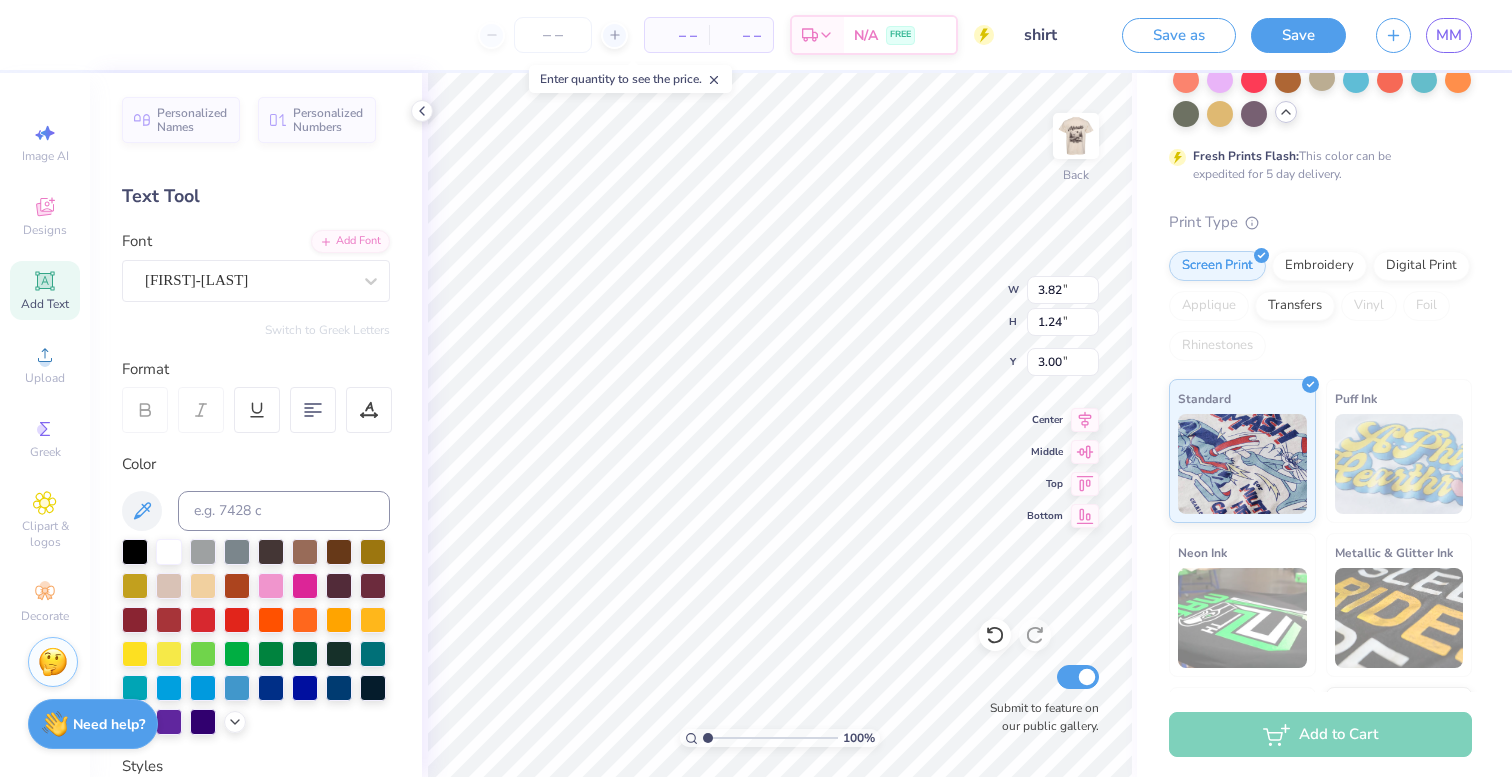 scroll, scrollTop: 0, scrollLeft: 0, axis: both 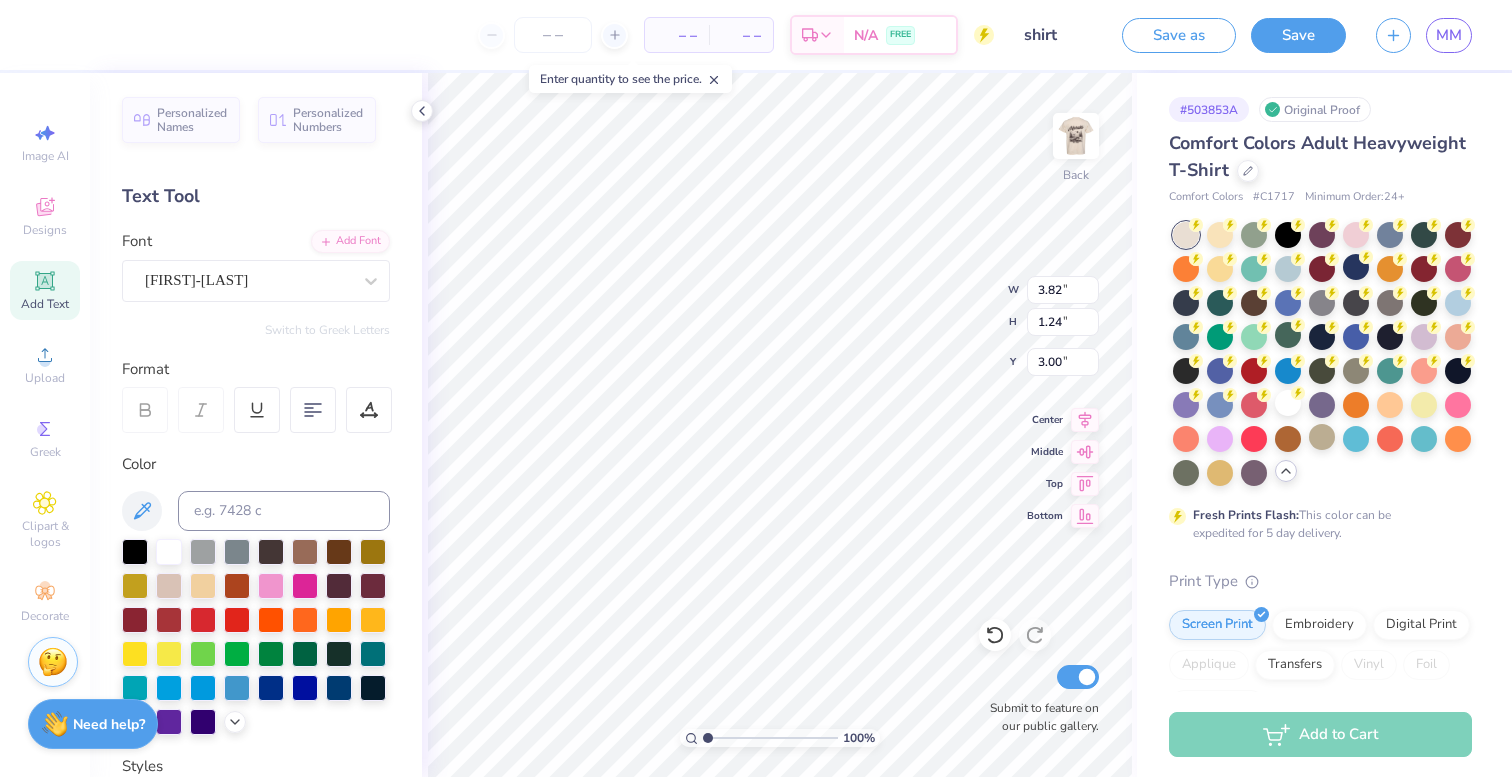type on "2.39" 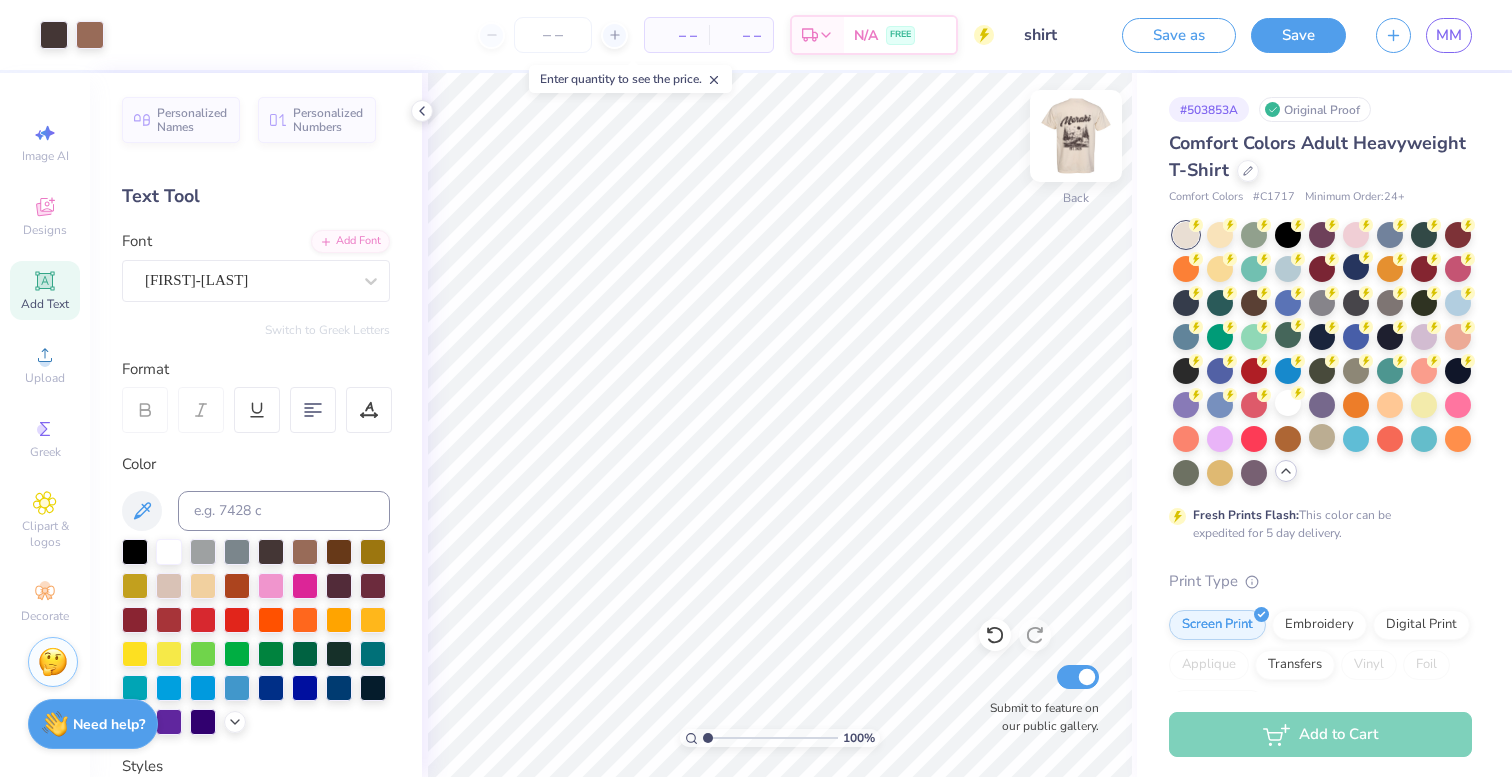 click at bounding box center (1076, 136) 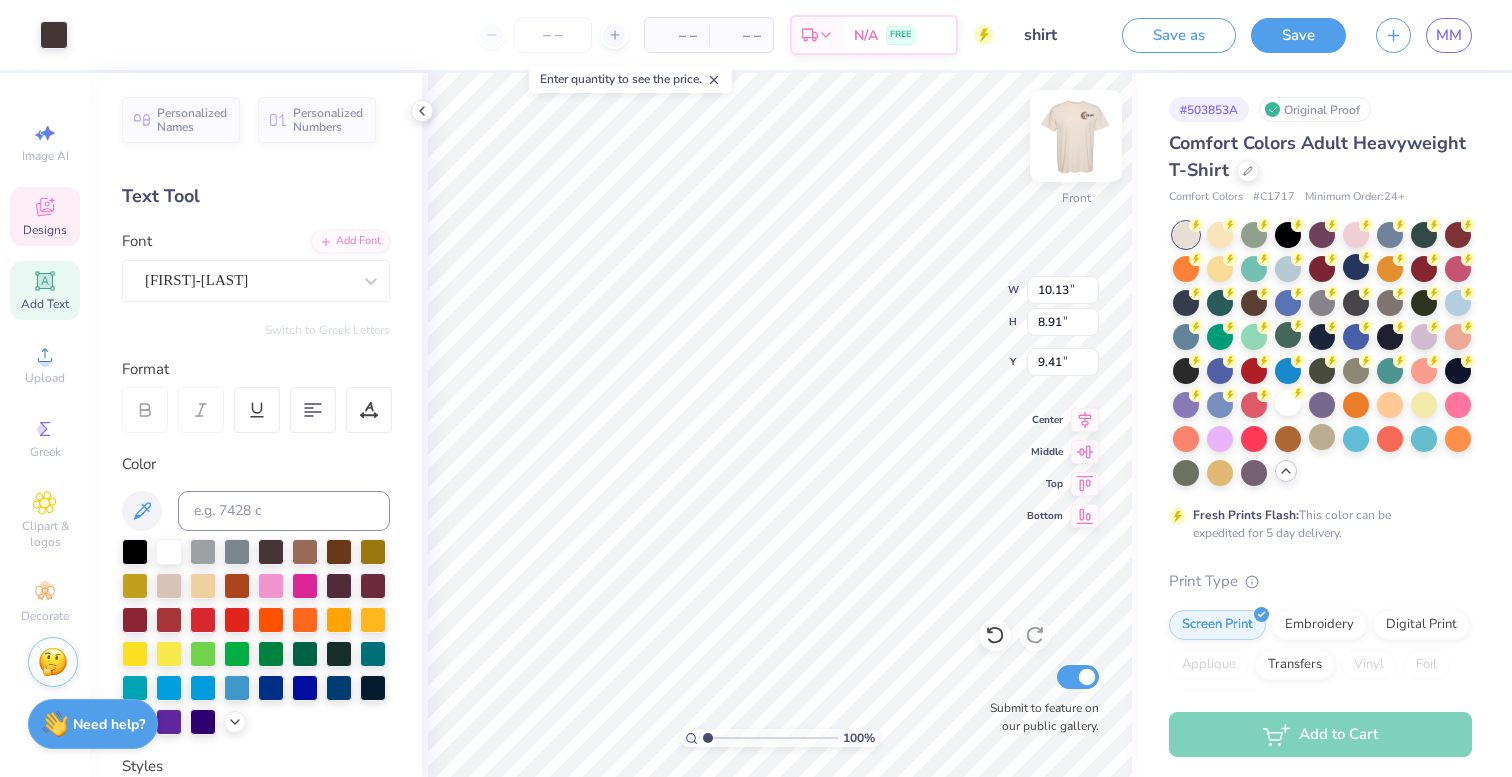 click at bounding box center [1076, 136] 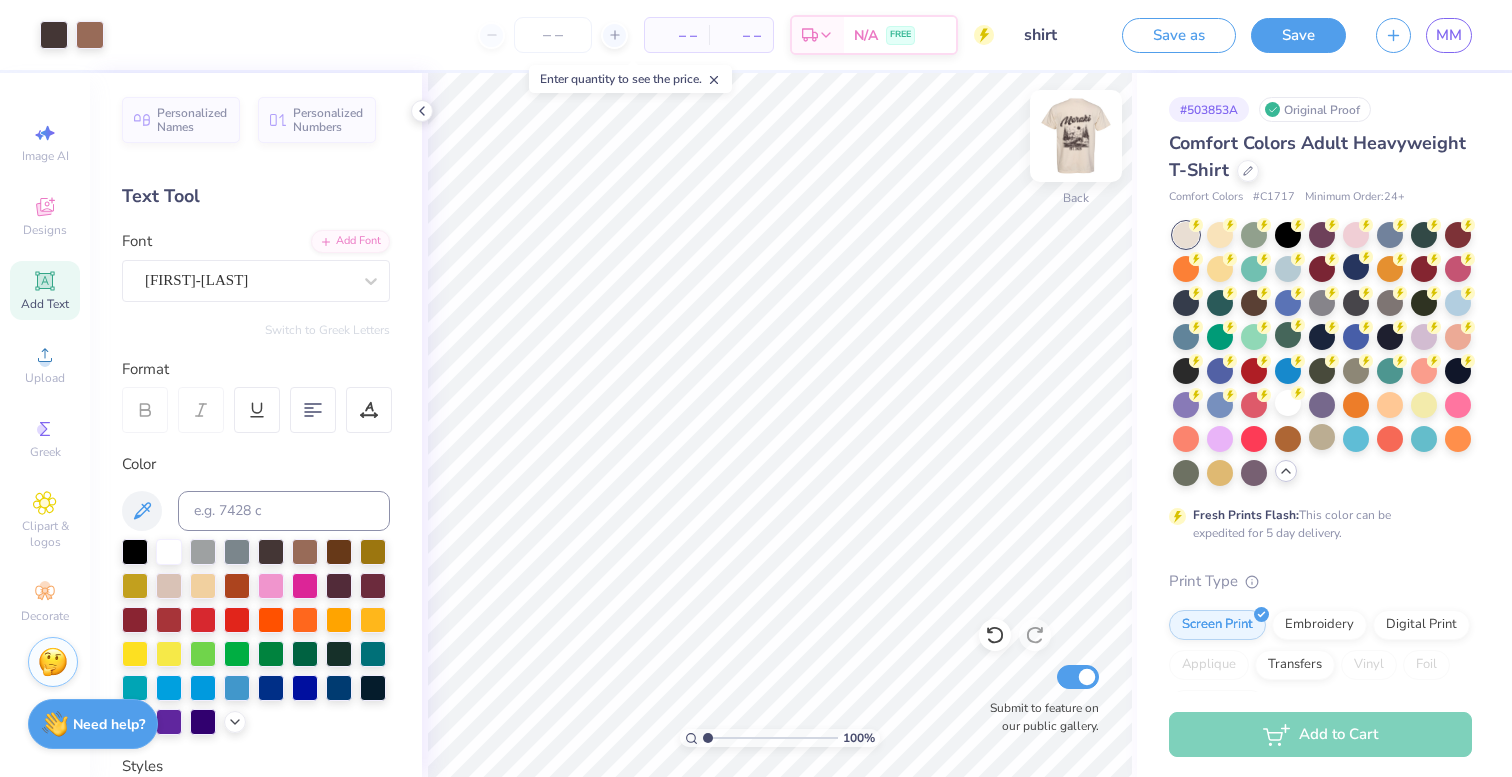 click at bounding box center [1076, 136] 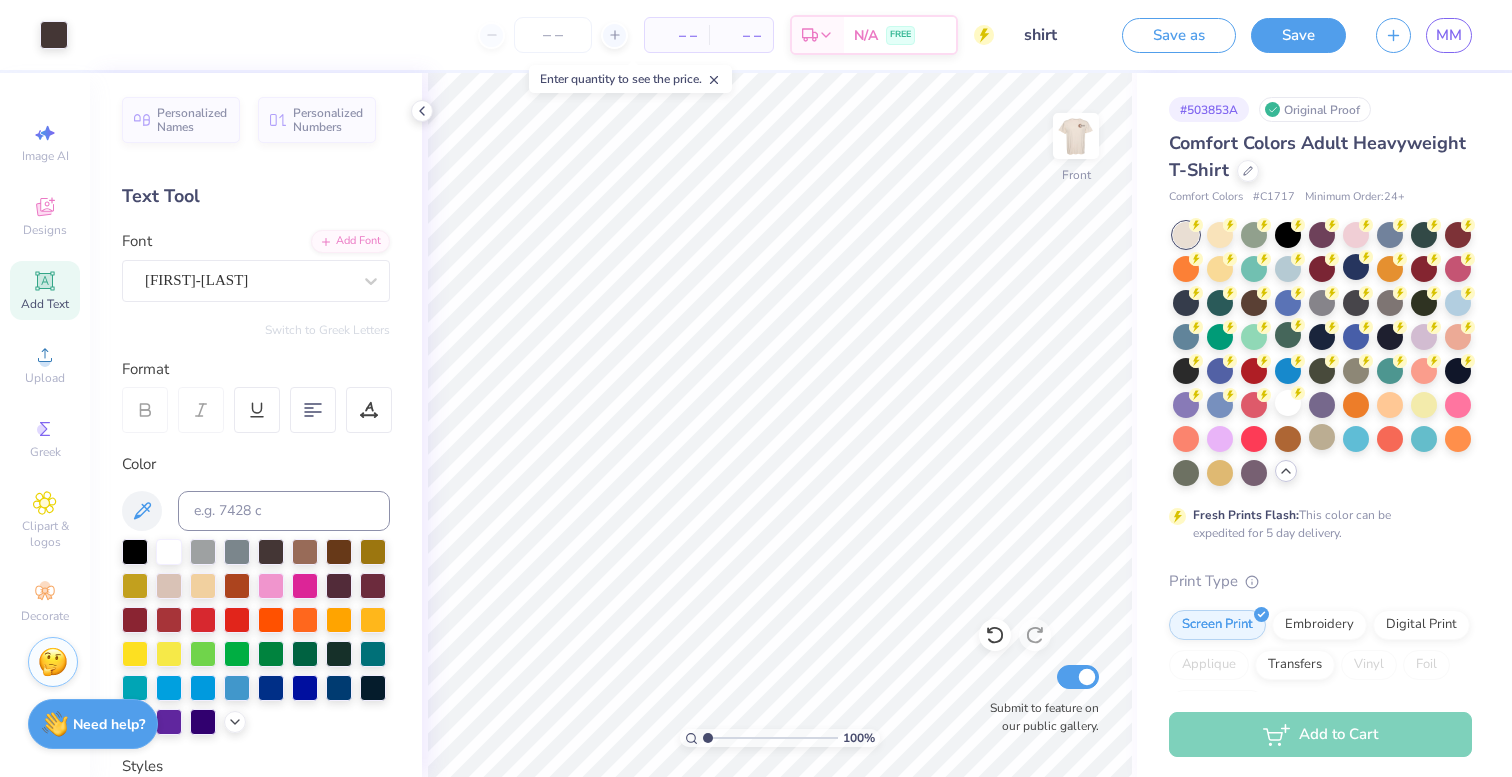 click at bounding box center [1076, 136] 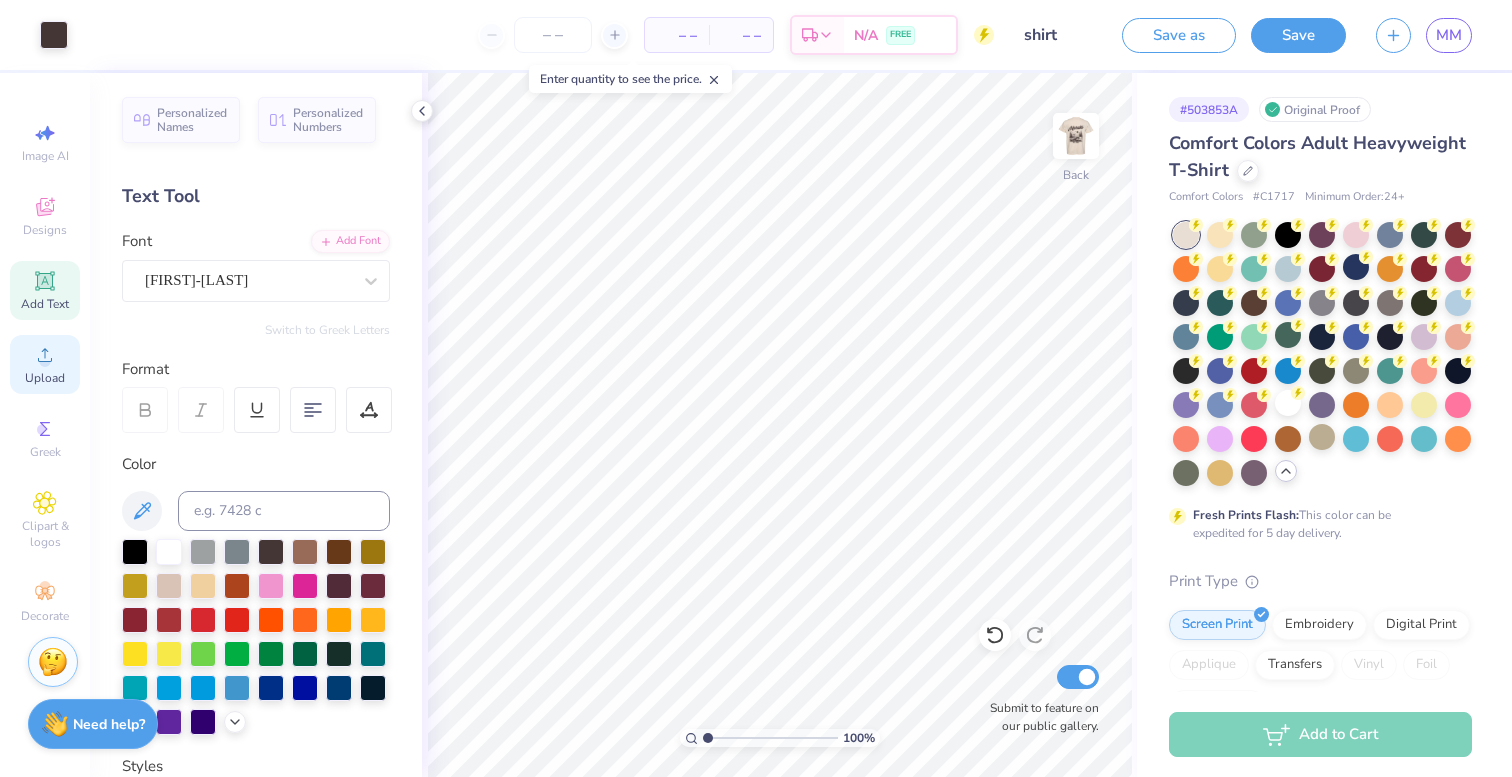 click on "Upload" at bounding box center [45, 378] 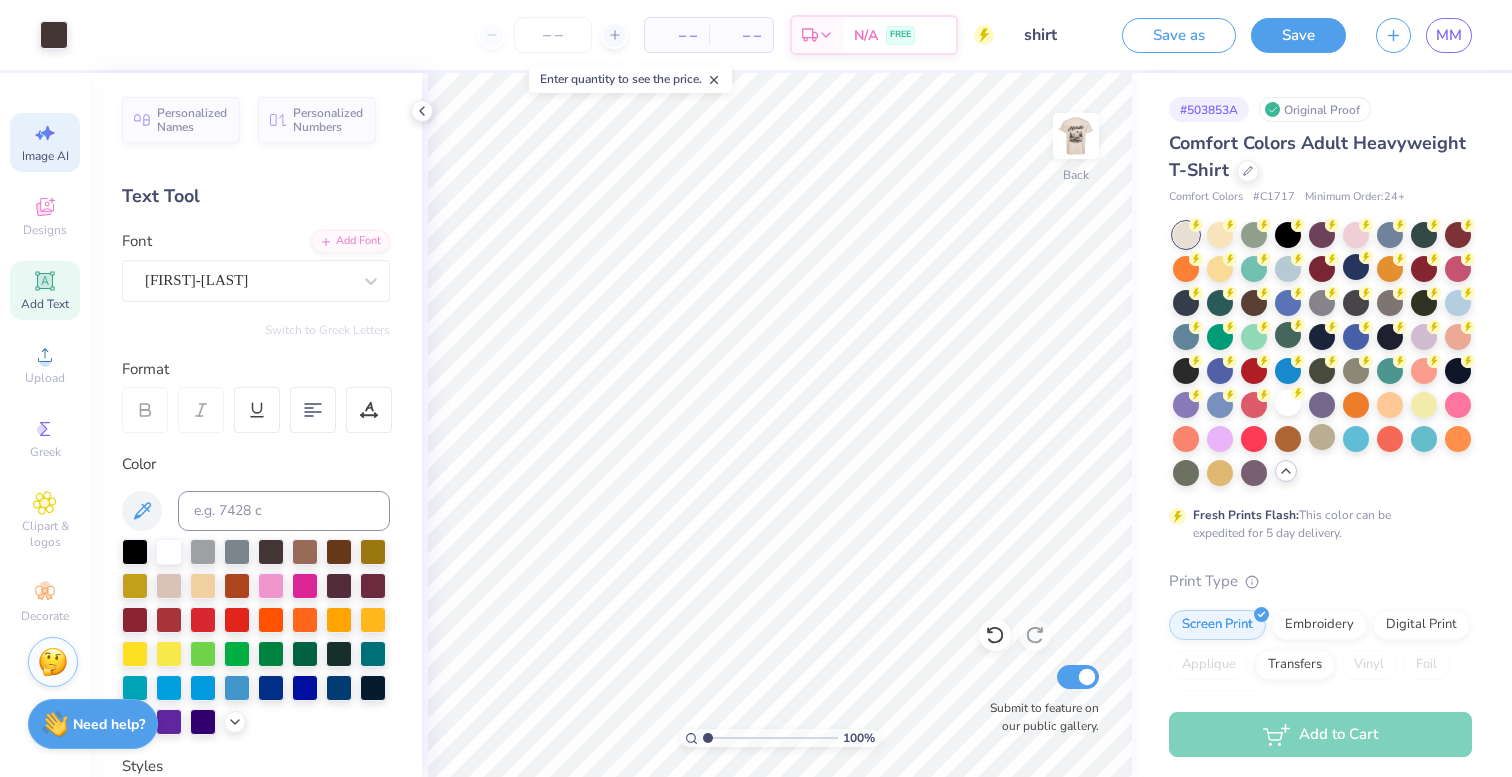 click 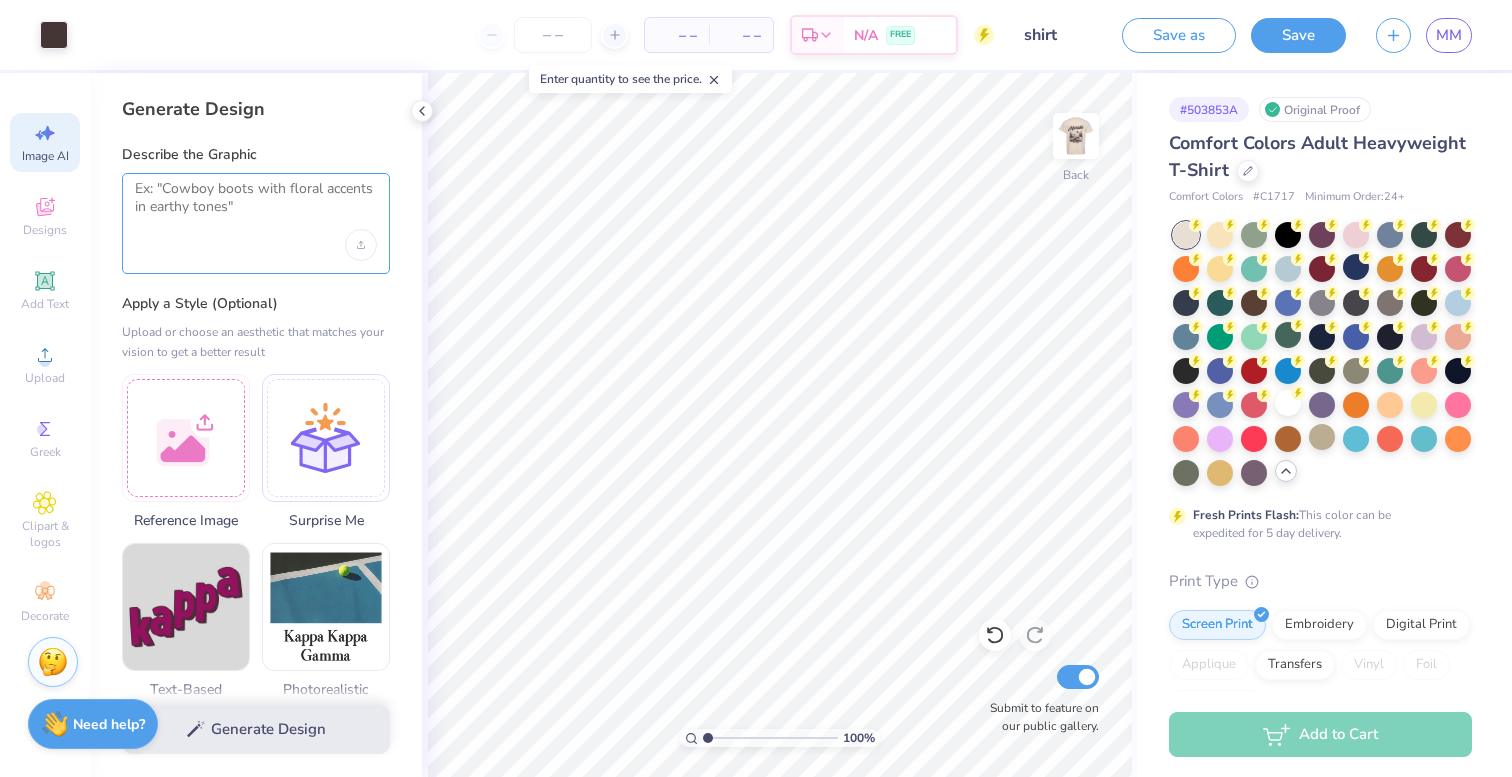 click at bounding box center (256, 205) 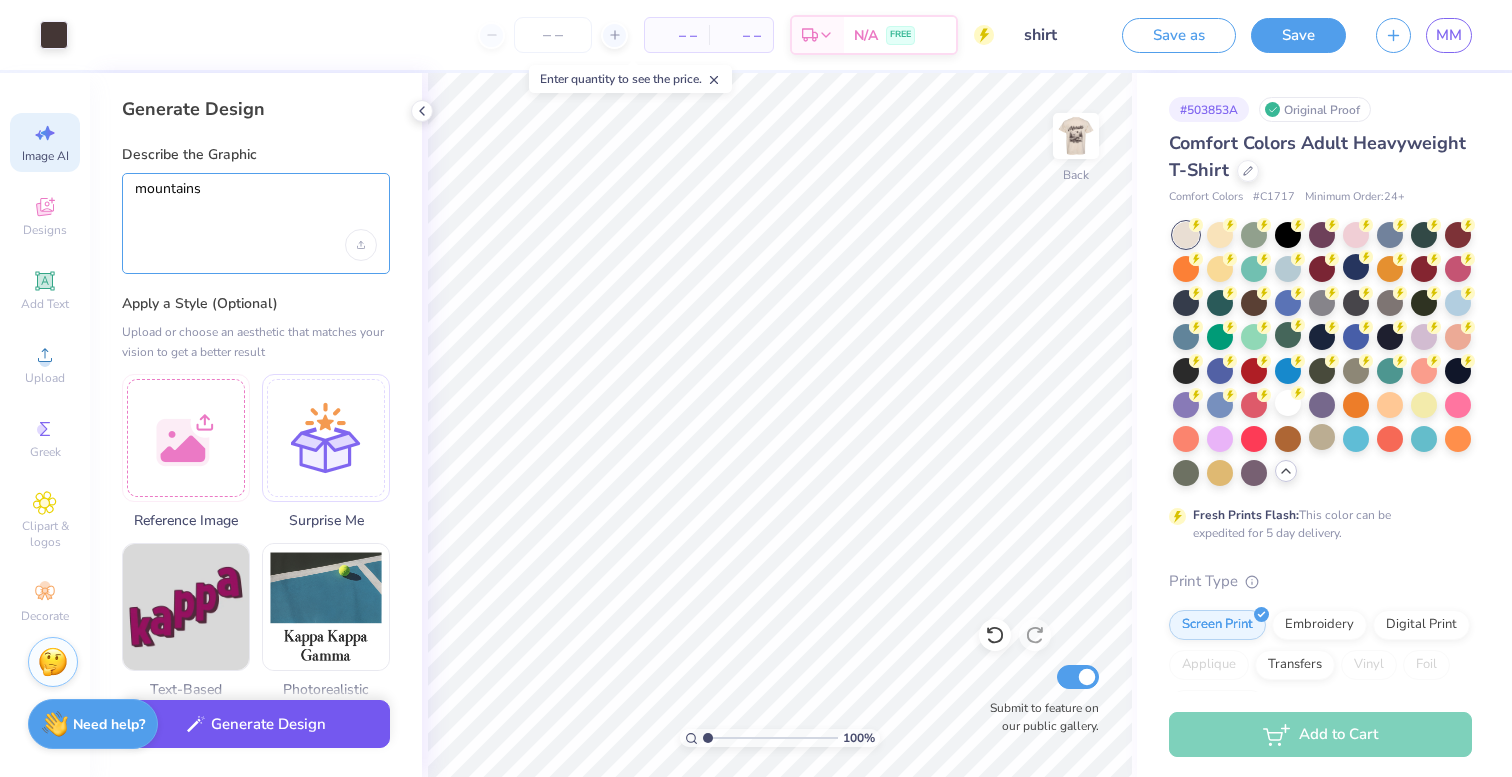 type on "mountains" 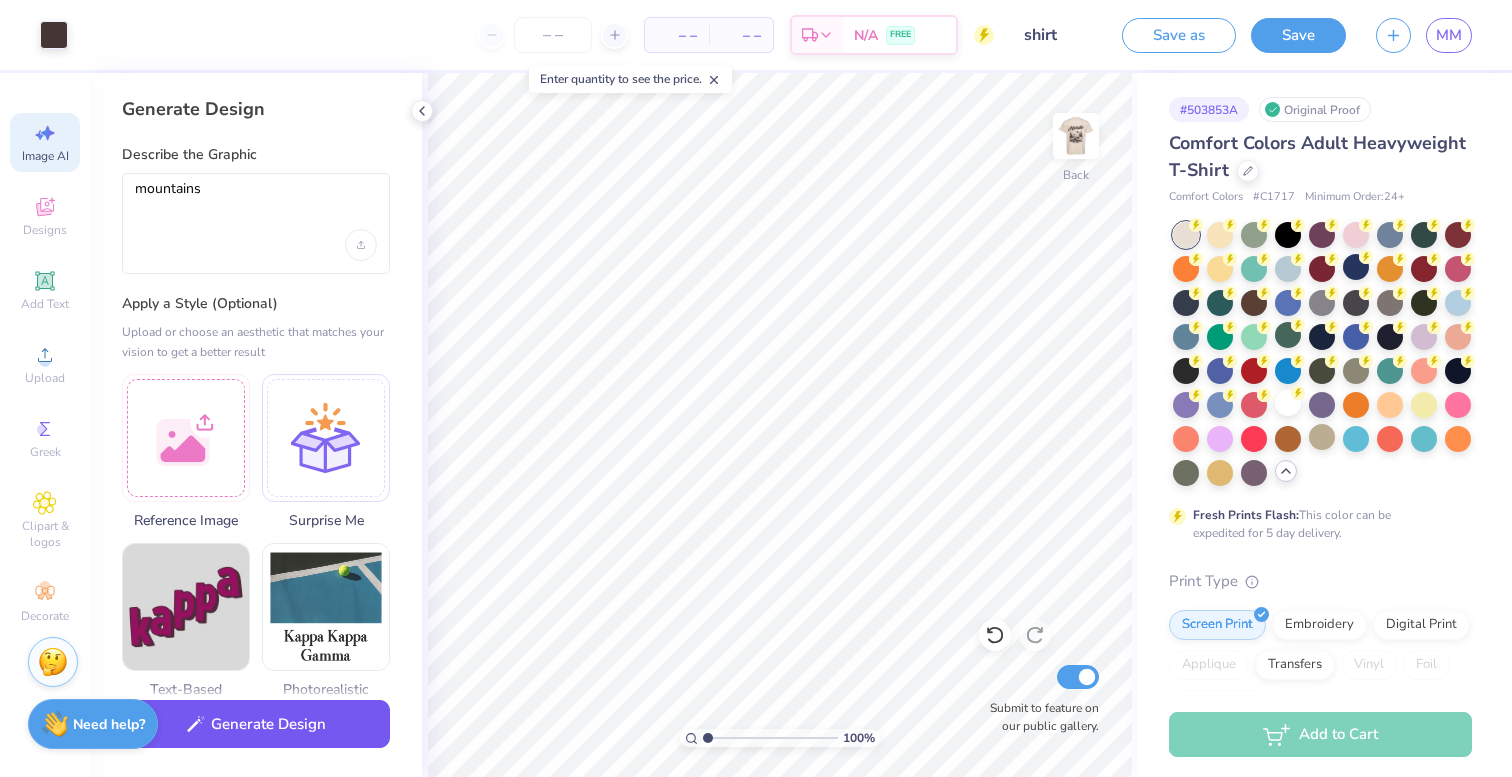 click on "Generate Design" at bounding box center (256, 724) 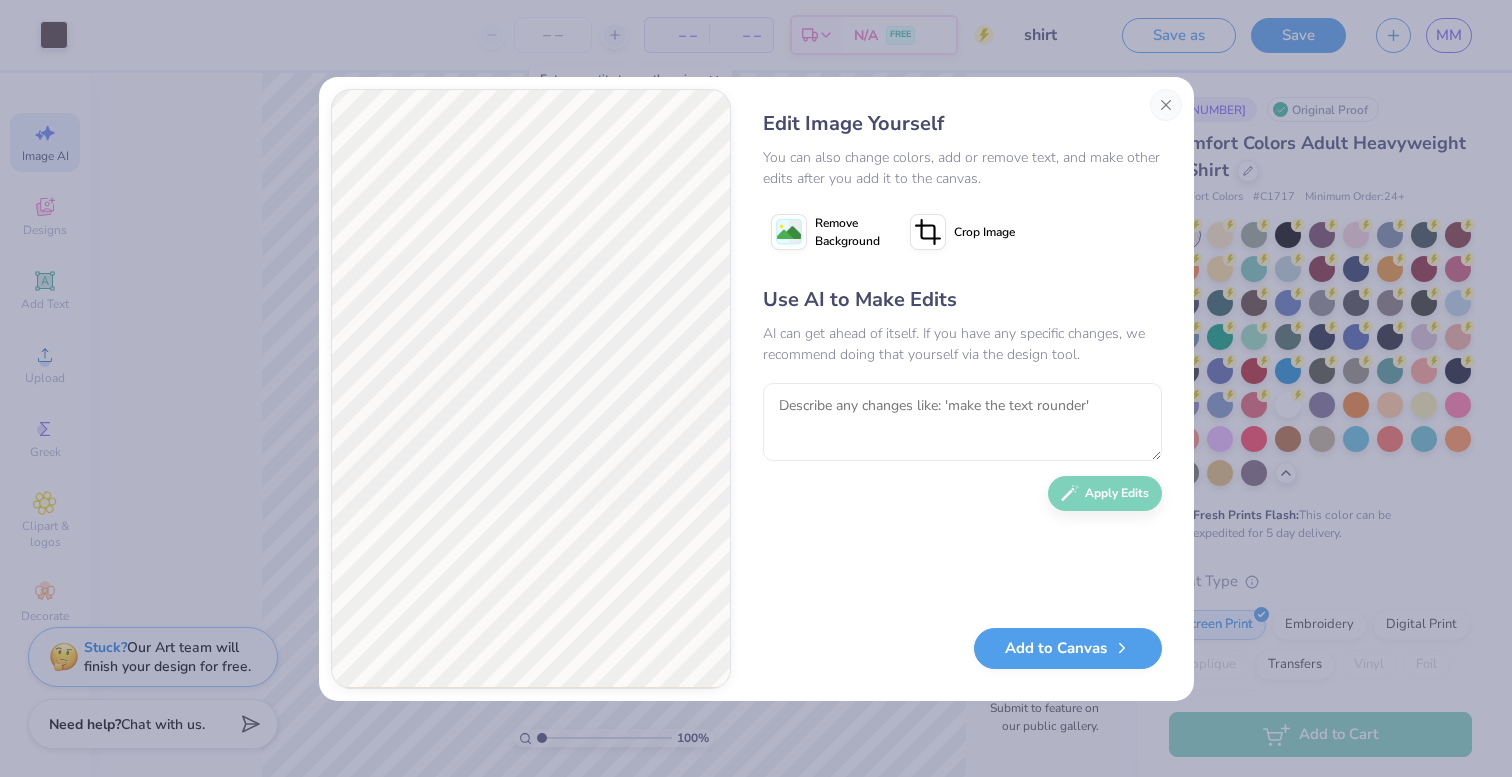 select on "4" 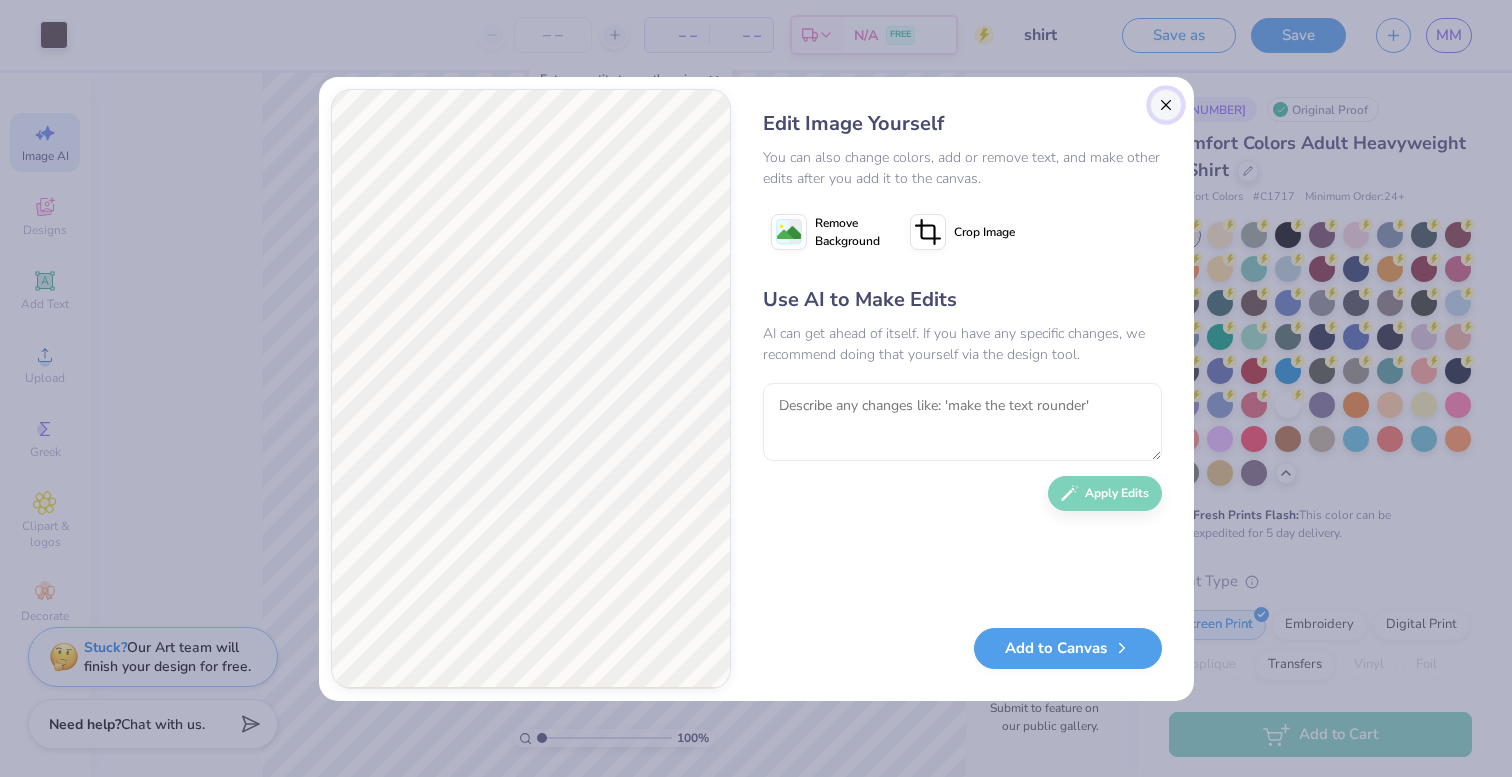 click at bounding box center [1166, 105] 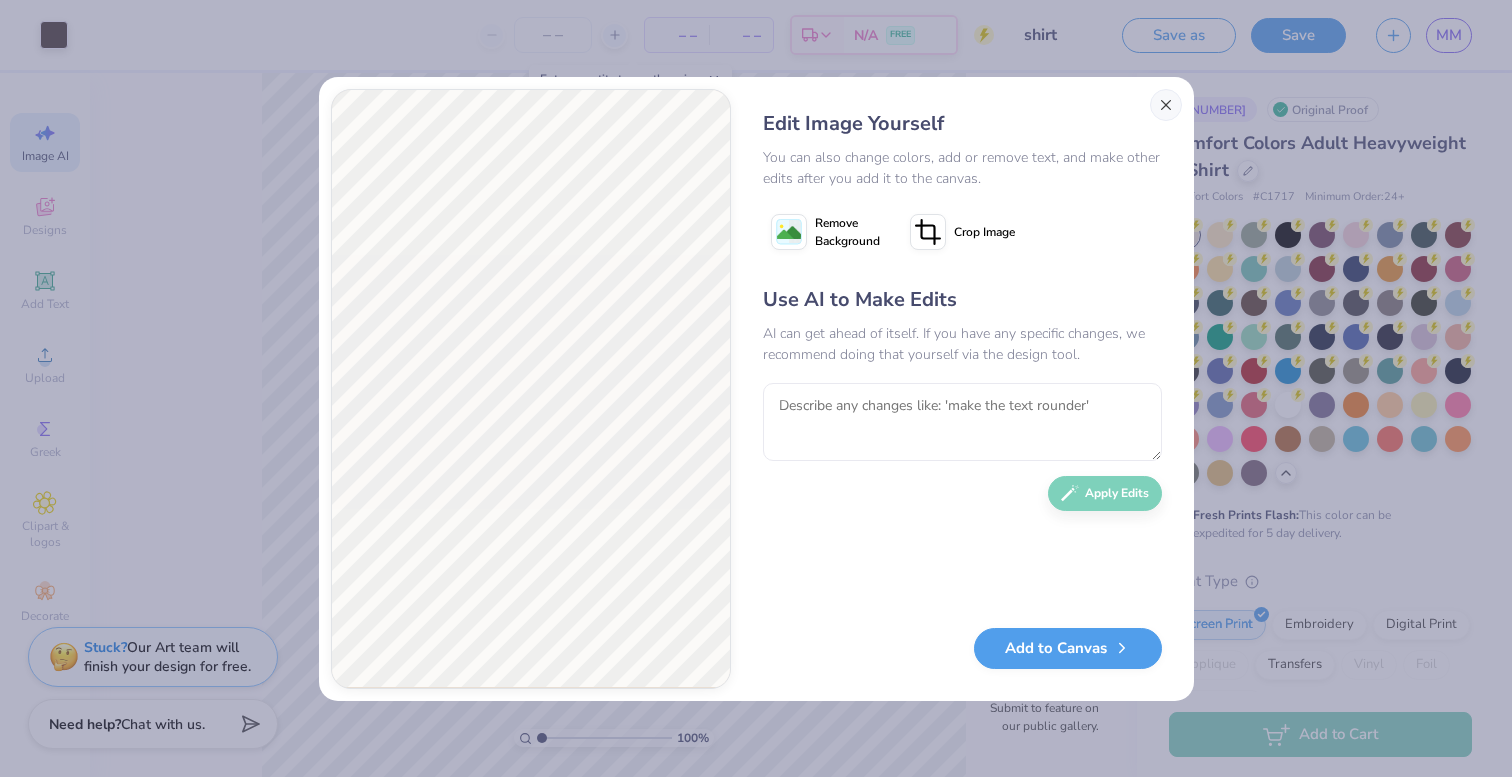 scroll, scrollTop: 0, scrollLeft: 45, axis: horizontal 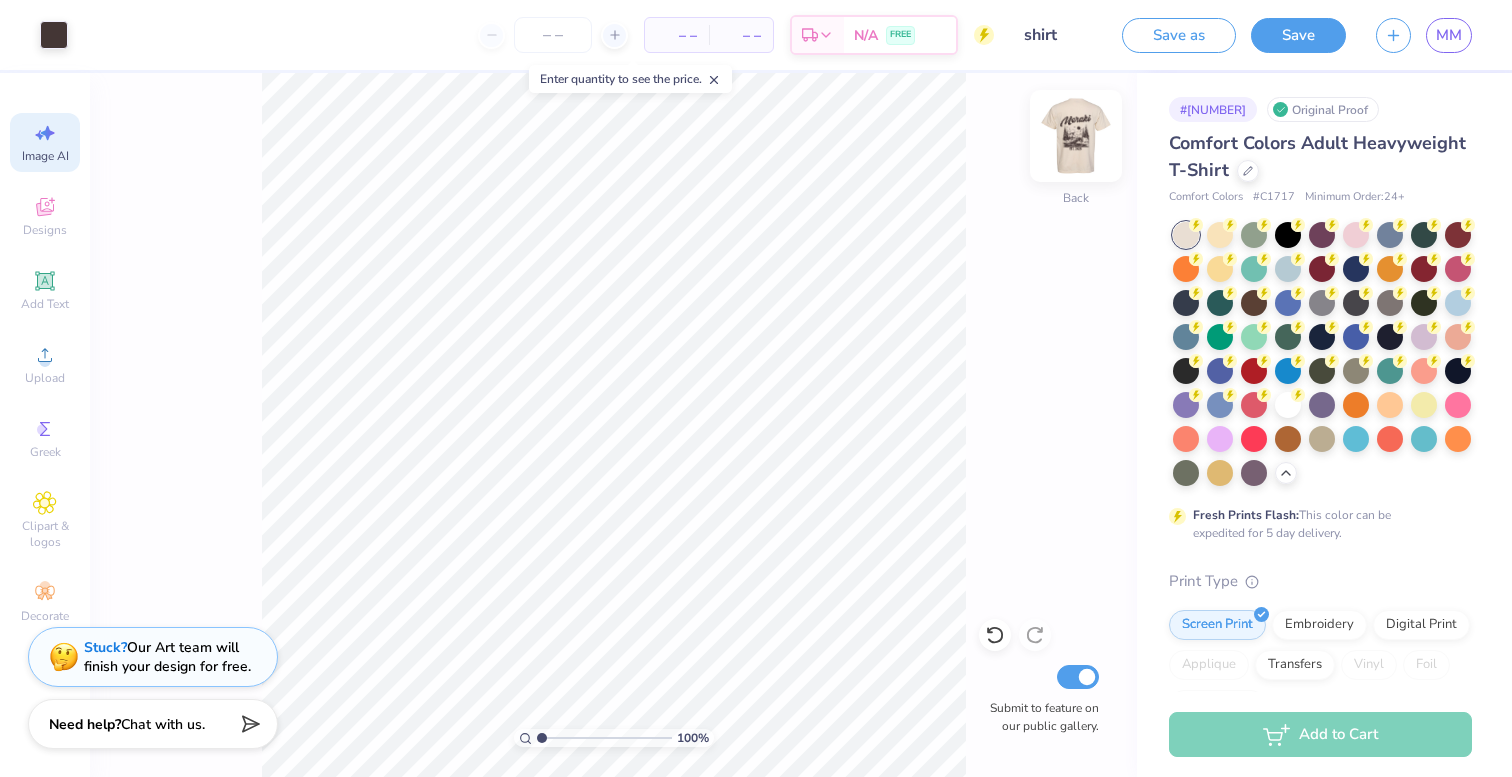 click at bounding box center [1076, 136] 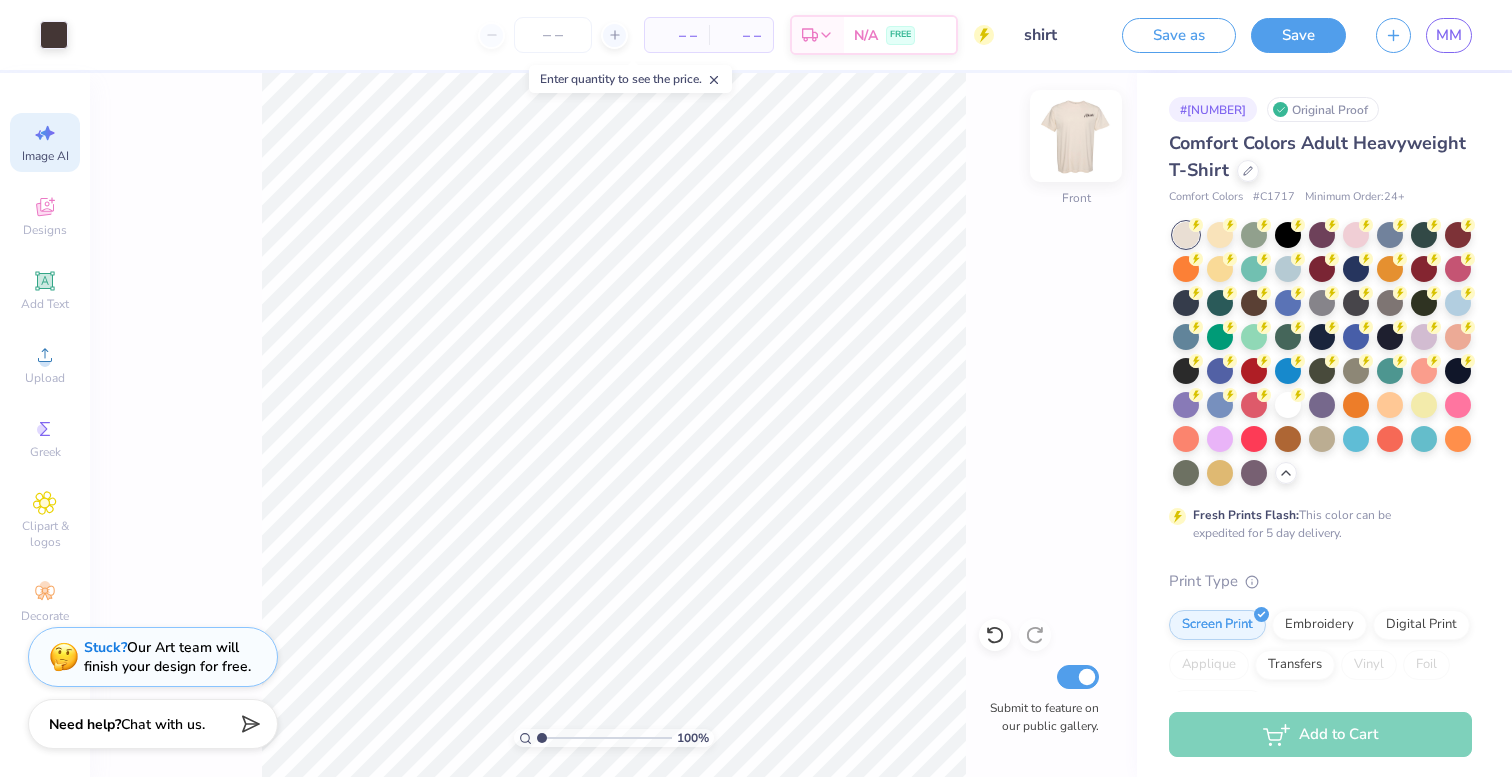 click at bounding box center (1076, 136) 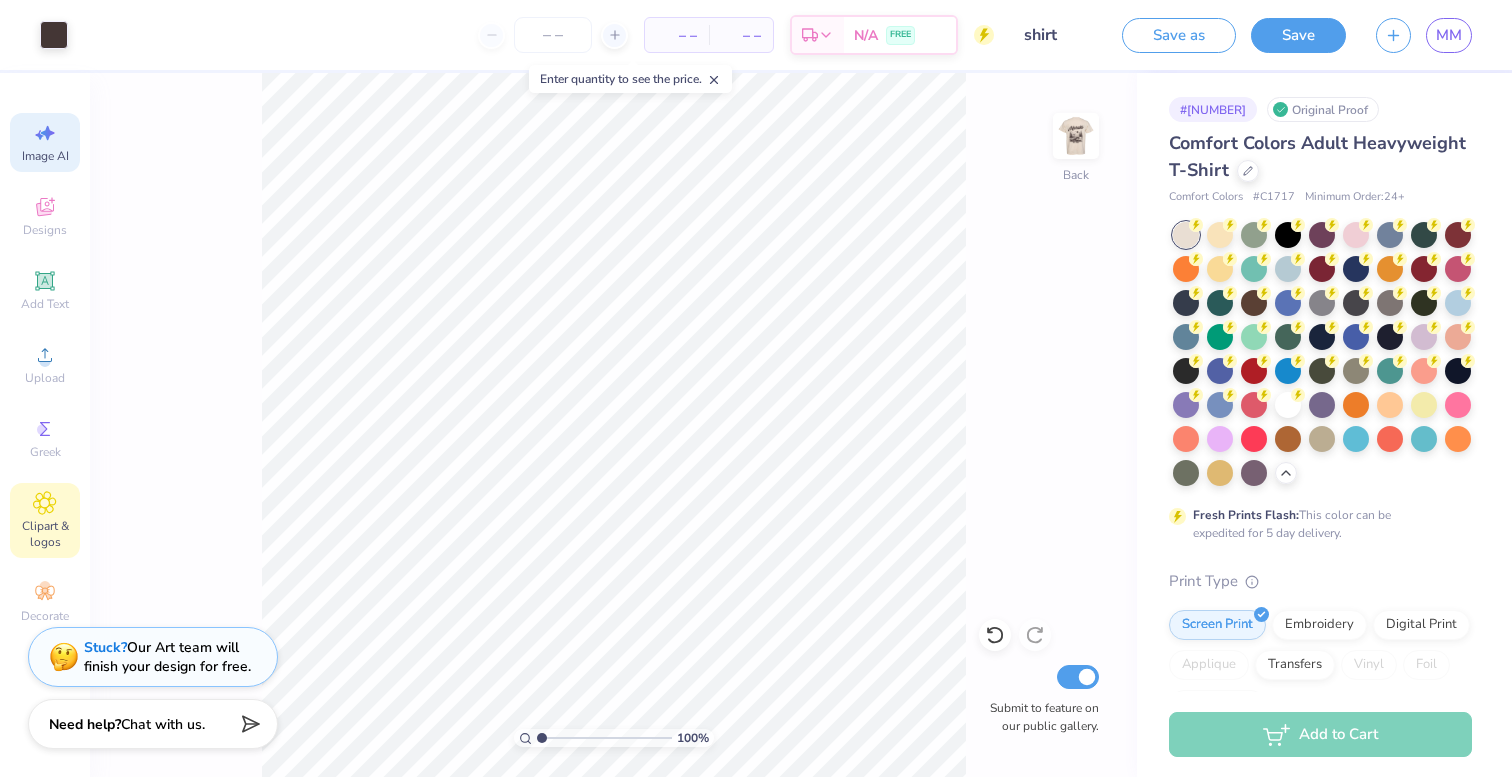 click 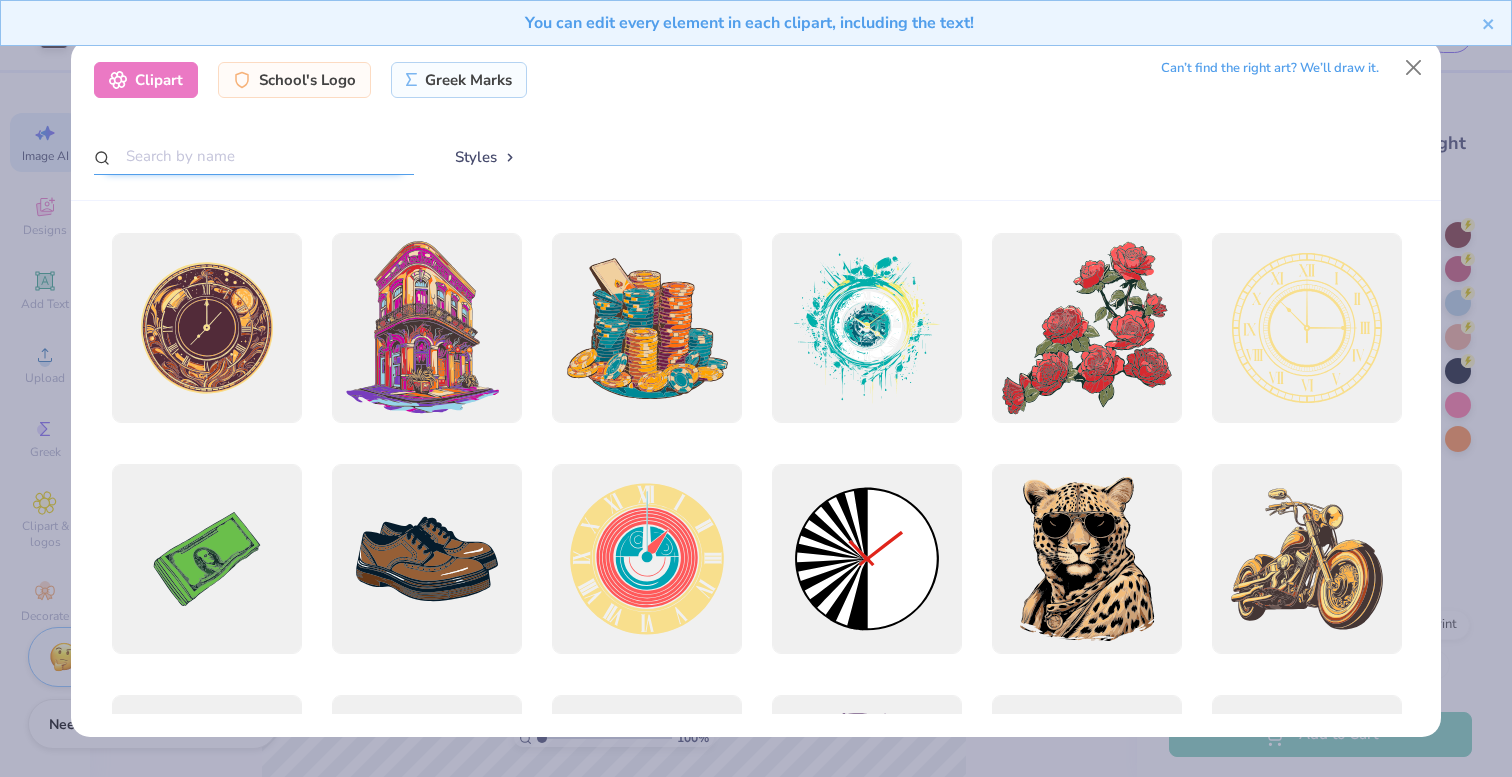 click at bounding box center [254, 156] 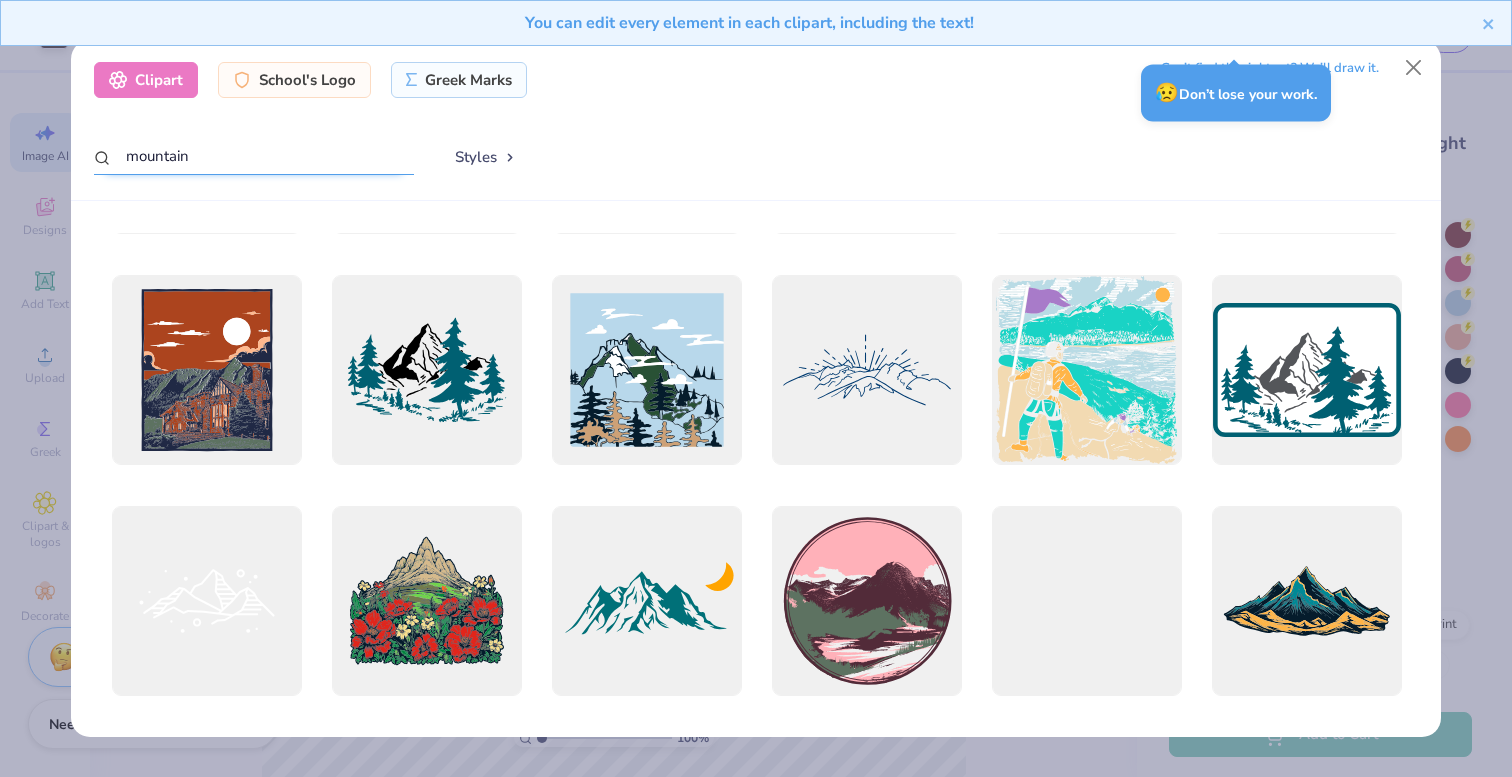 scroll, scrollTop: 437, scrollLeft: 0, axis: vertical 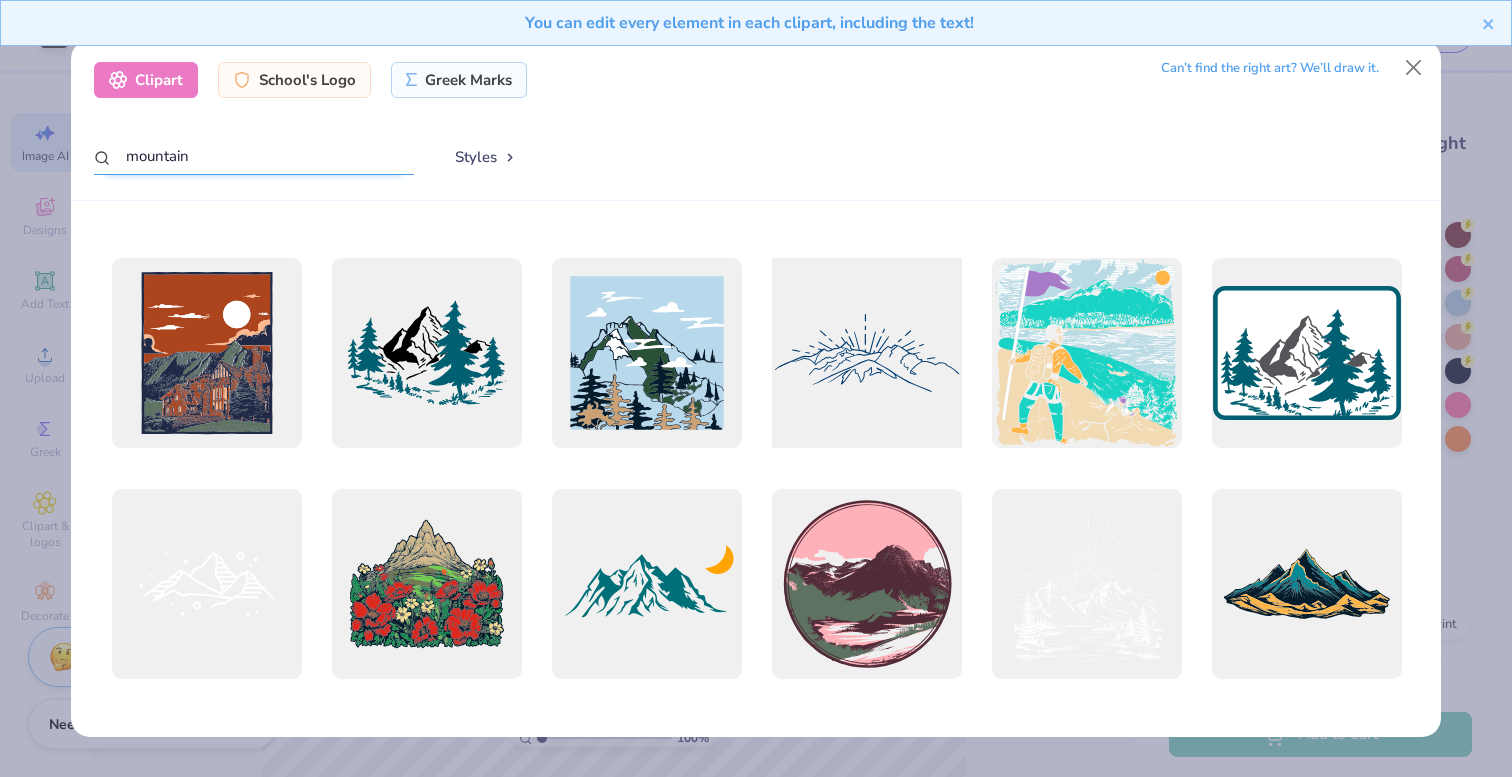 type on "mountain" 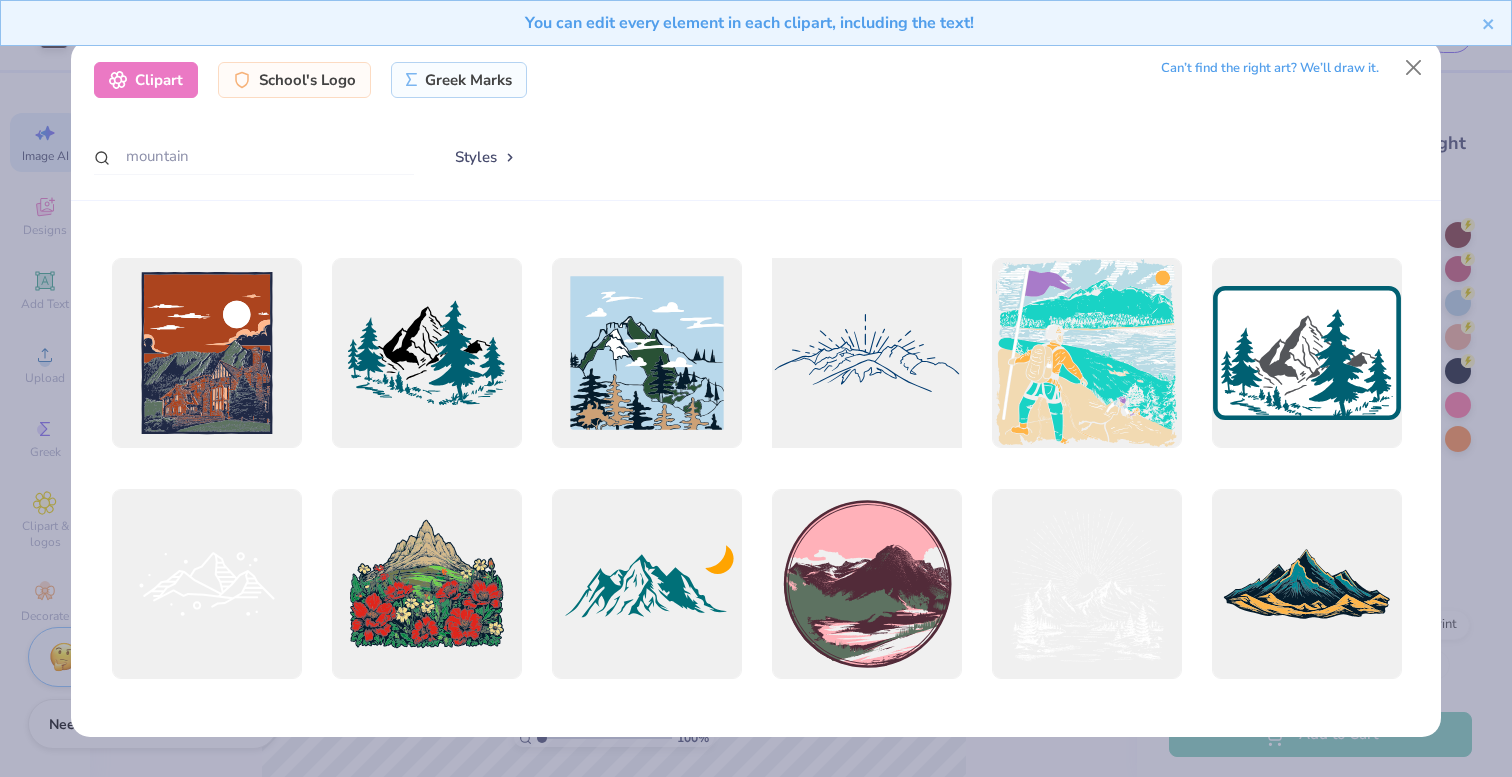 click at bounding box center [866, 353] 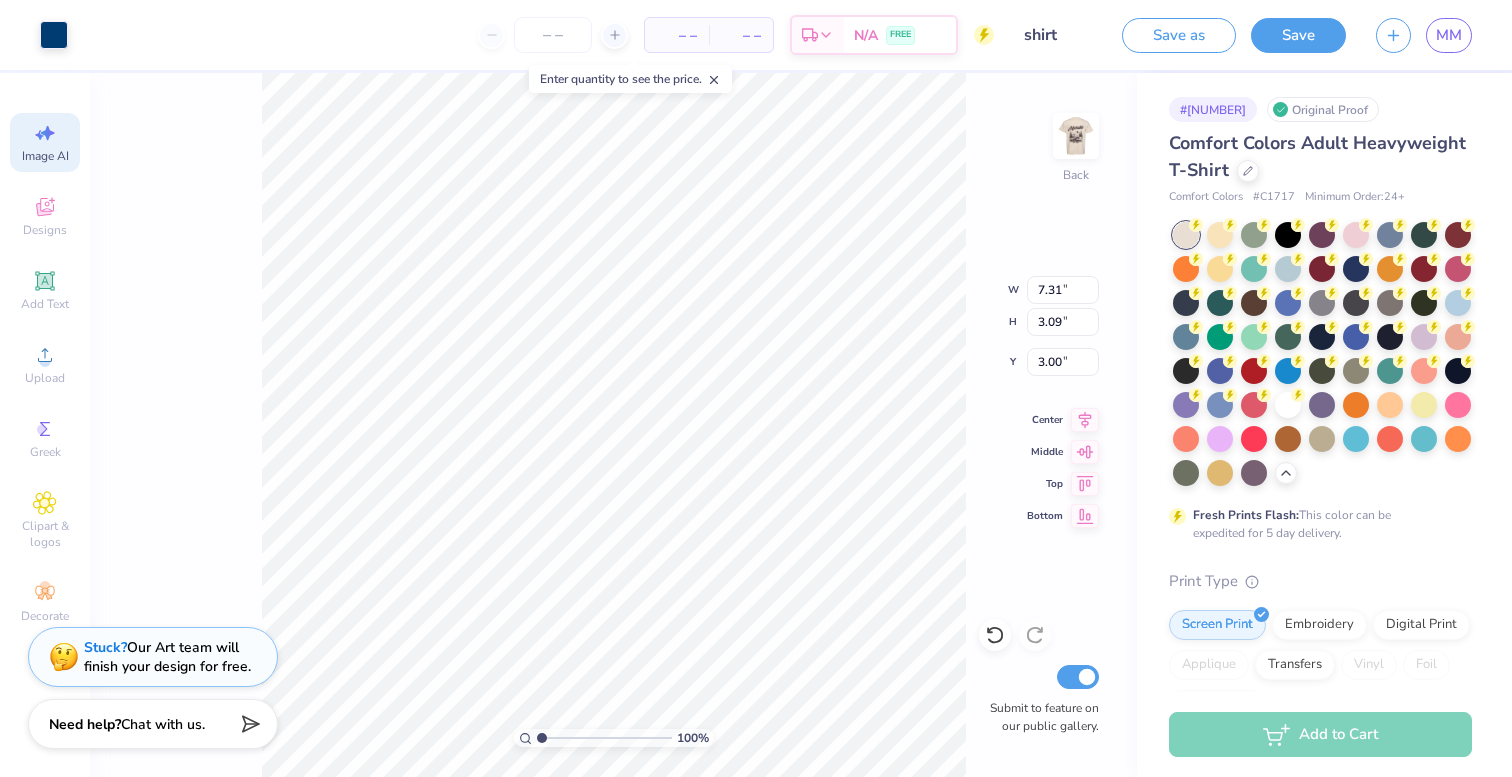 type on "7.31" 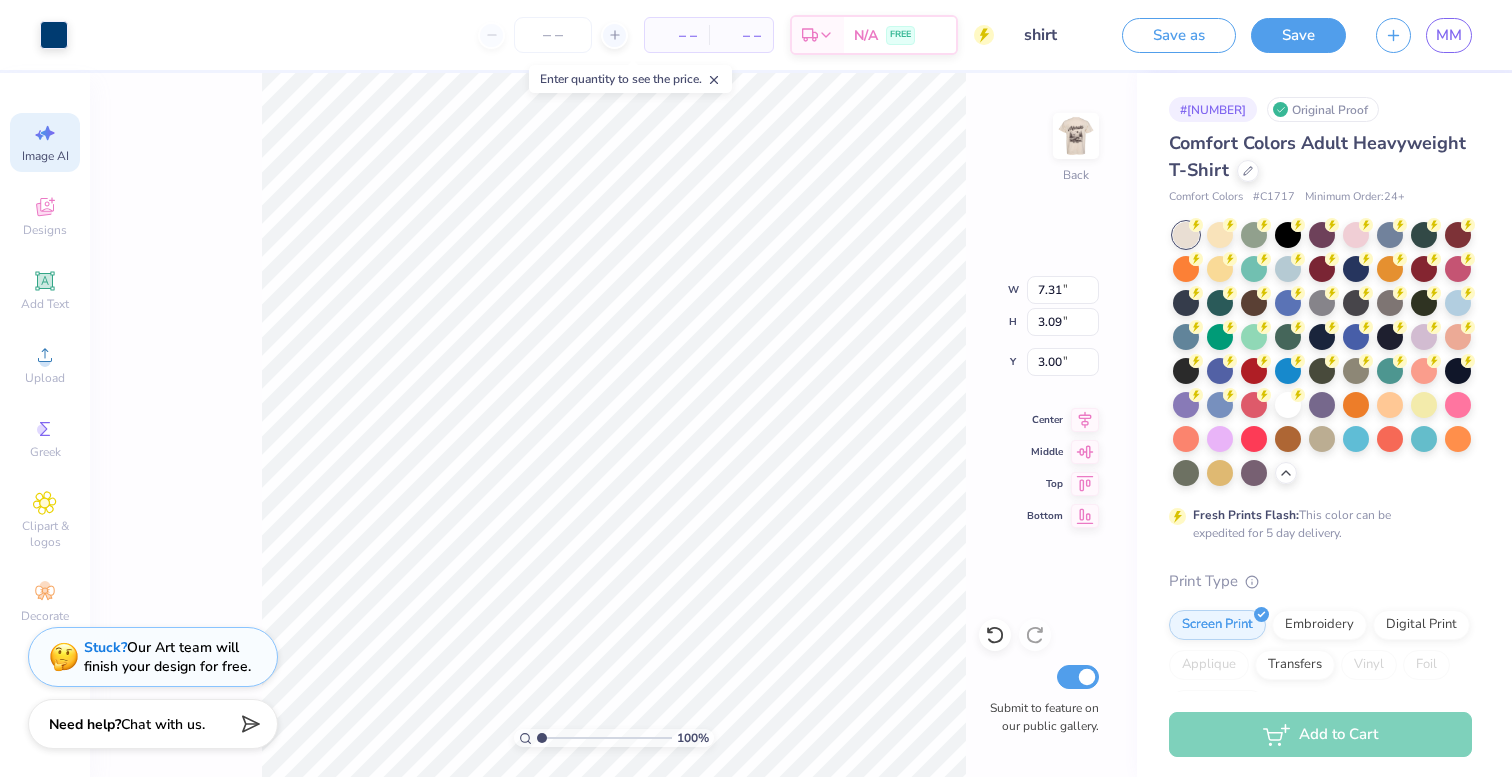 type on "4.06" 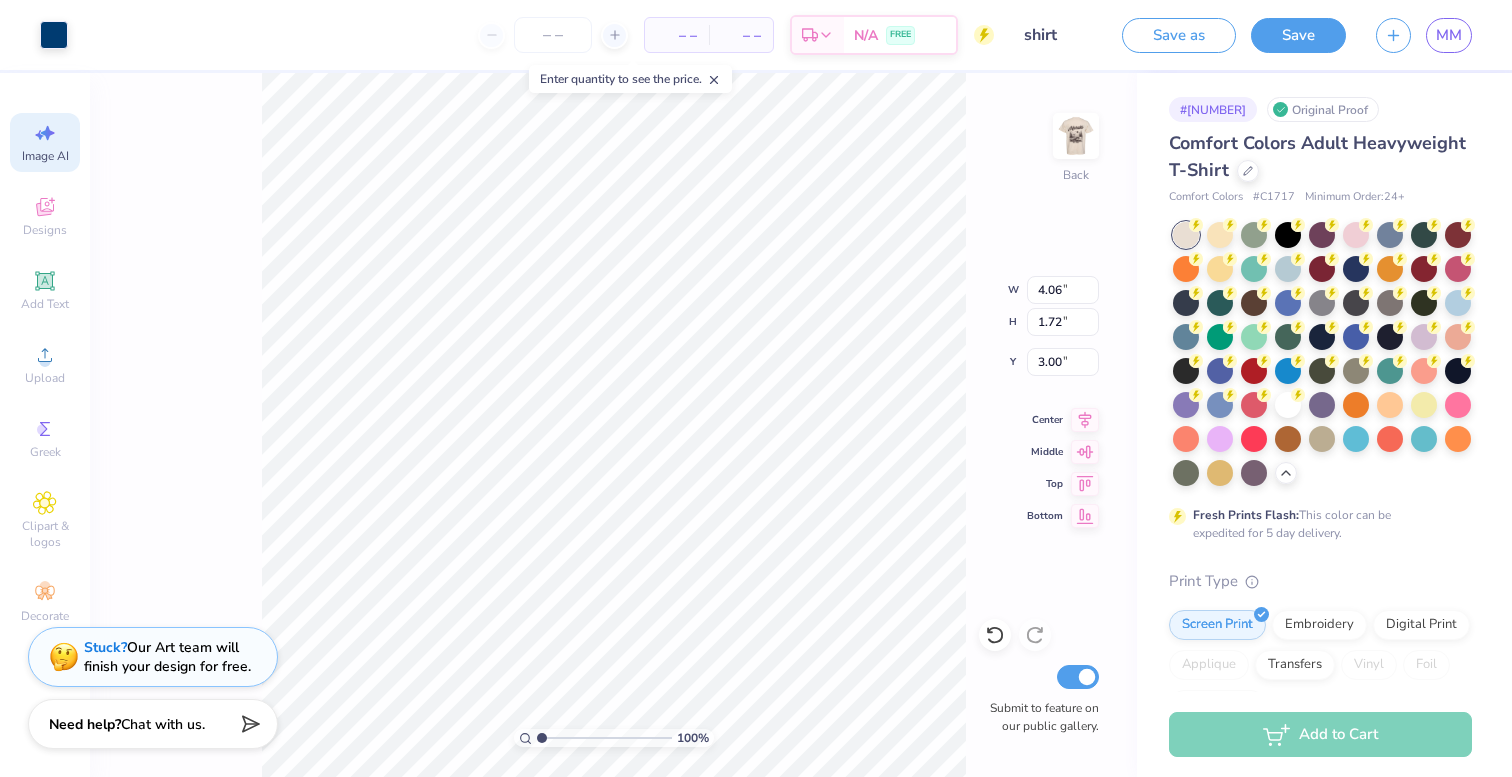 type on "3.91" 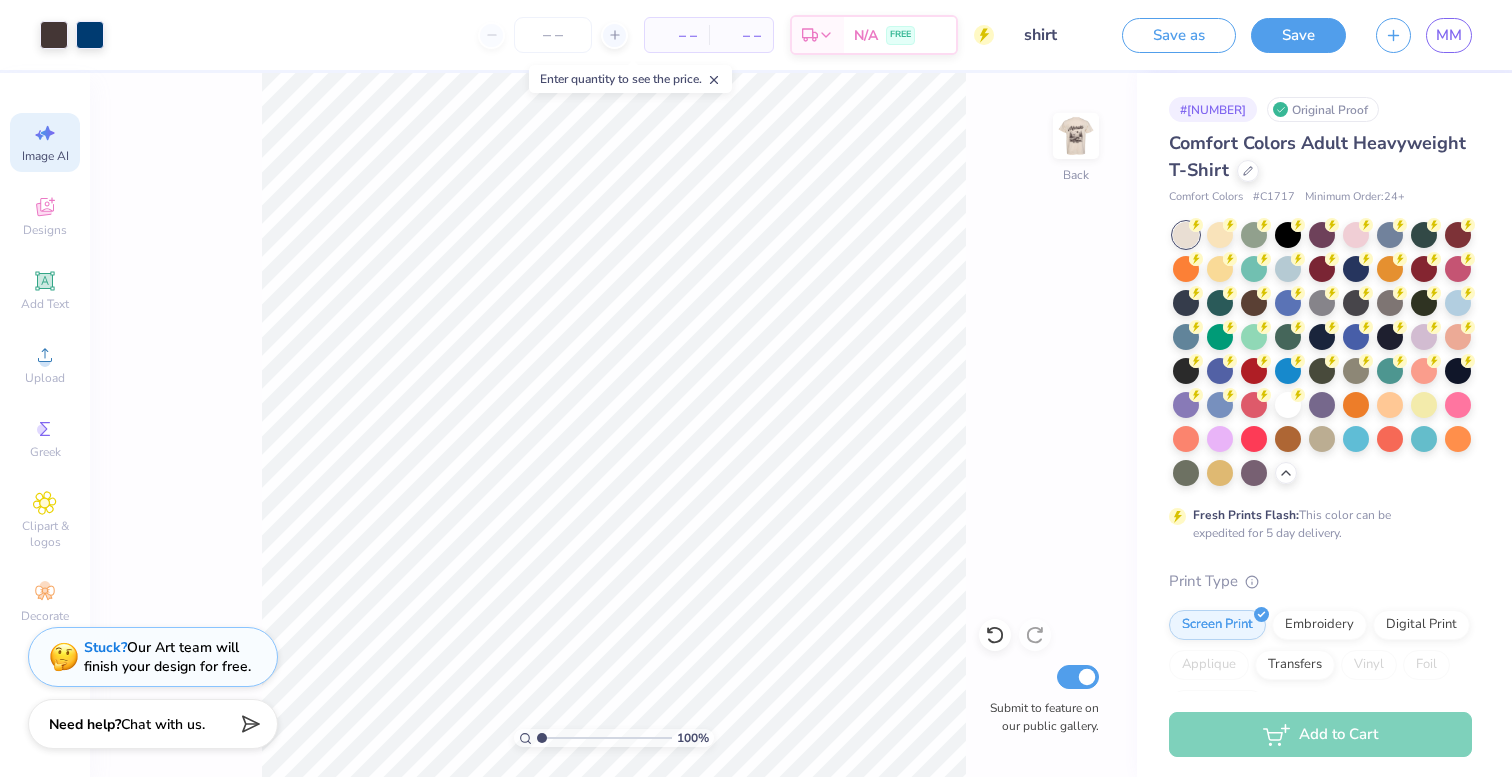 scroll, scrollTop: 0, scrollLeft: 0, axis: both 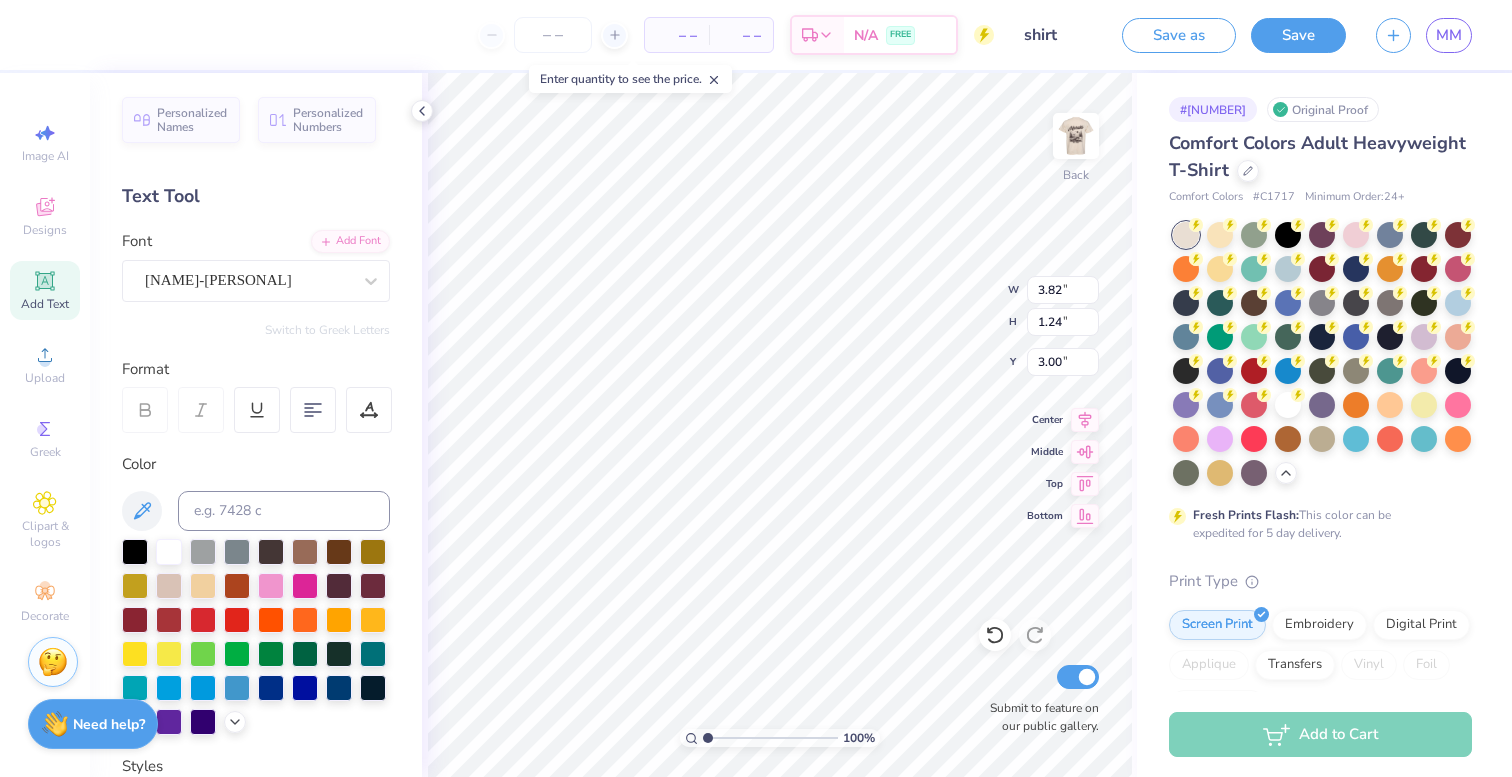 type on "2.68" 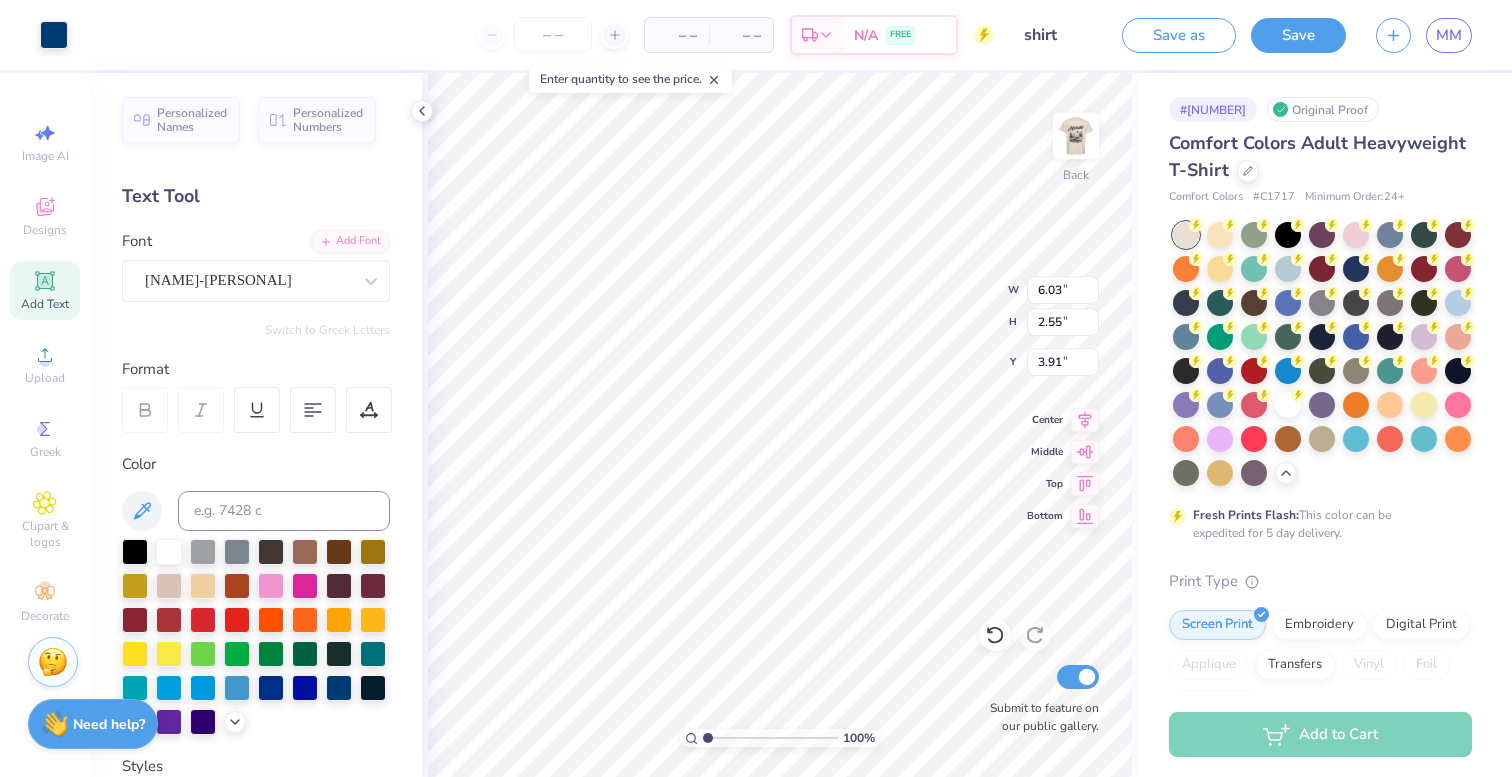 type on "6.03" 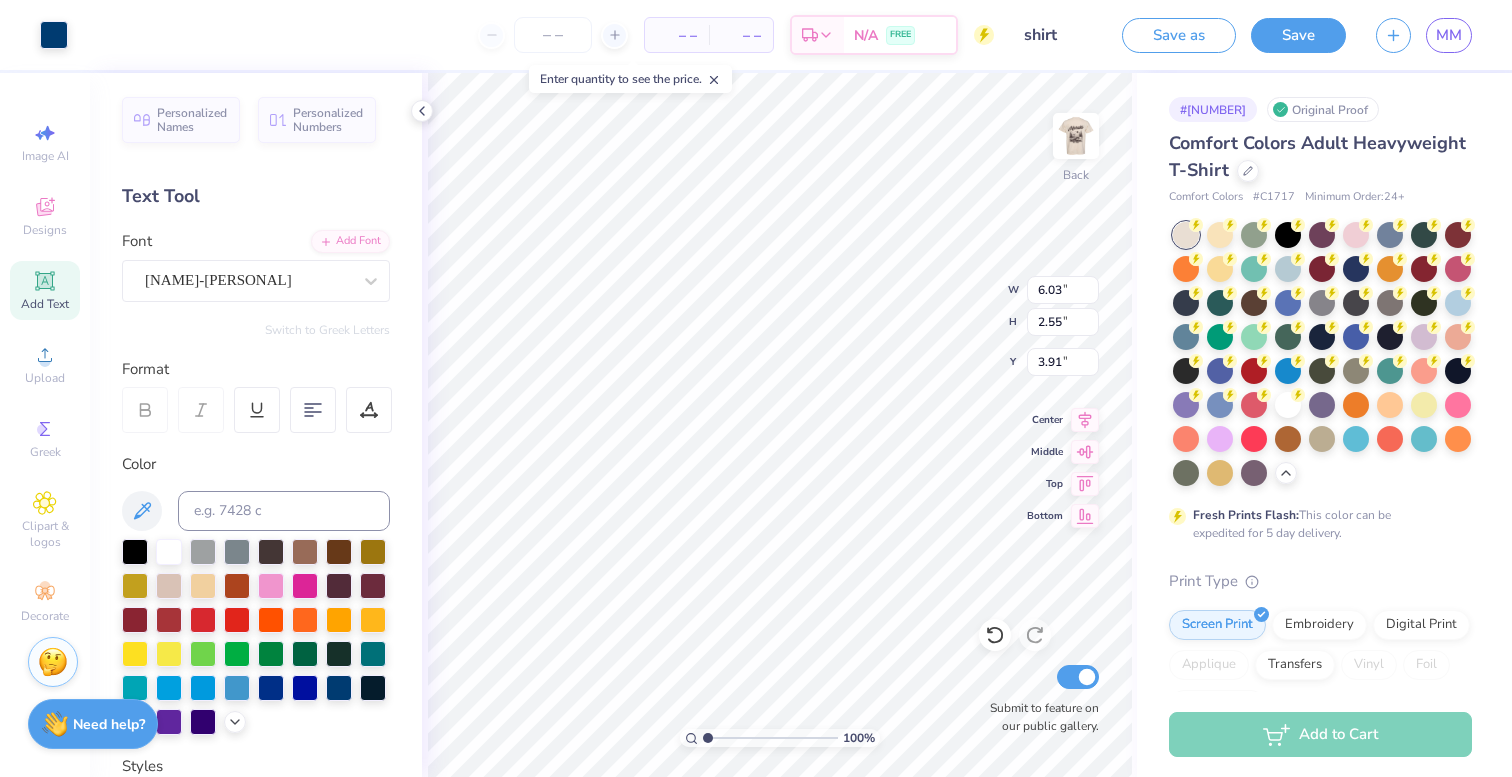 type on "3.00" 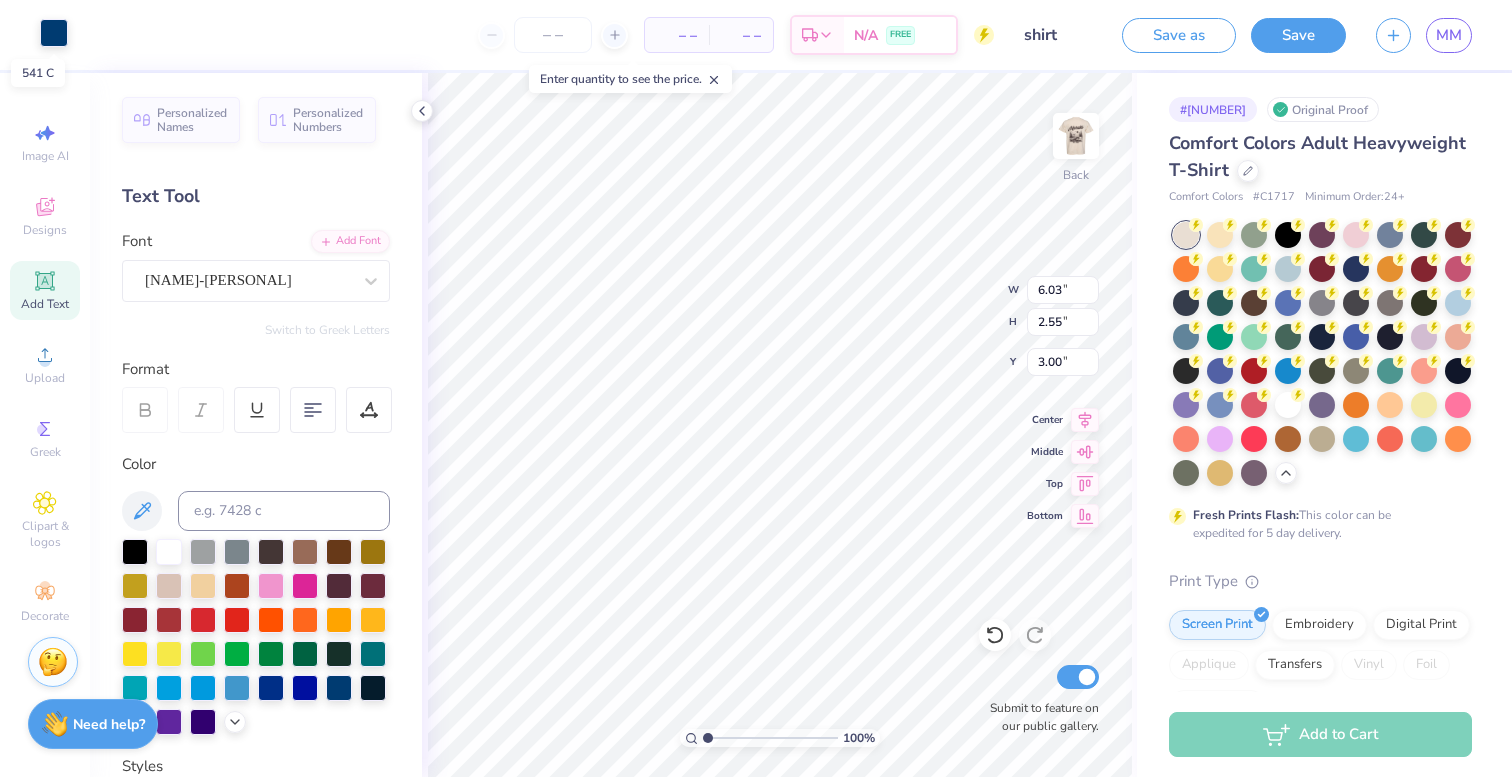 click at bounding box center [54, 33] 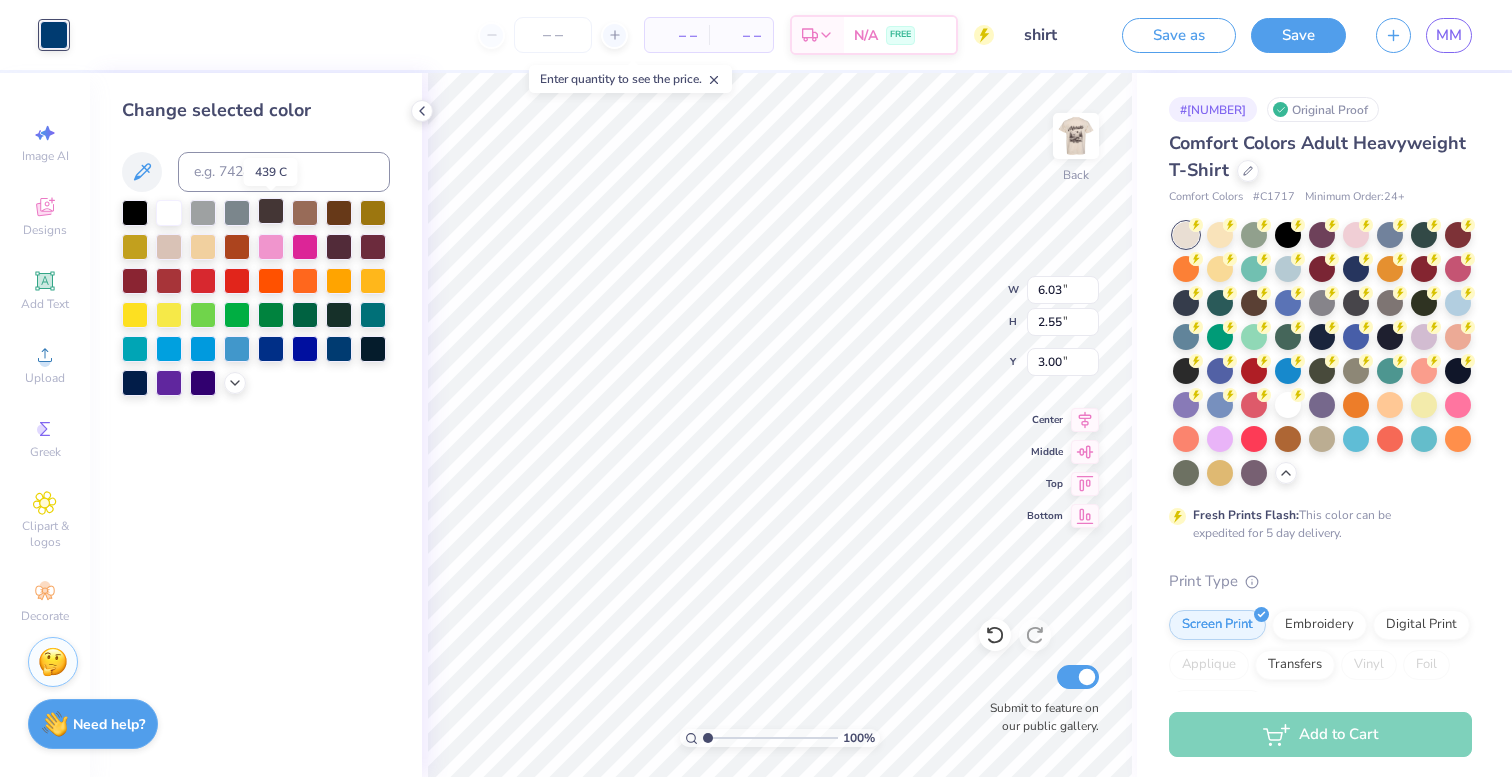 click at bounding box center [271, 211] 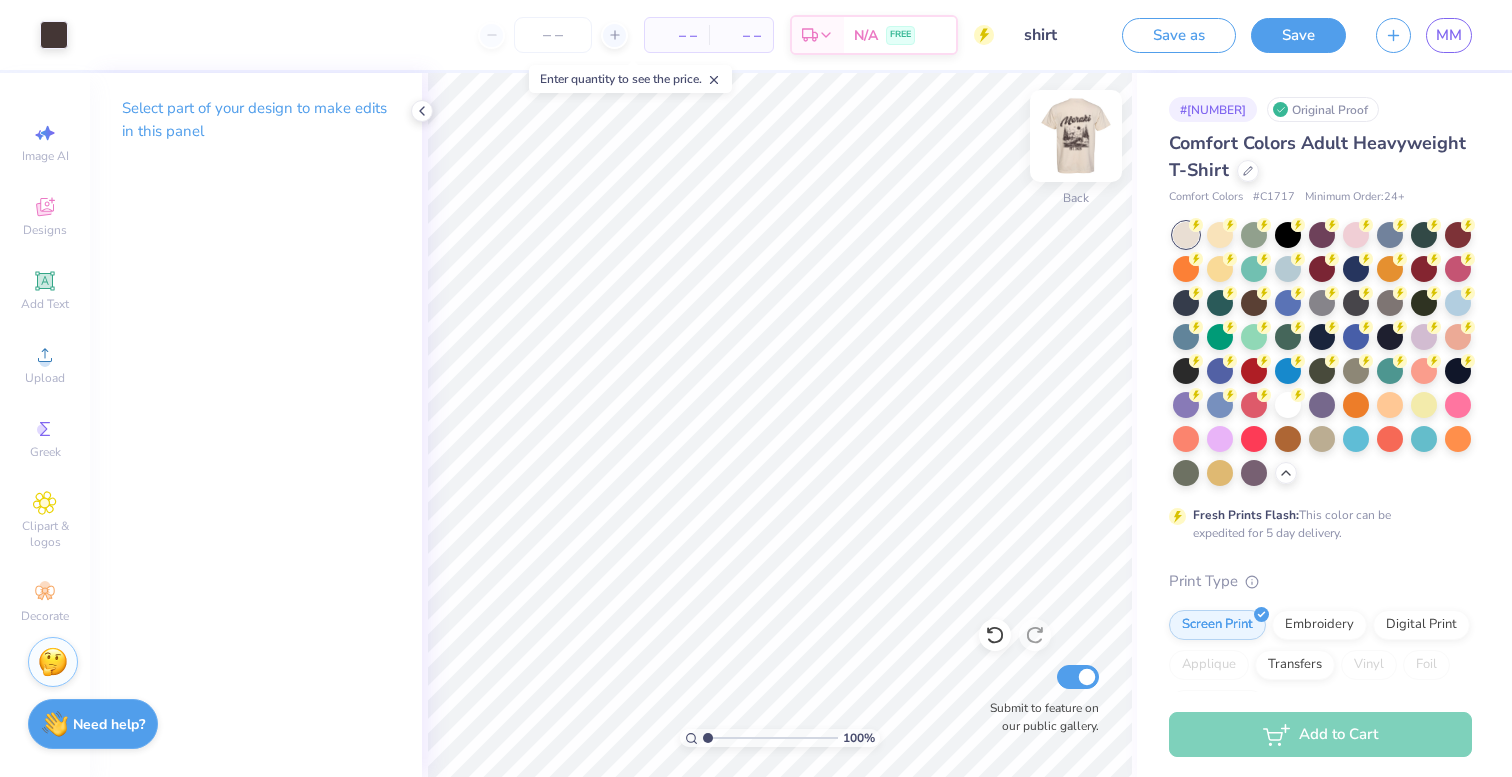 click at bounding box center [1076, 136] 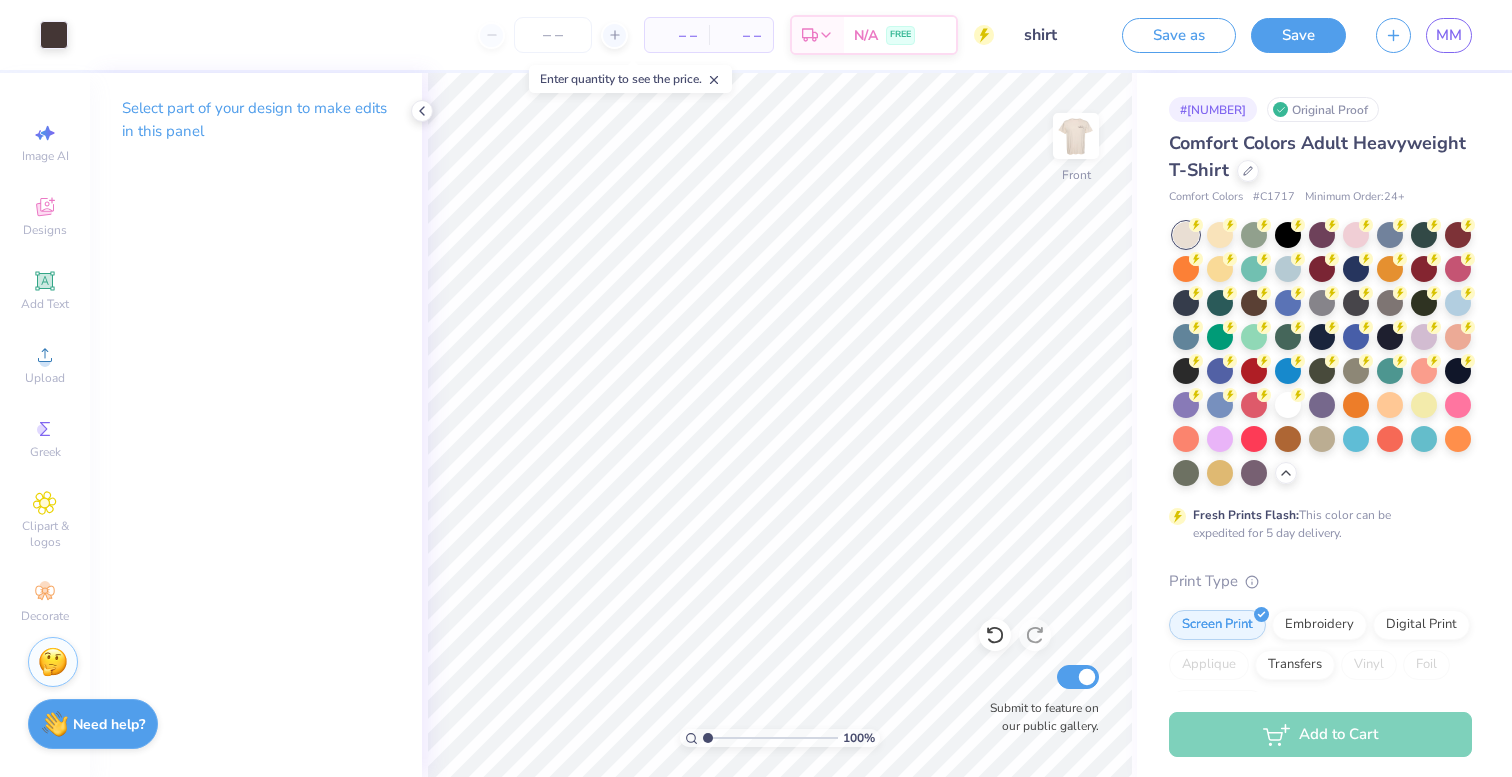 click at bounding box center [1076, 136] 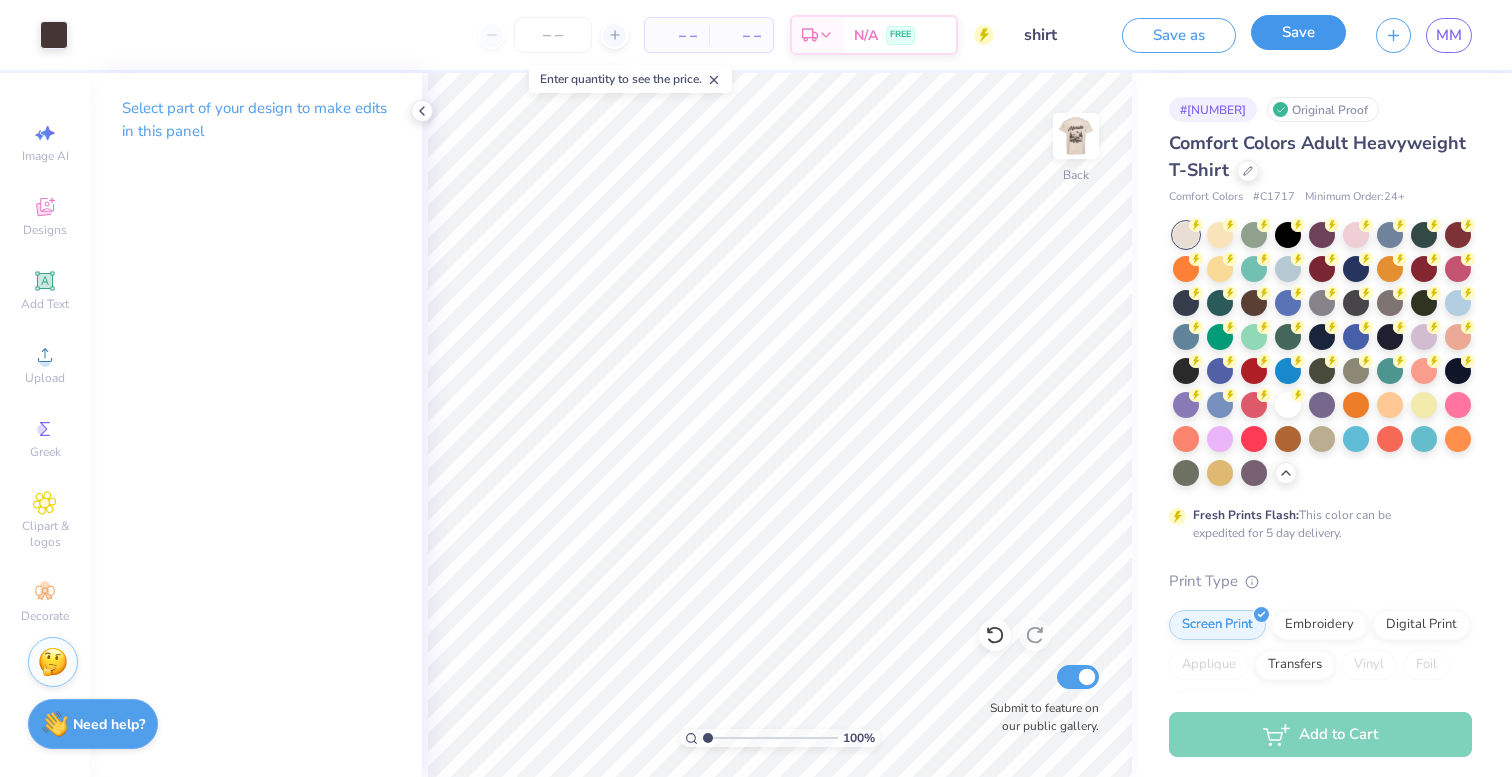 click on "Save" at bounding box center (1298, 32) 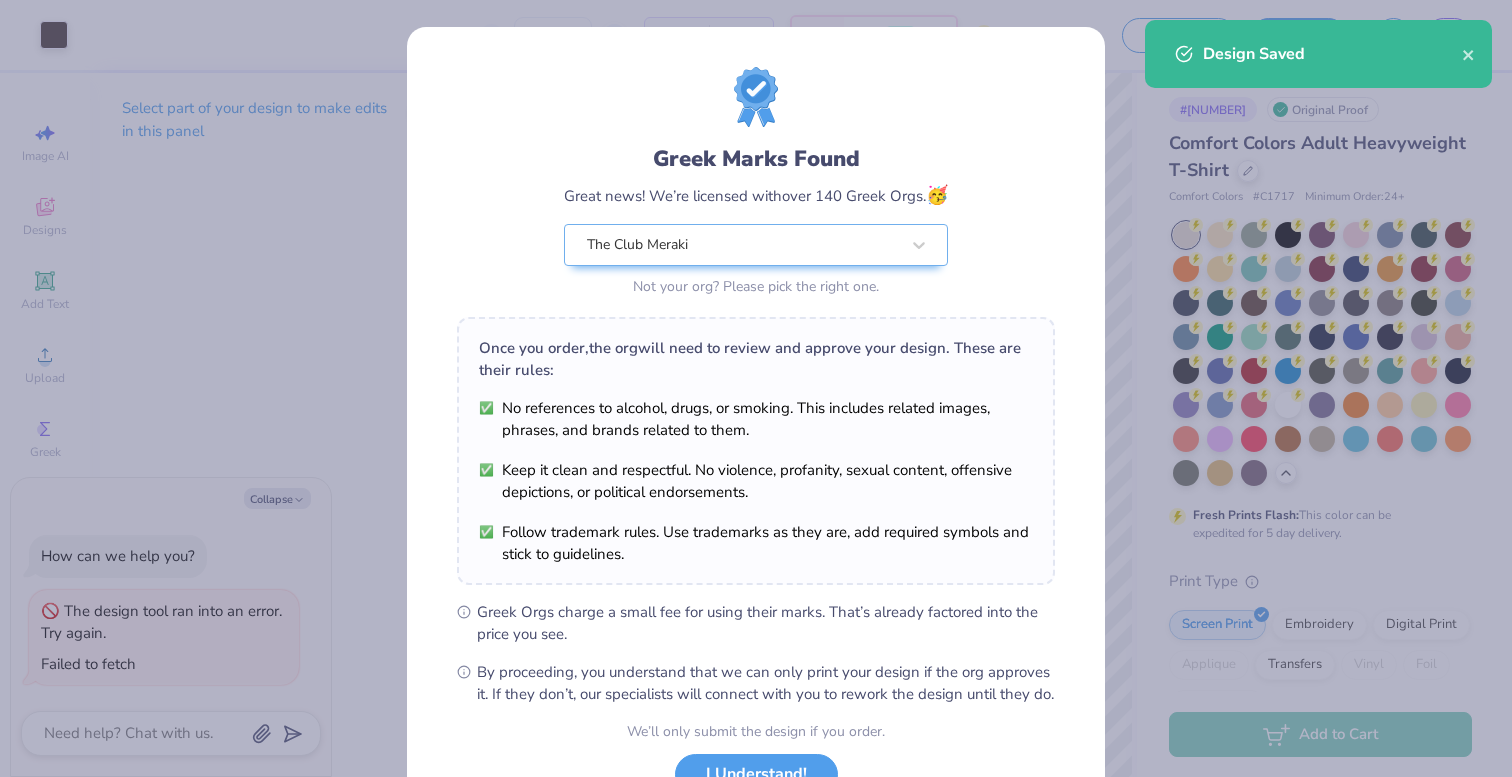 type on "x" 